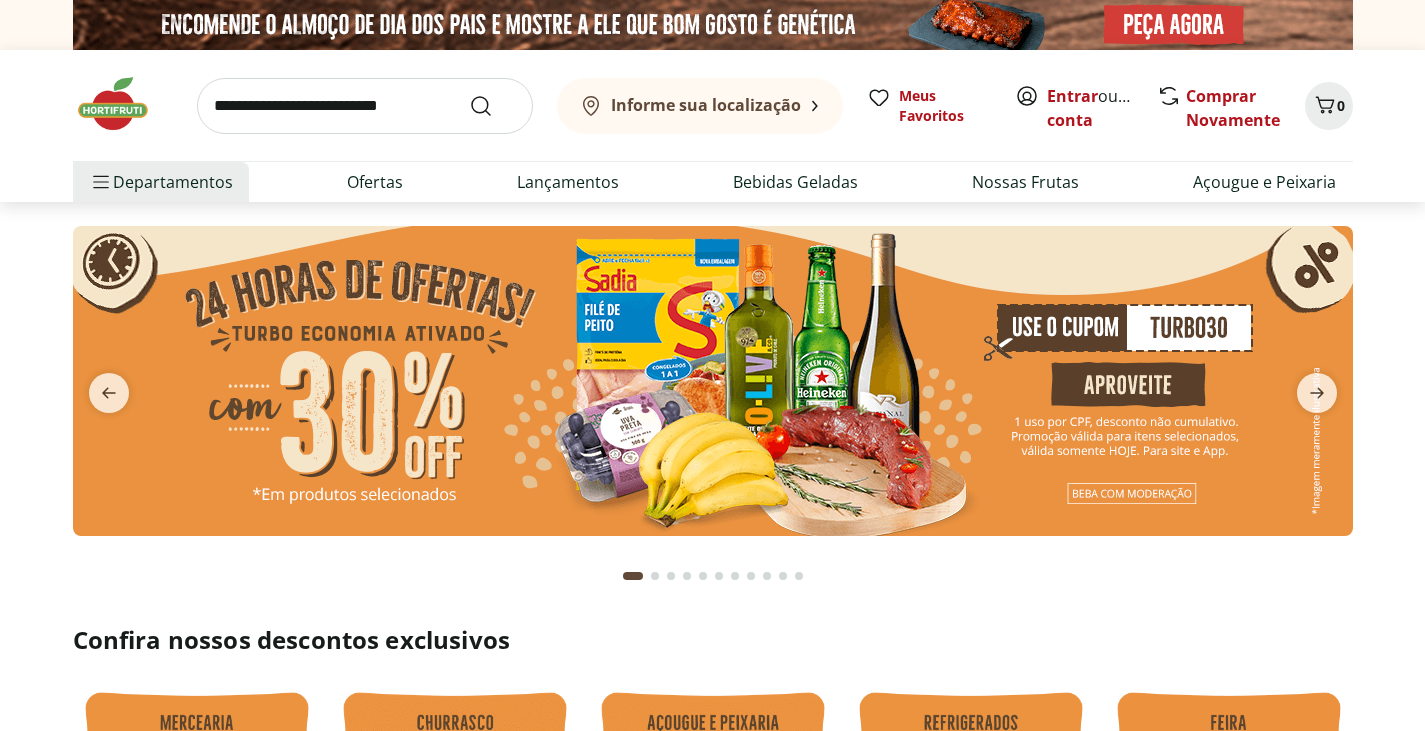 scroll, scrollTop: 0, scrollLeft: 0, axis: both 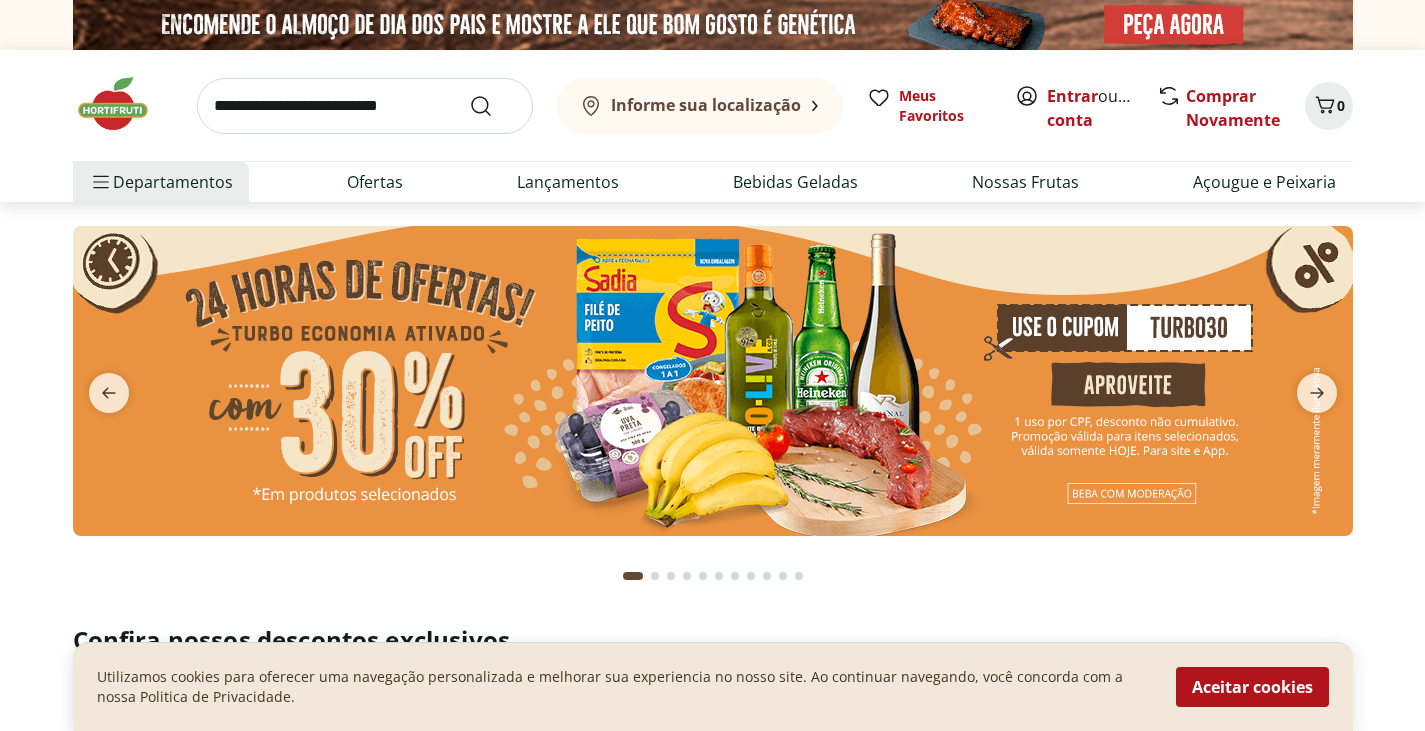 click at bounding box center (713, 381) 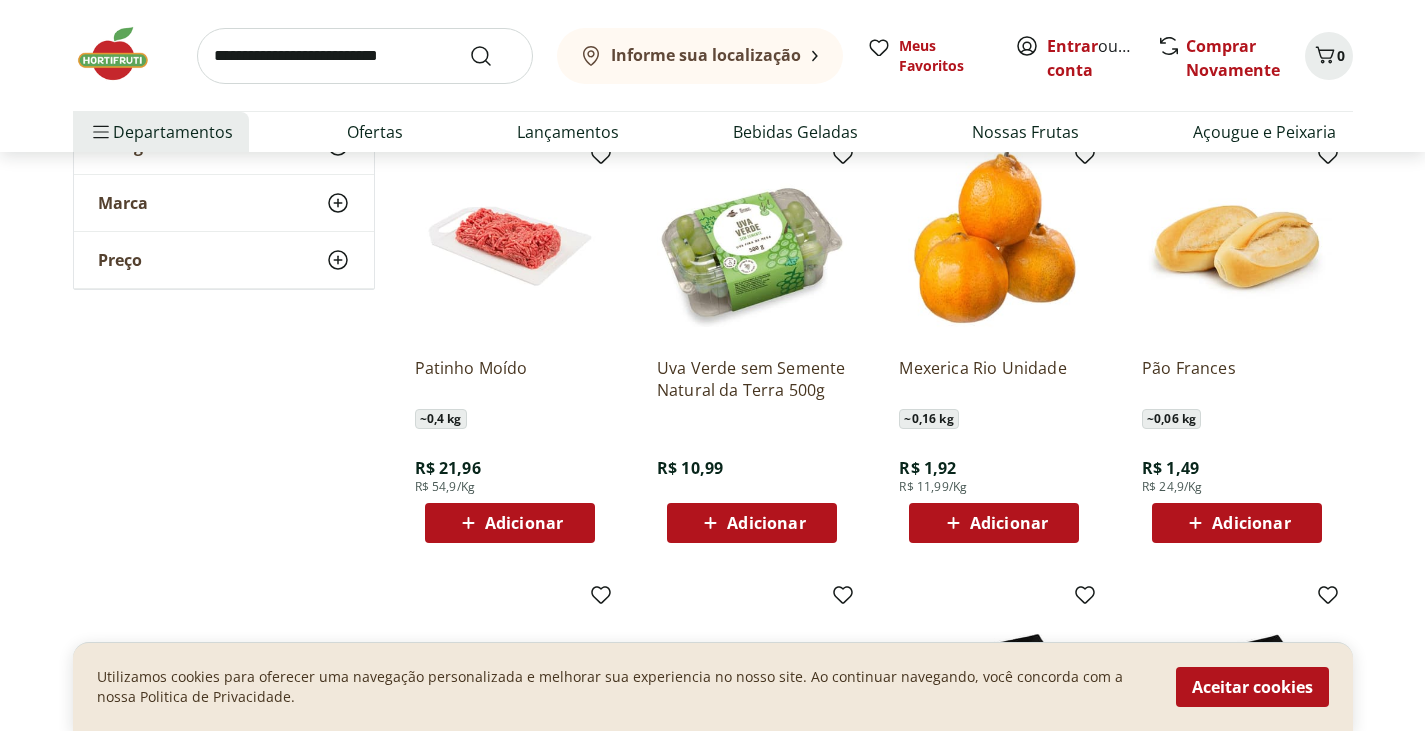 scroll, scrollTop: 0, scrollLeft: 0, axis: both 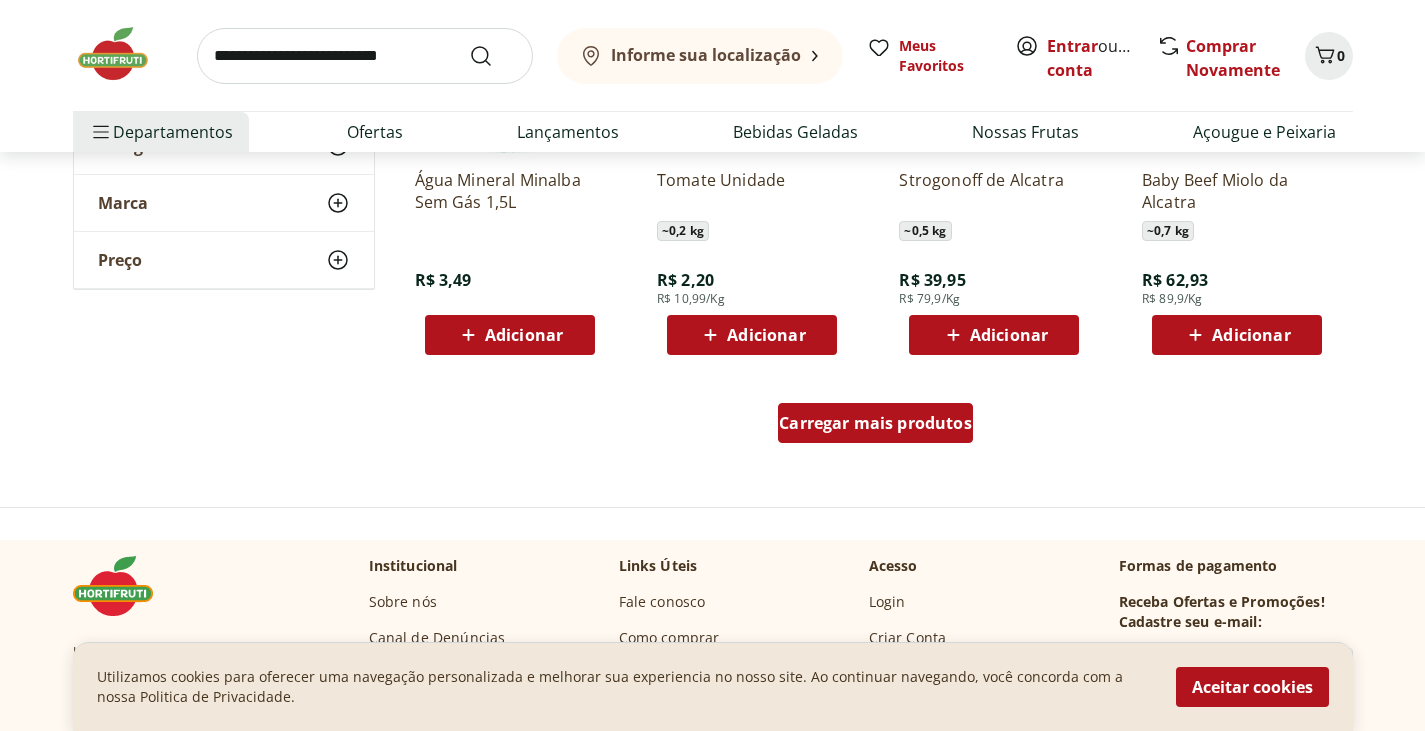 click on "Carregar mais produtos" at bounding box center (875, 423) 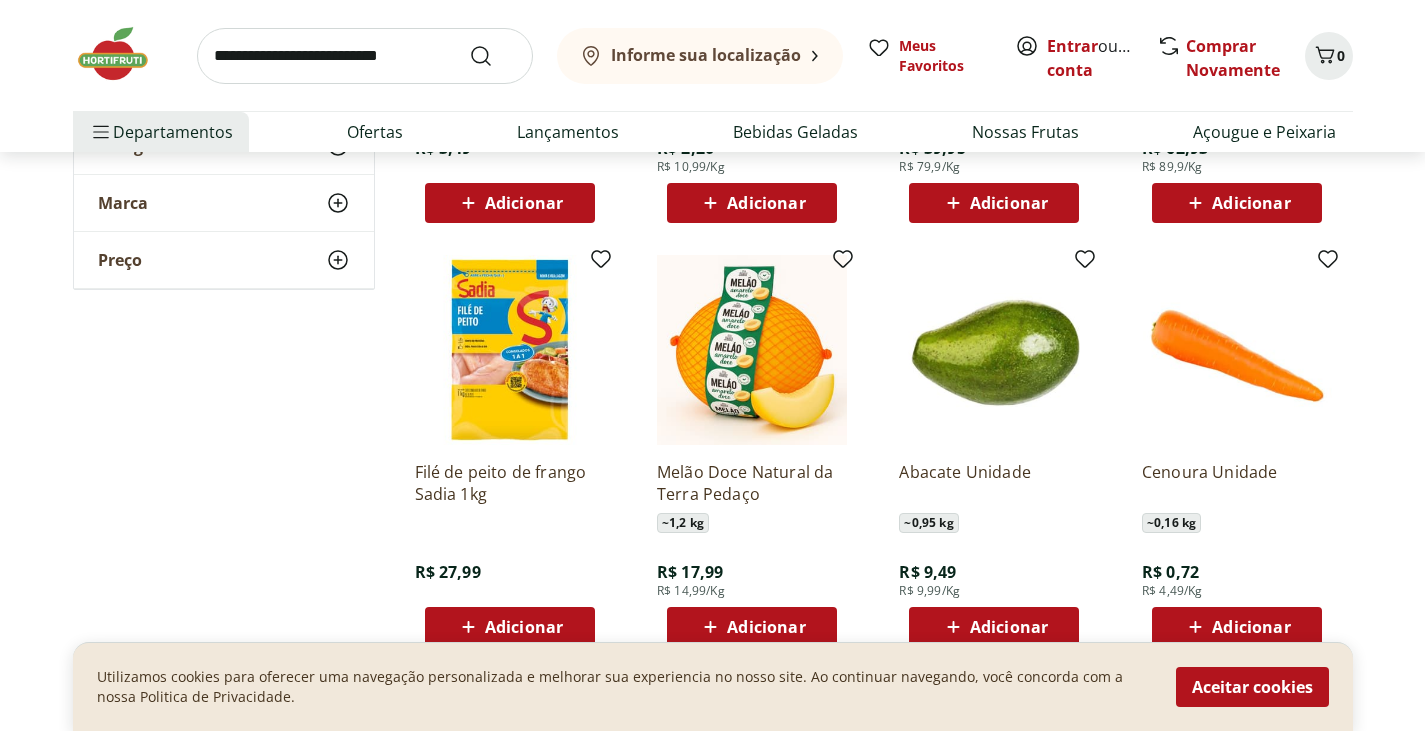 scroll, scrollTop: 1481, scrollLeft: 0, axis: vertical 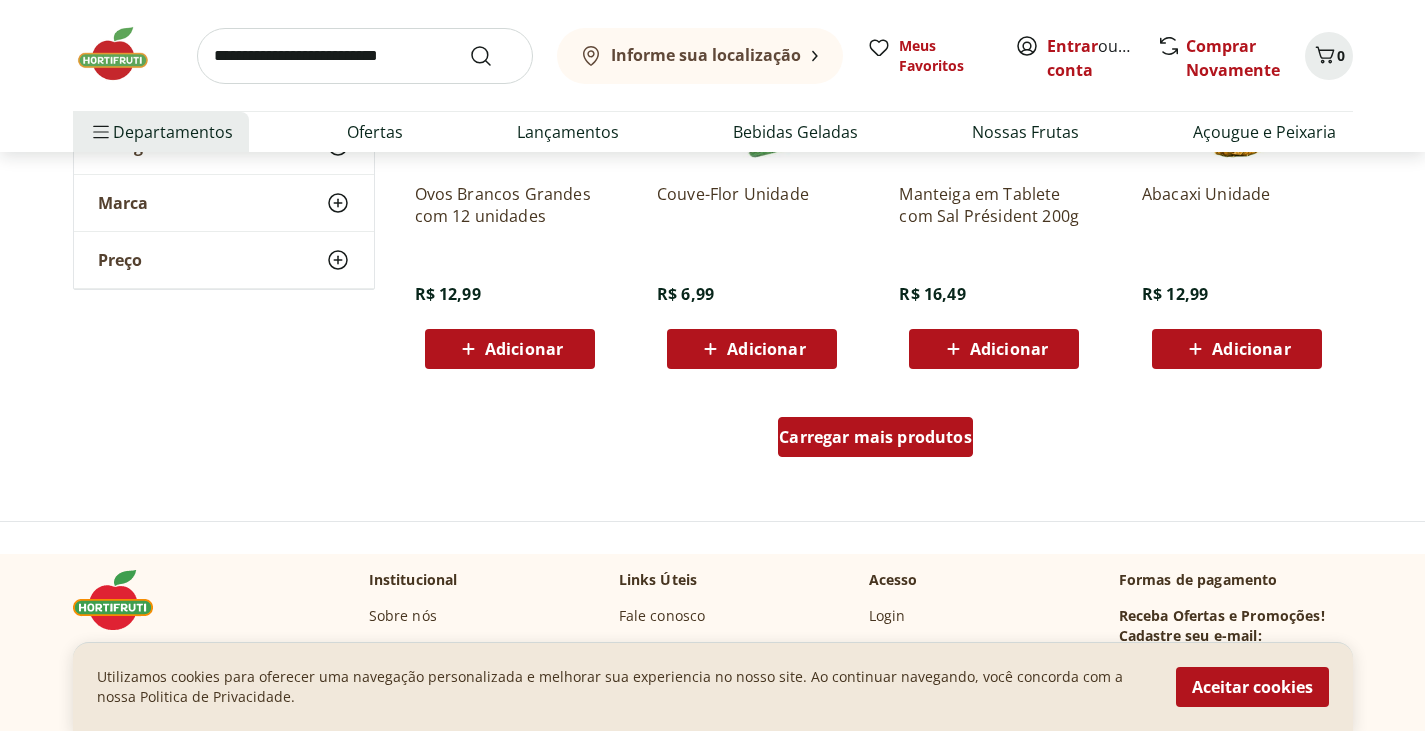 click on "Carregar mais produtos" at bounding box center [875, 437] 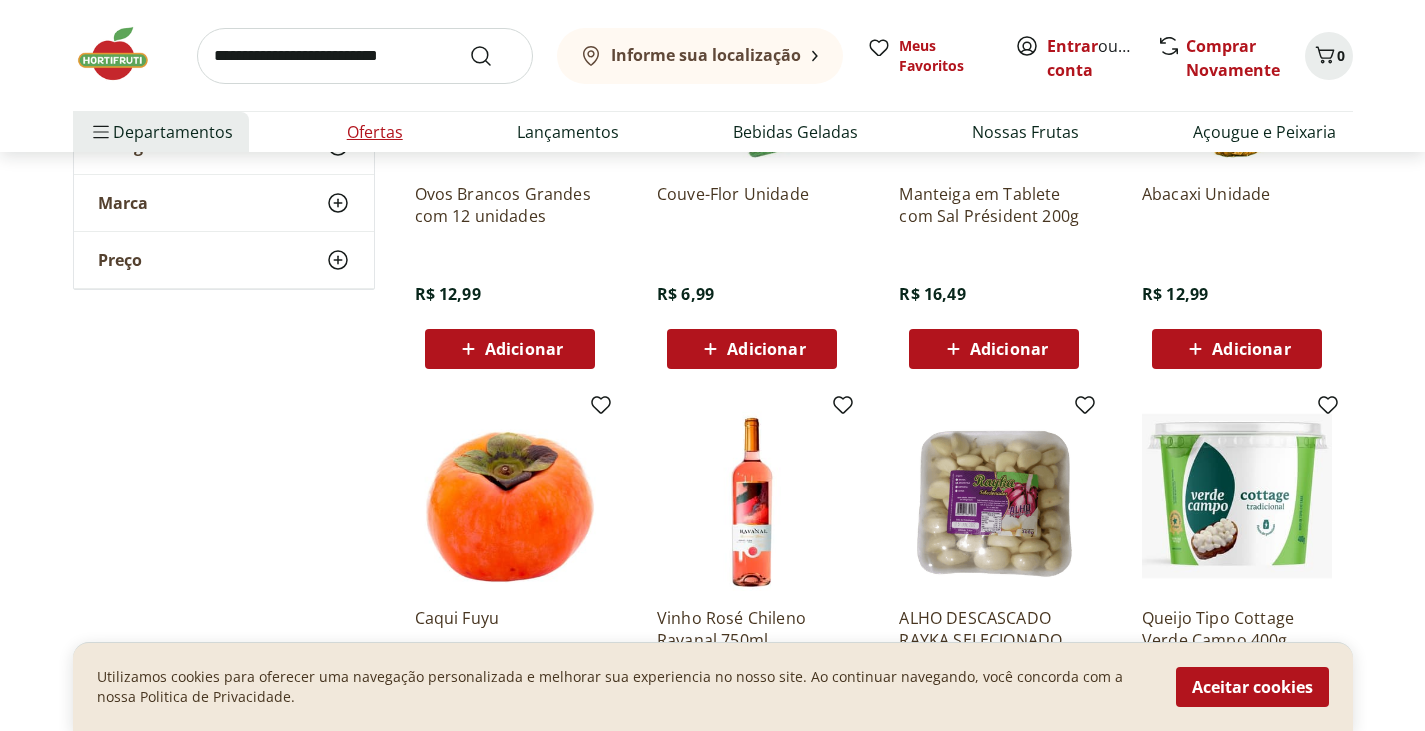 click on "Ofertas" at bounding box center (375, 132) 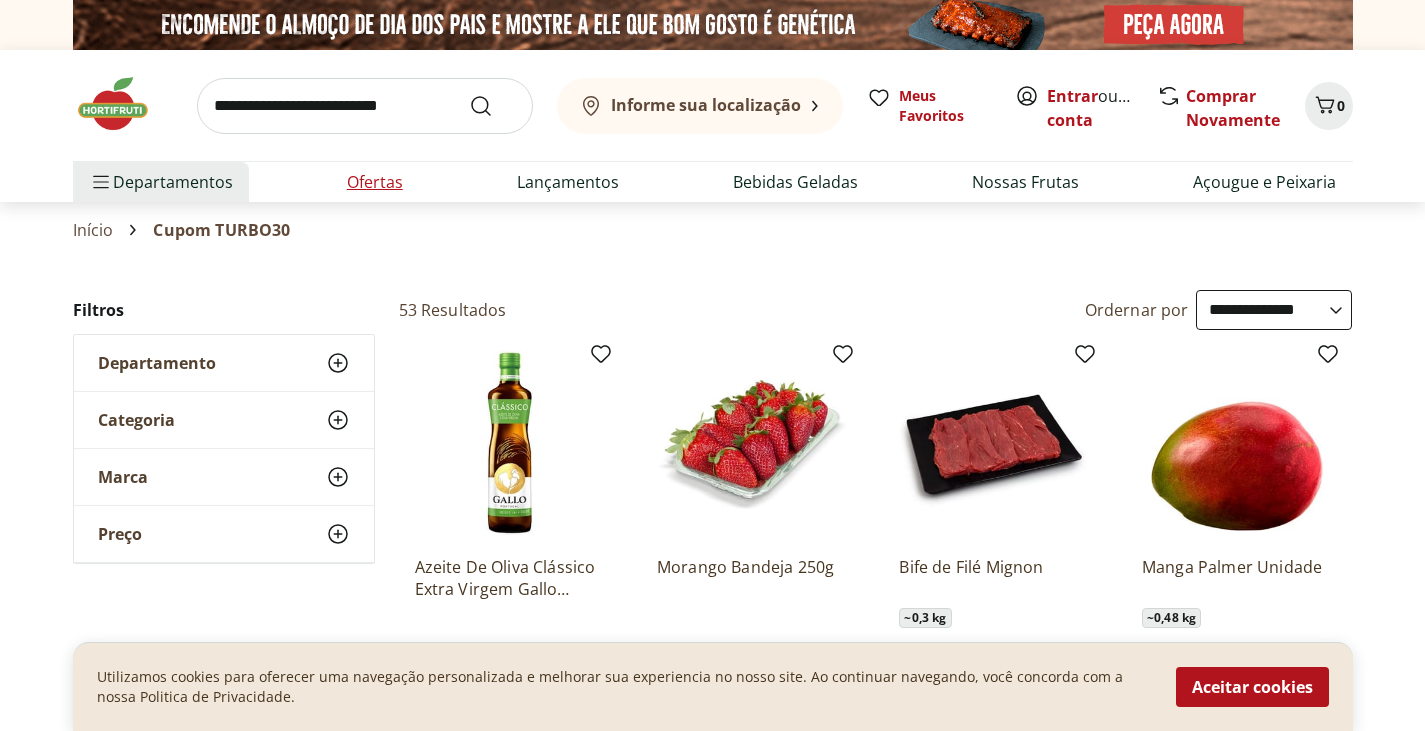 select on "**********" 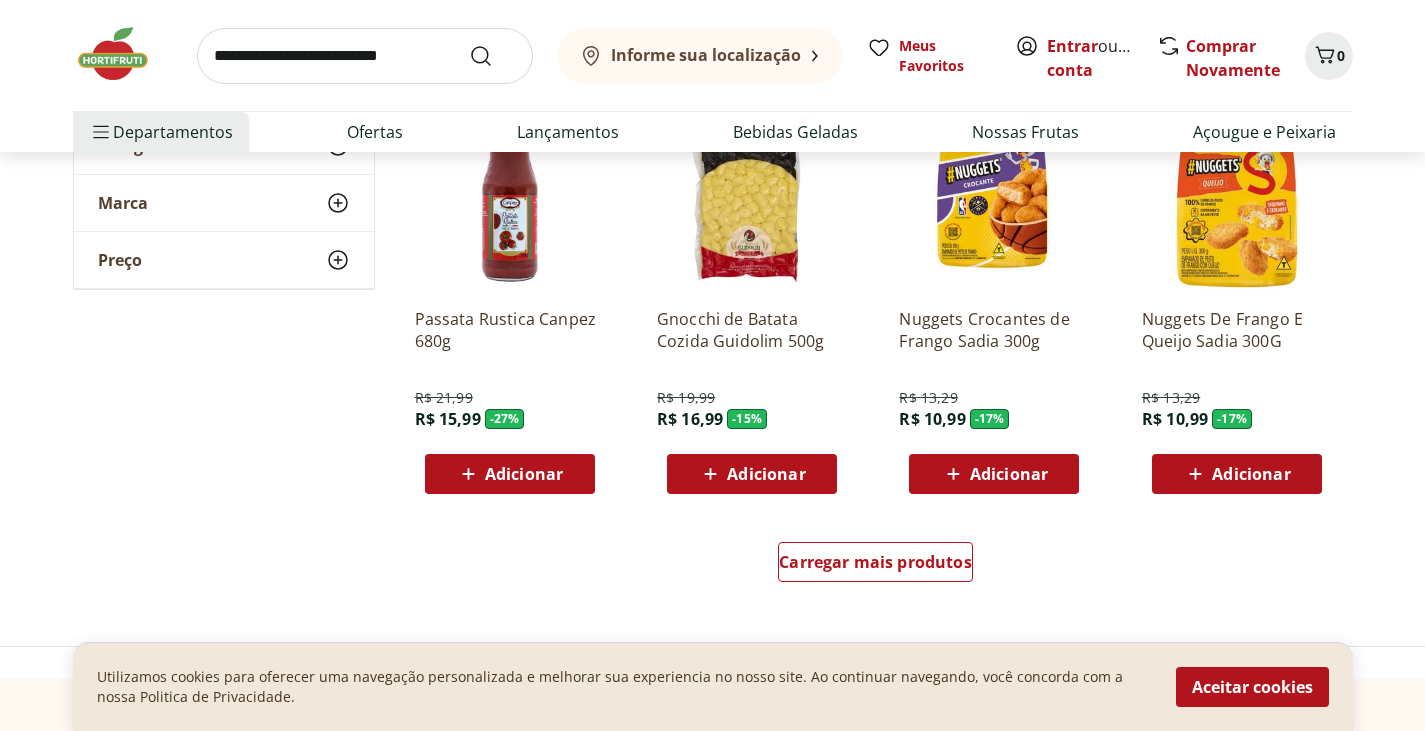 scroll, scrollTop: 1153, scrollLeft: 0, axis: vertical 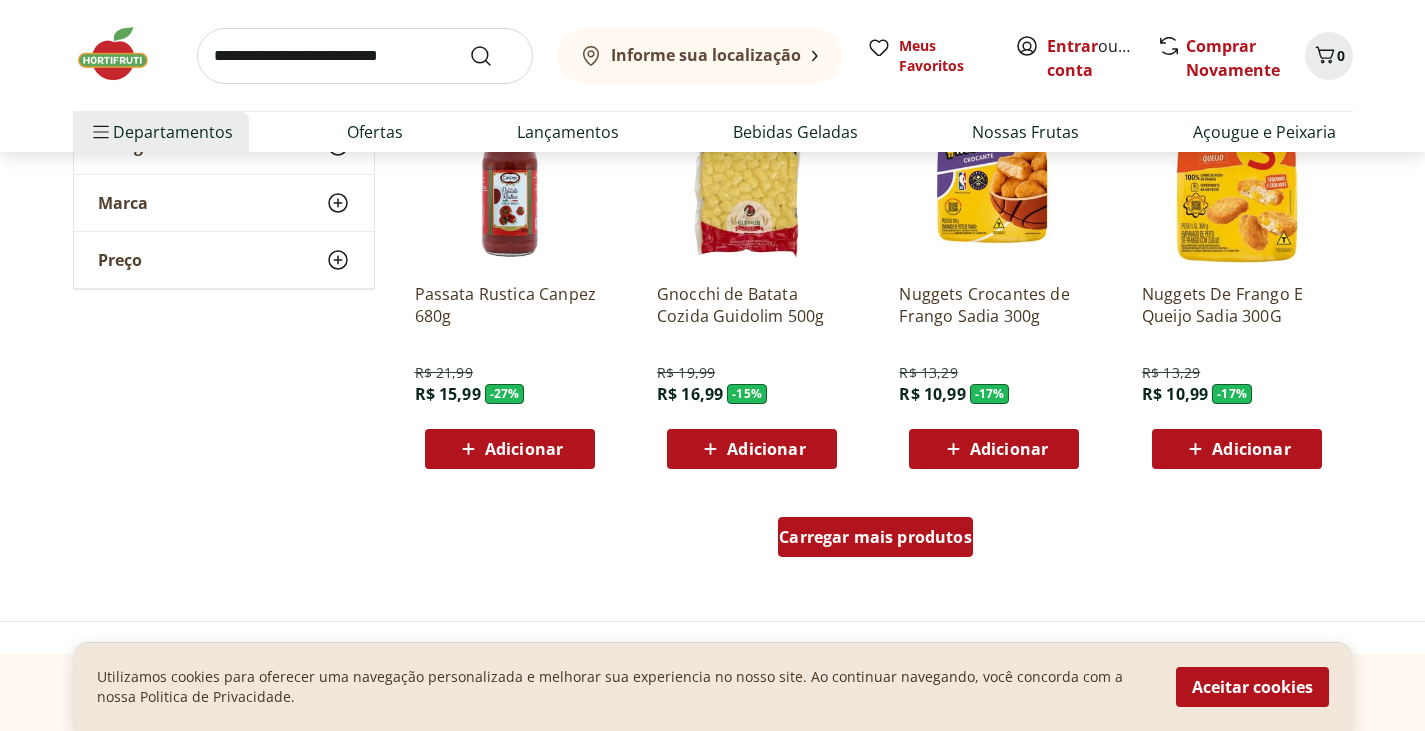 click on "Carregar mais produtos" at bounding box center (875, 537) 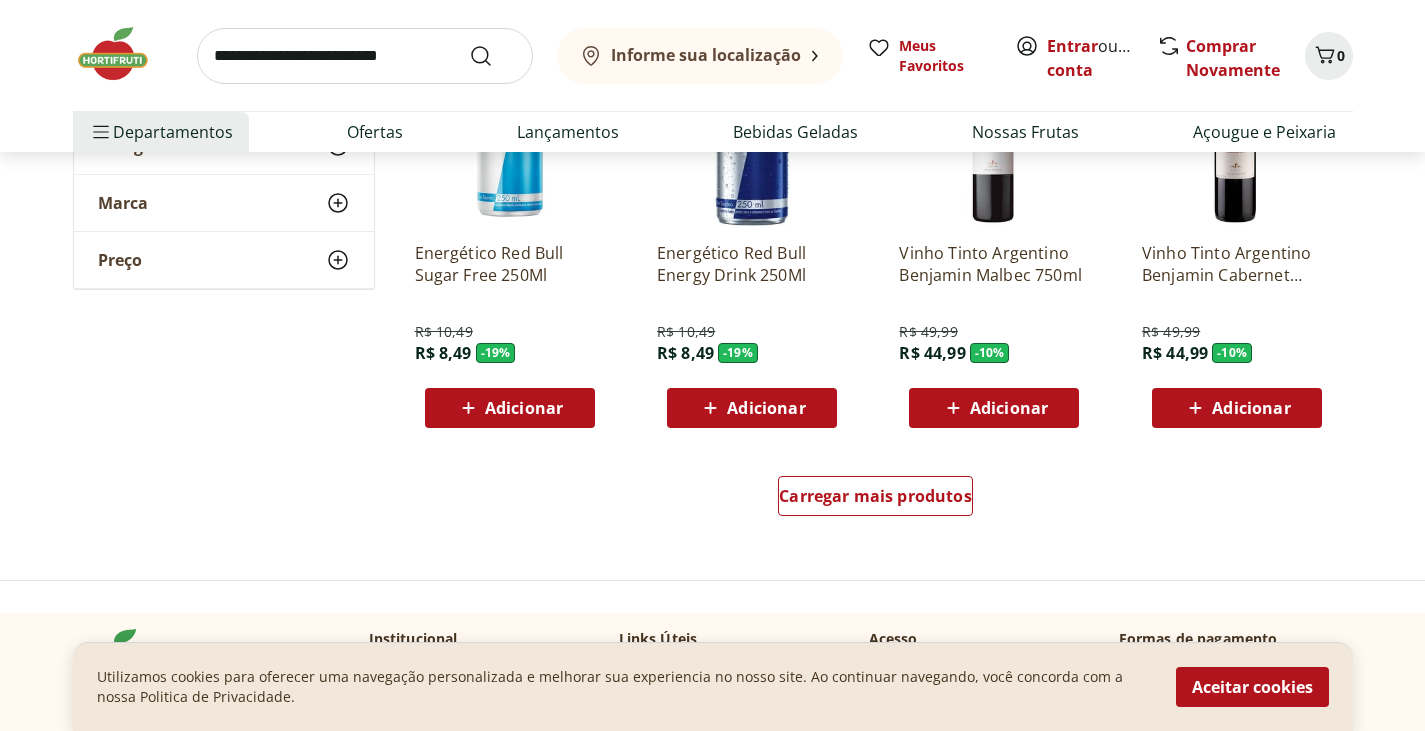 scroll, scrollTop: 2512, scrollLeft: 0, axis: vertical 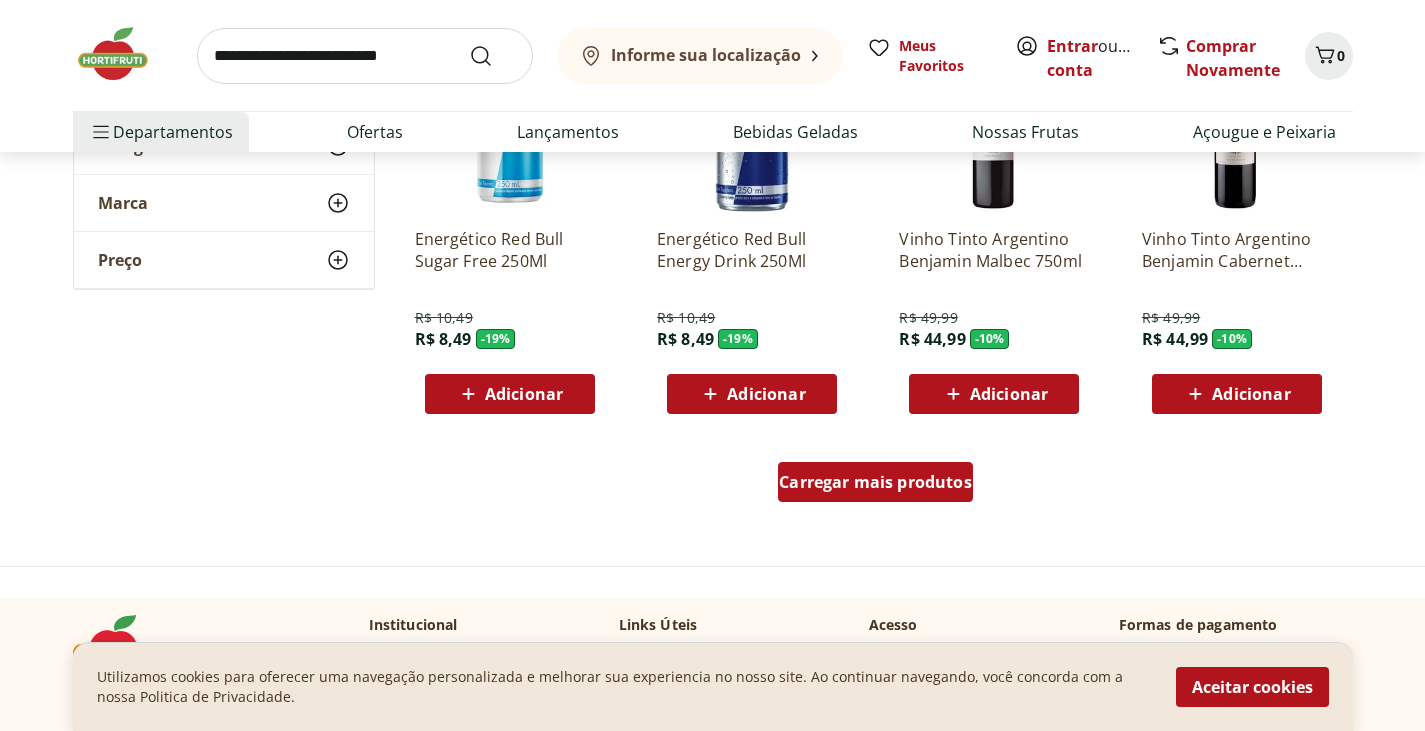 click on "Carregar mais produtos" at bounding box center [875, 482] 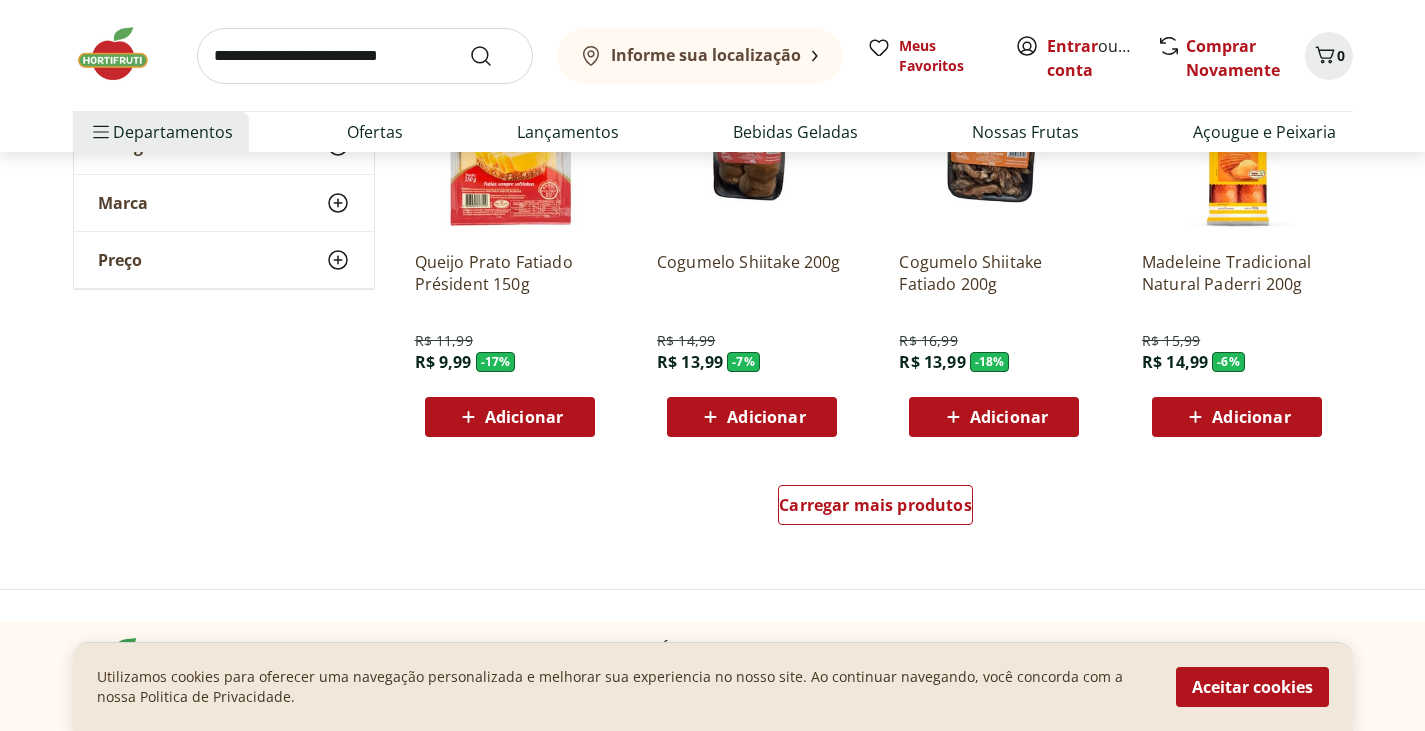 scroll, scrollTop: 3784, scrollLeft: 0, axis: vertical 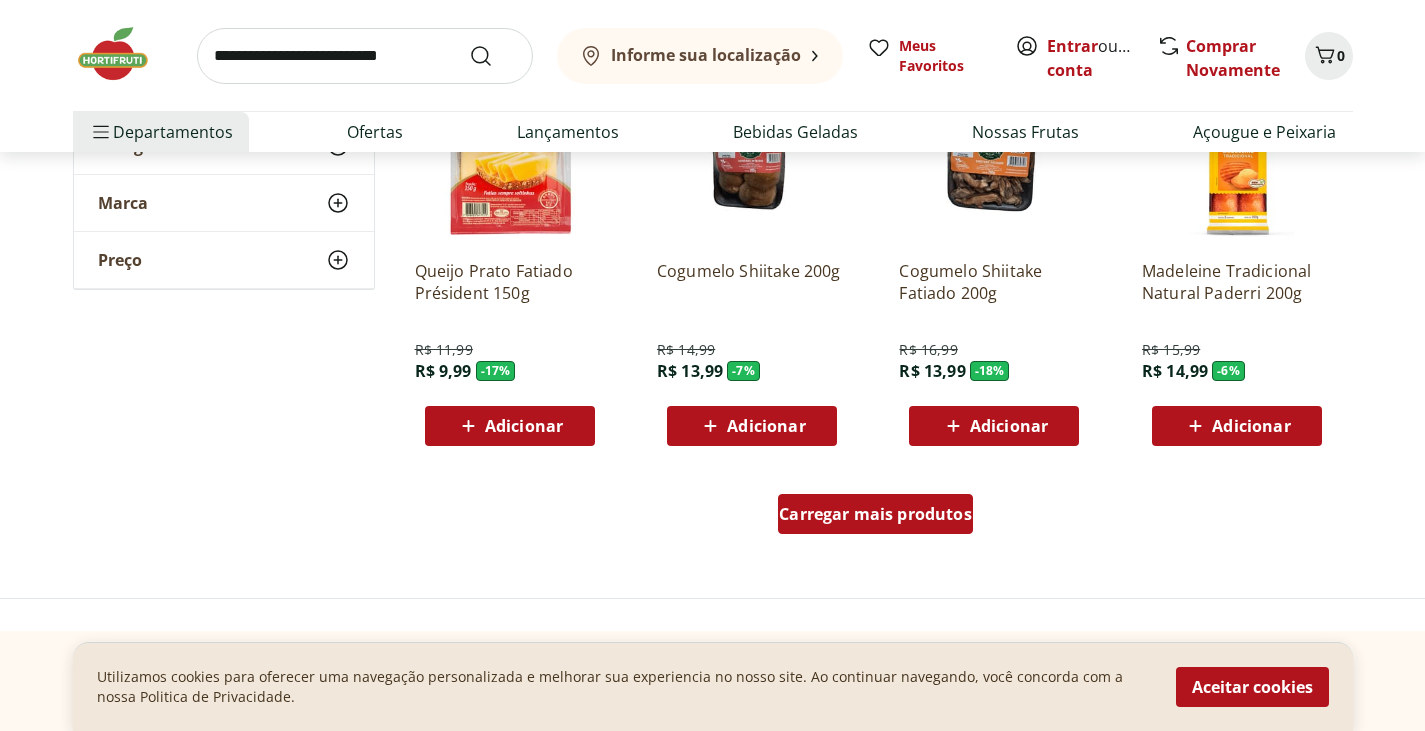 click on "Carregar mais produtos" at bounding box center [875, 518] 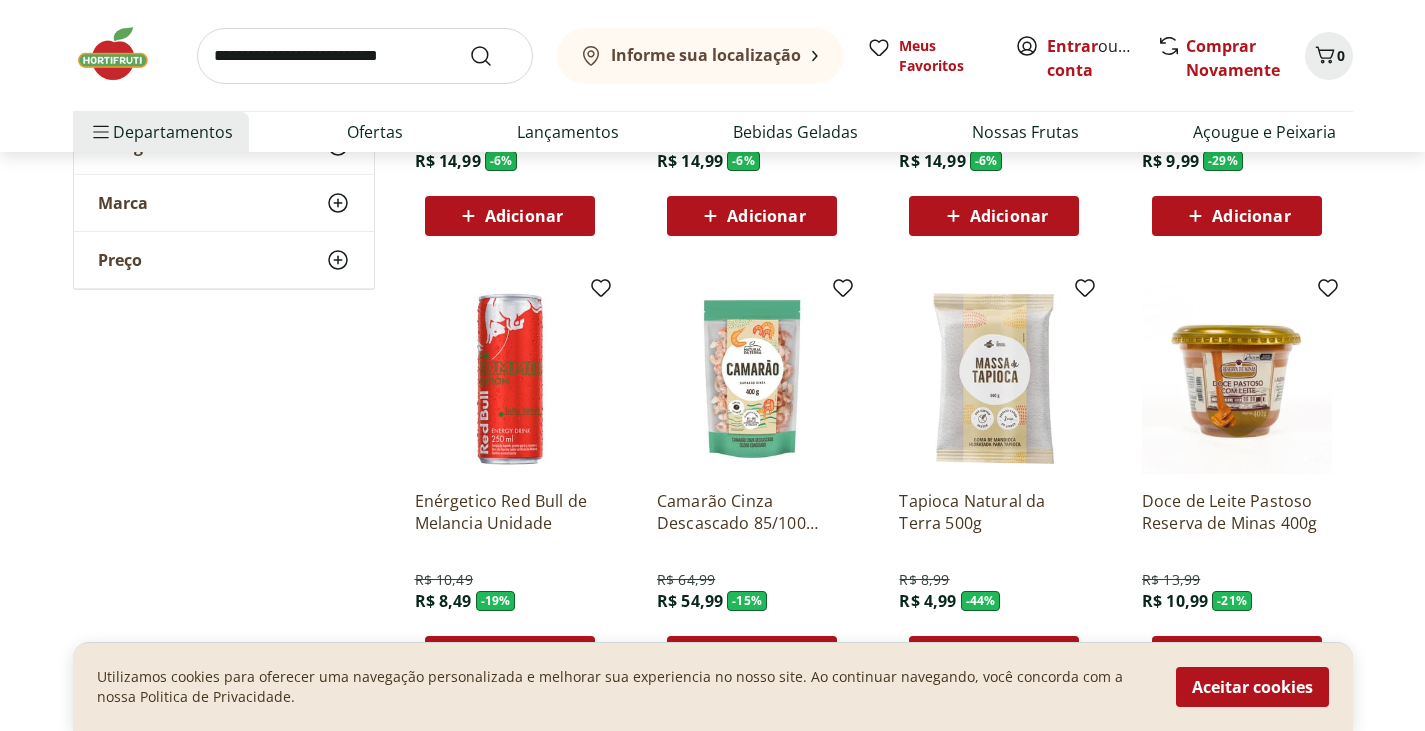 scroll, scrollTop: 4455, scrollLeft: 0, axis: vertical 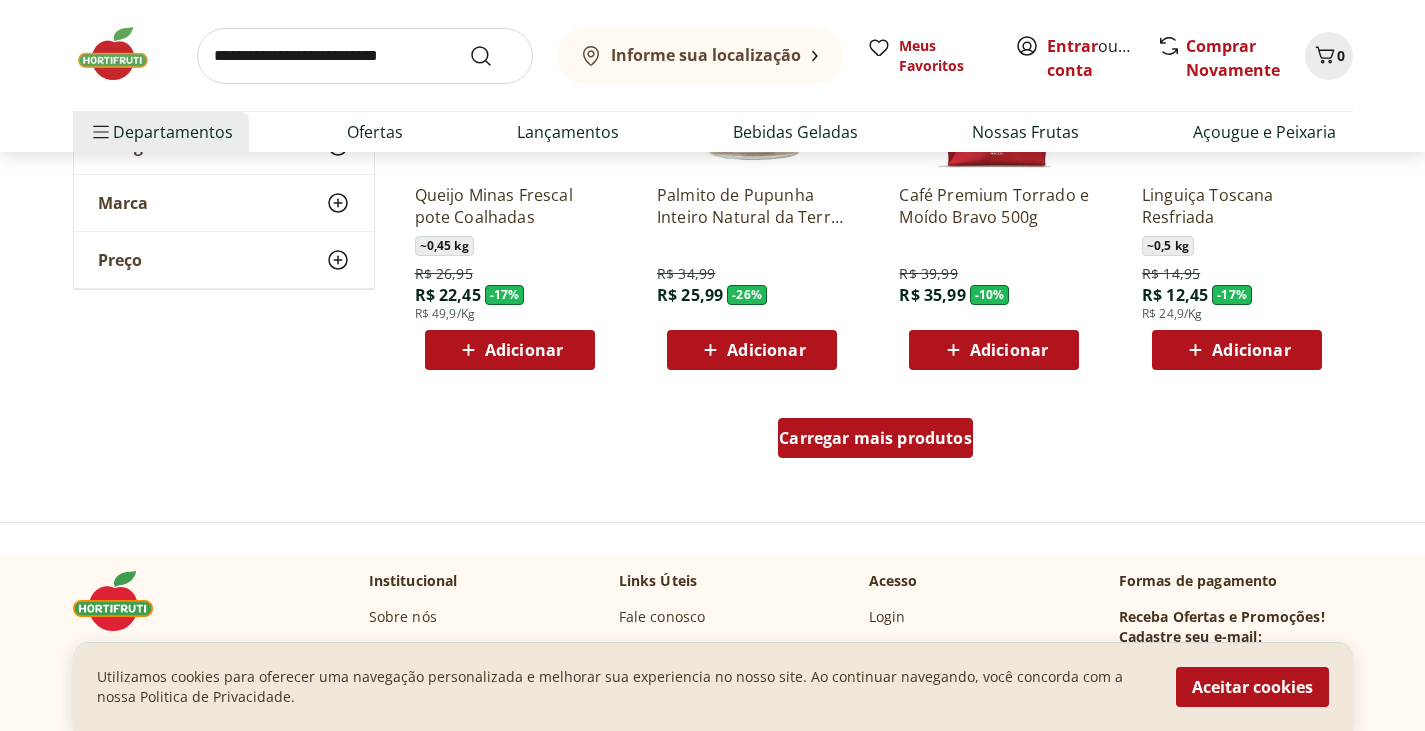 click on "Carregar mais produtos" at bounding box center (875, 438) 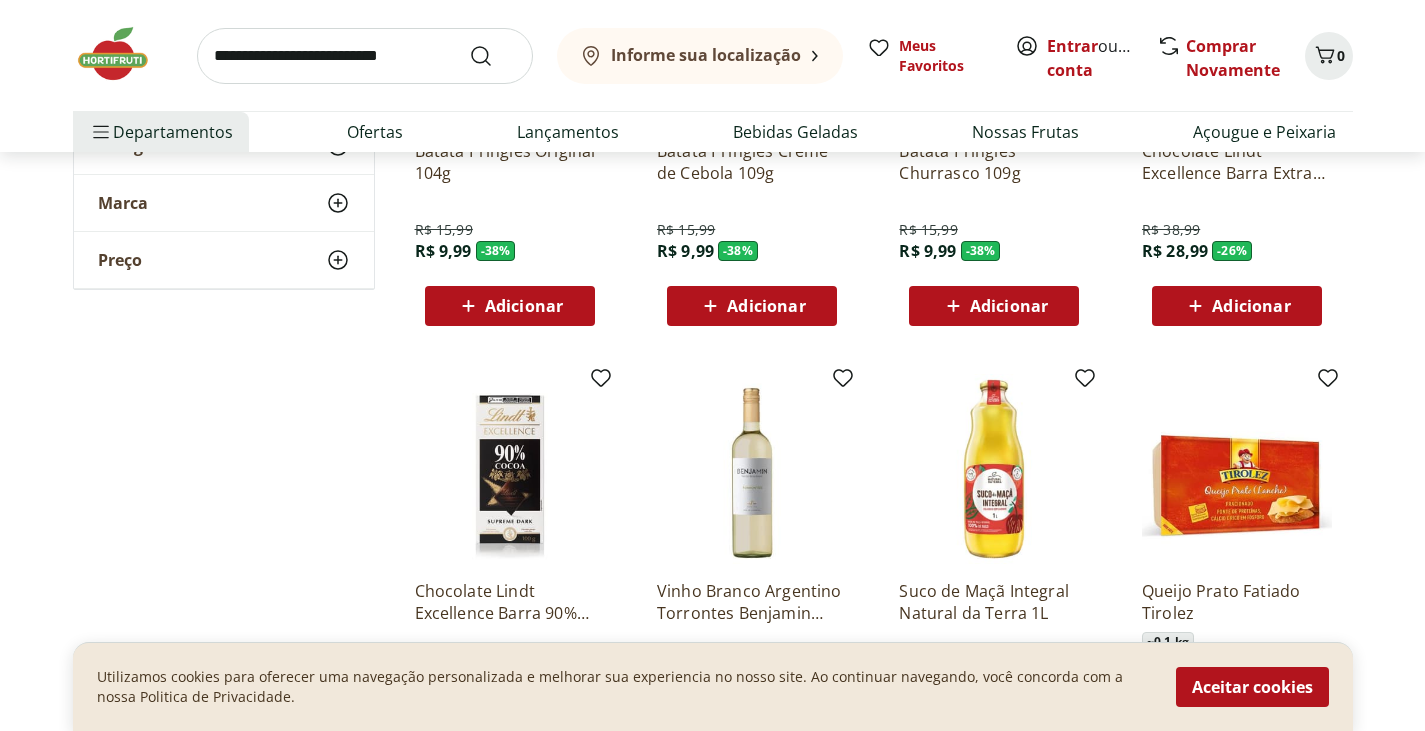 scroll, scrollTop: 6210, scrollLeft: 0, axis: vertical 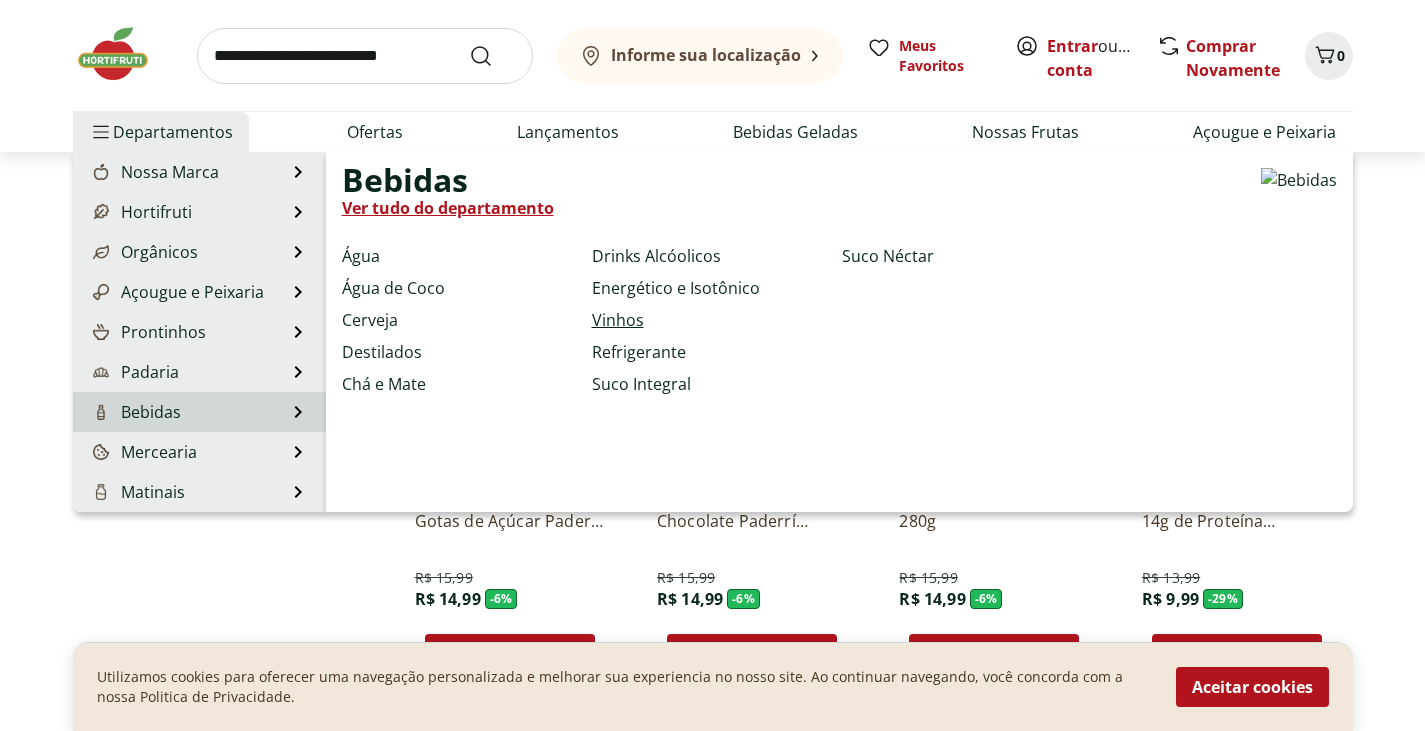 click on "Vinhos" at bounding box center (618, 320) 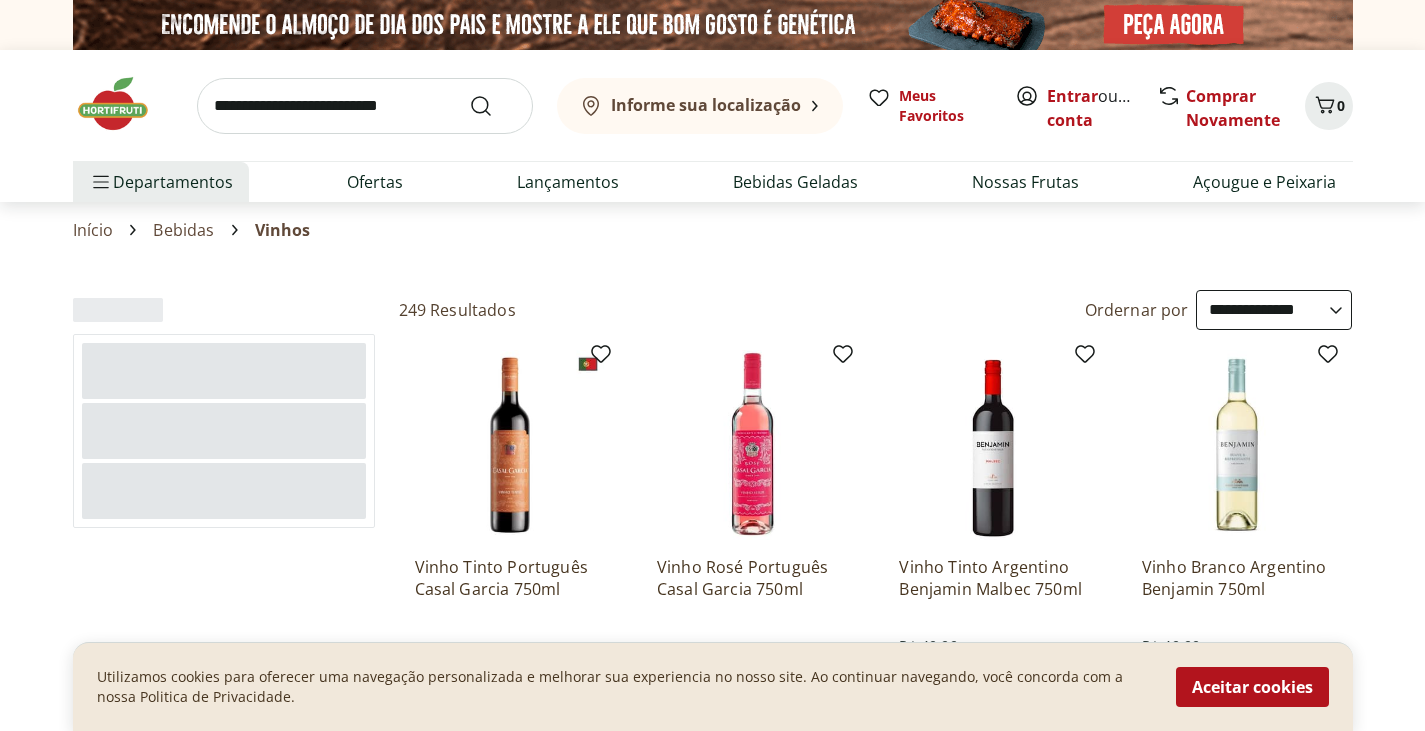 click on "**********" at bounding box center [1274, 310] 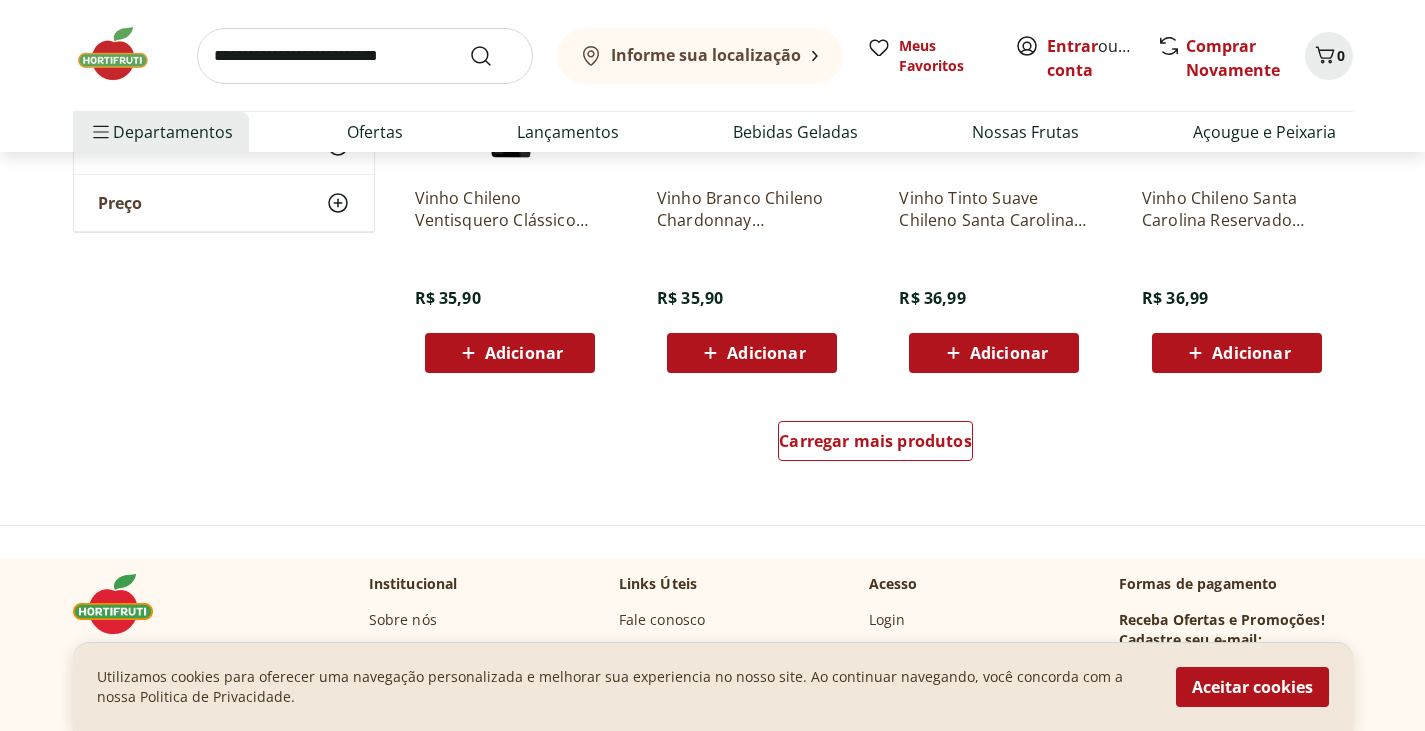 scroll, scrollTop: 1264, scrollLeft: 0, axis: vertical 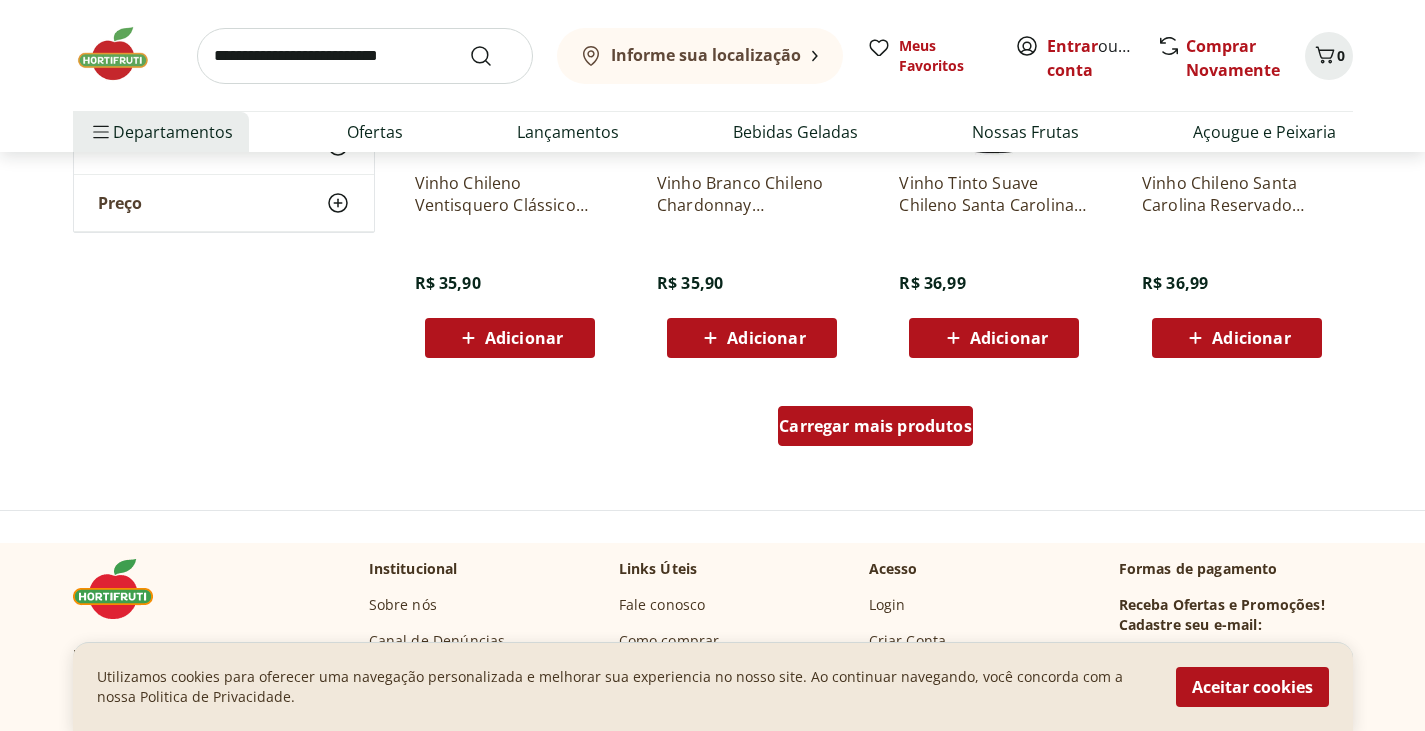 click on "Carregar mais produtos" at bounding box center (875, 426) 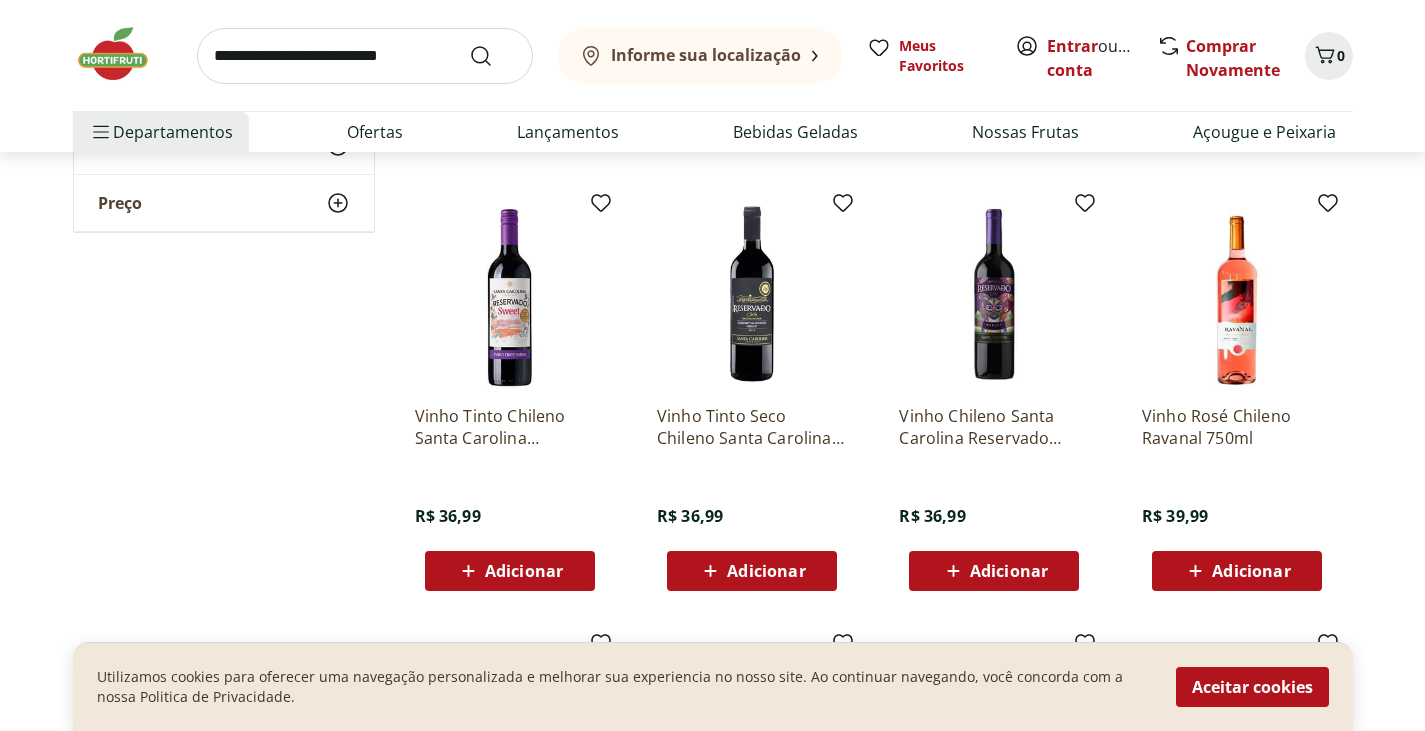 scroll, scrollTop: 1903, scrollLeft: 0, axis: vertical 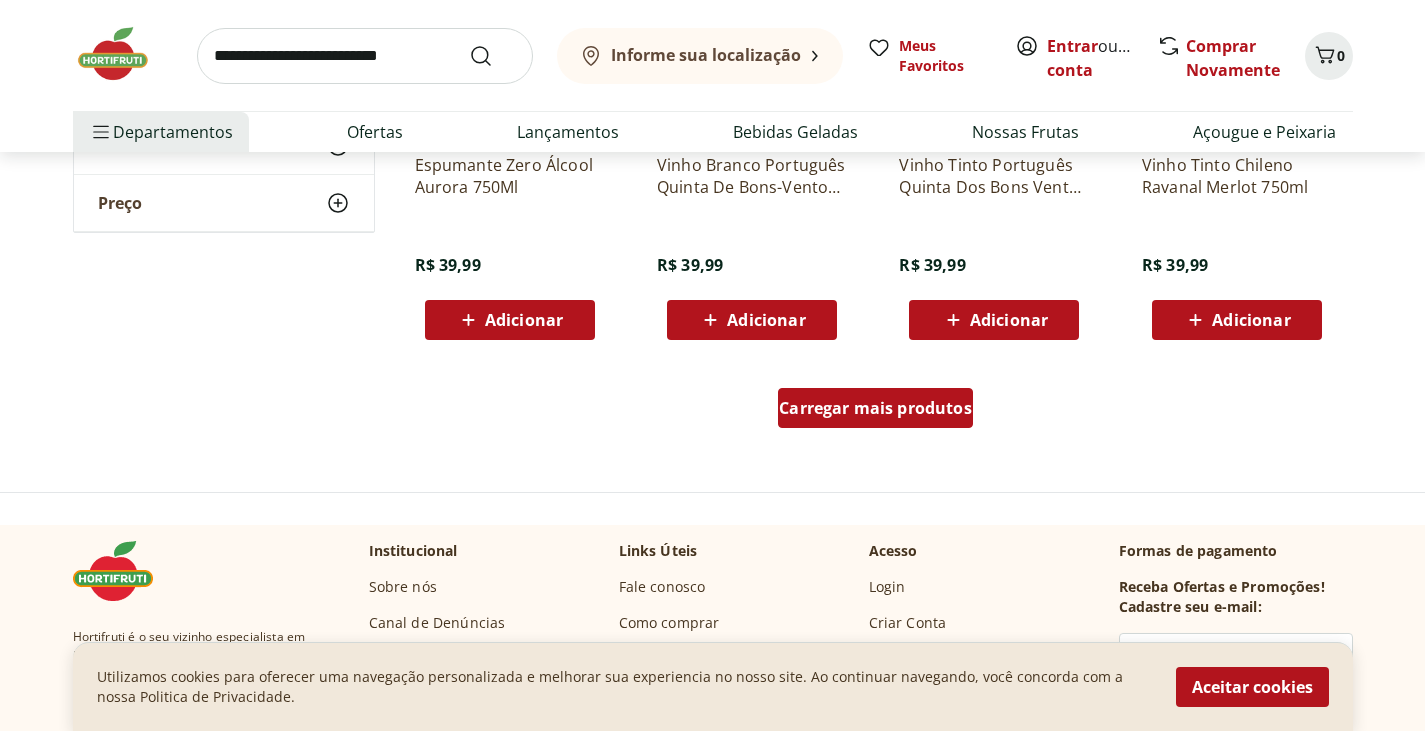 click on "Carregar mais produtos" at bounding box center [875, 408] 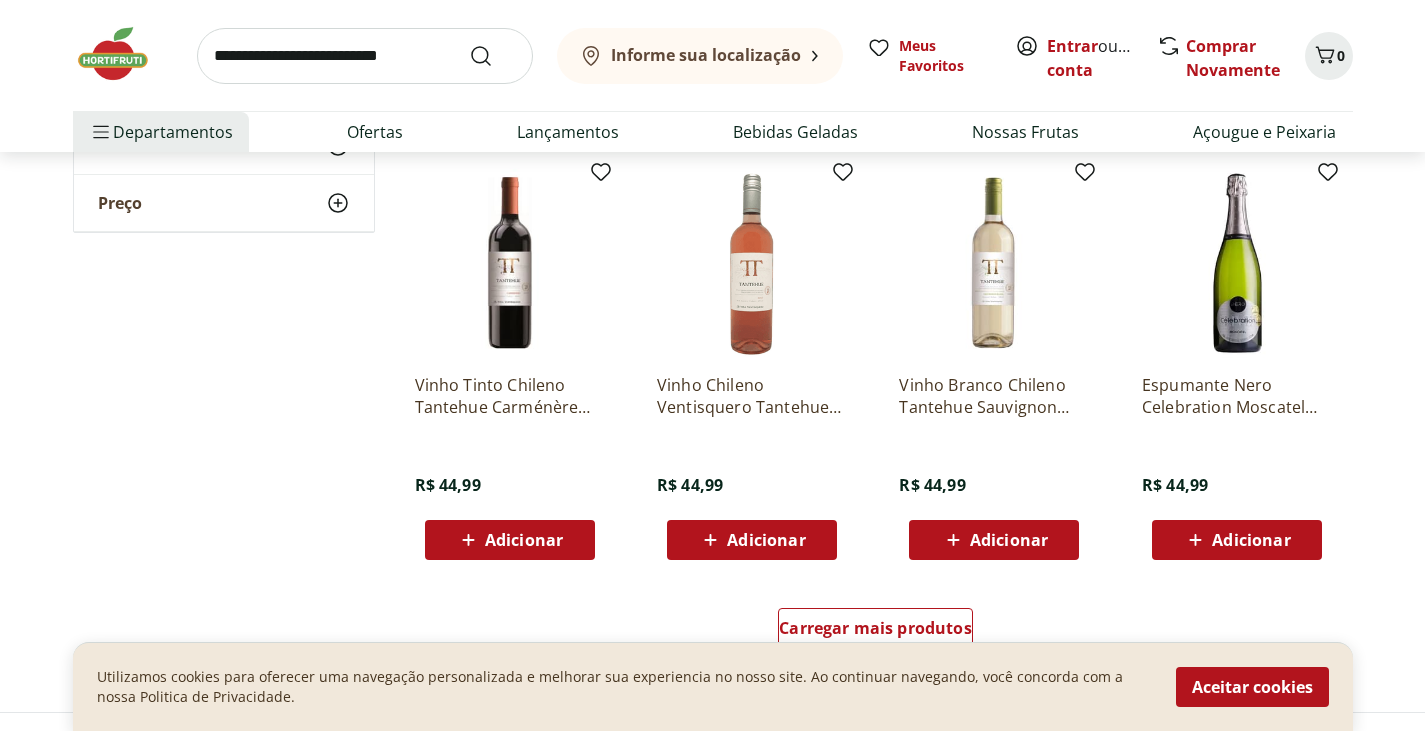 scroll, scrollTop: 3714, scrollLeft: 0, axis: vertical 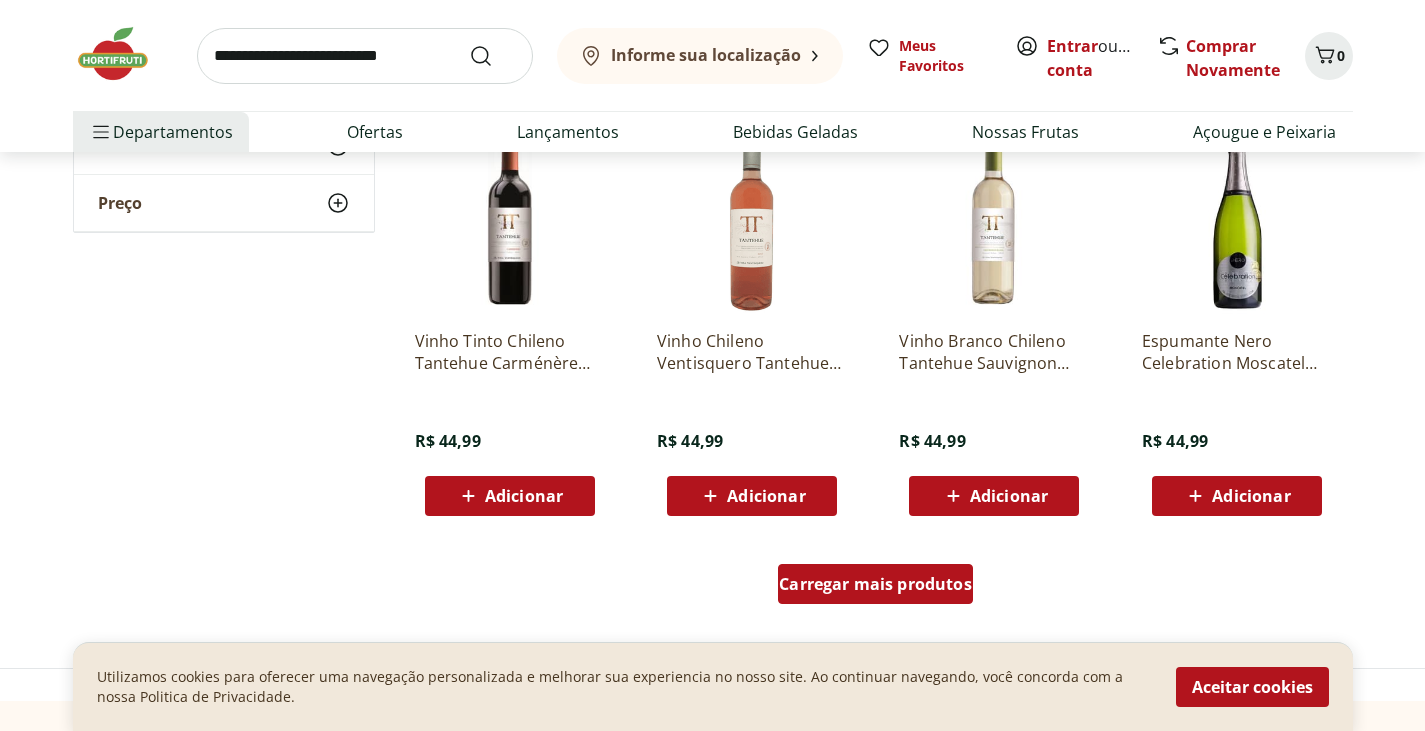 click on "Carregar mais produtos" at bounding box center [875, 584] 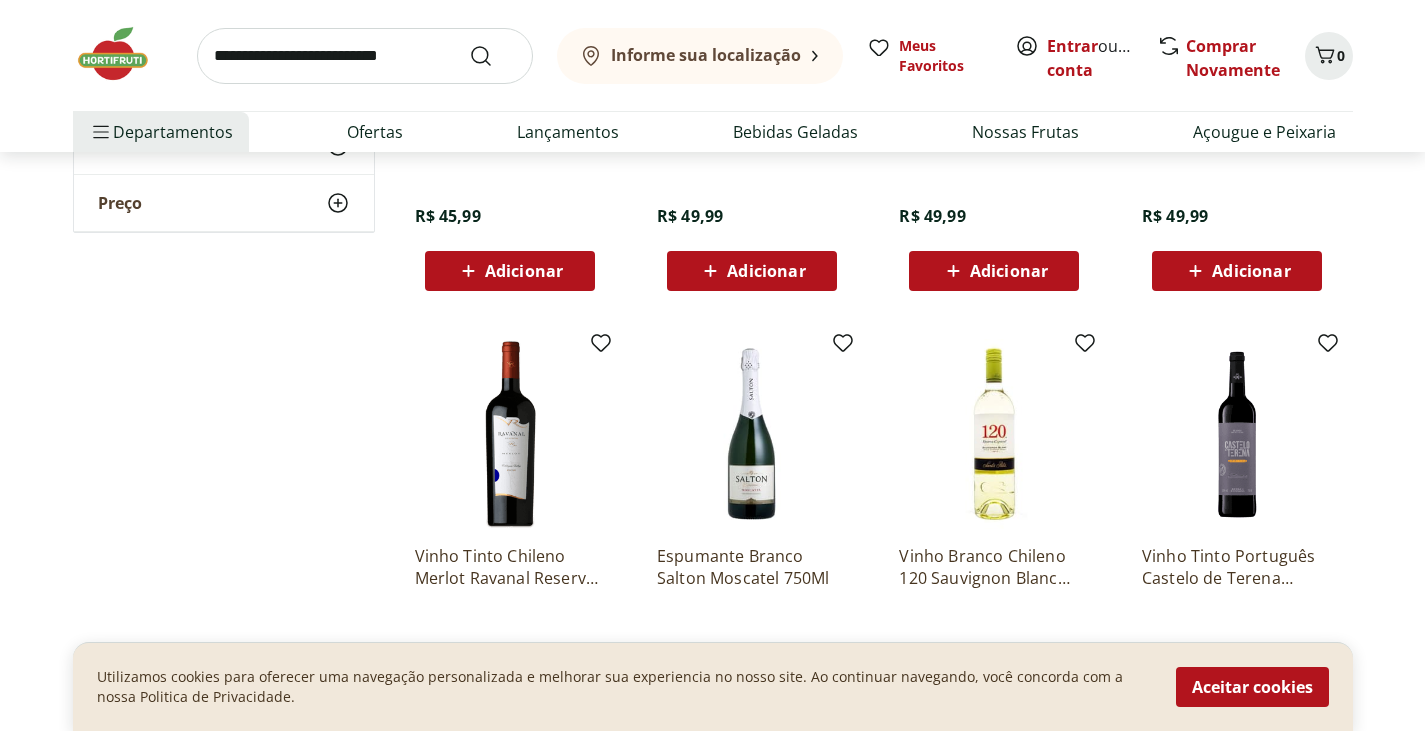 scroll, scrollTop: 4369, scrollLeft: 0, axis: vertical 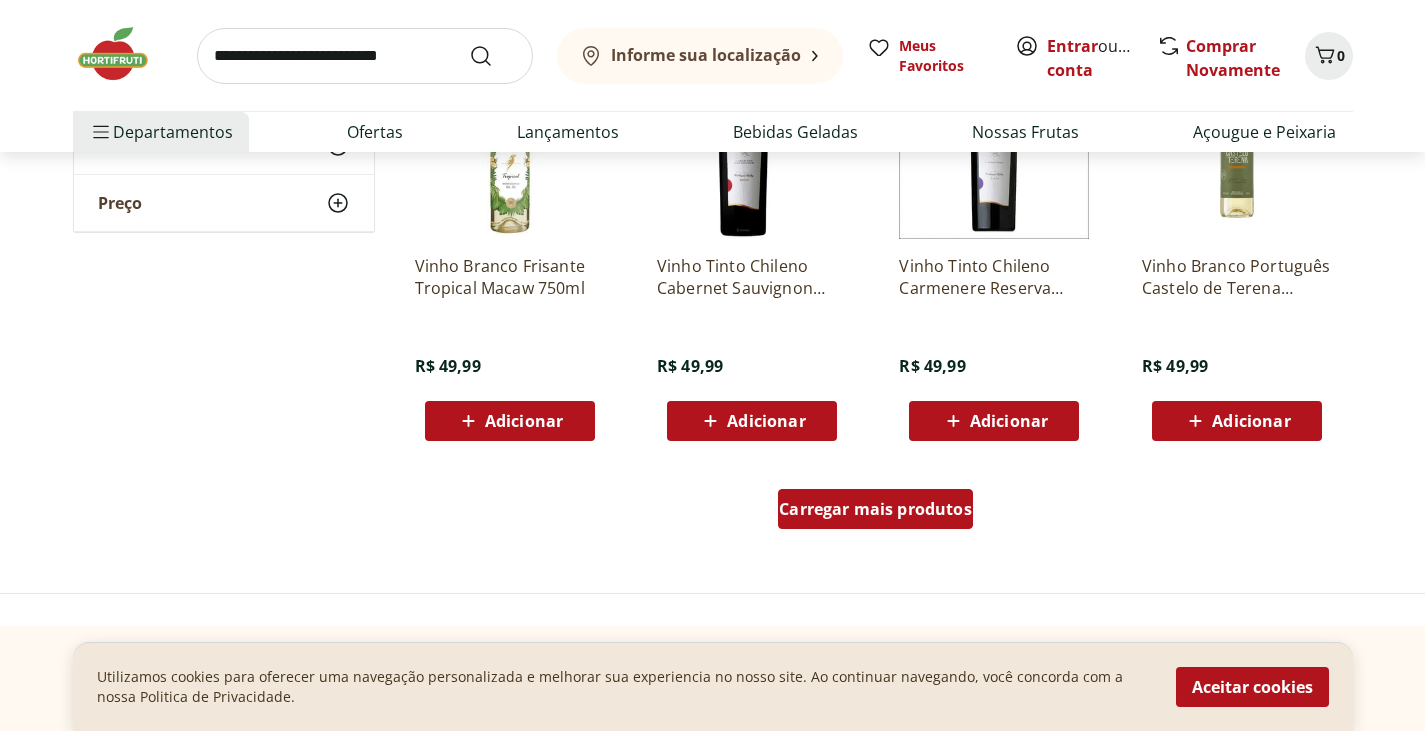 click on "Carregar mais produtos" at bounding box center (875, 509) 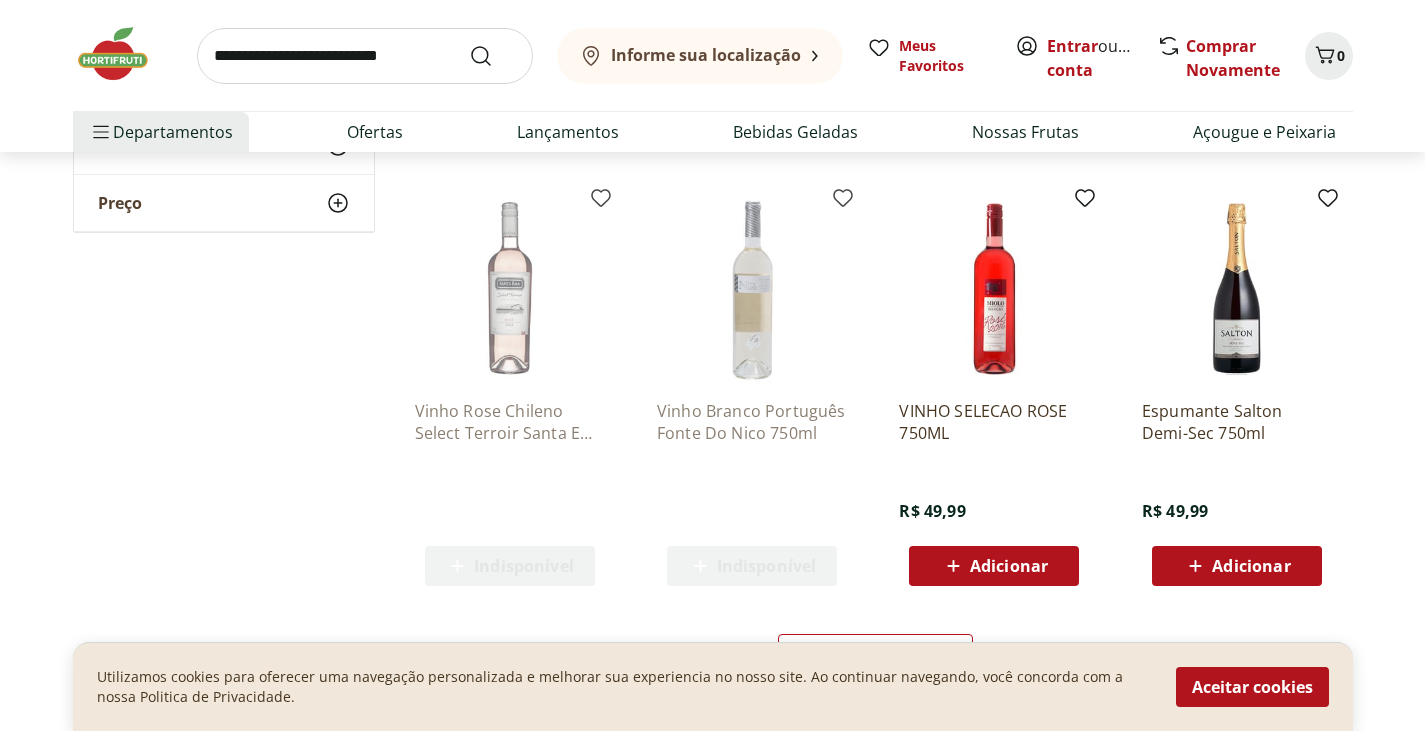 scroll, scrollTop: 6296, scrollLeft: 0, axis: vertical 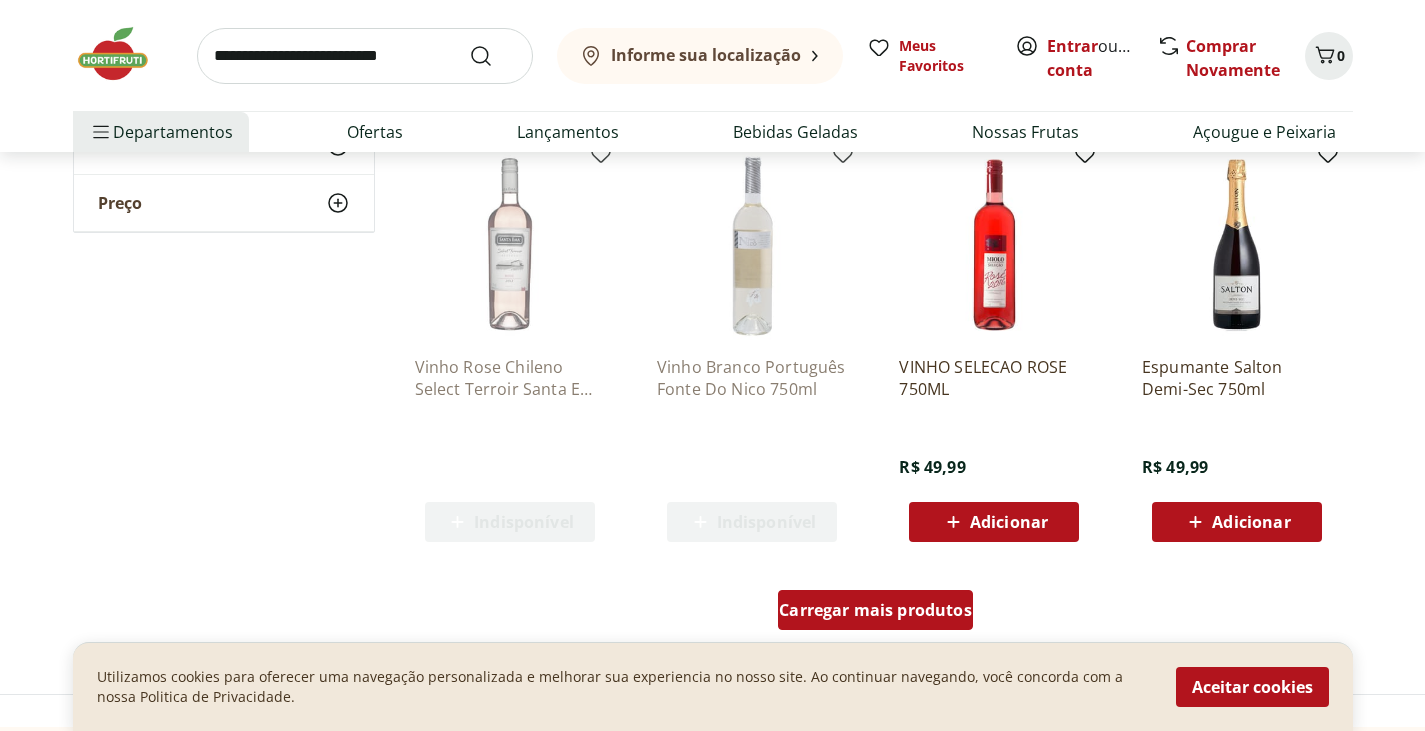 click on "Carregar mais produtos" at bounding box center (875, 610) 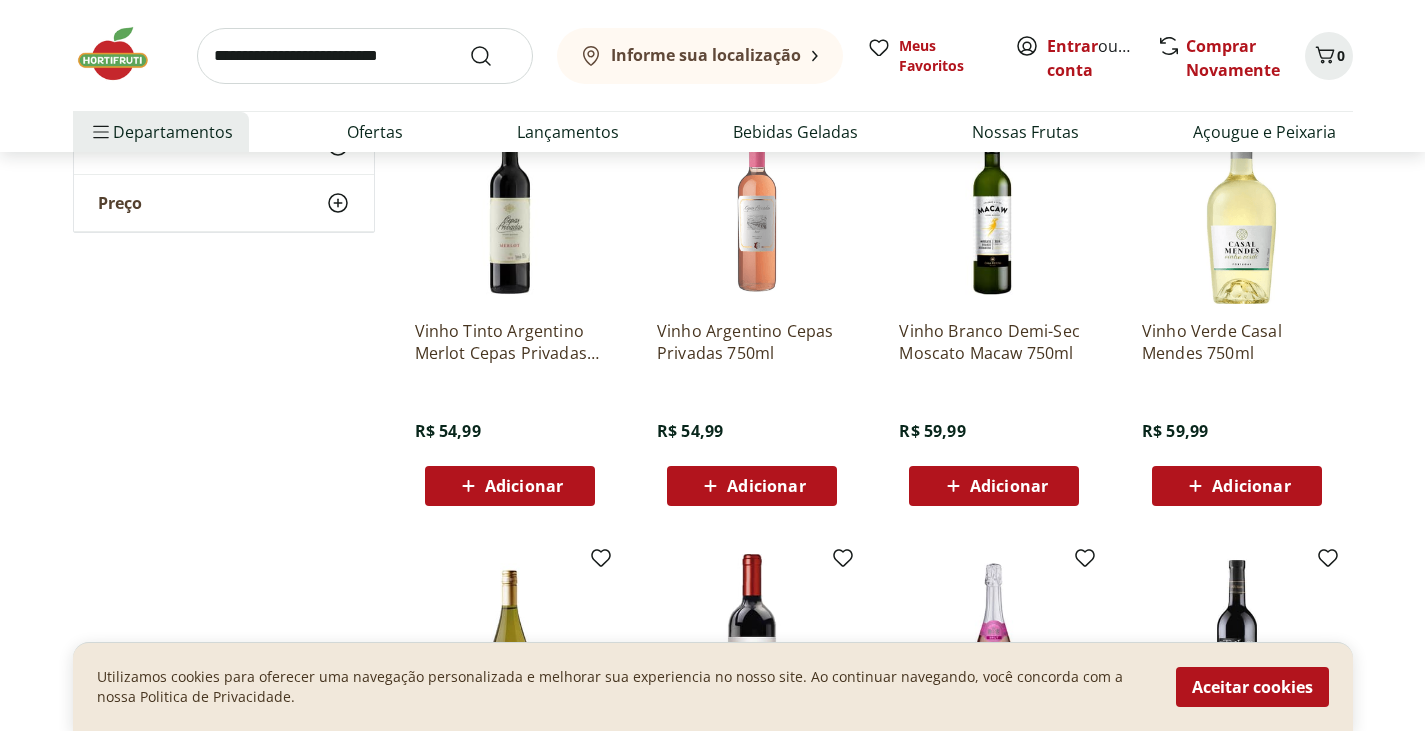 scroll, scrollTop: 7095, scrollLeft: 0, axis: vertical 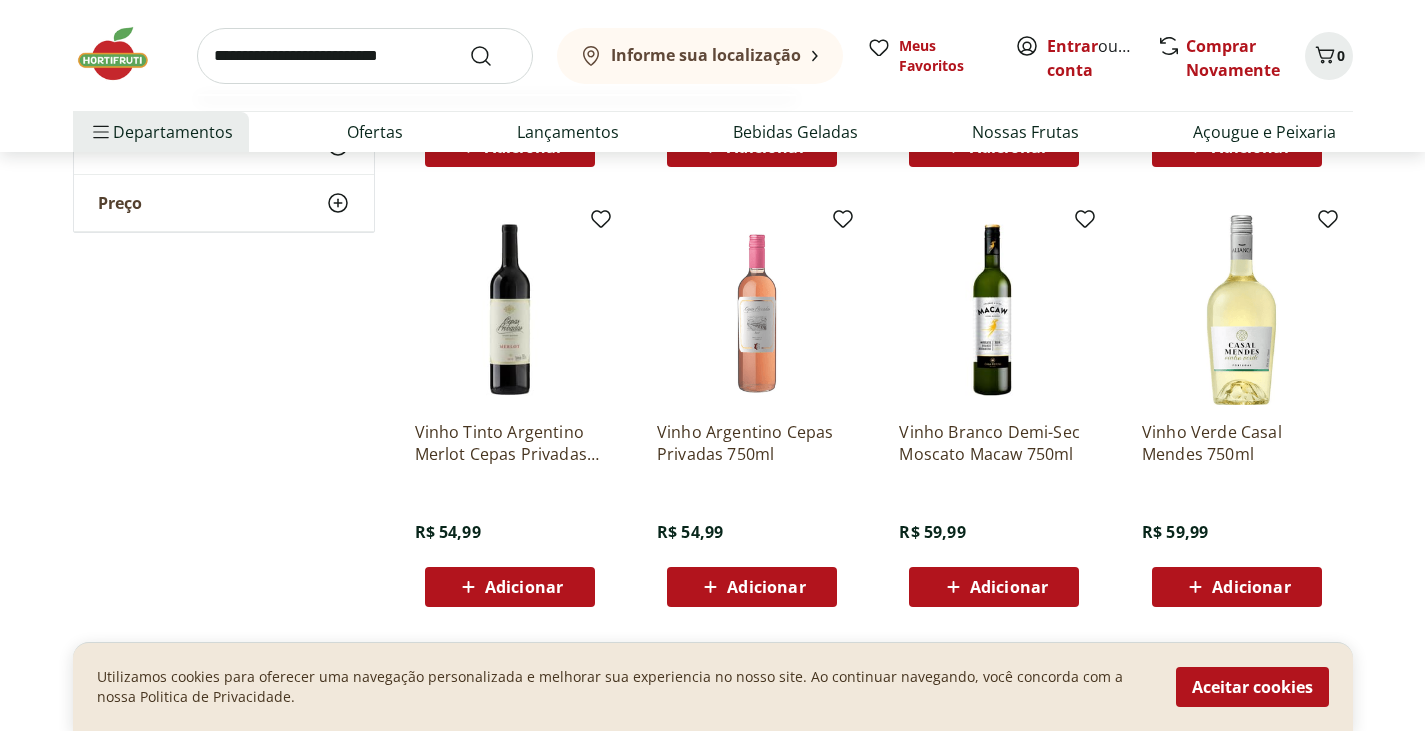 click at bounding box center [365, 56] 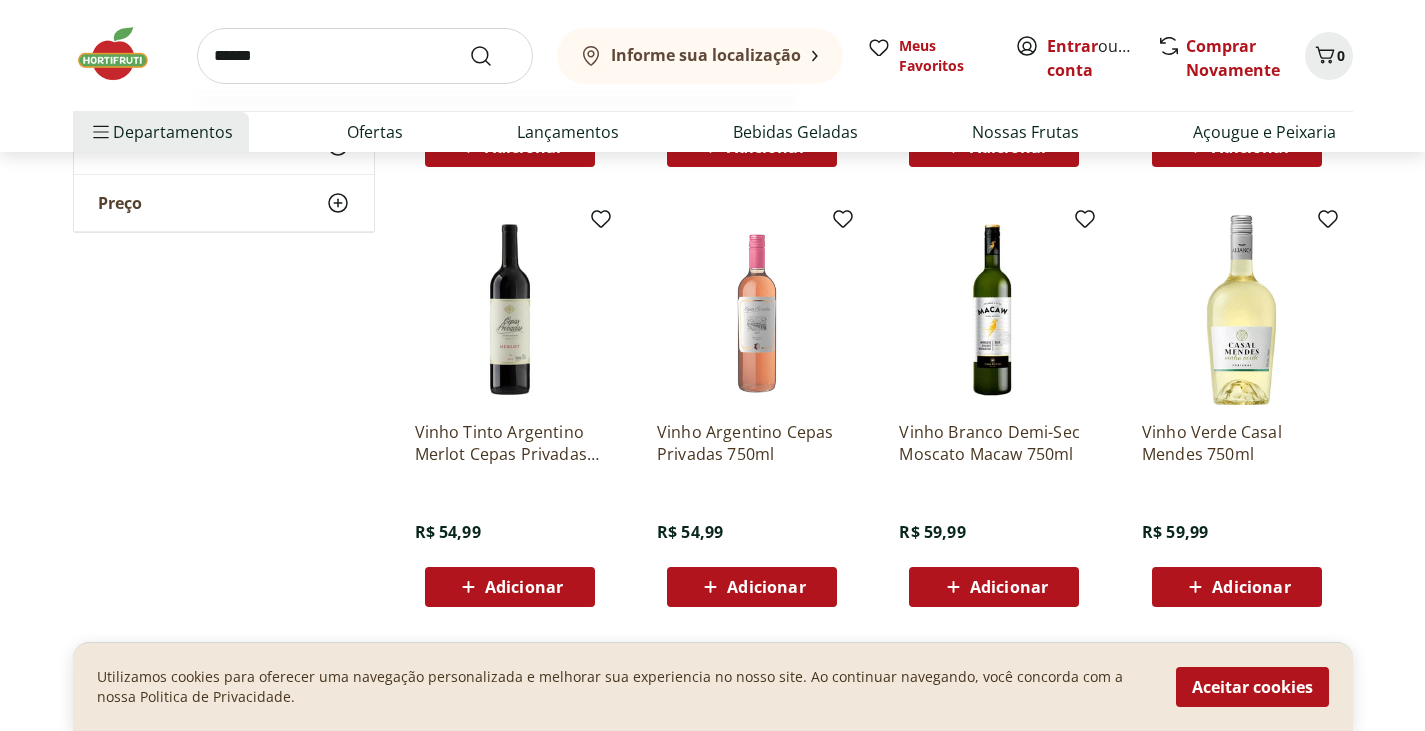 type on "******" 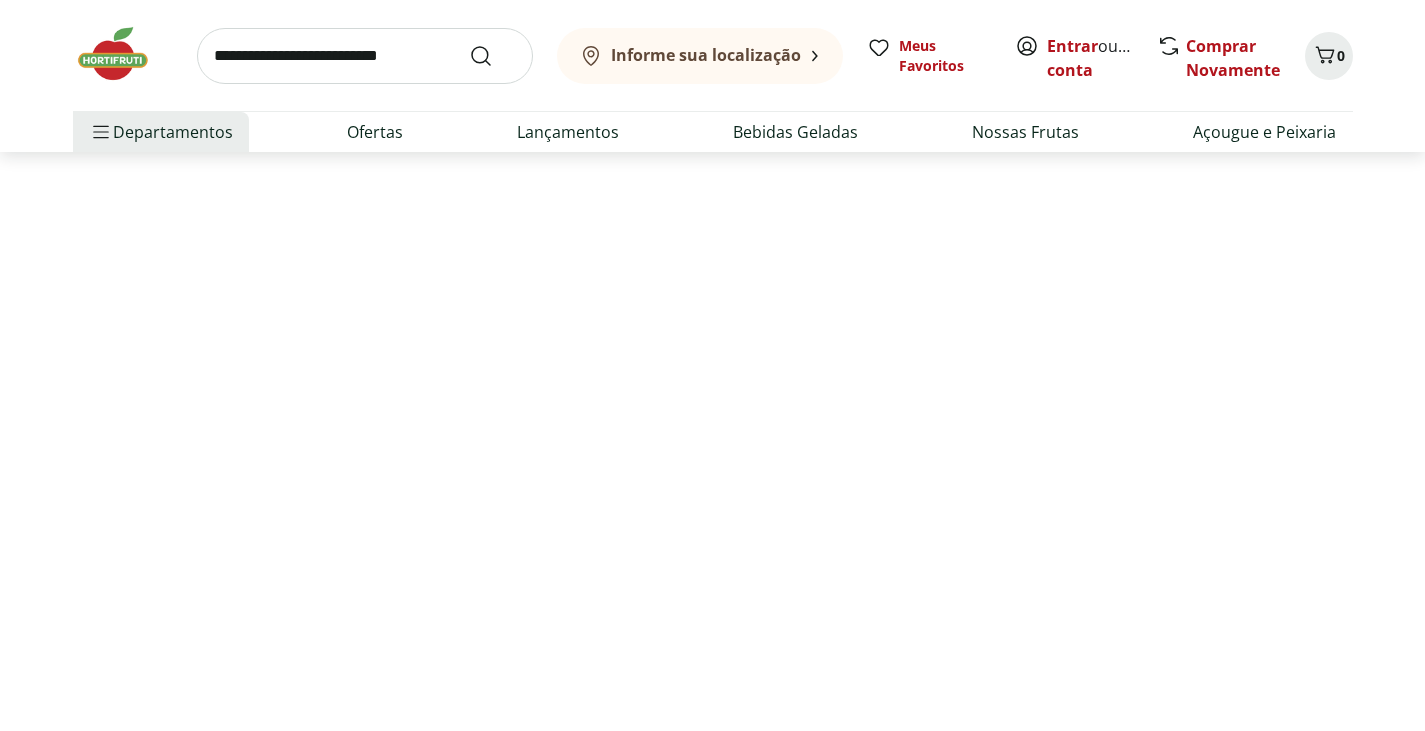scroll, scrollTop: 0, scrollLeft: 0, axis: both 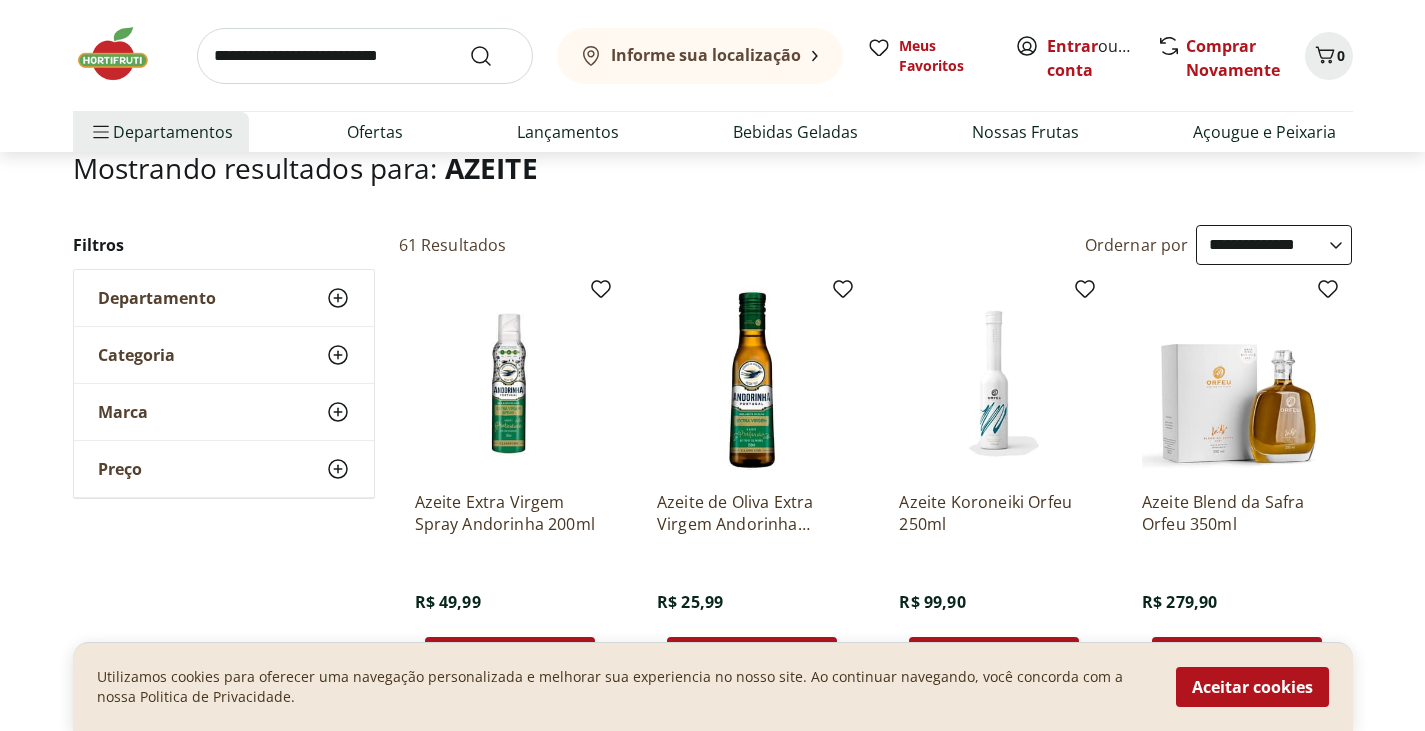click on "**********" at bounding box center [1274, 245] 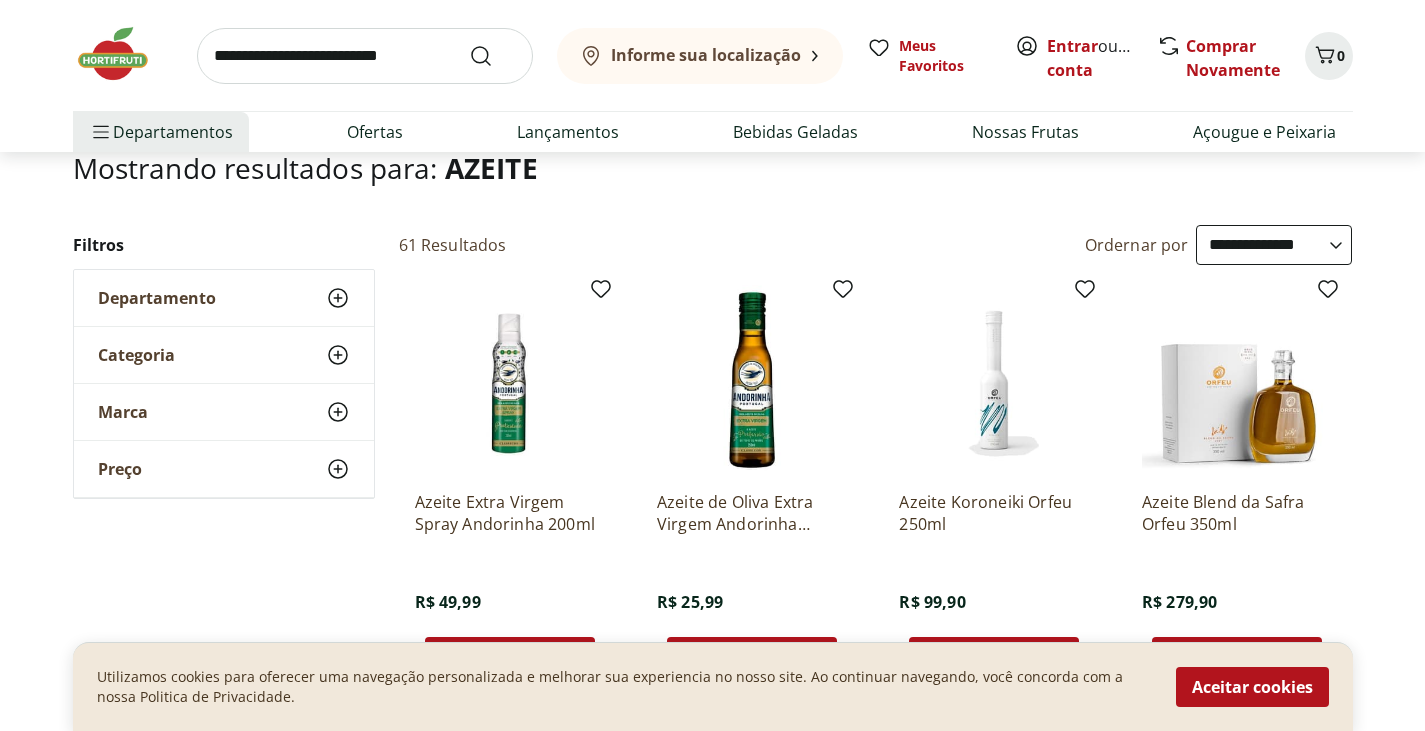 click on "**********" at bounding box center [1274, 245] 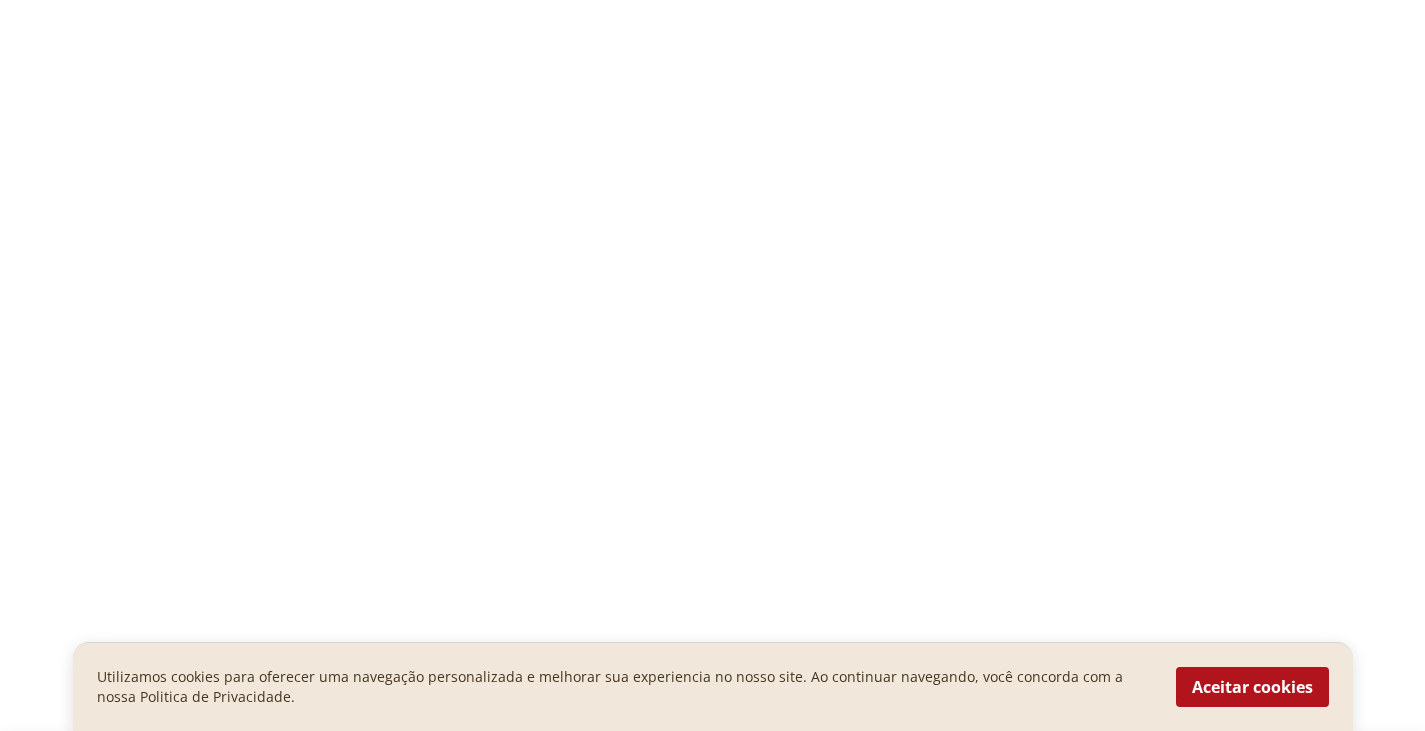 scroll, scrollTop: 0, scrollLeft: 0, axis: both 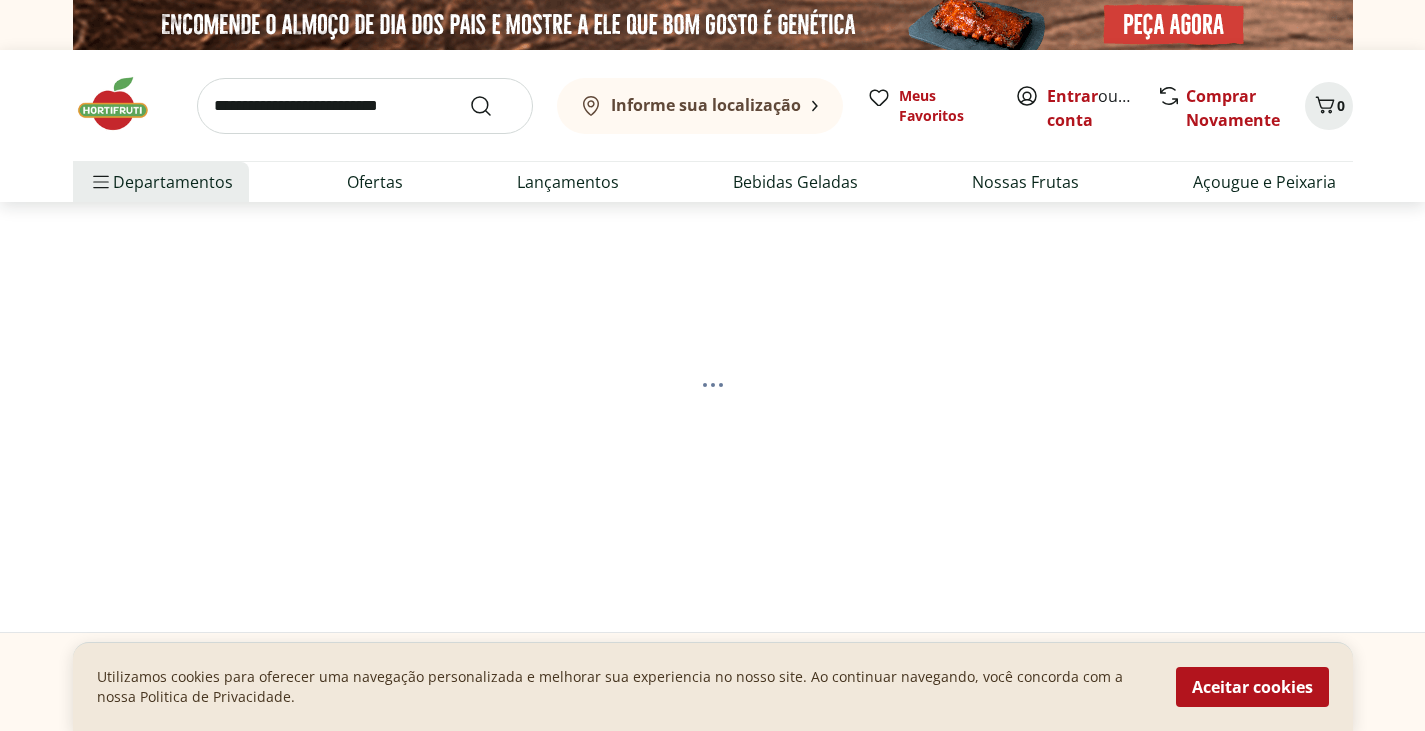 select on "*********" 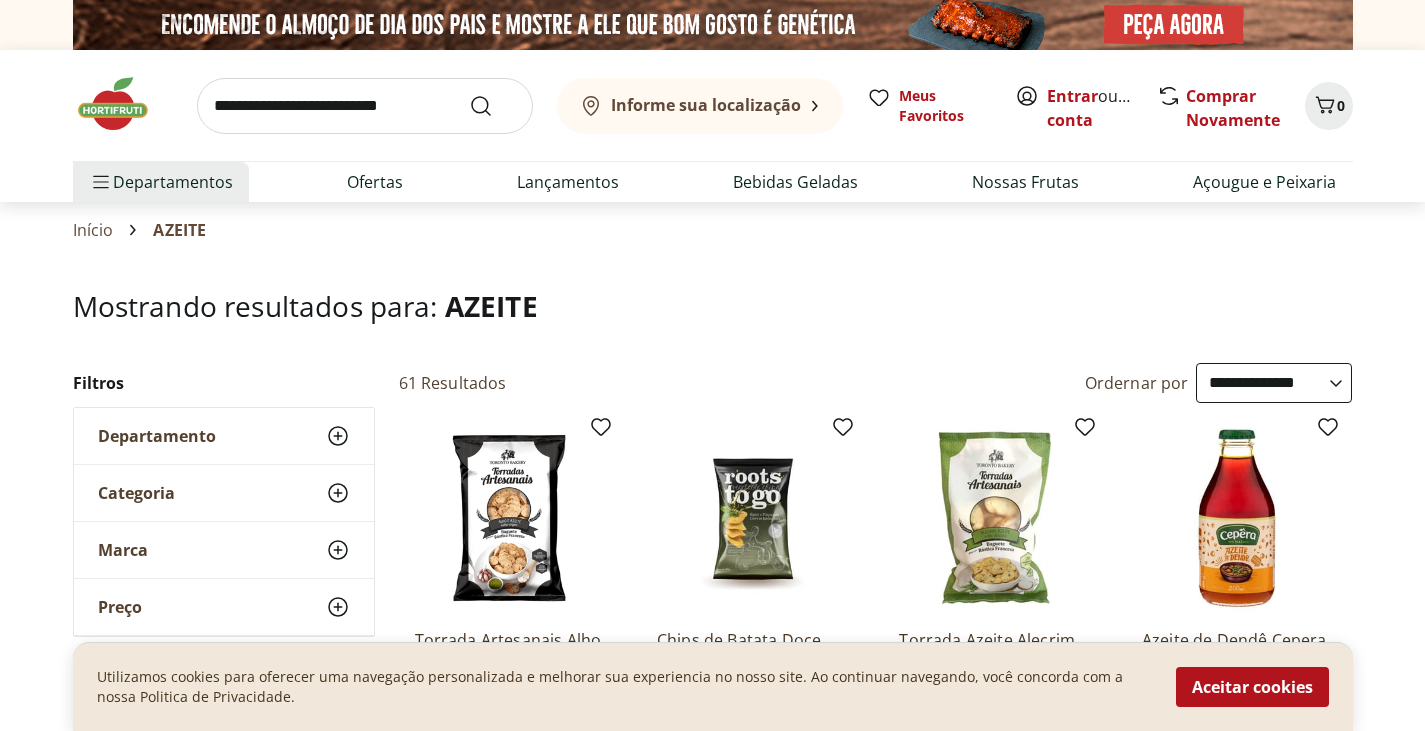click at bounding box center (365, 106) 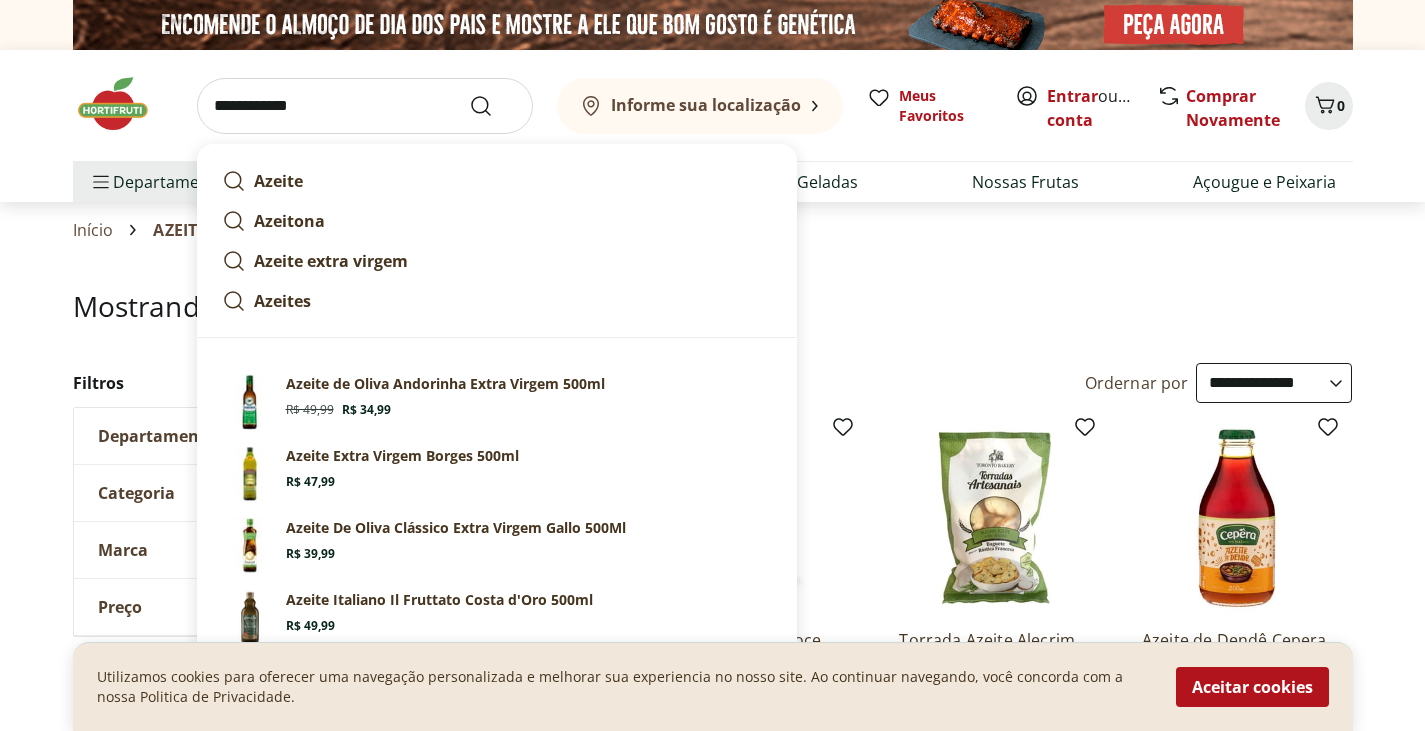 type on "**********" 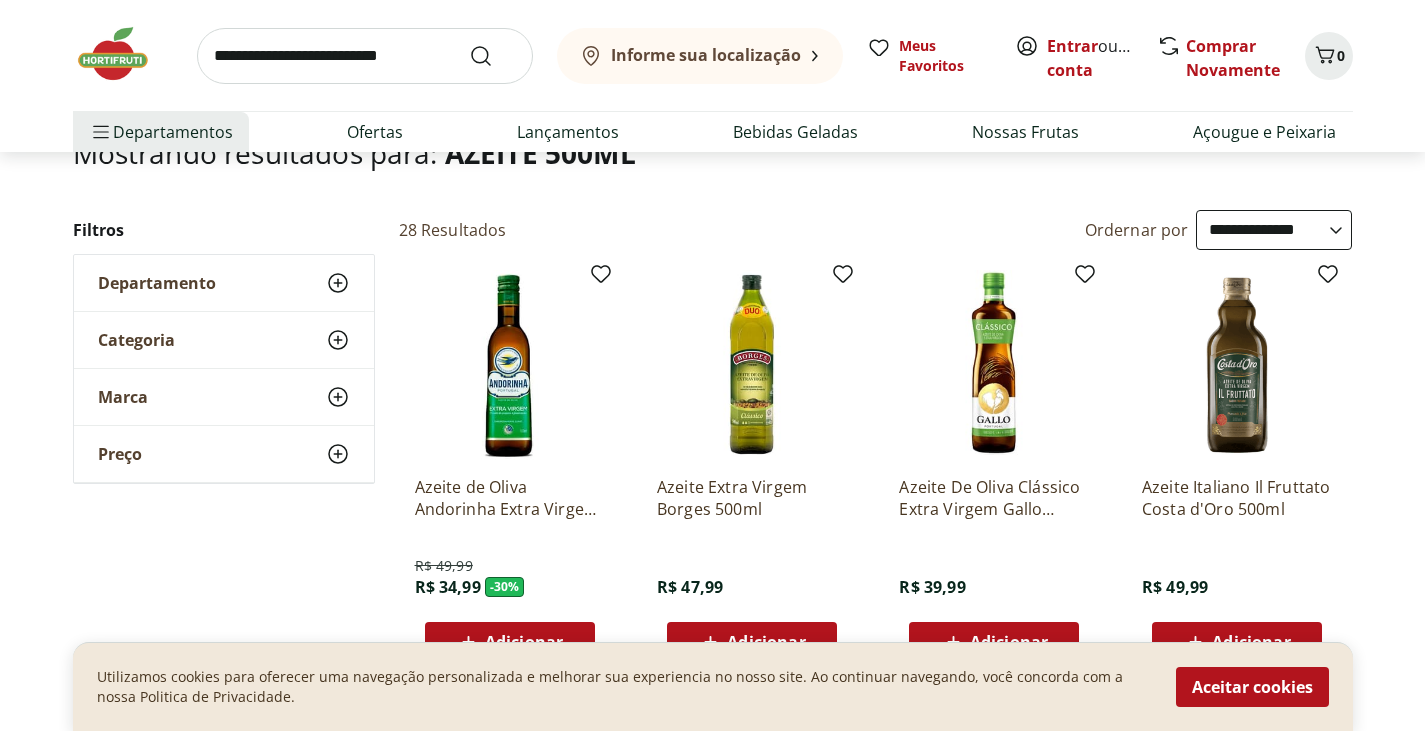 scroll, scrollTop: 161, scrollLeft: 0, axis: vertical 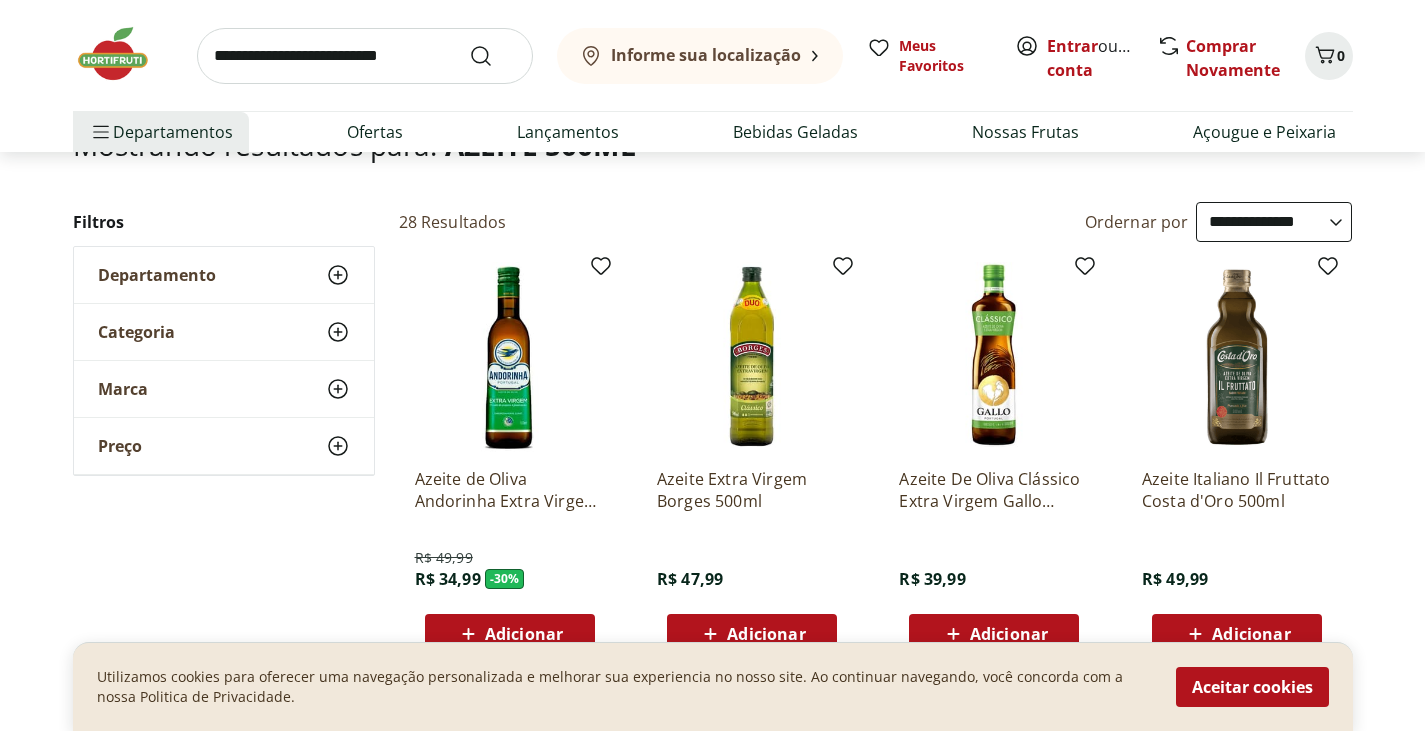 click on "**********" at bounding box center [1274, 222] 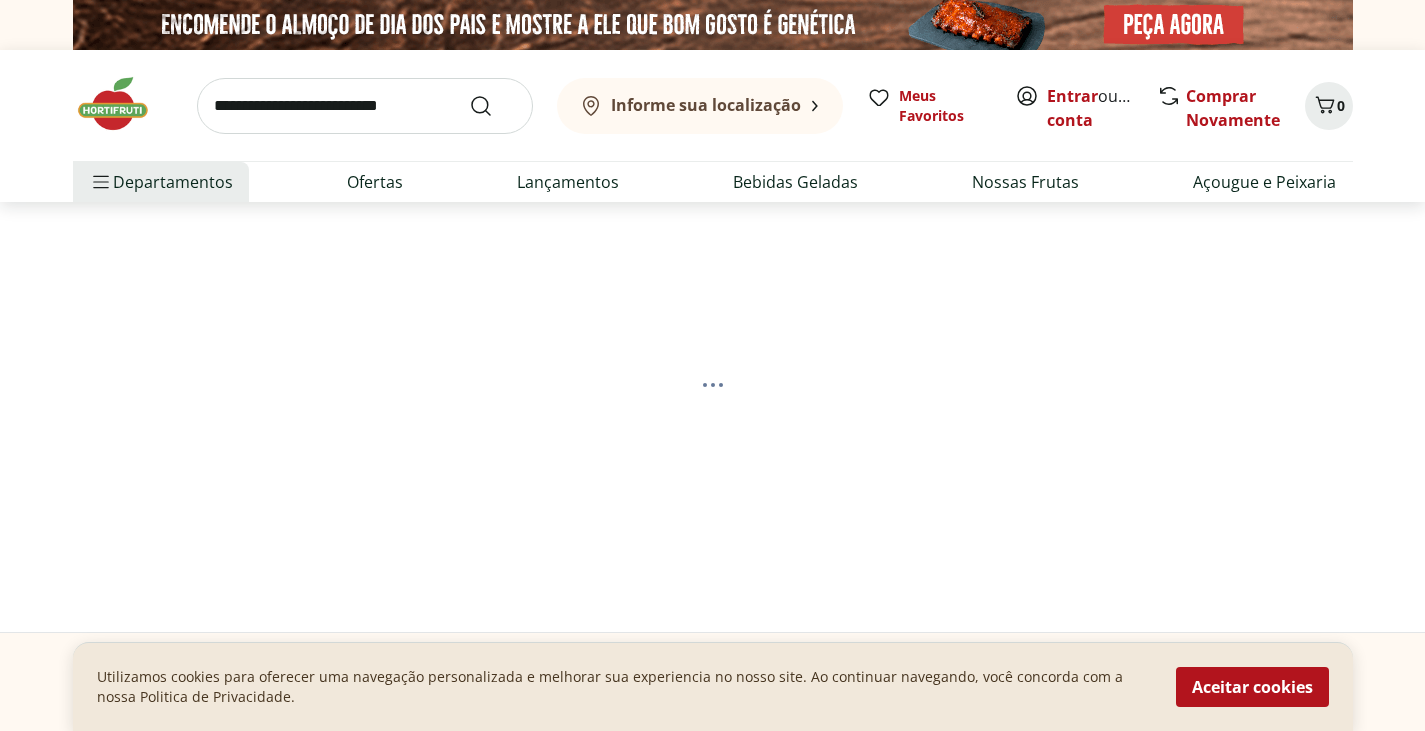 select on "*********" 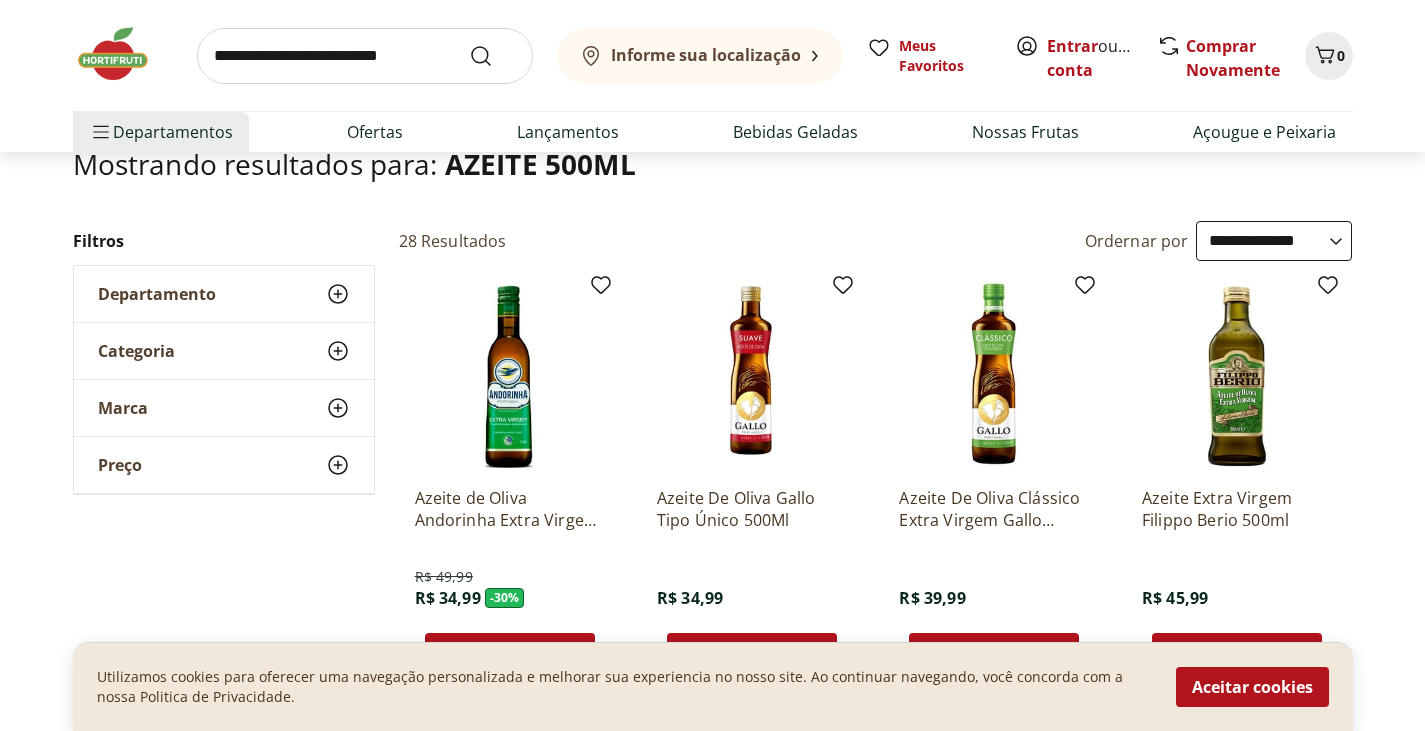 scroll, scrollTop: 137, scrollLeft: 0, axis: vertical 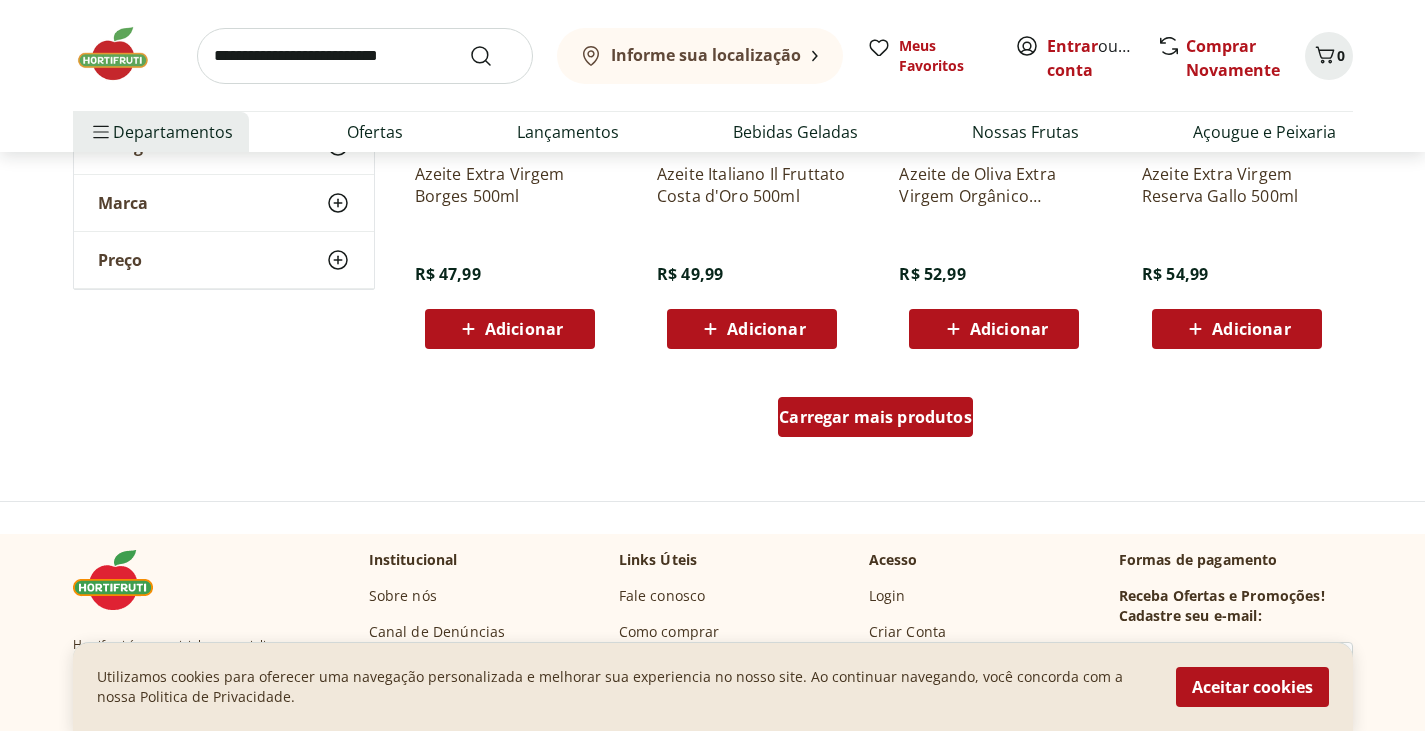 click on "Carregar mais produtos" at bounding box center [875, 417] 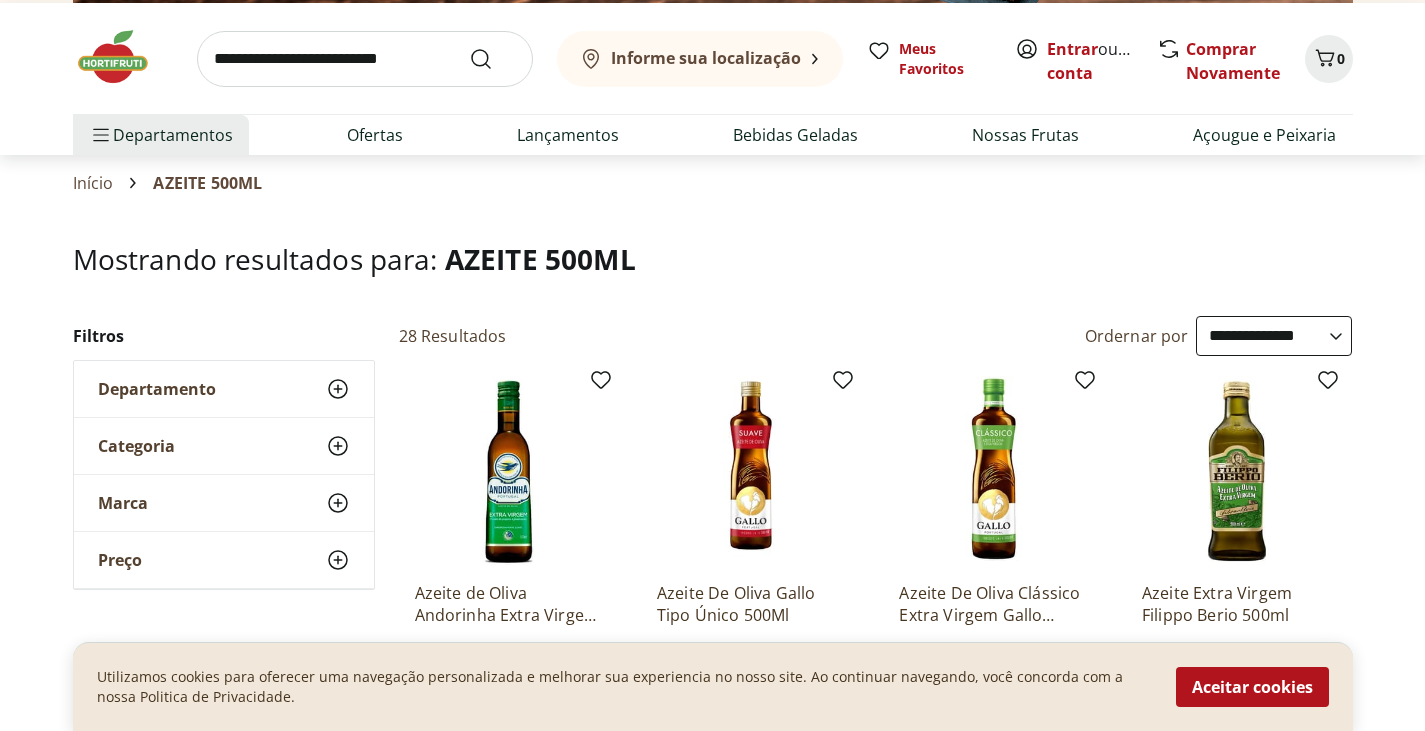 scroll, scrollTop: 26, scrollLeft: 0, axis: vertical 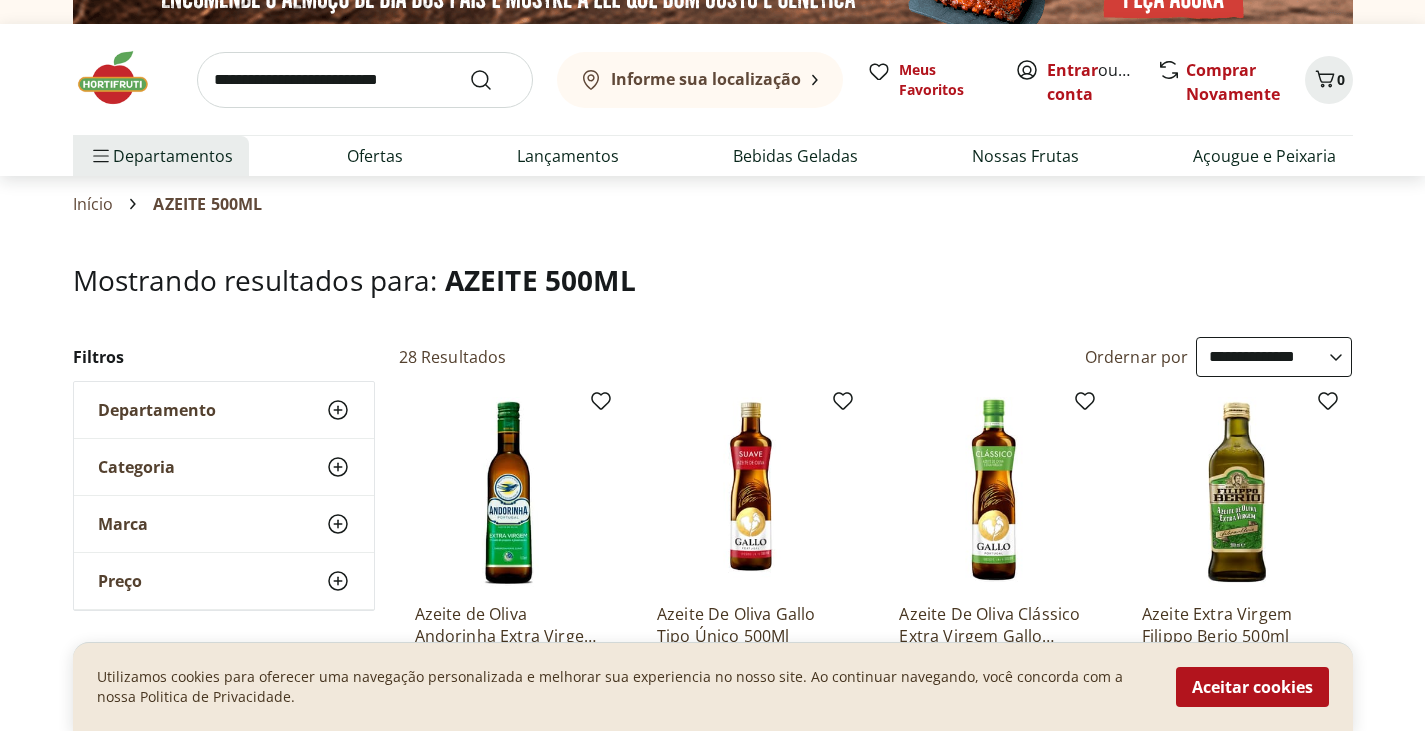 click at bounding box center (510, 492) 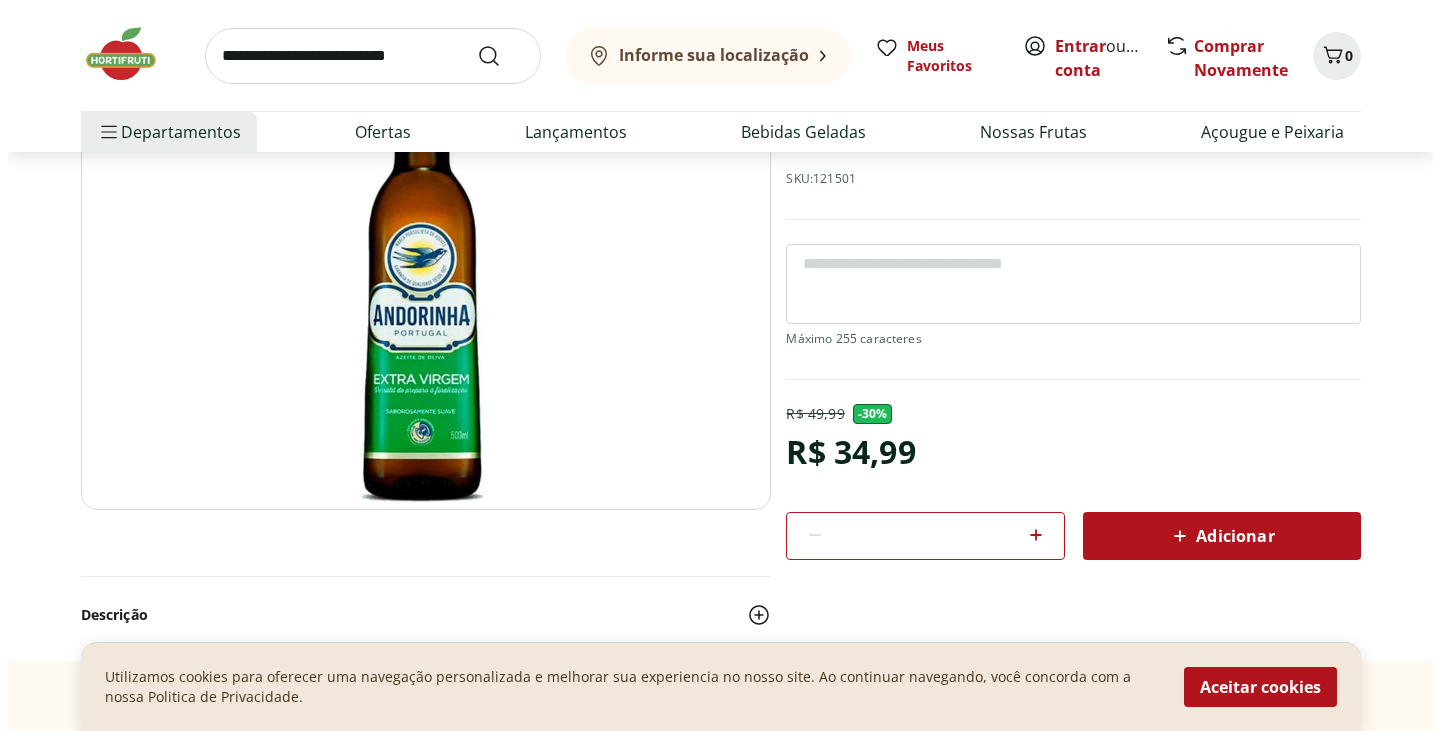 scroll, scrollTop: 266, scrollLeft: 0, axis: vertical 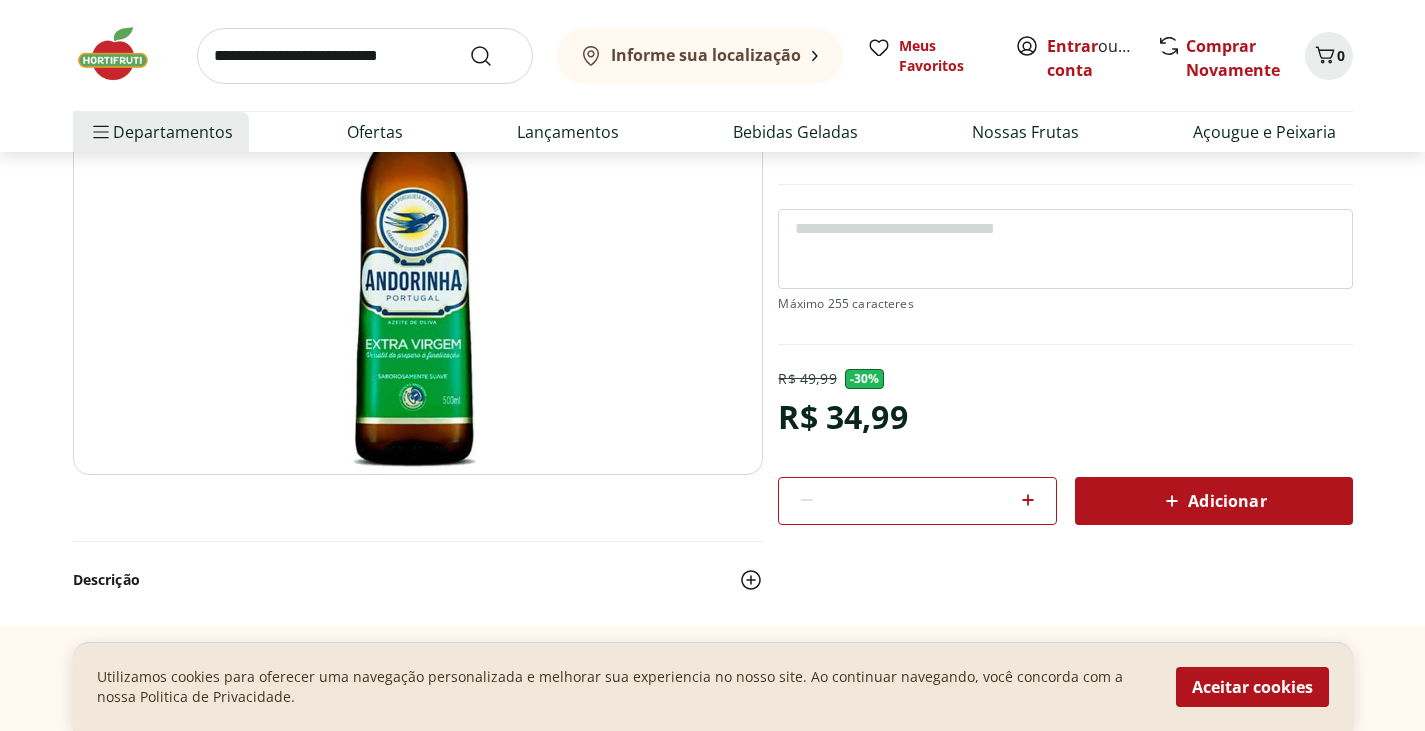 click on "Adicionar" at bounding box center (1214, 501) 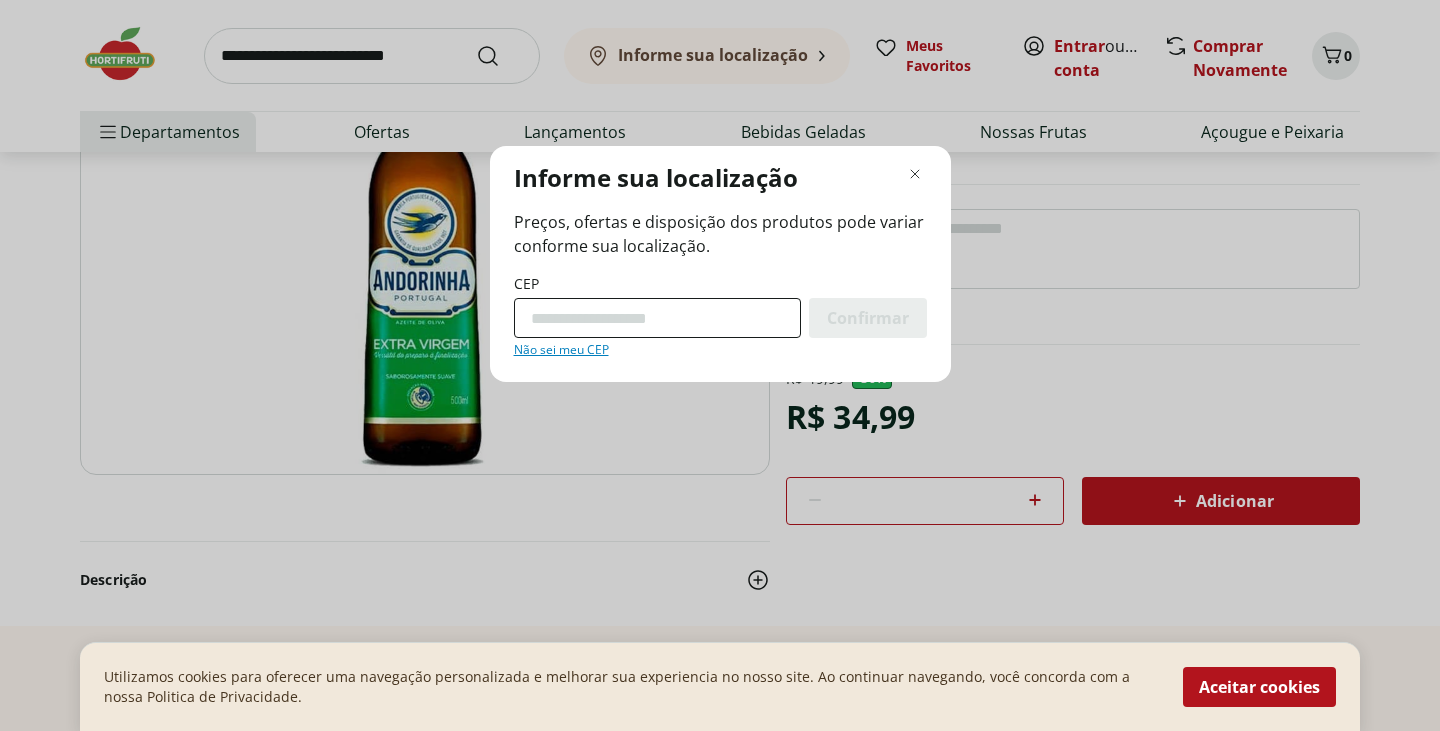 click on "CEP" at bounding box center [657, 318] 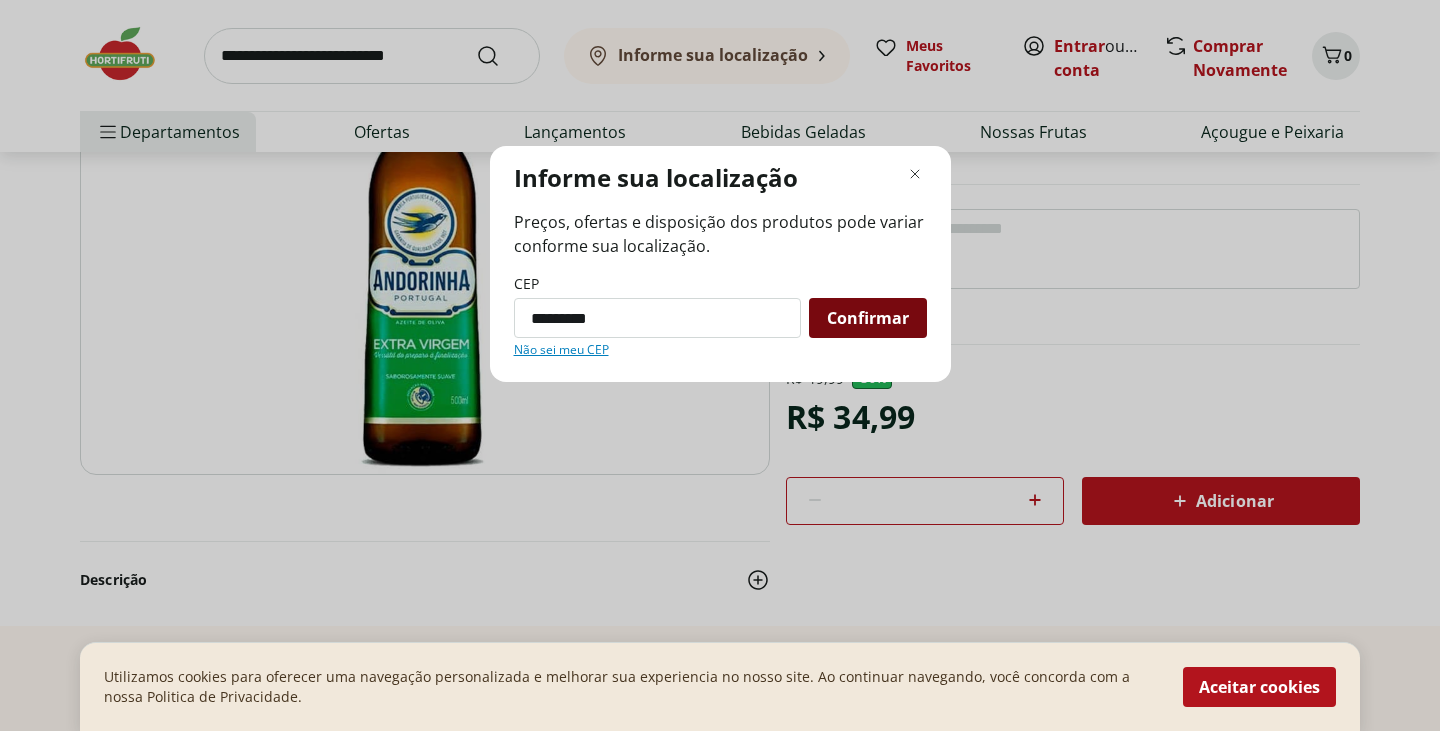type on "*********" 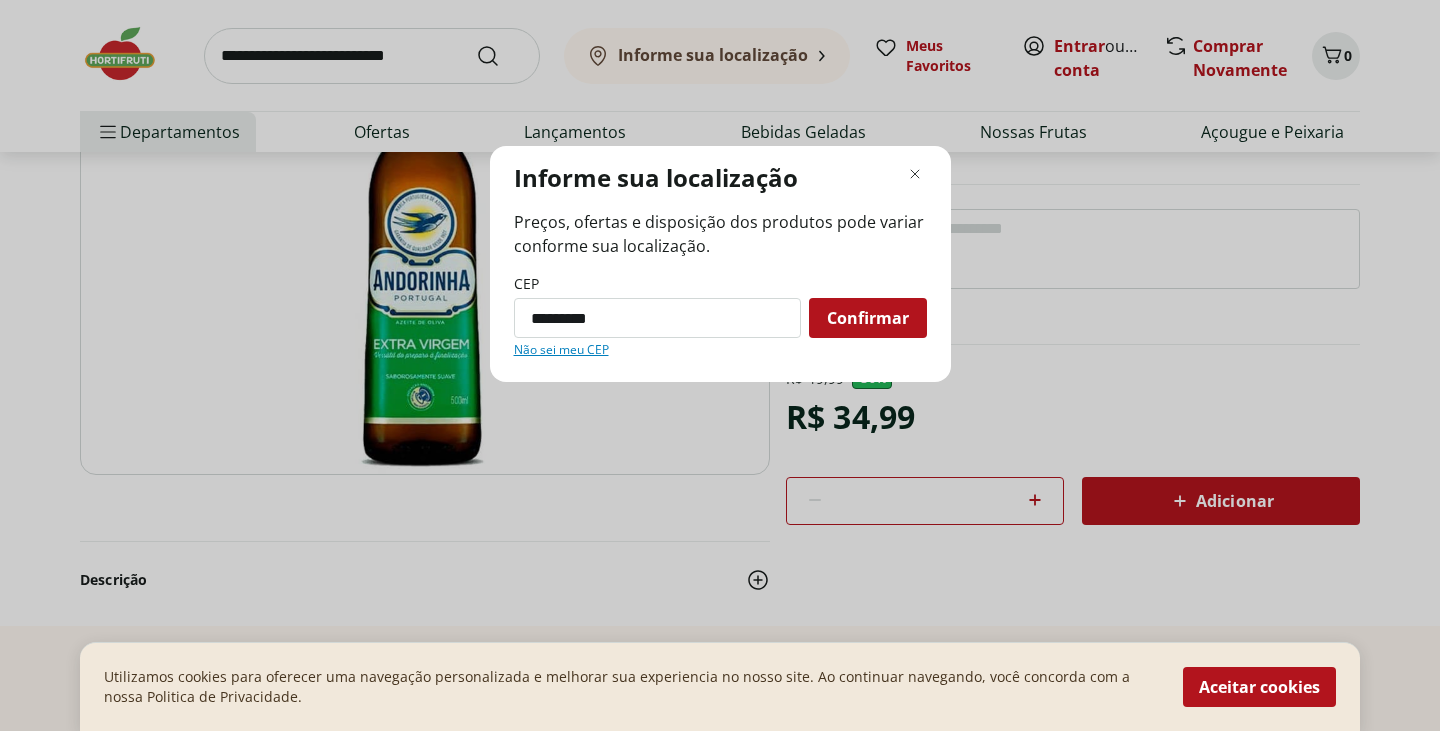 click on "Confirmar" at bounding box center [868, 318] 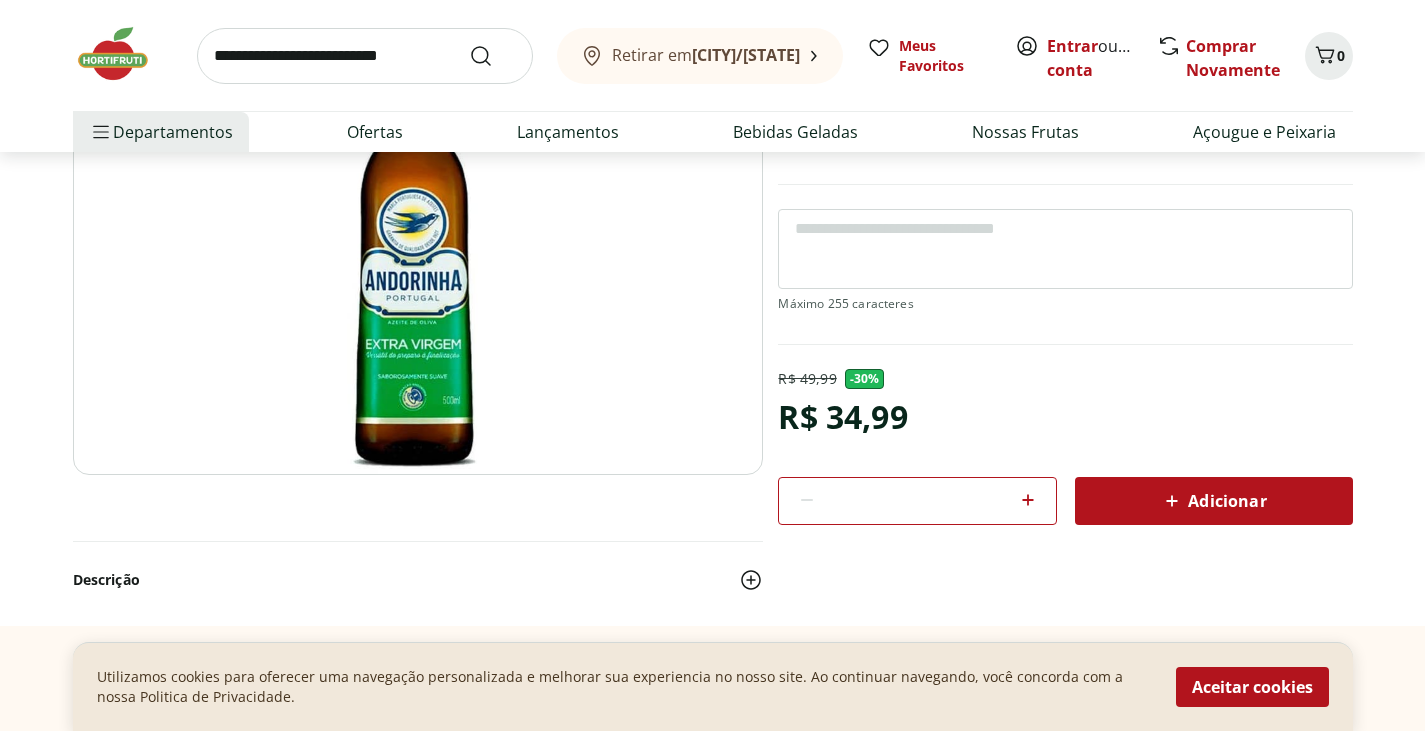 click on "Adicionar" at bounding box center (1213, 501) 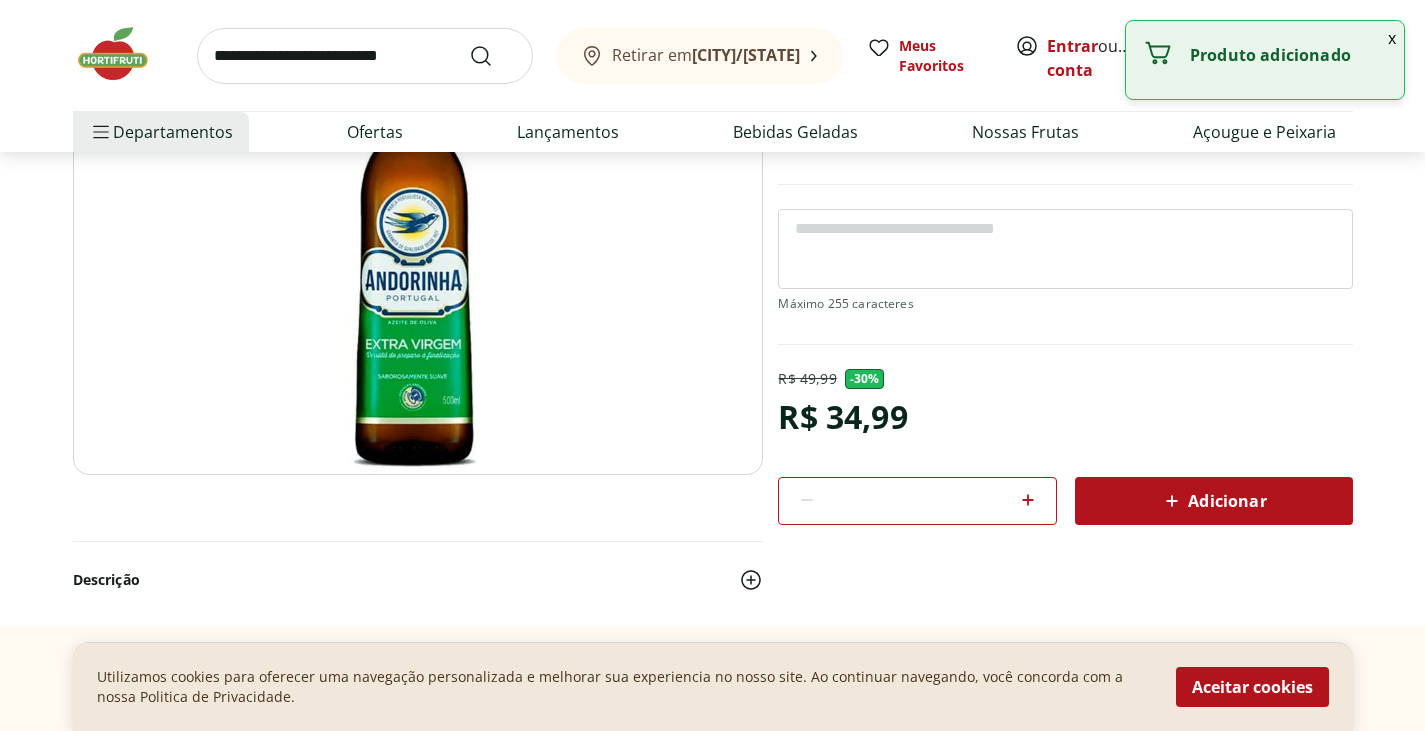 click on "x" at bounding box center [1392, 38] 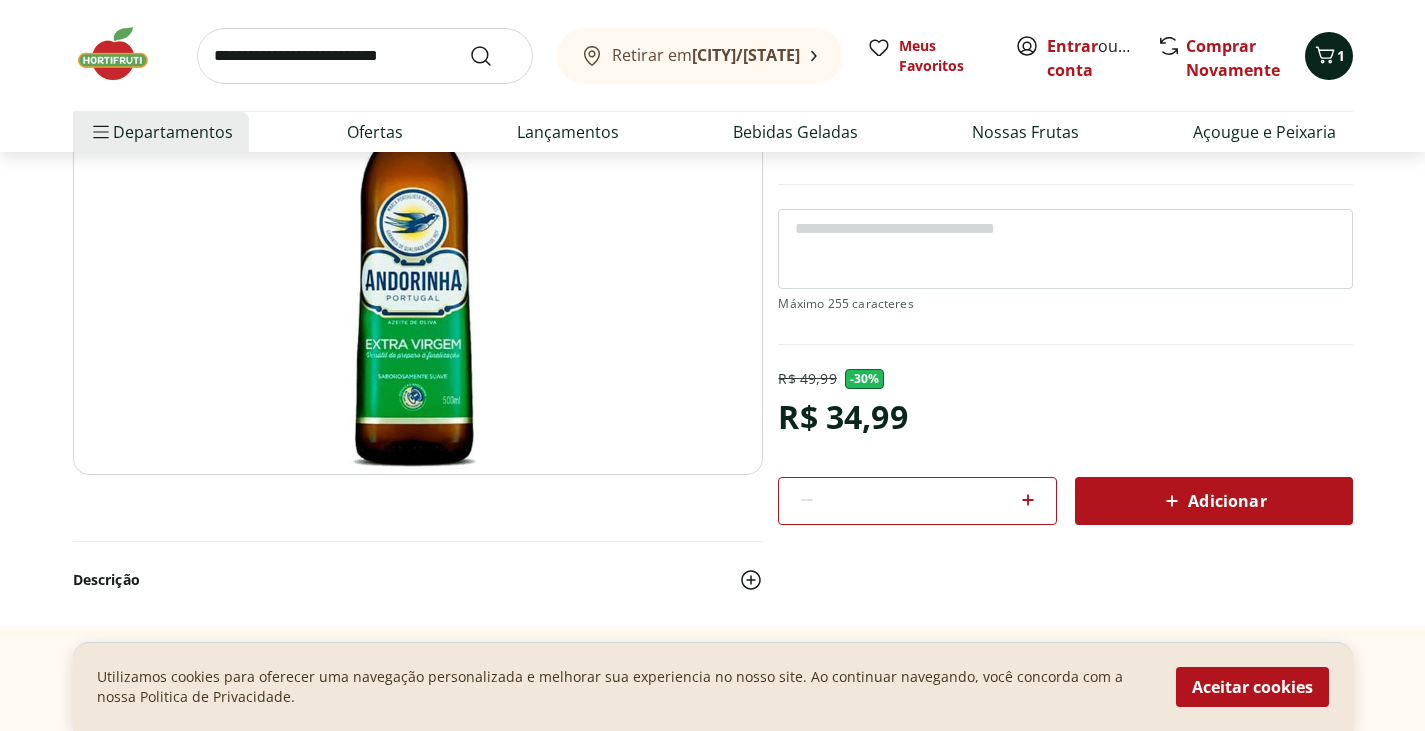 click on "1" at bounding box center (1329, 56) 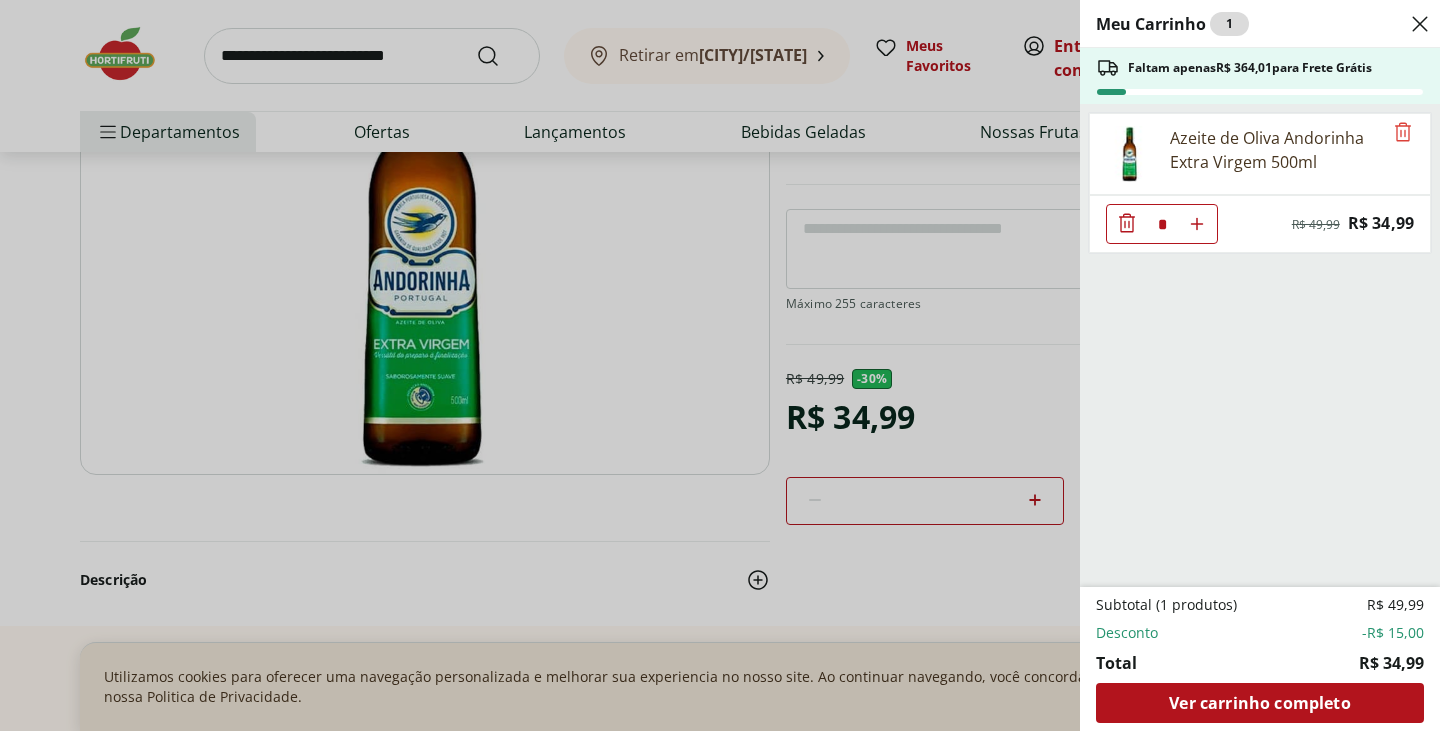 click 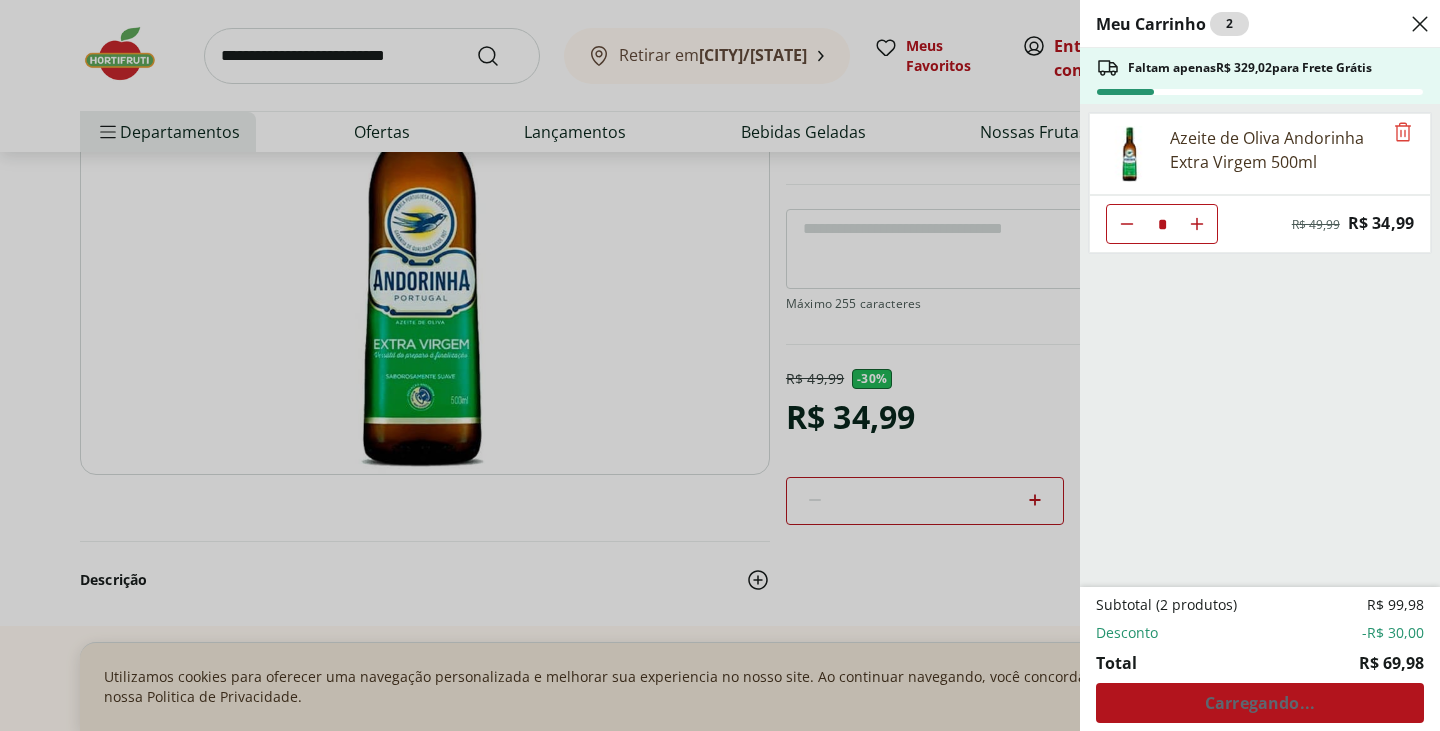click 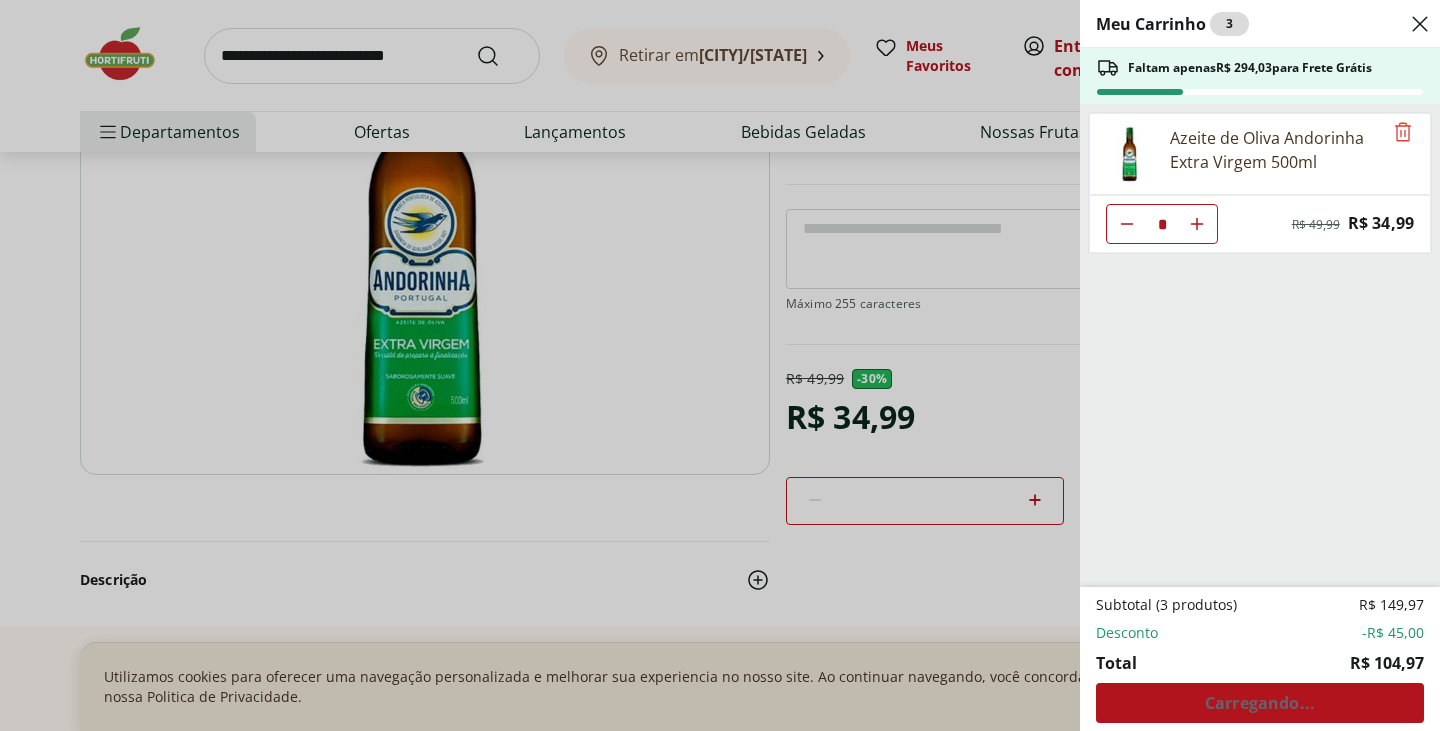 click 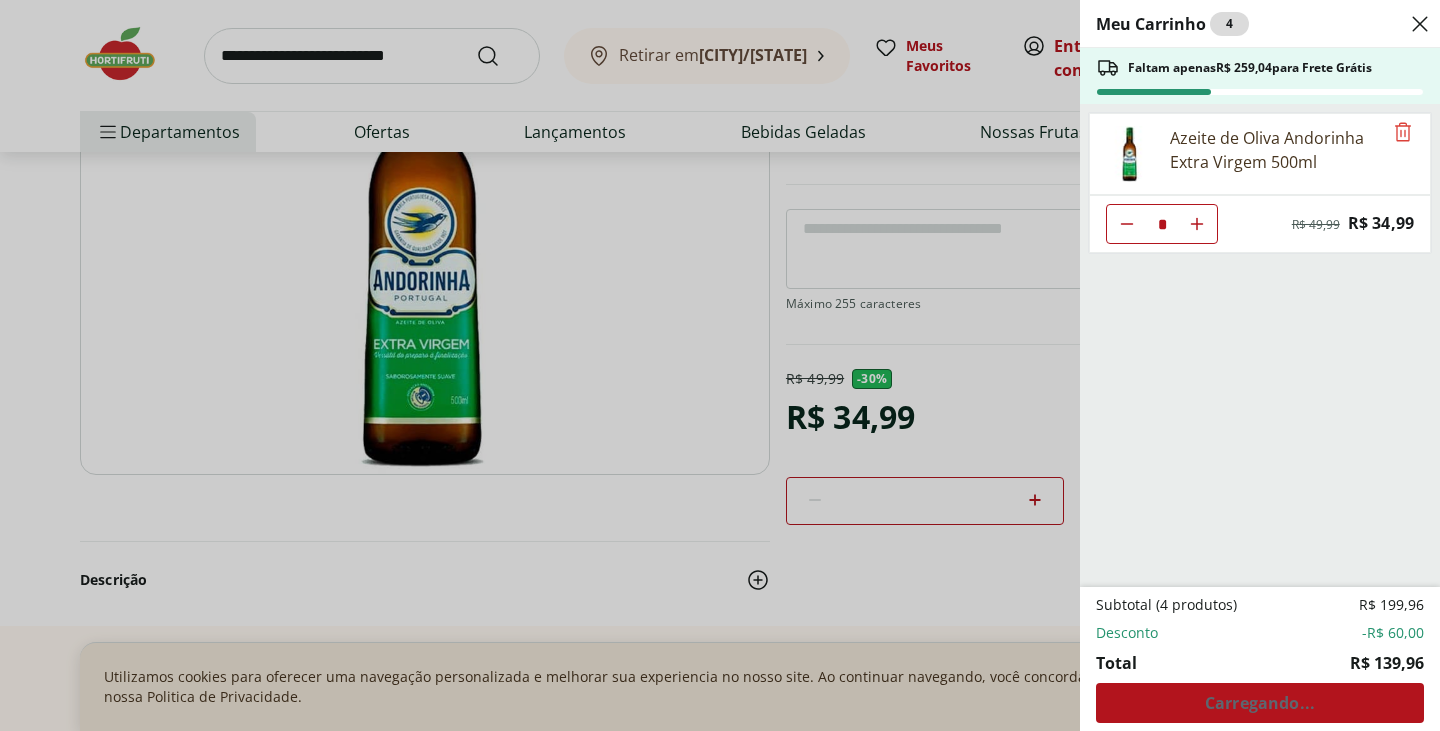 click 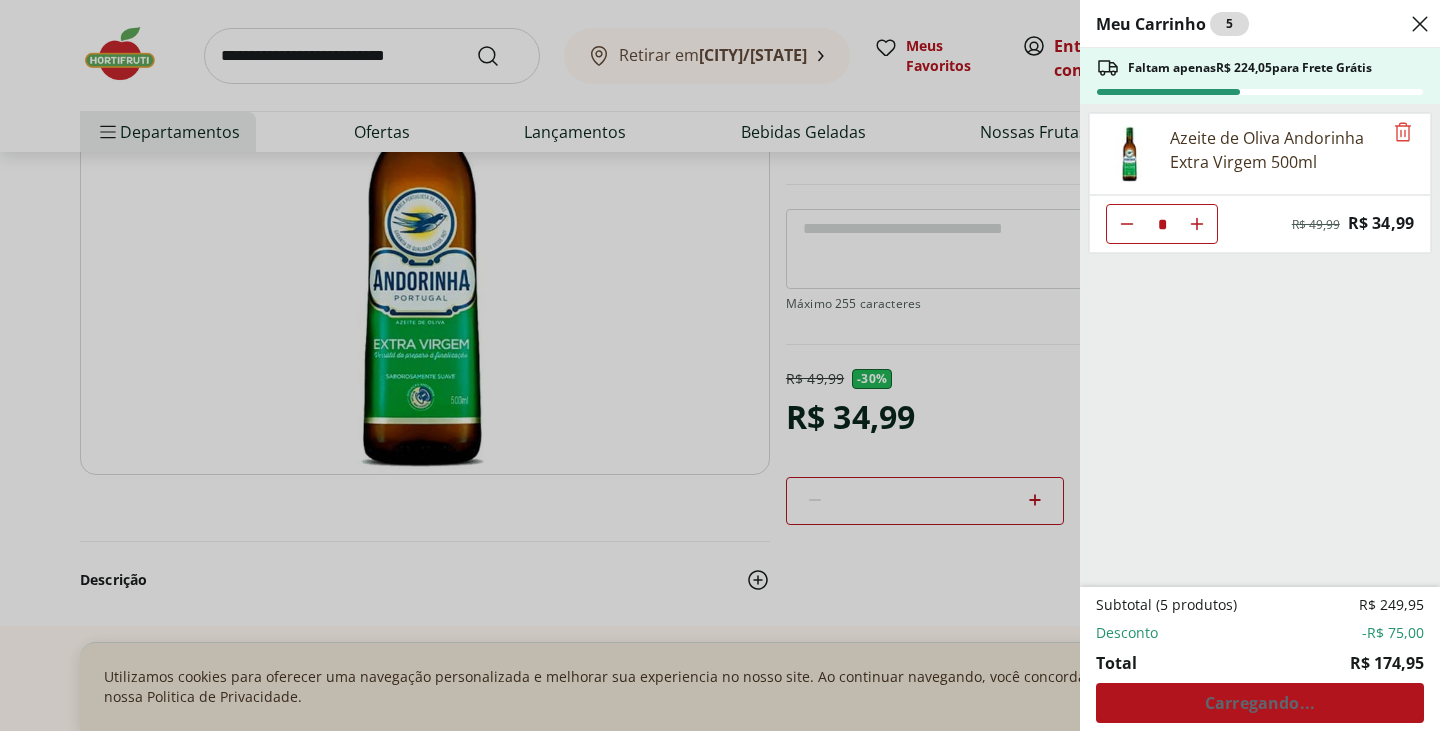 click 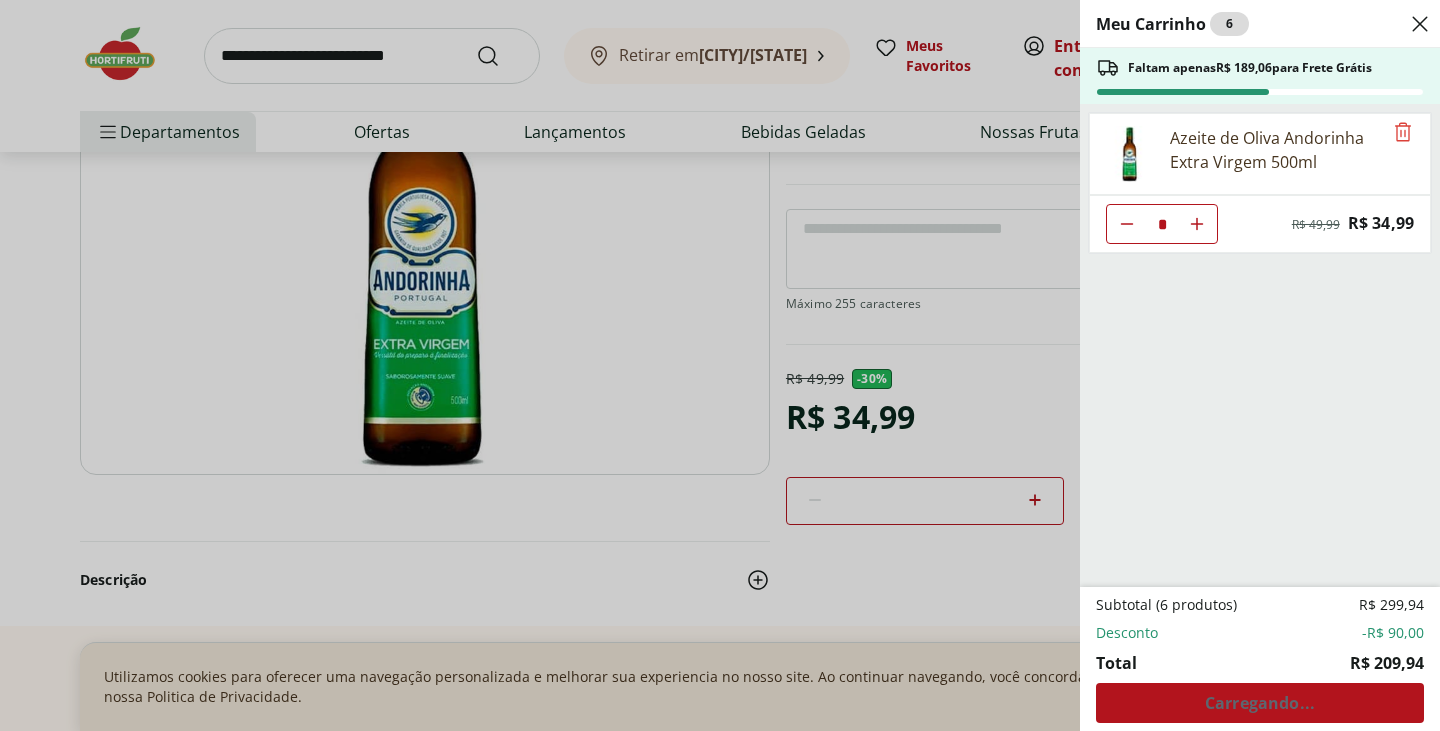 click 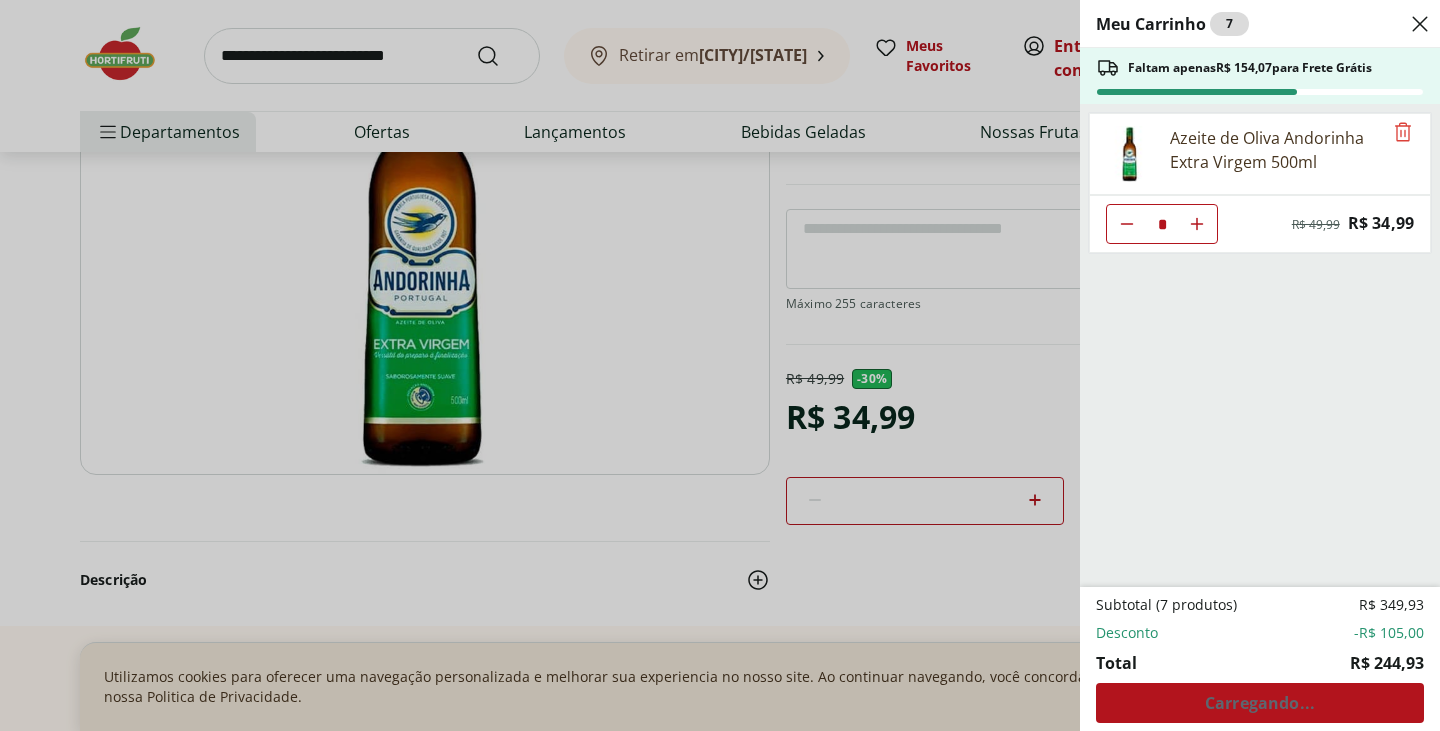 click 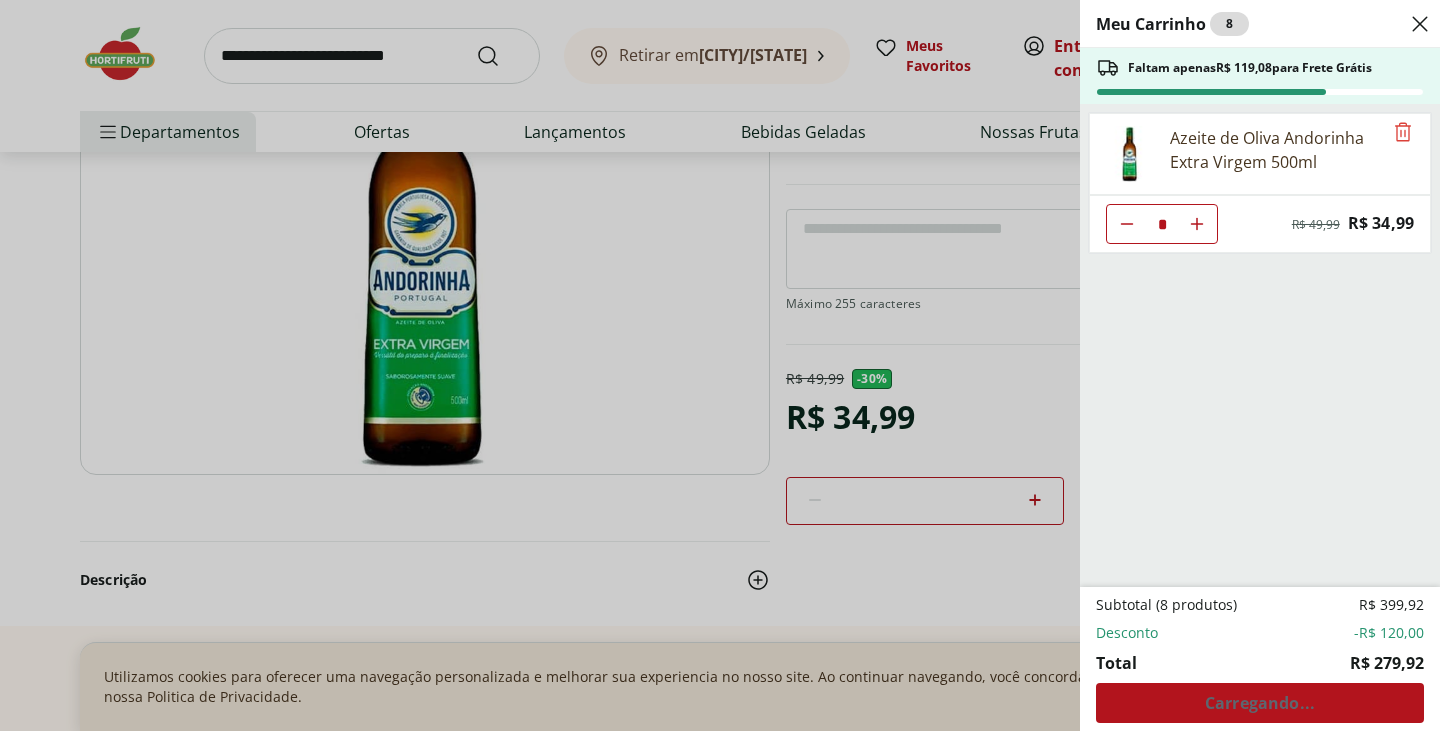 click 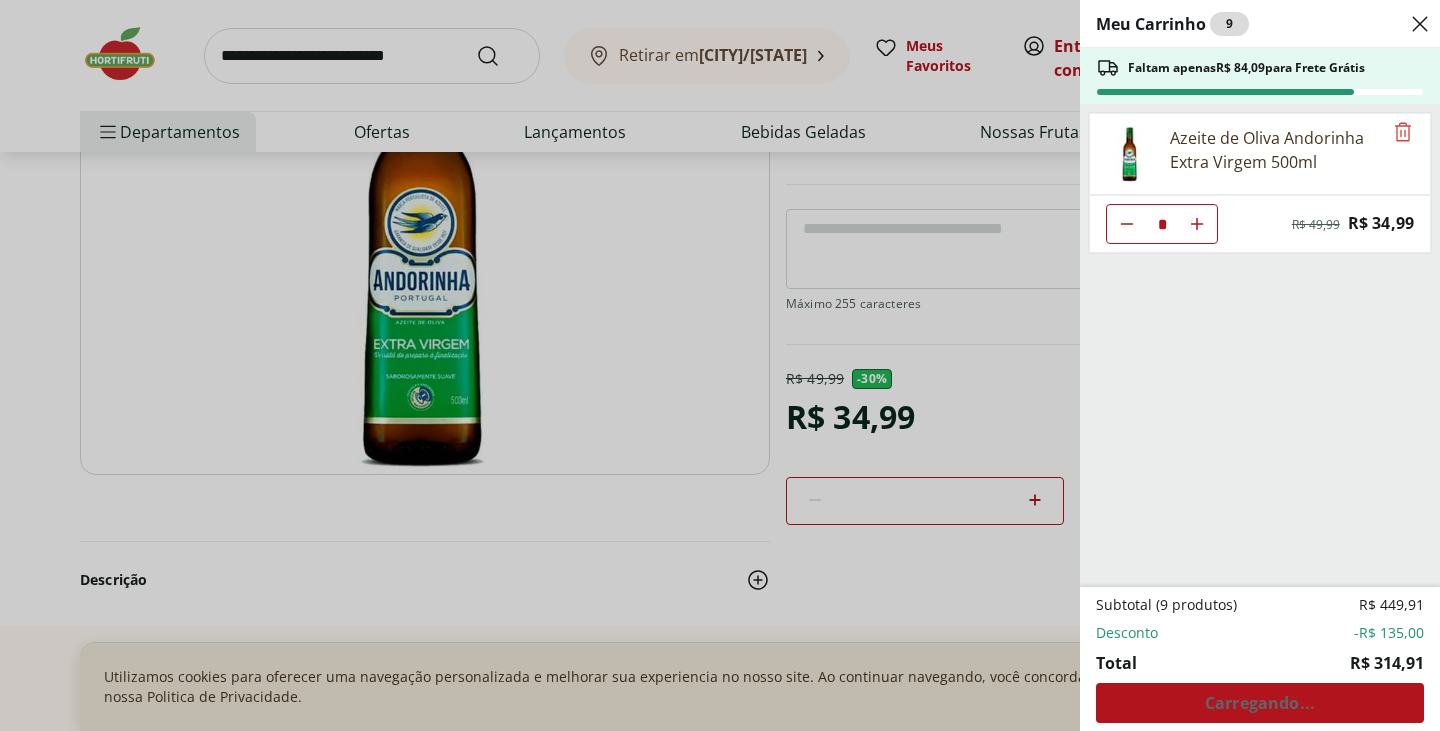 click 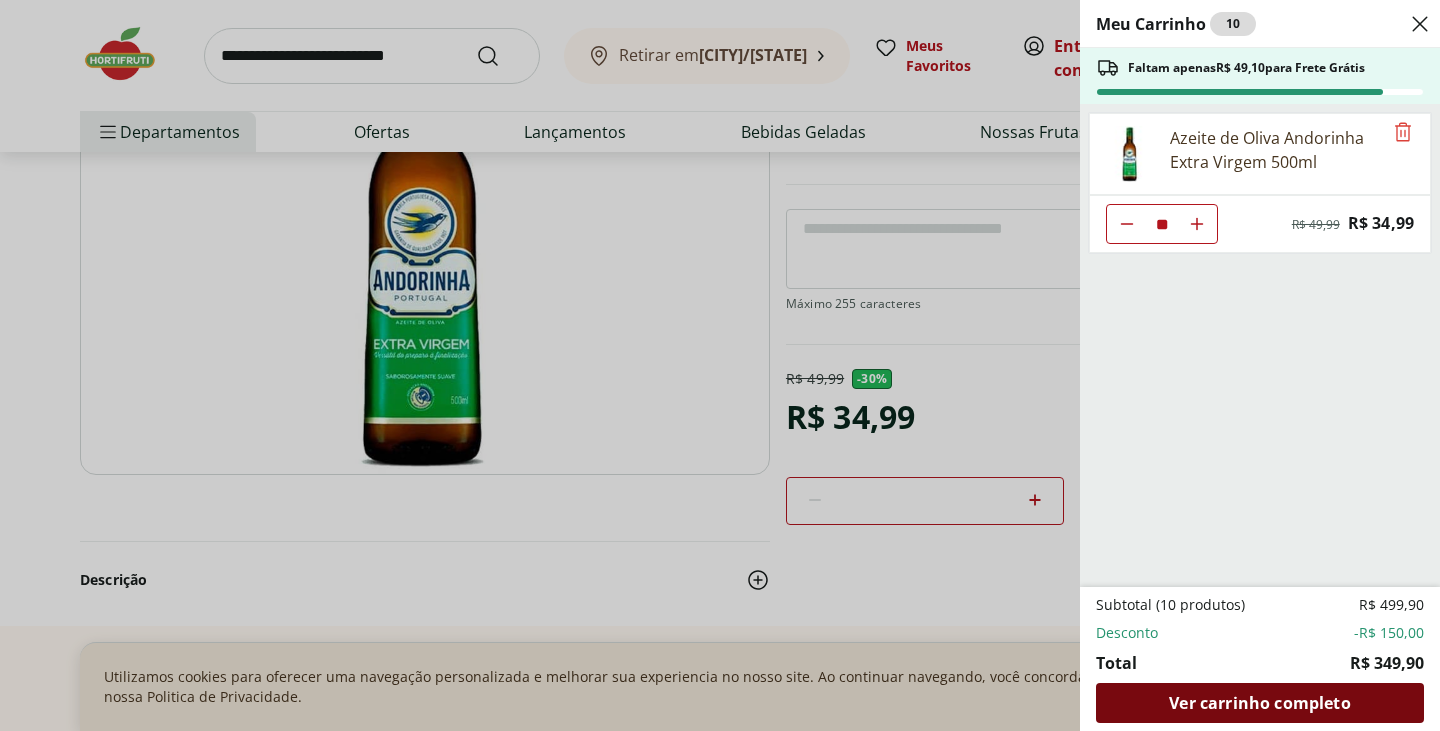 click on "Ver carrinho completo" at bounding box center (1259, 703) 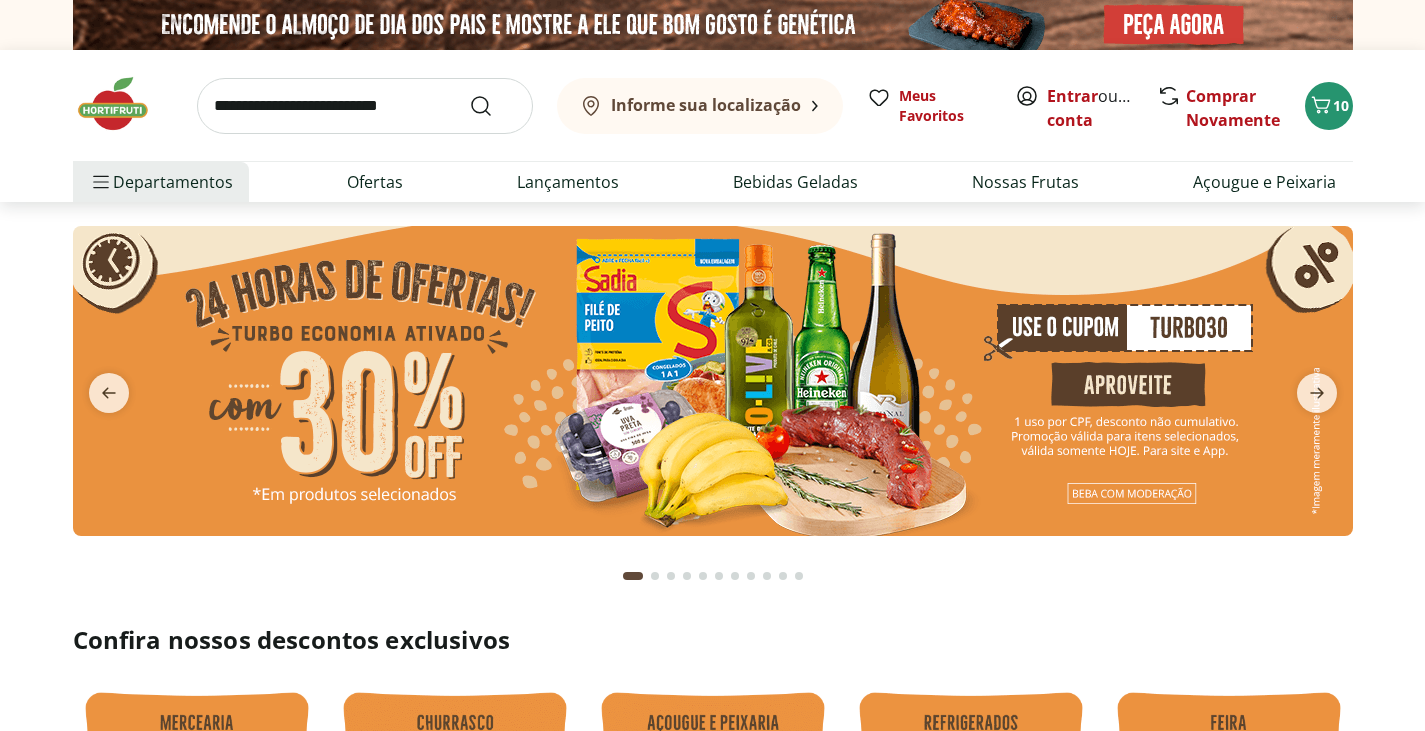 scroll, scrollTop: 0, scrollLeft: 0, axis: both 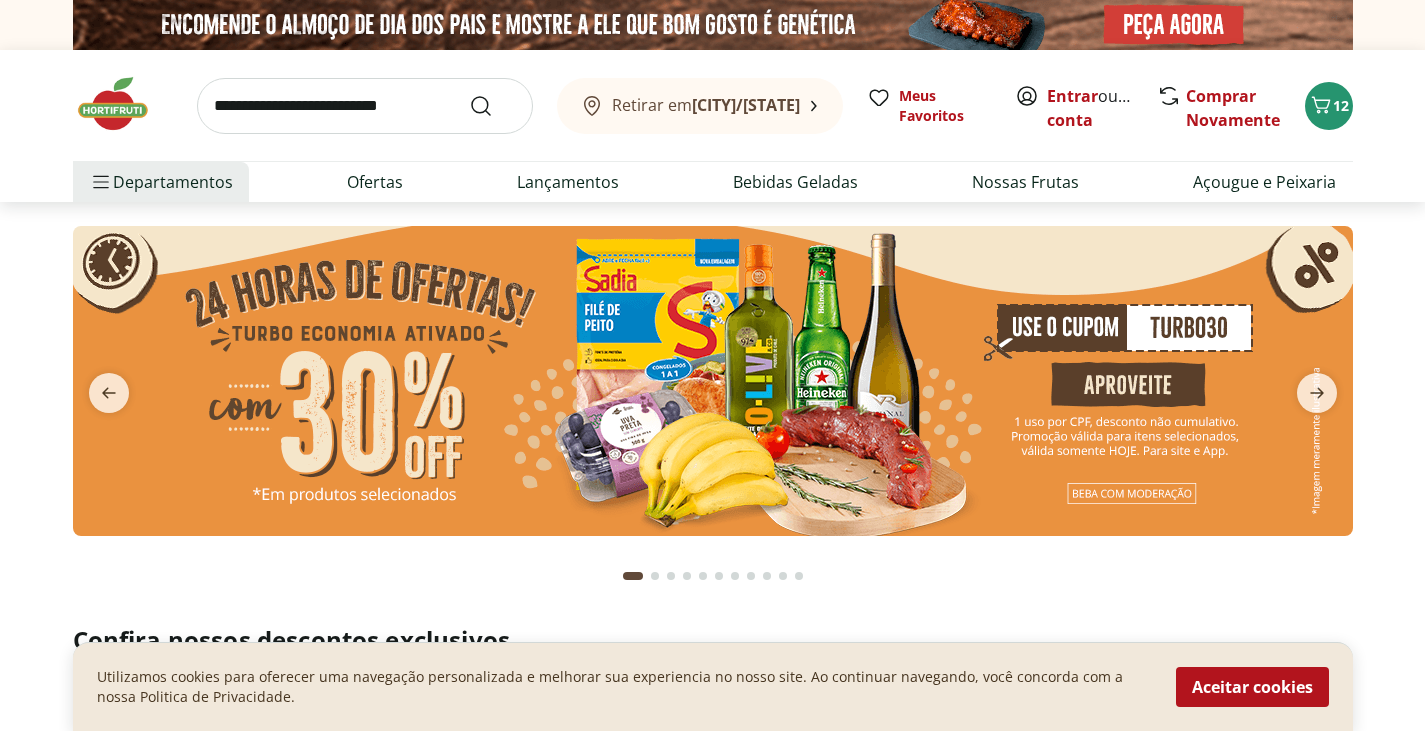 click at bounding box center (713, 381) 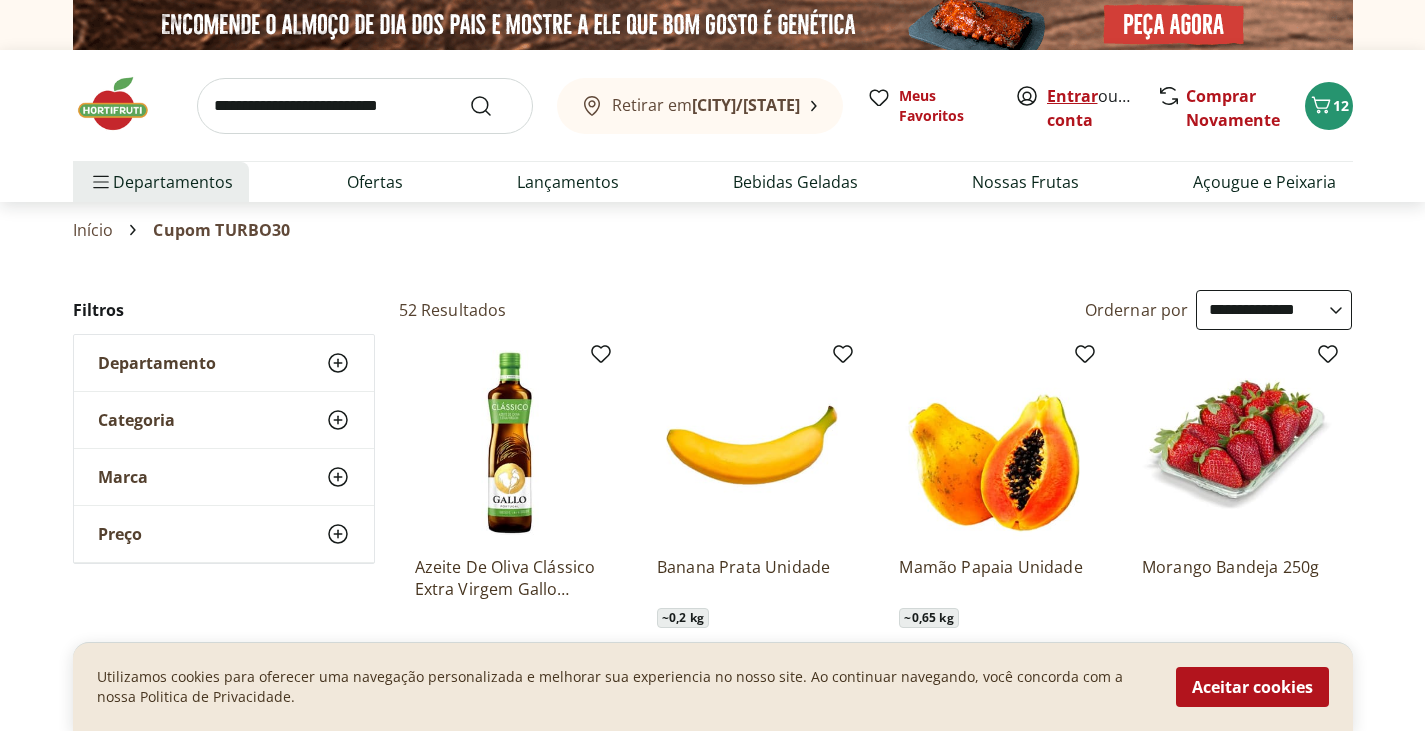 click on "Entrar" at bounding box center (1072, 96) 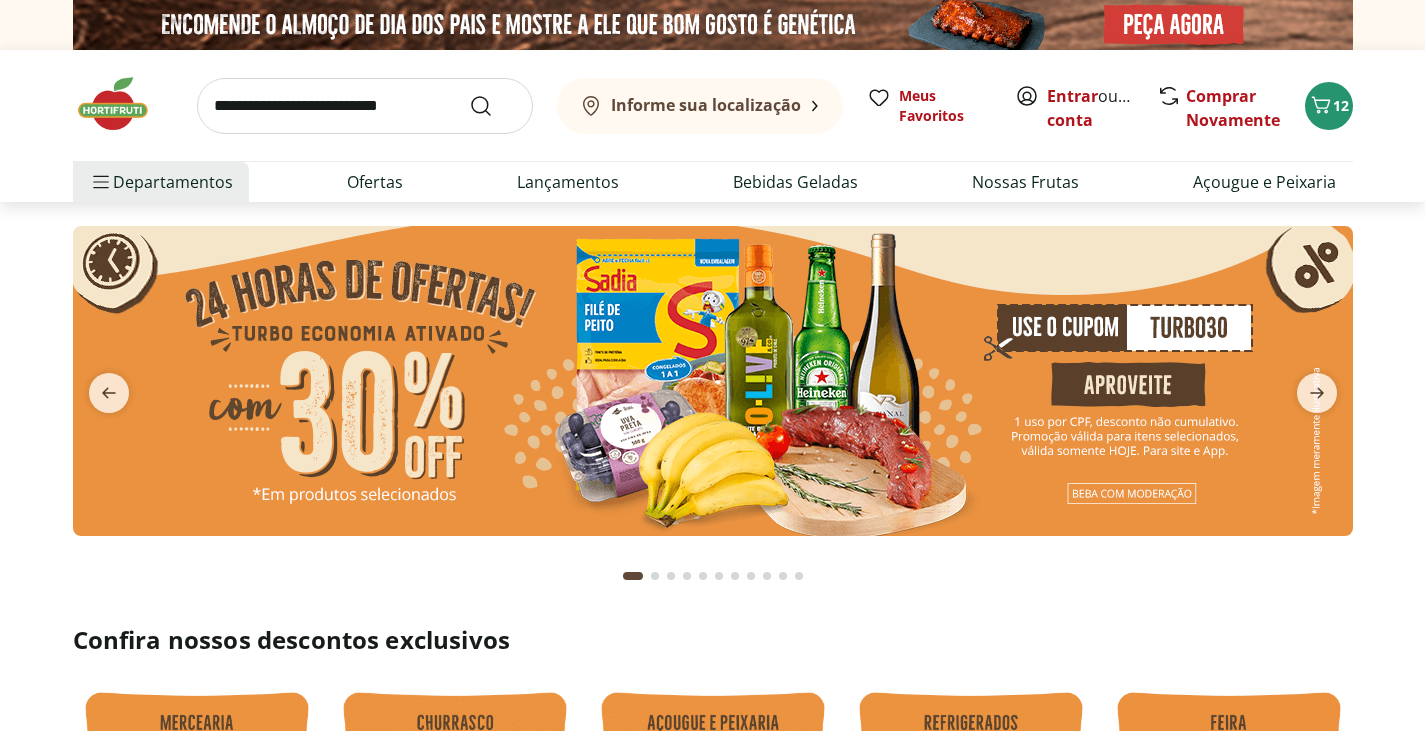 scroll, scrollTop: 0, scrollLeft: 0, axis: both 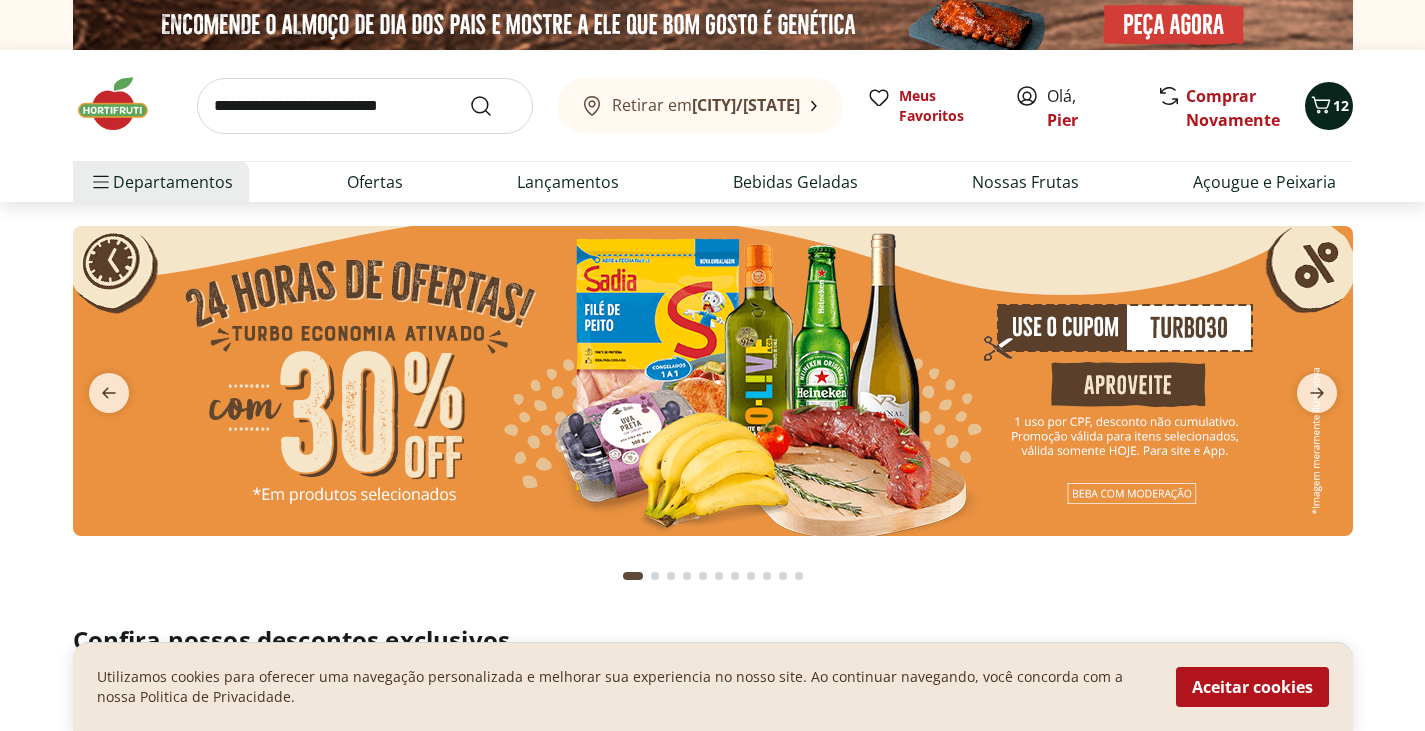 click on "12" at bounding box center (1341, 105) 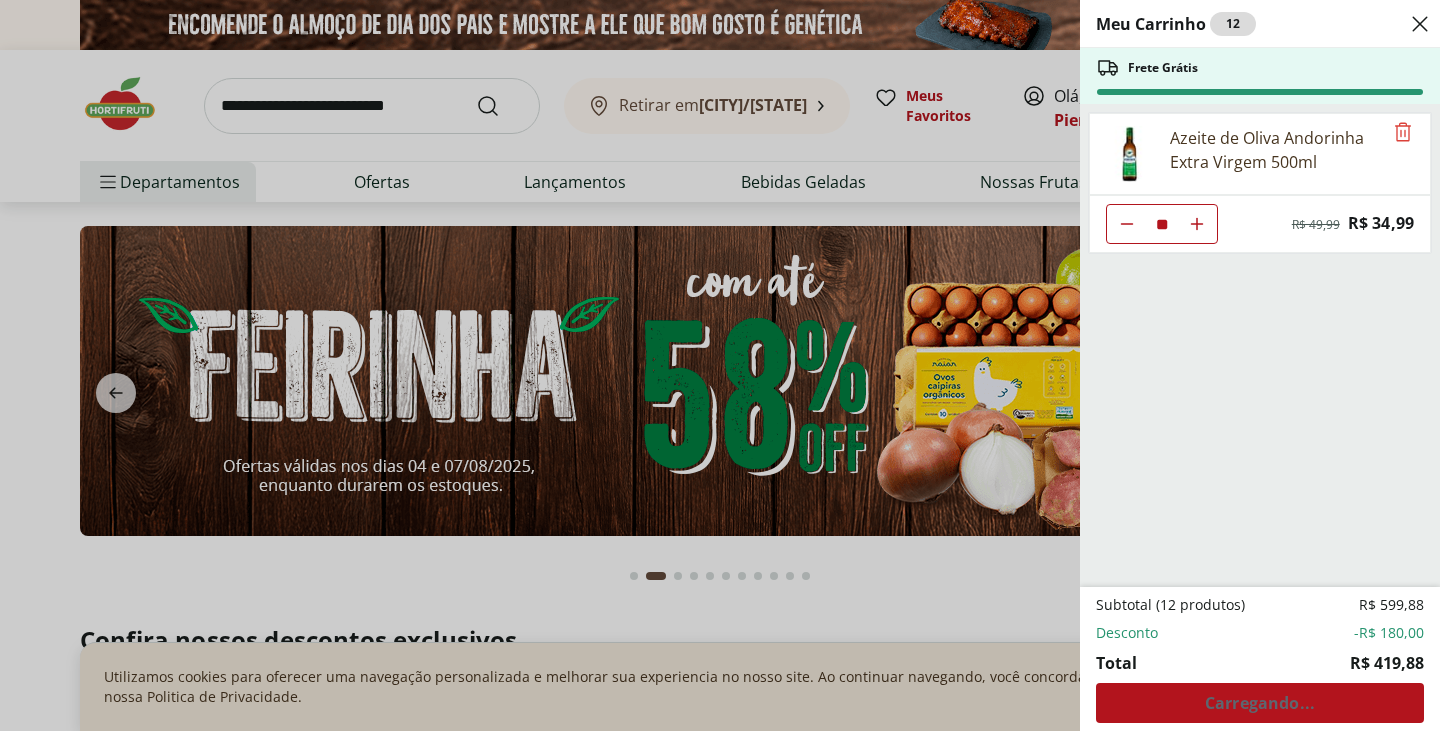 click on "Meu Carrinho 12 Frete Grátis Azeite de Oliva Andorinha Extra Virgem 500ml ** Original price: R$ 49,99 Price: R$ 34,99 Subtotal (12 produtos) R$ 599,88 Desconto -R$ 180,00 Total R$ 419,88 Carregando..." at bounding box center [720, 365] 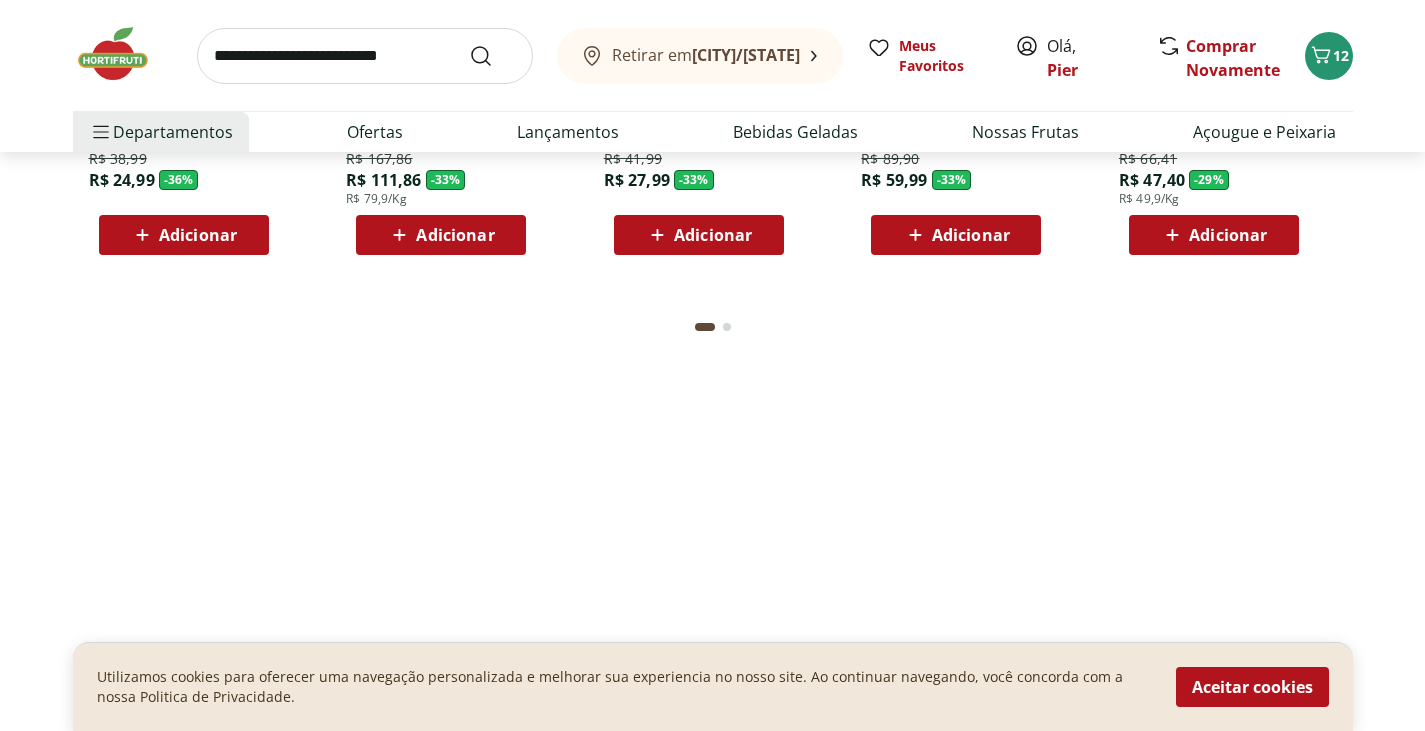 scroll, scrollTop: 2558, scrollLeft: 0, axis: vertical 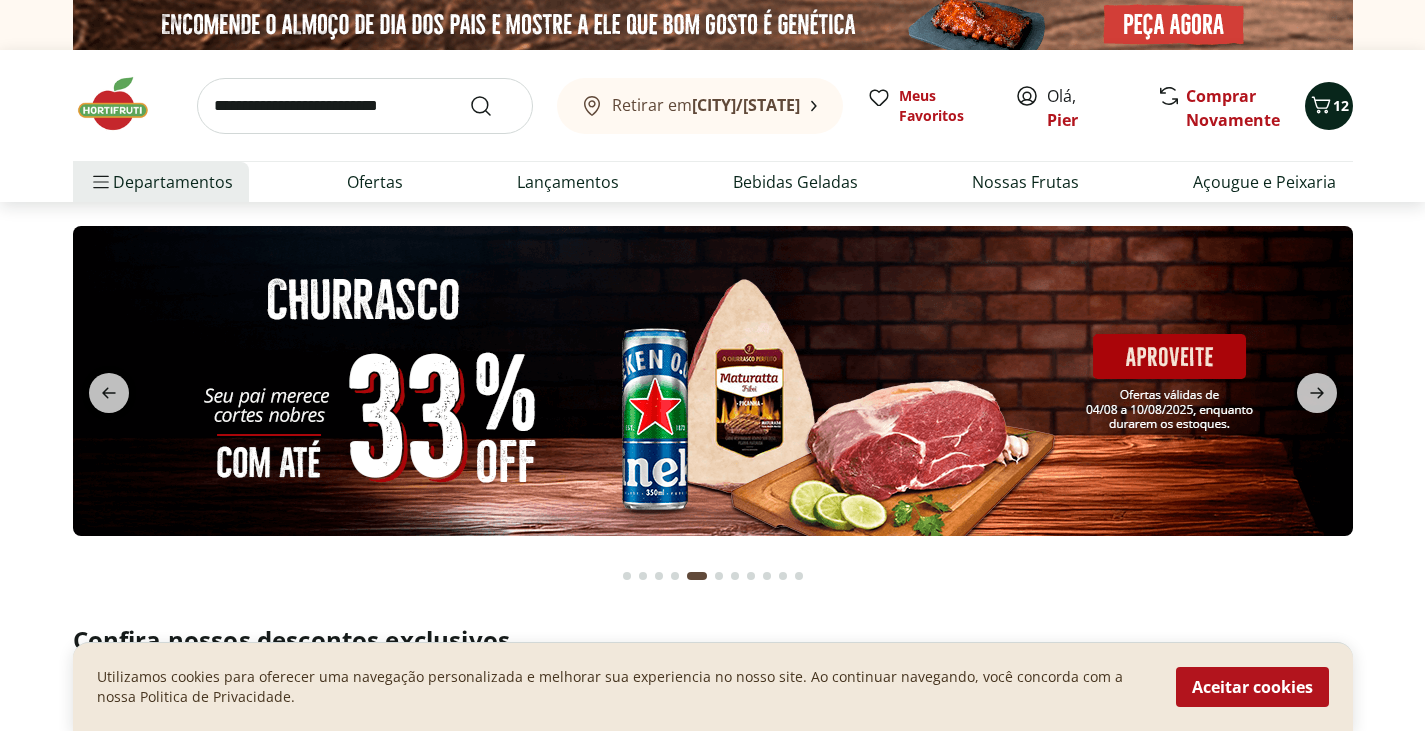 click 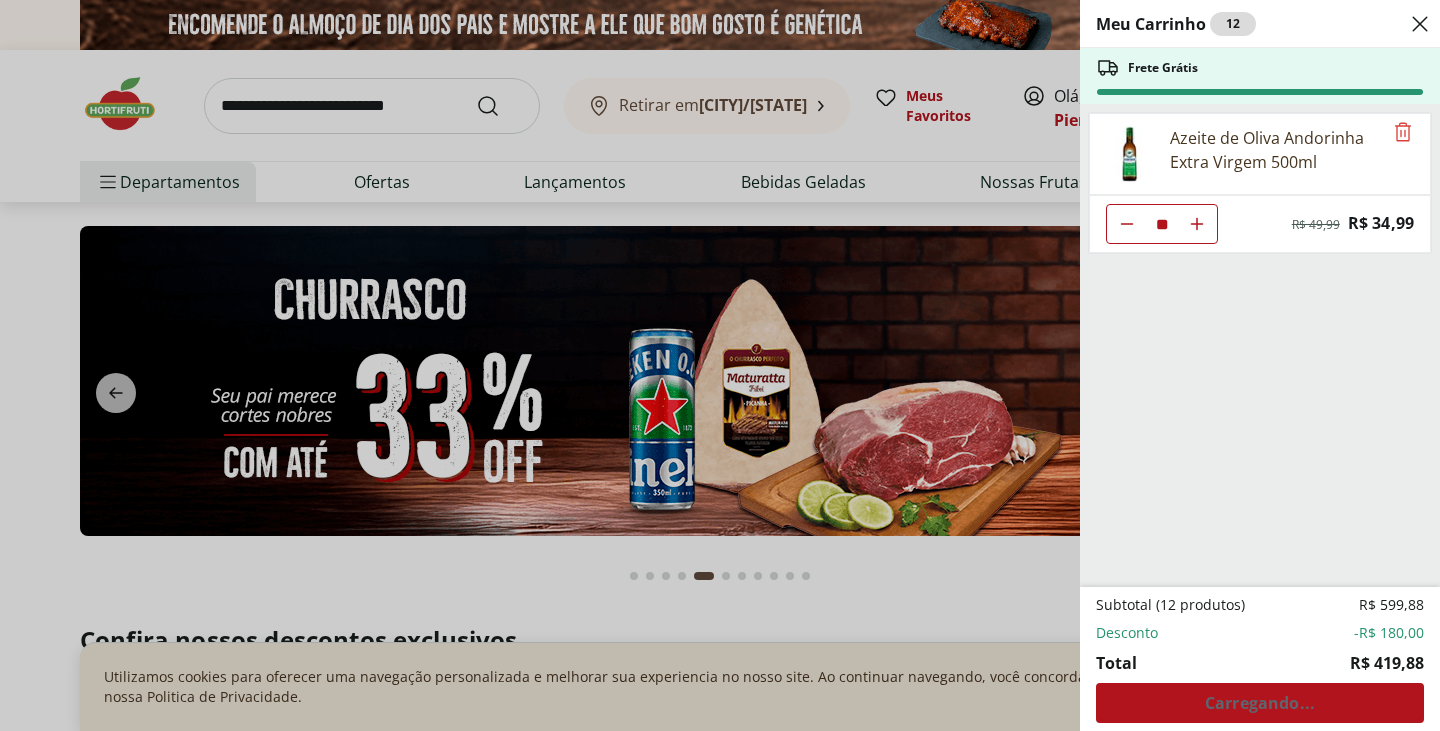 click on "Subtotal (12 produtos) R$ 599,88 Desconto -R$ 180,00 Total R$ 419,88 Carregando..." at bounding box center [1260, 659] 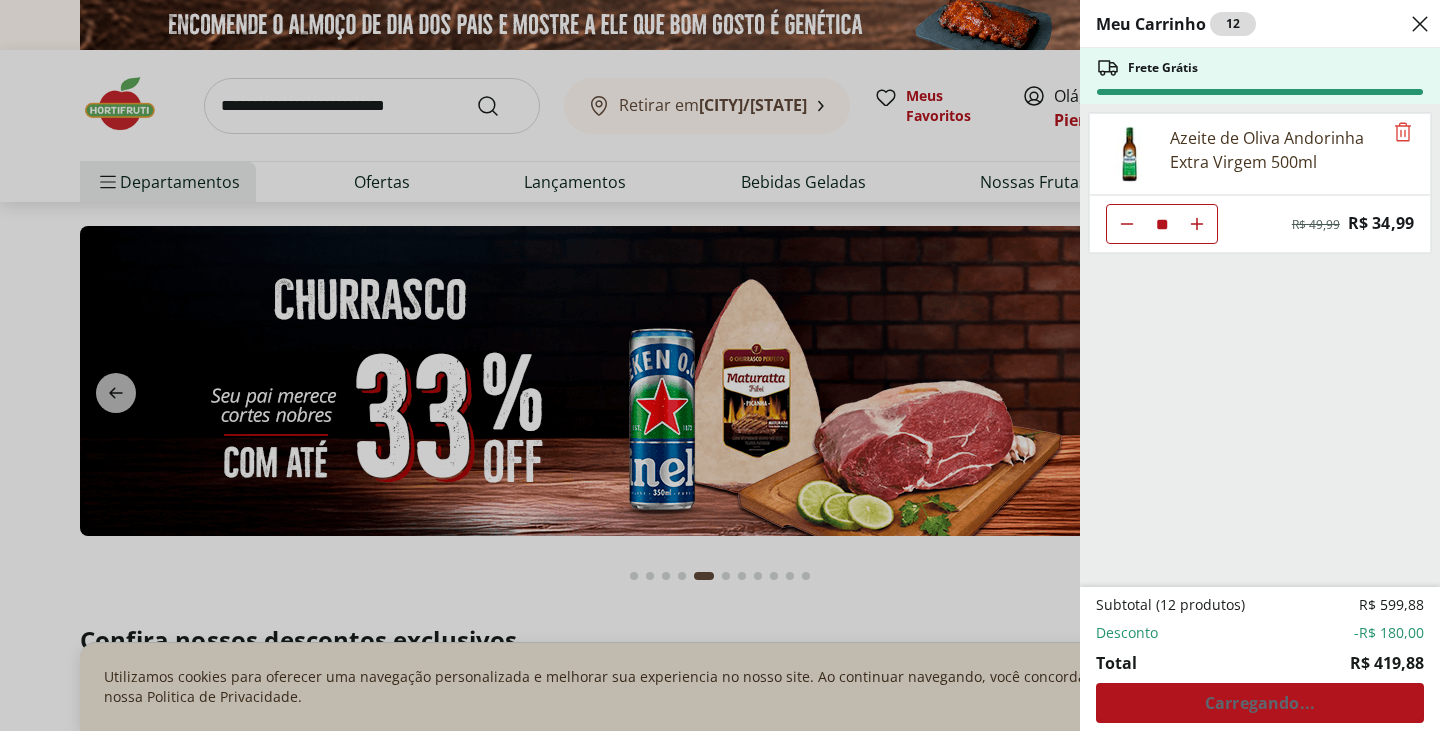 click on "Meu Carrinho 12 Frete Grátis Azeite de Oliva Andorinha Extra Virgem 500ml ** Original price: R$ 49,99 Price: R$ 34,99 Subtotal (12 produtos) R$ 599,88 Desconto -R$ 180,00 Total R$ 419,88 Carregando..." at bounding box center (720, 365) 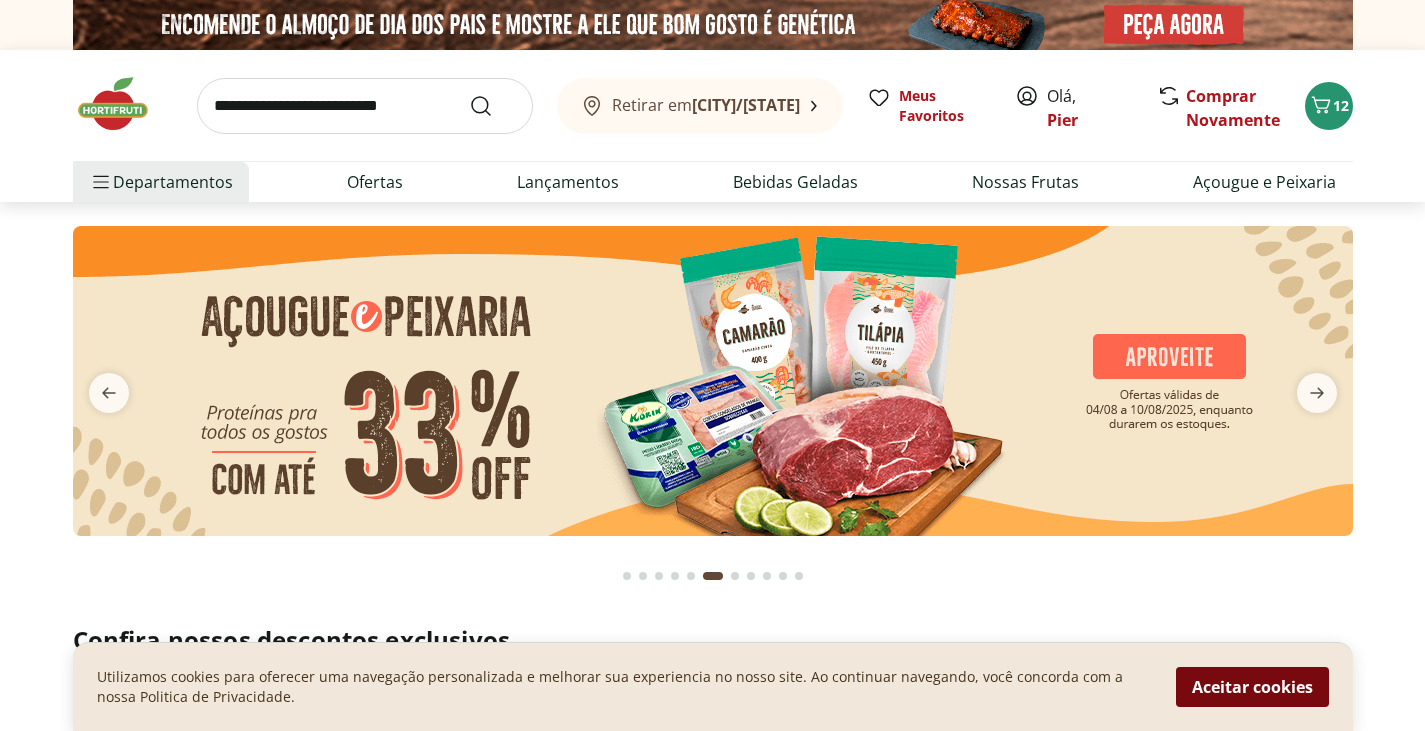 click on "Aceitar cookies" at bounding box center [1252, 687] 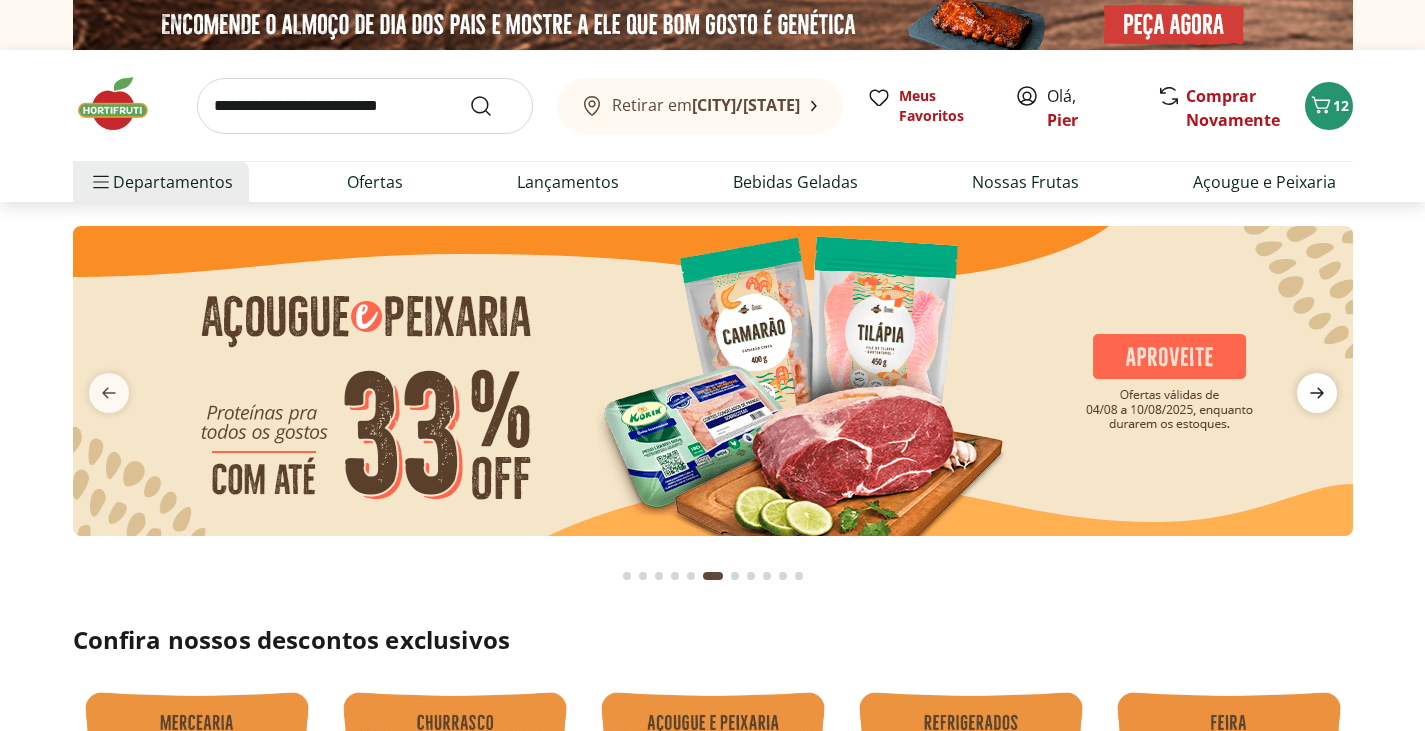 click 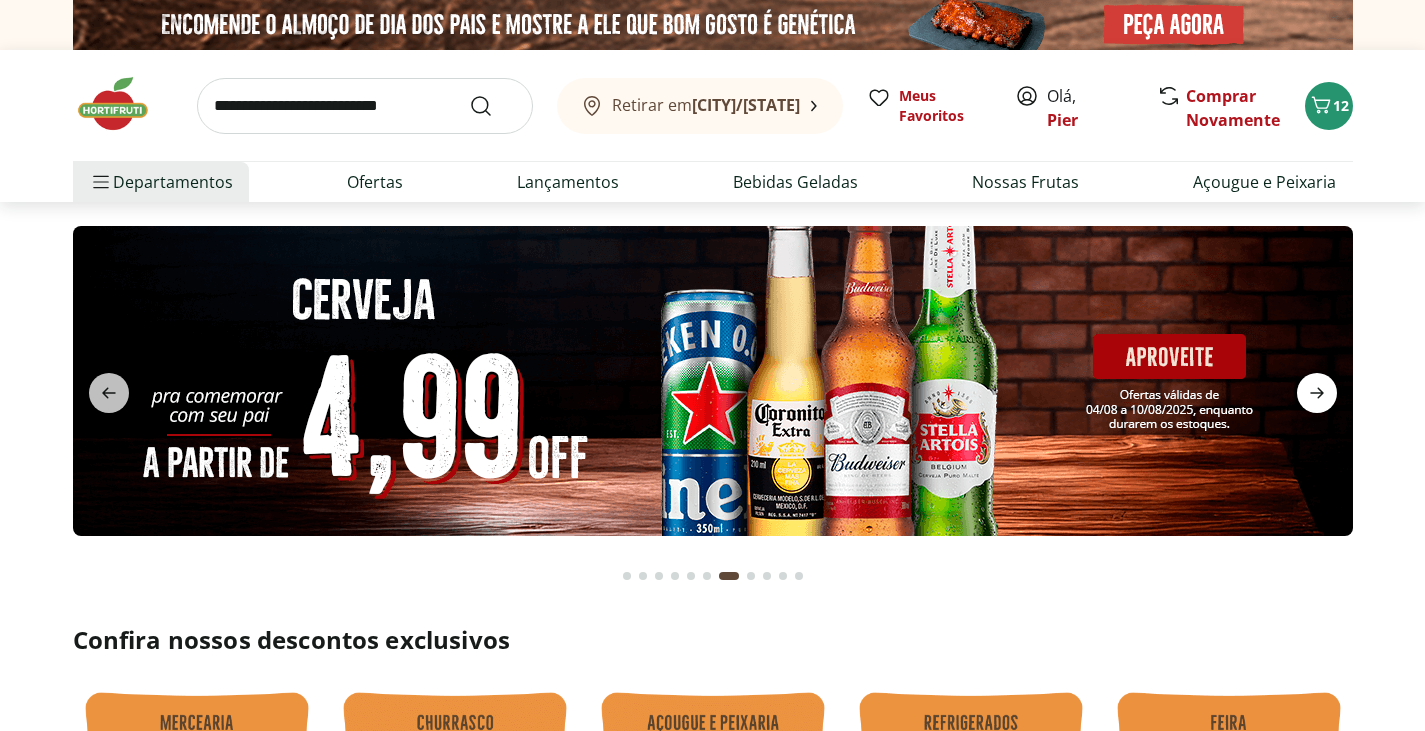 click 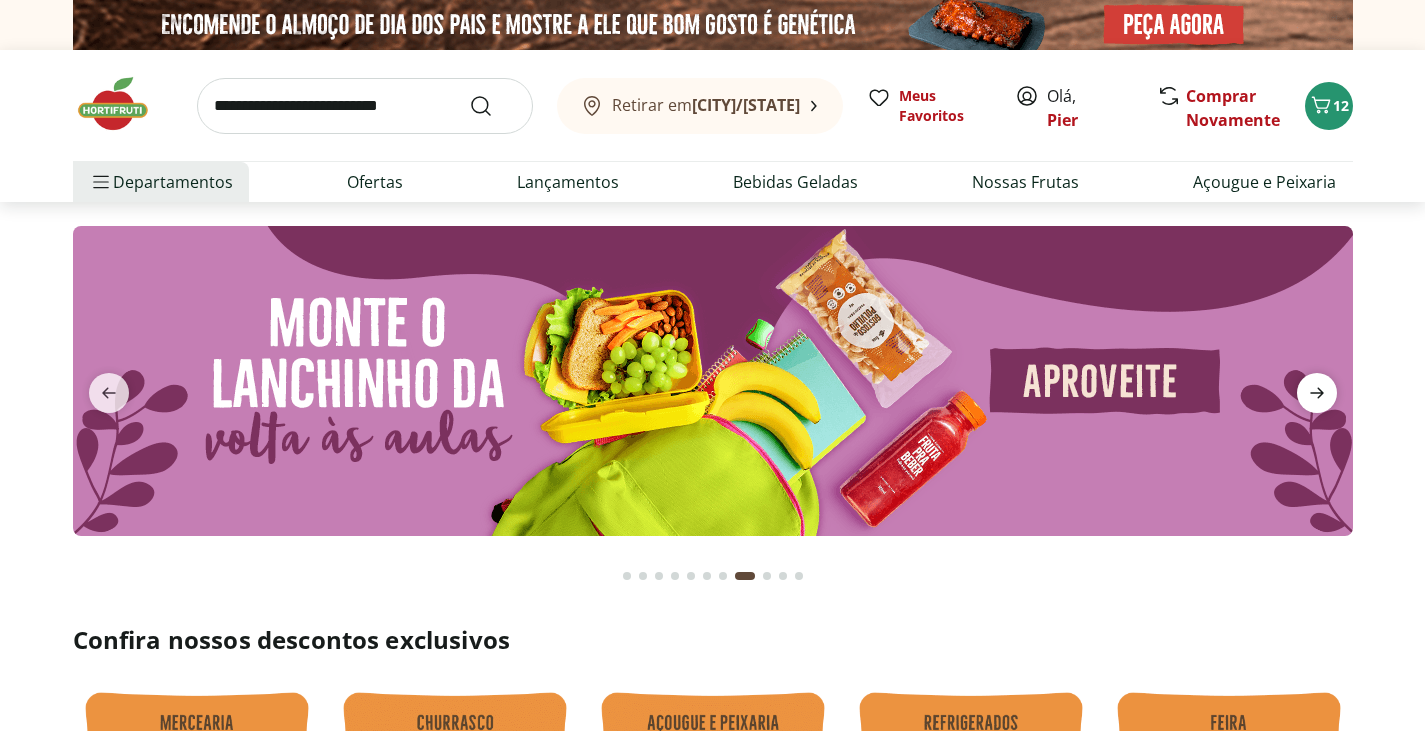 click 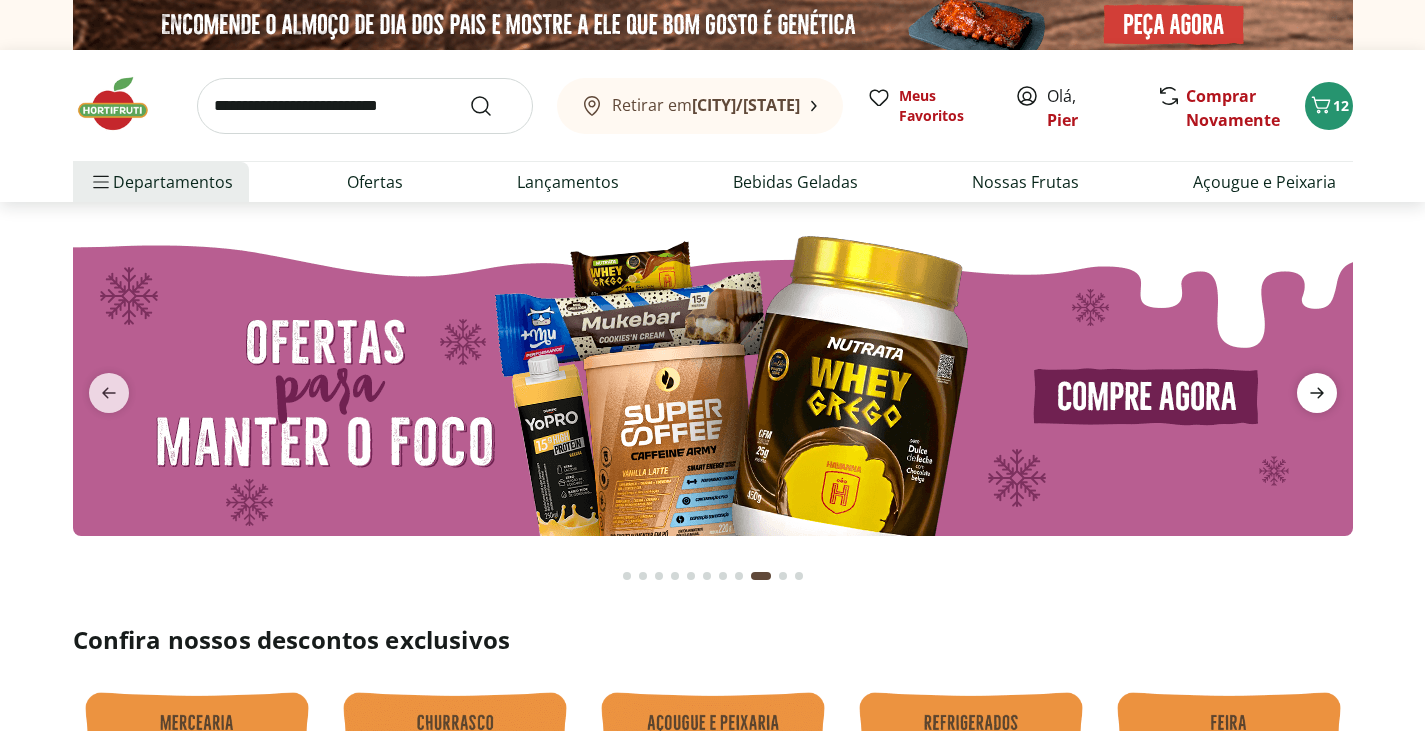 click 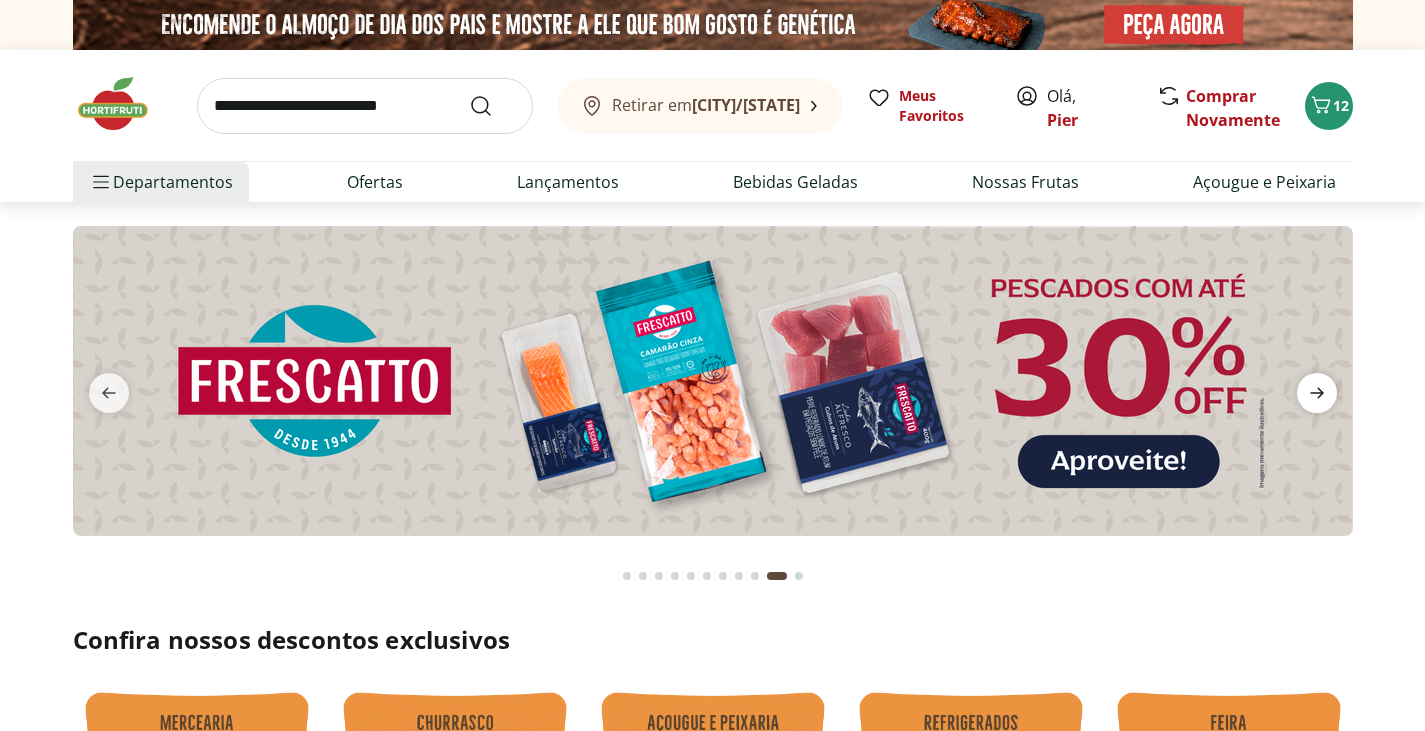 click 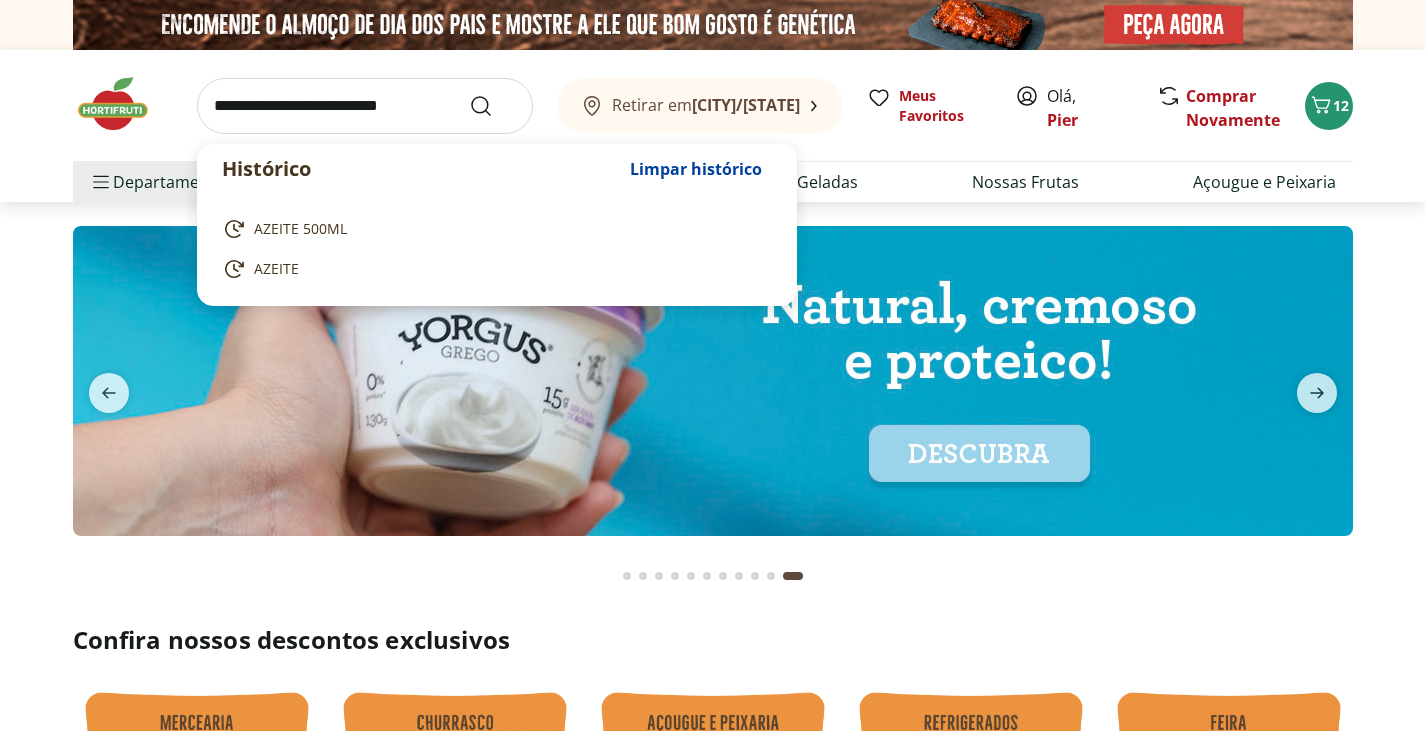 click at bounding box center [365, 106] 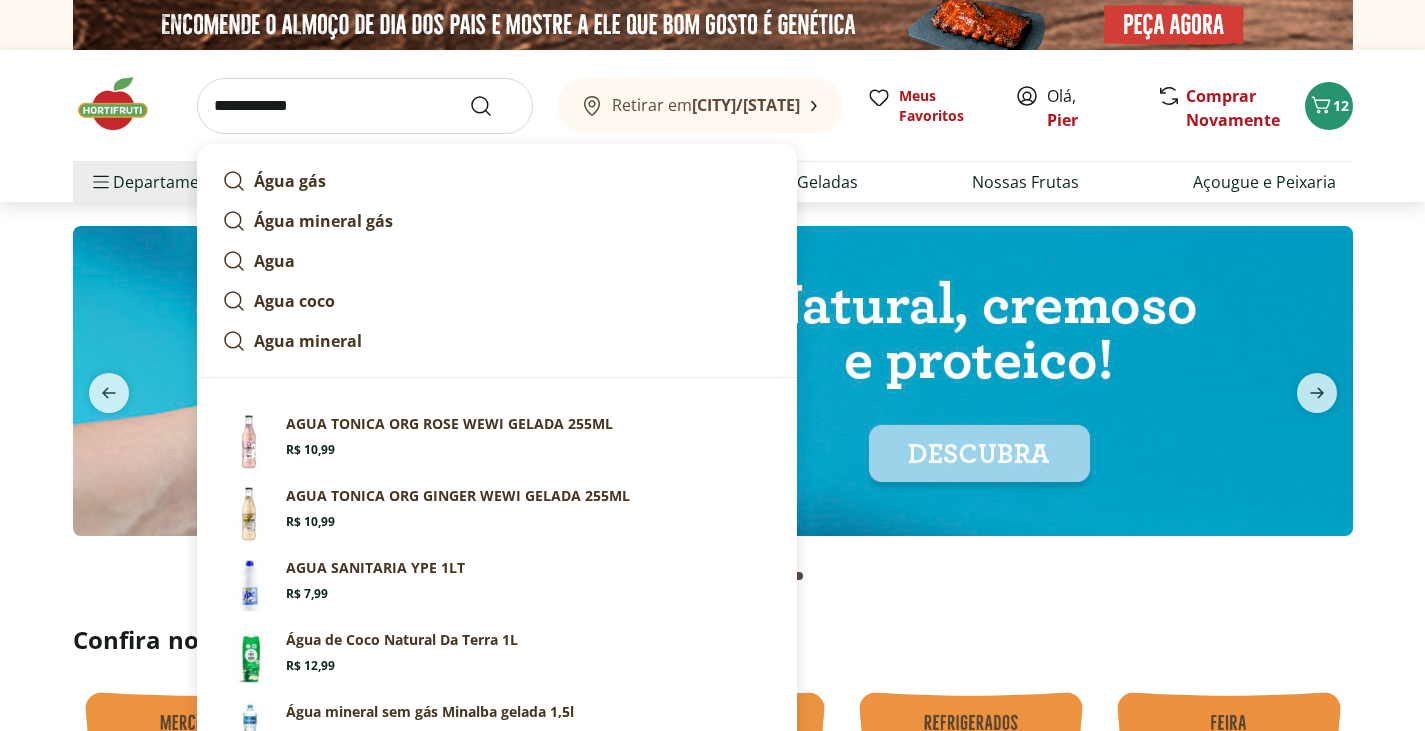 type on "**********" 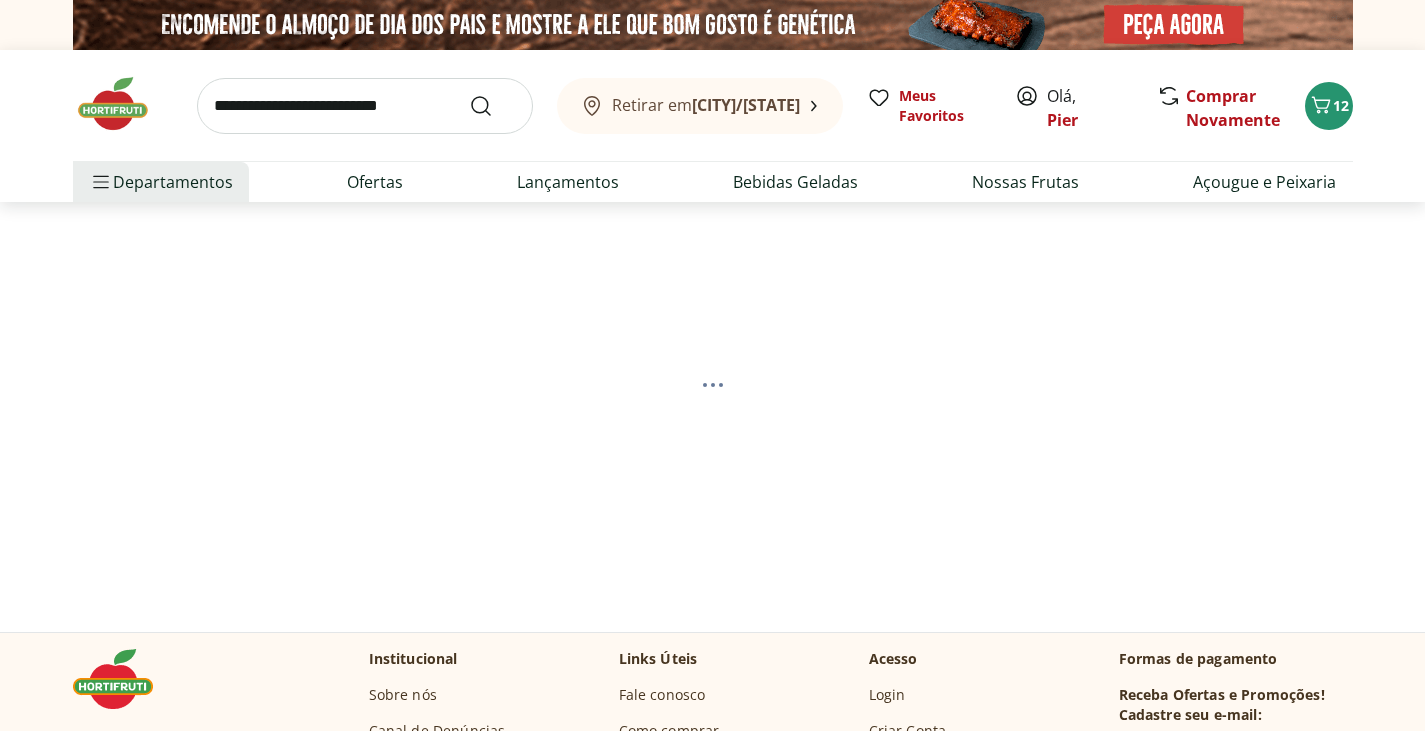 select on "**********" 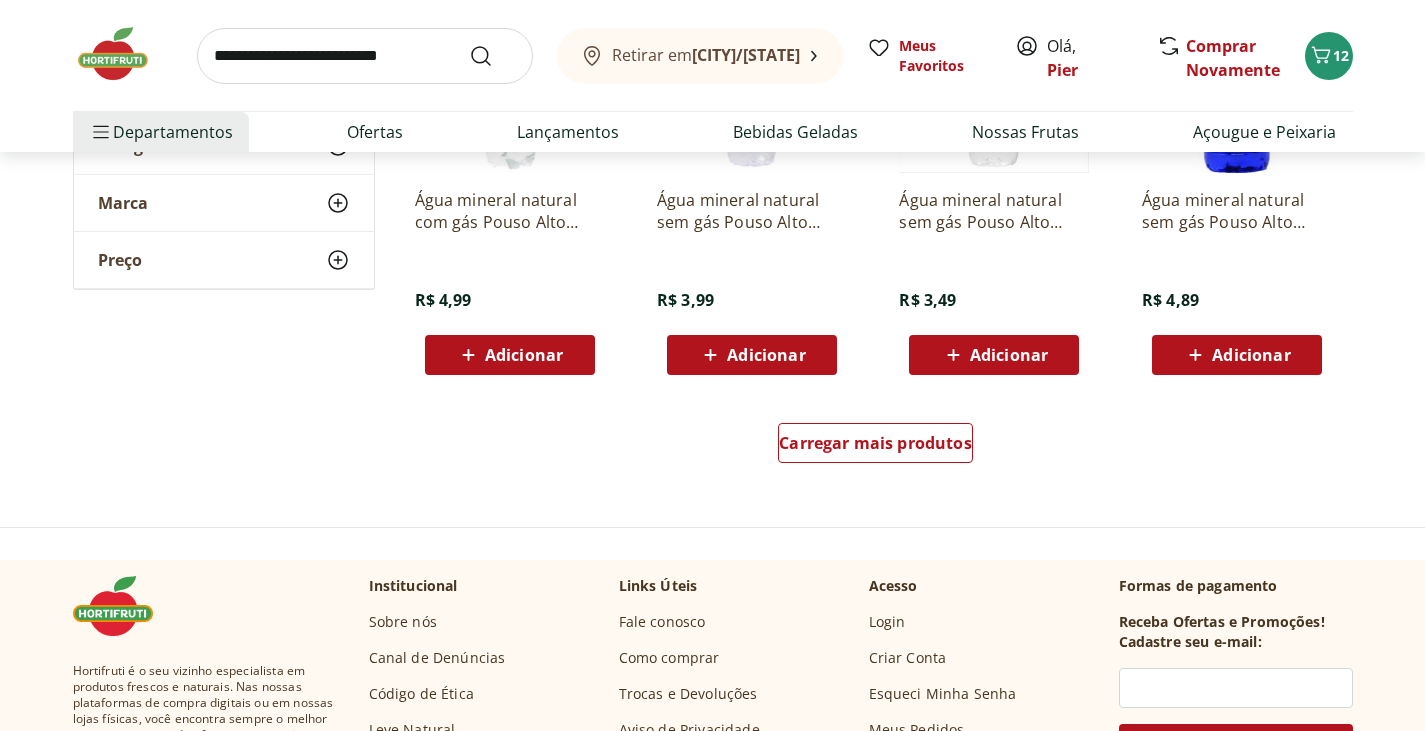 scroll, scrollTop: 1327, scrollLeft: 0, axis: vertical 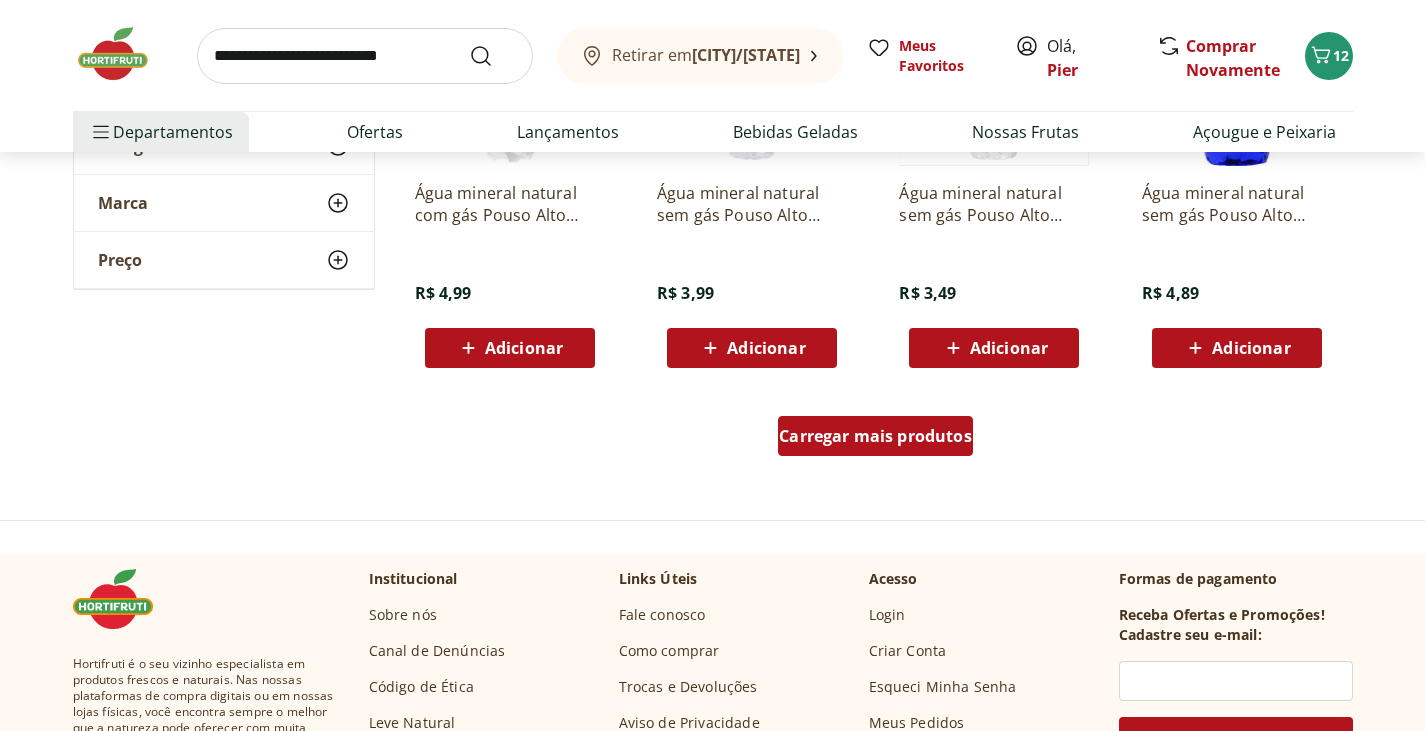 click on "Carregar mais produtos" at bounding box center (875, 436) 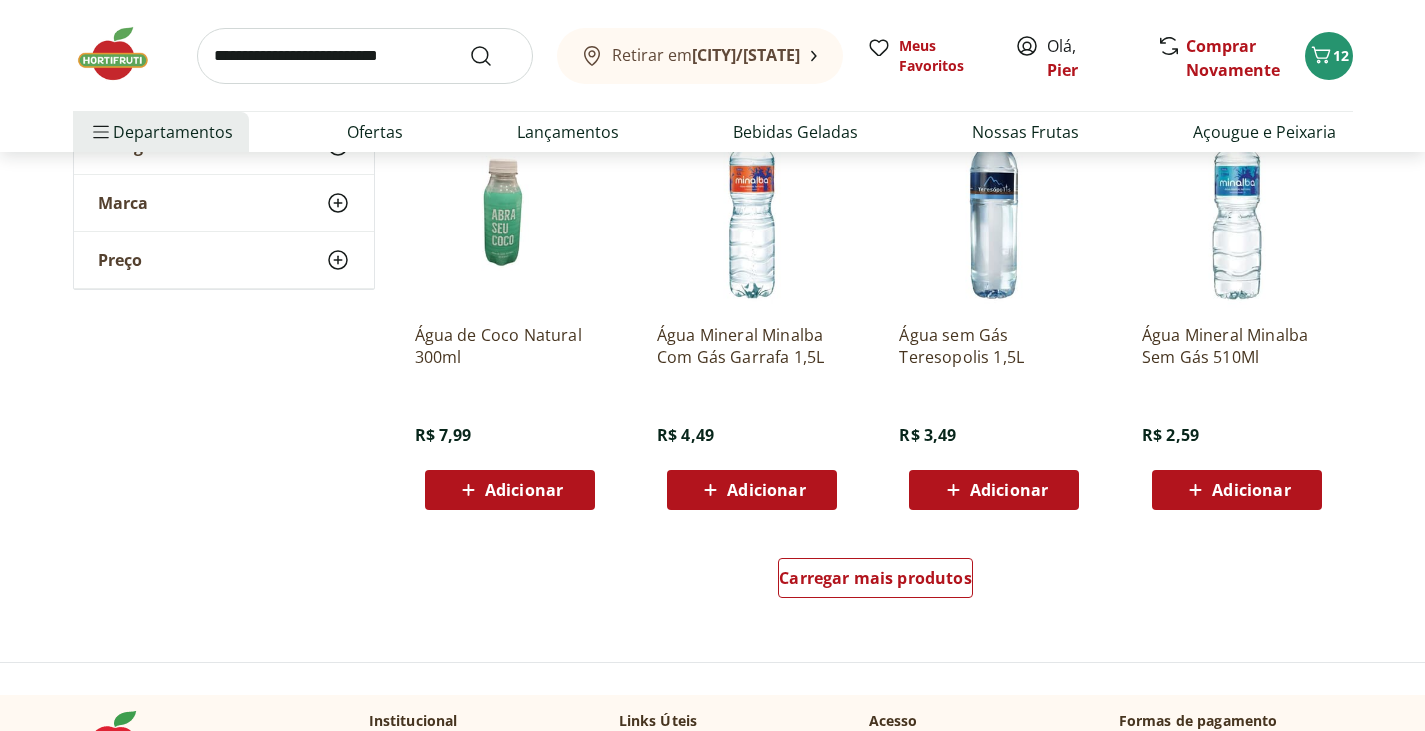 scroll, scrollTop: 2455, scrollLeft: 0, axis: vertical 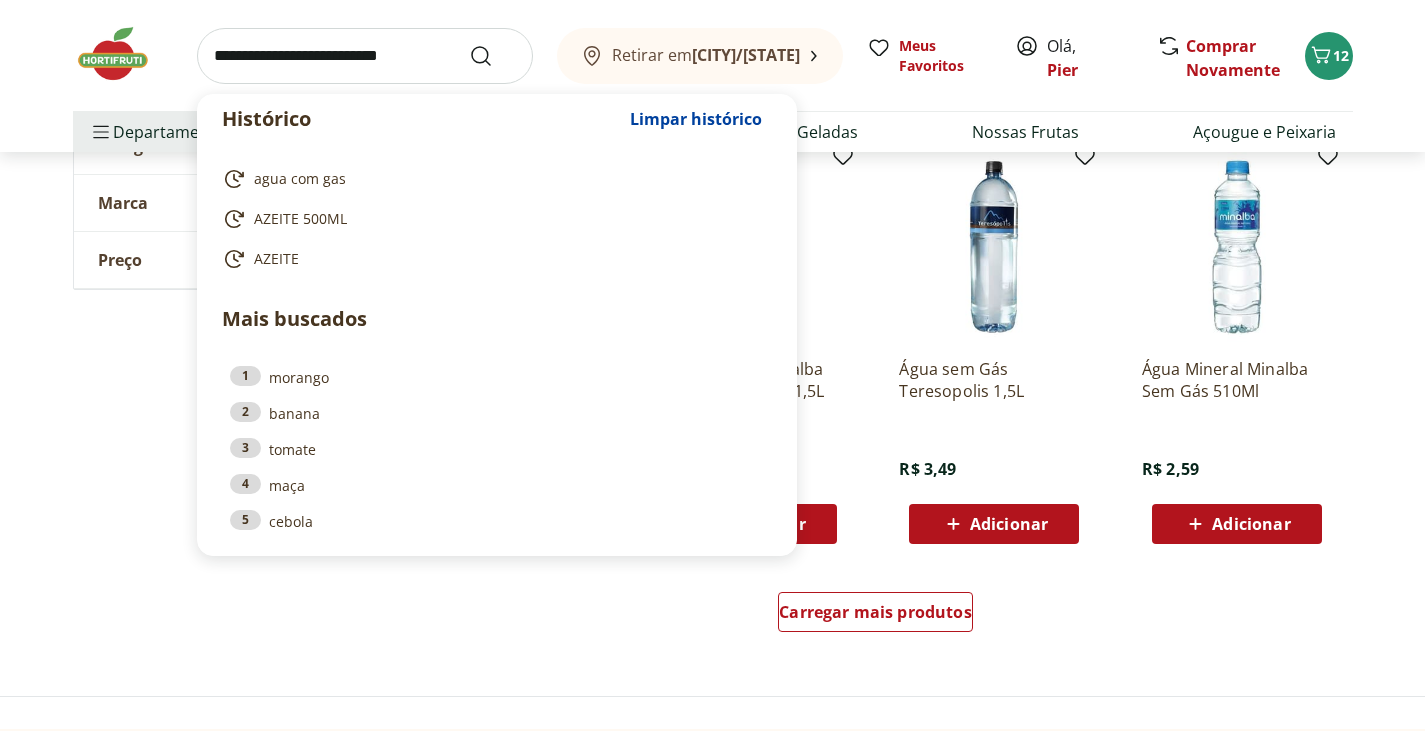 click at bounding box center (365, 56) 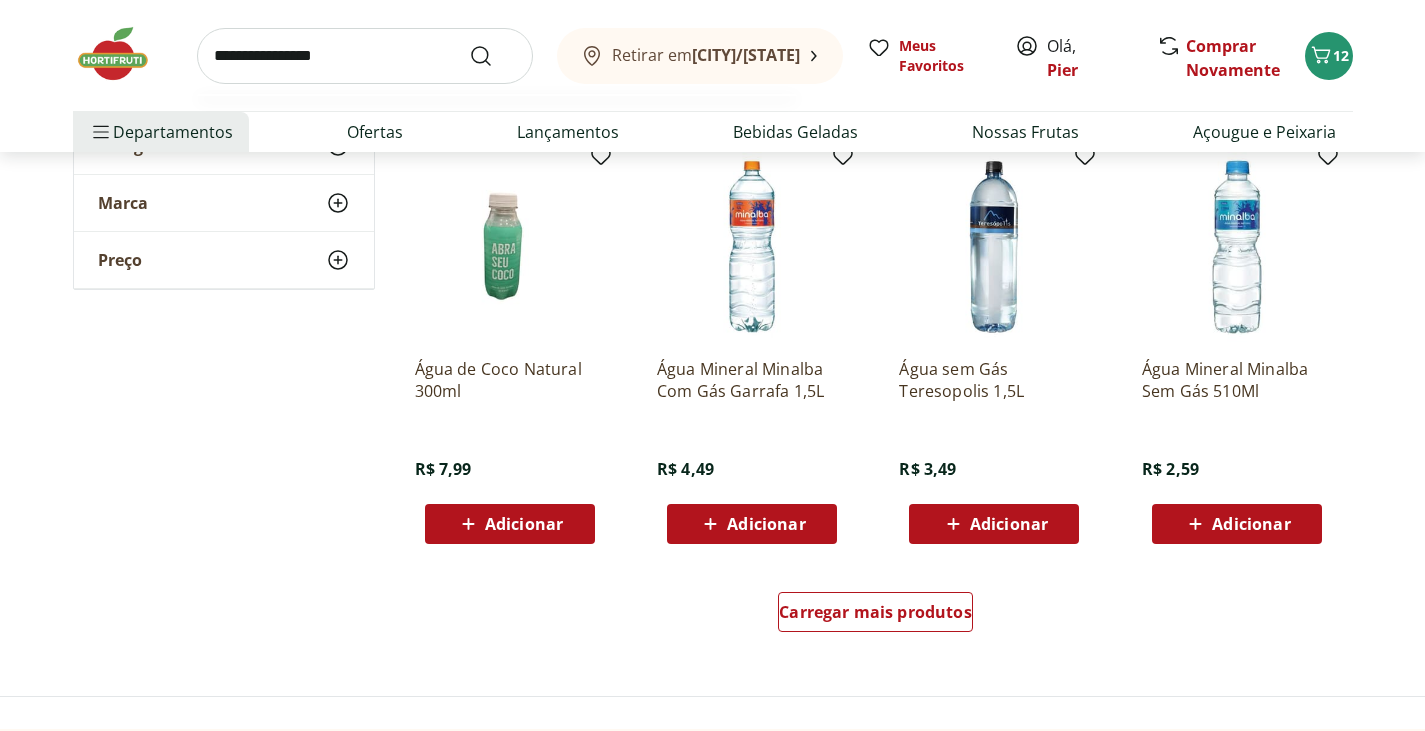 type on "**********" 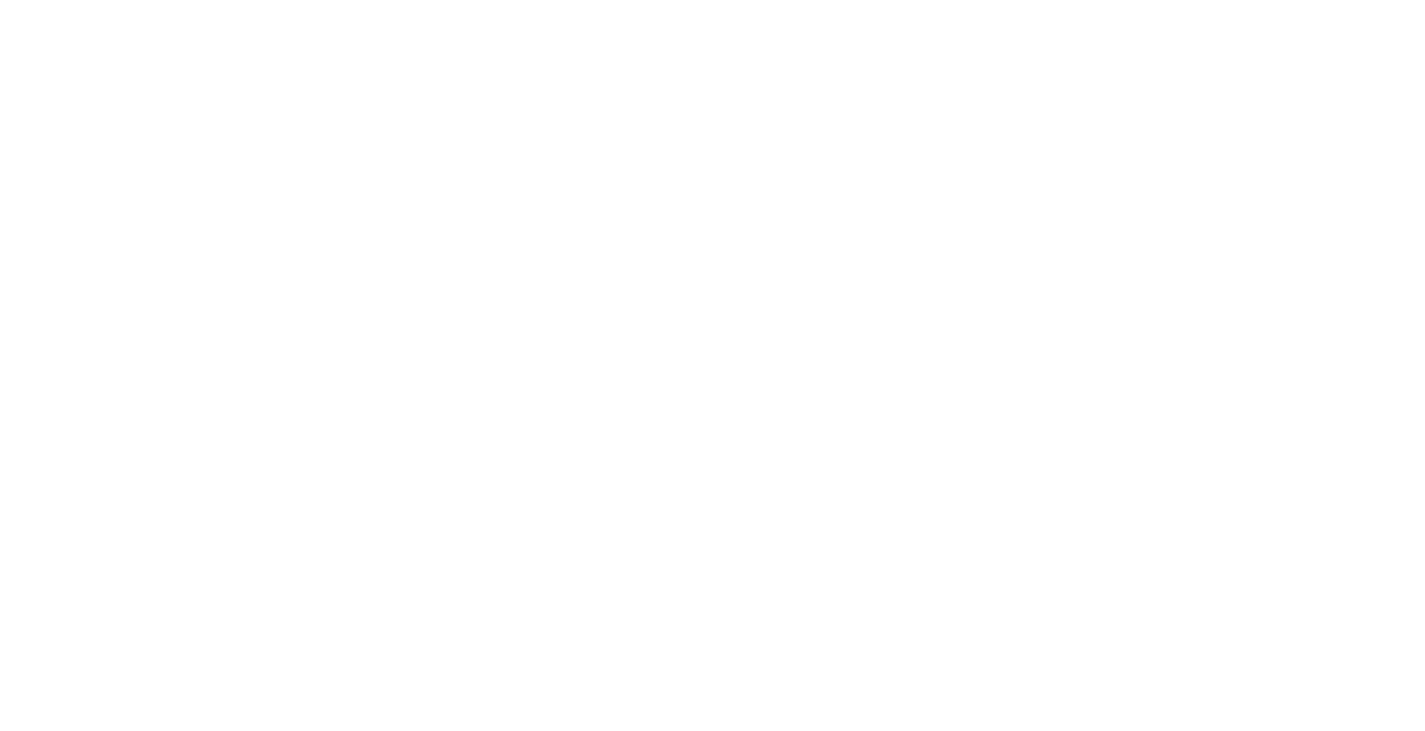 scroll, scrollTop: 0, scrollLeft: 0, axis: both 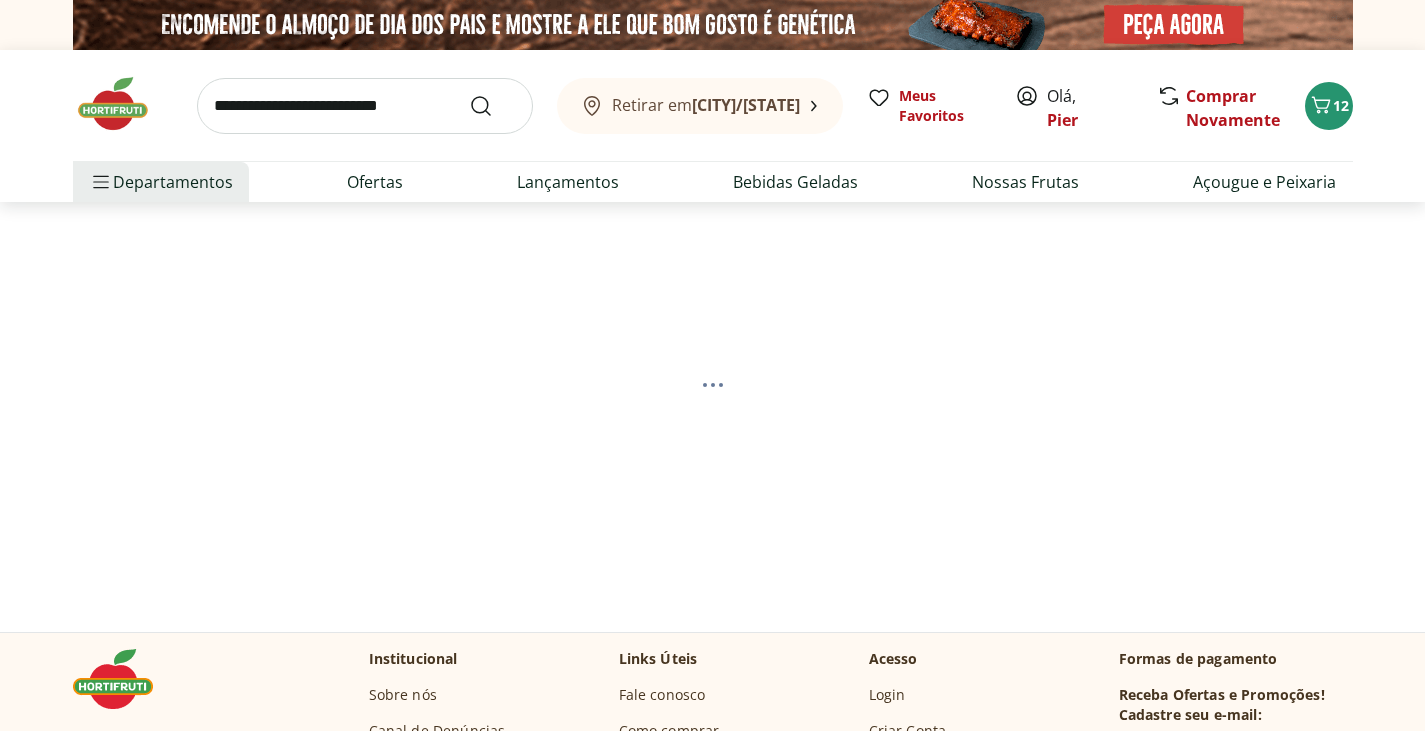 select on "**********" 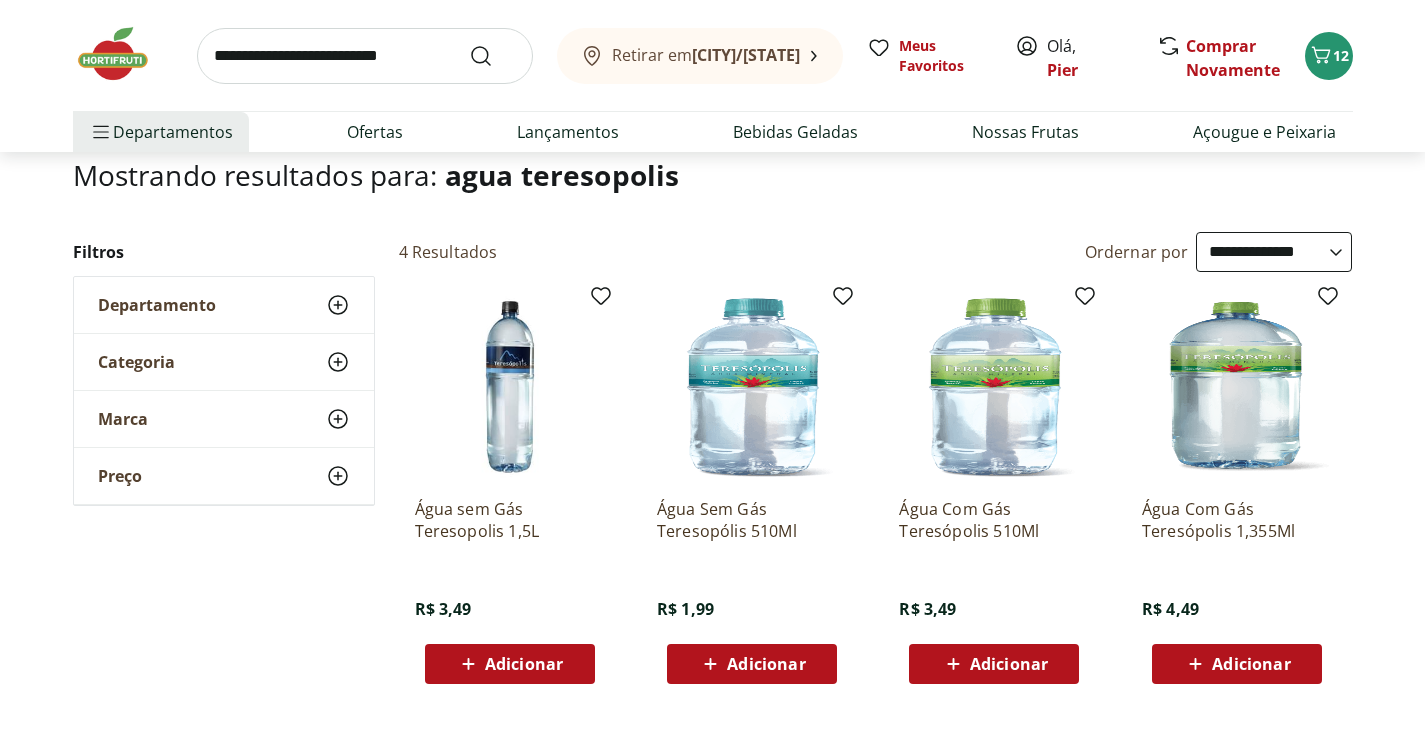 scroll, scrollTop: 146, scrollLeft: 0, axis: vertical 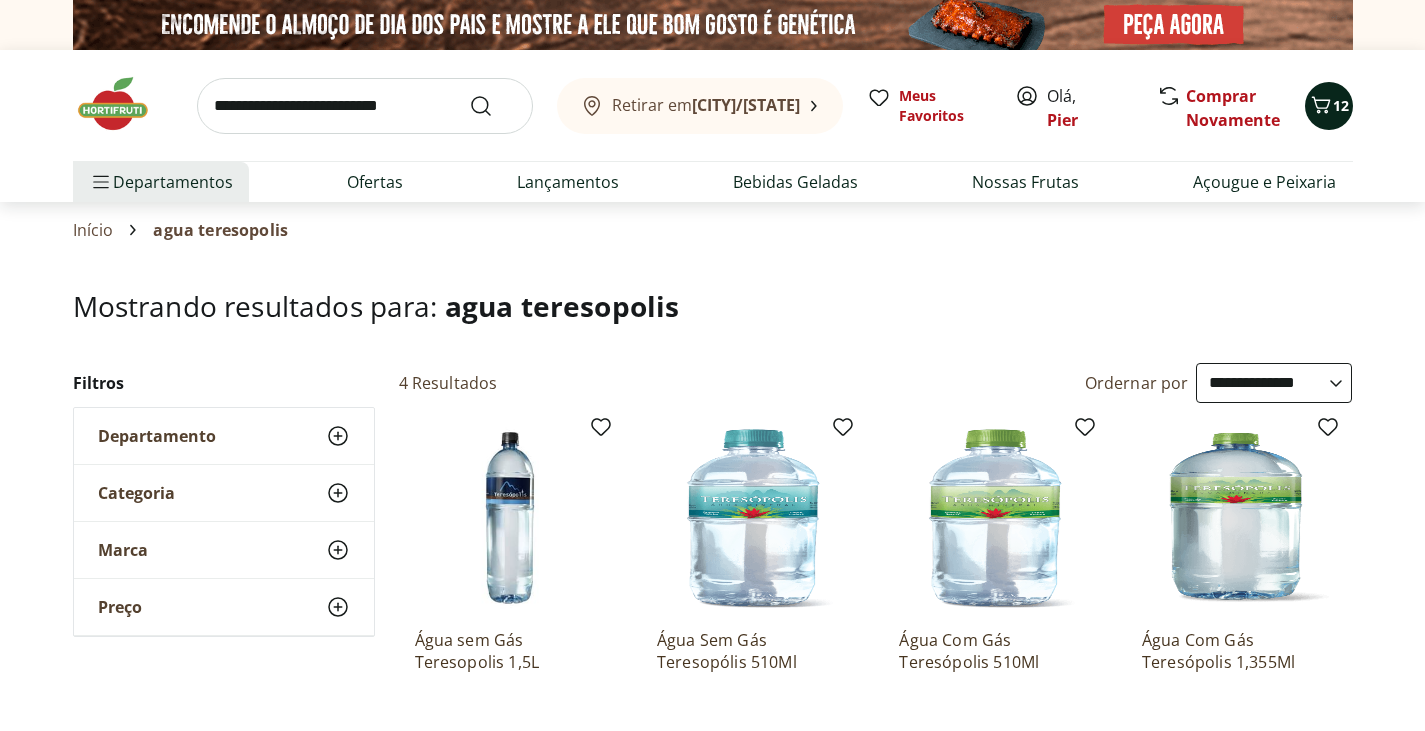 click 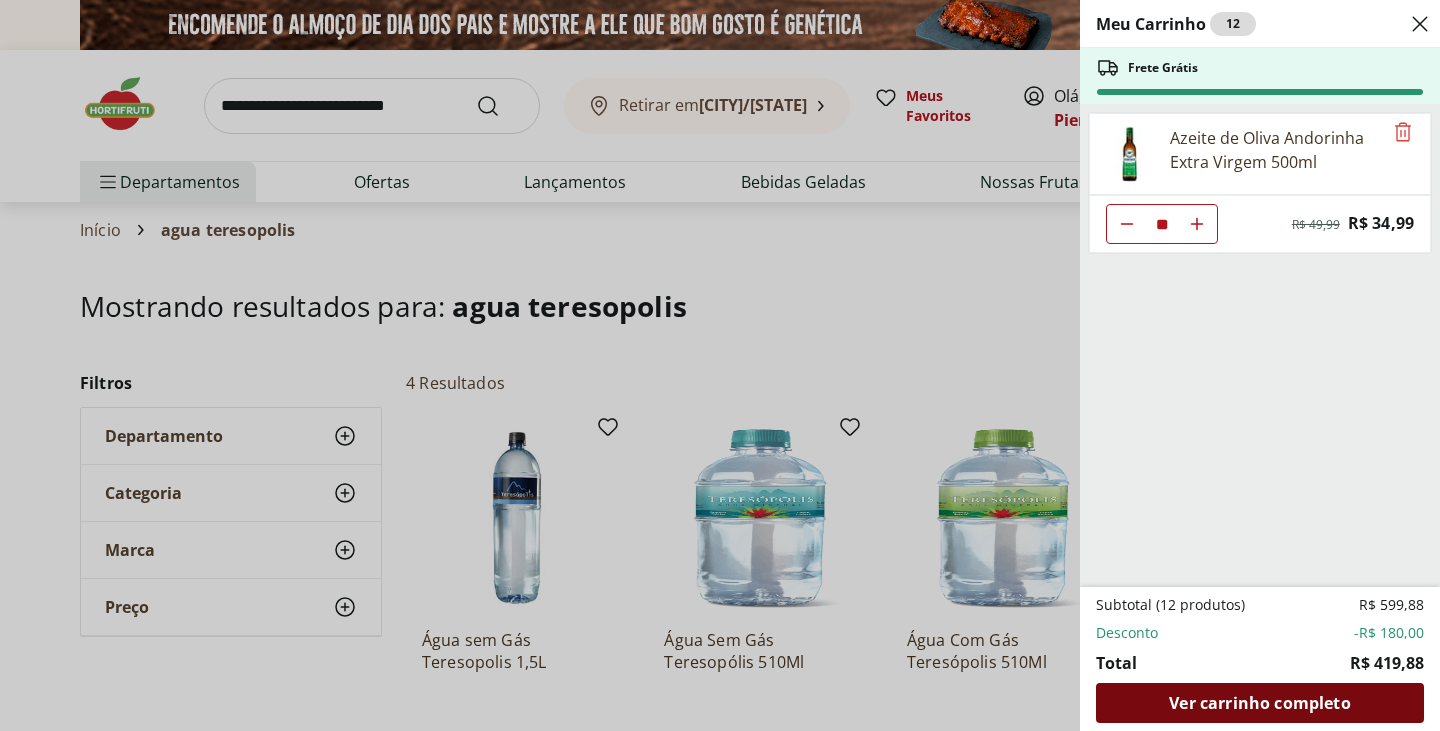 click on "Ver carrinho completo" at bounding box center (1259, 703) 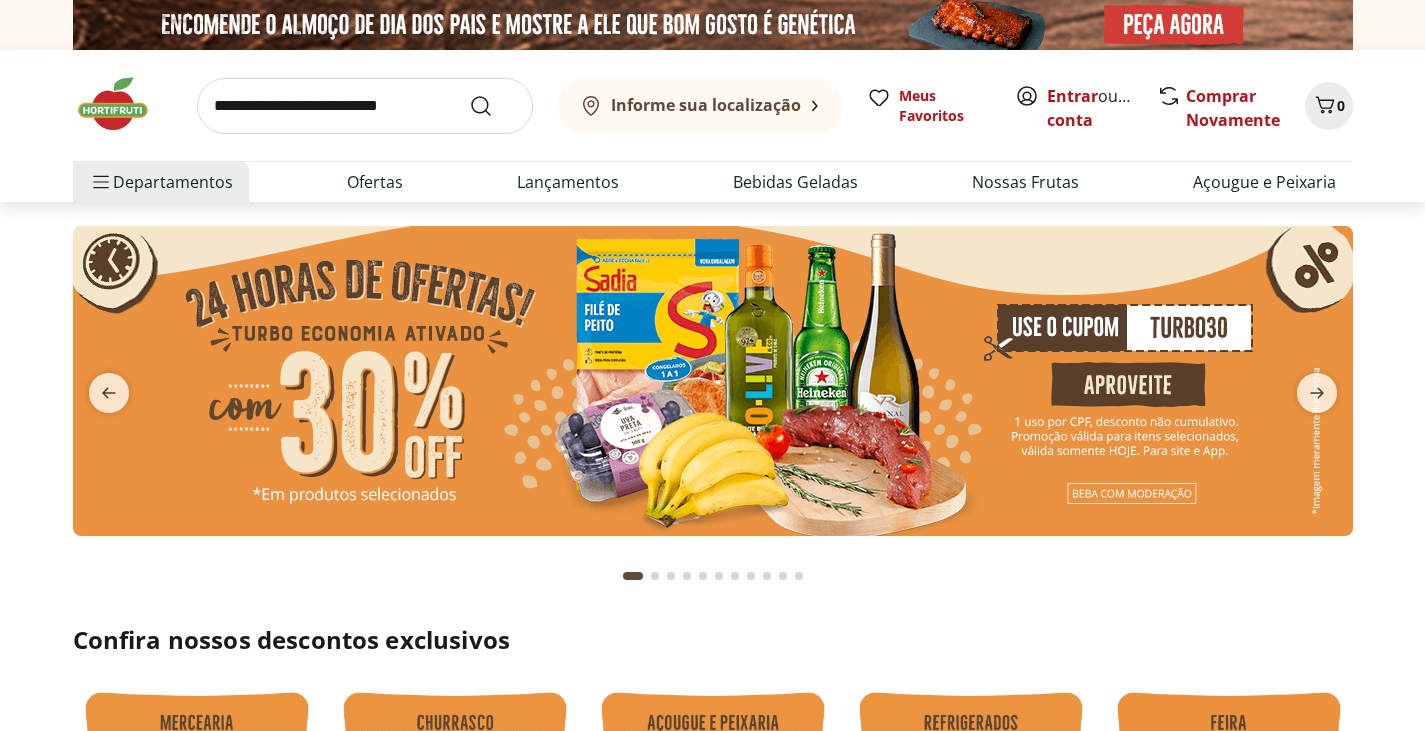 scroll, scrollTop: 0, scrollLeft: 0, axis: both 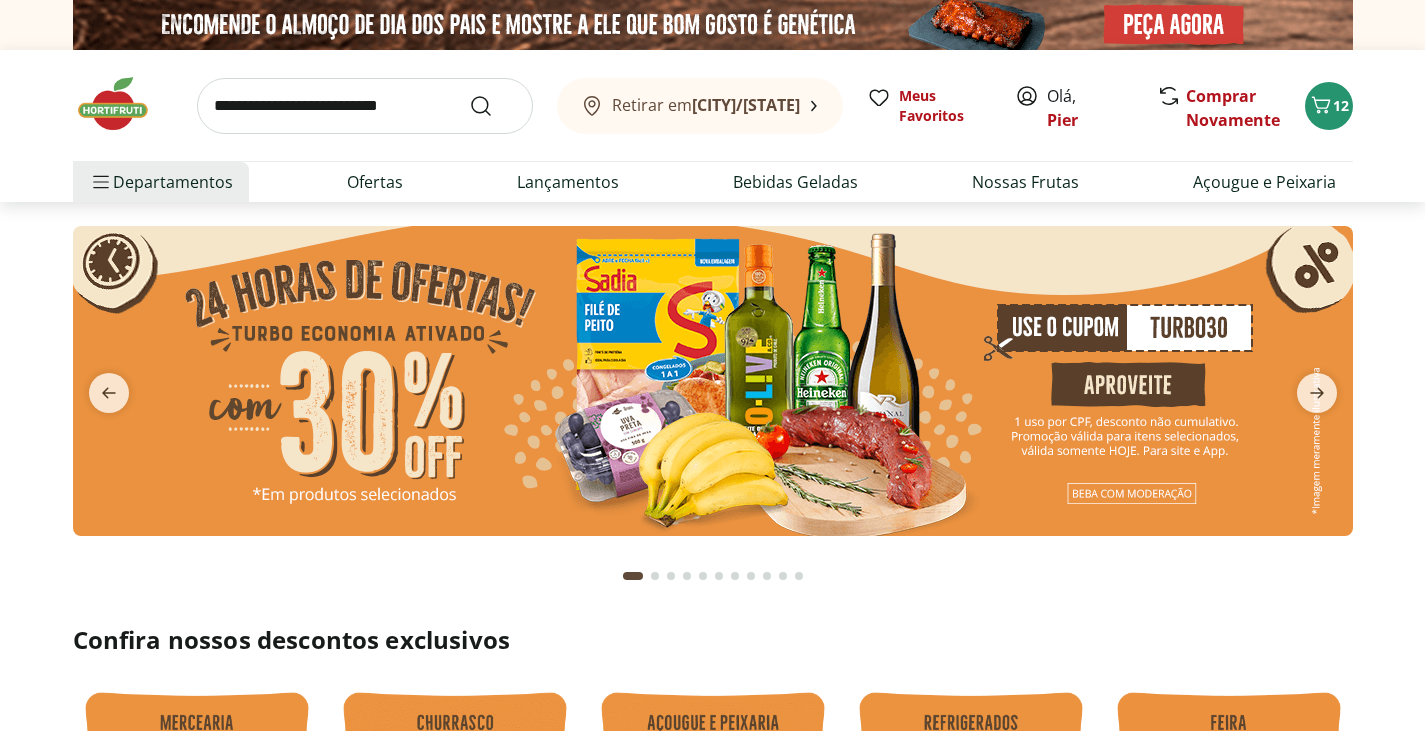 click at bounding box center (713, 381) 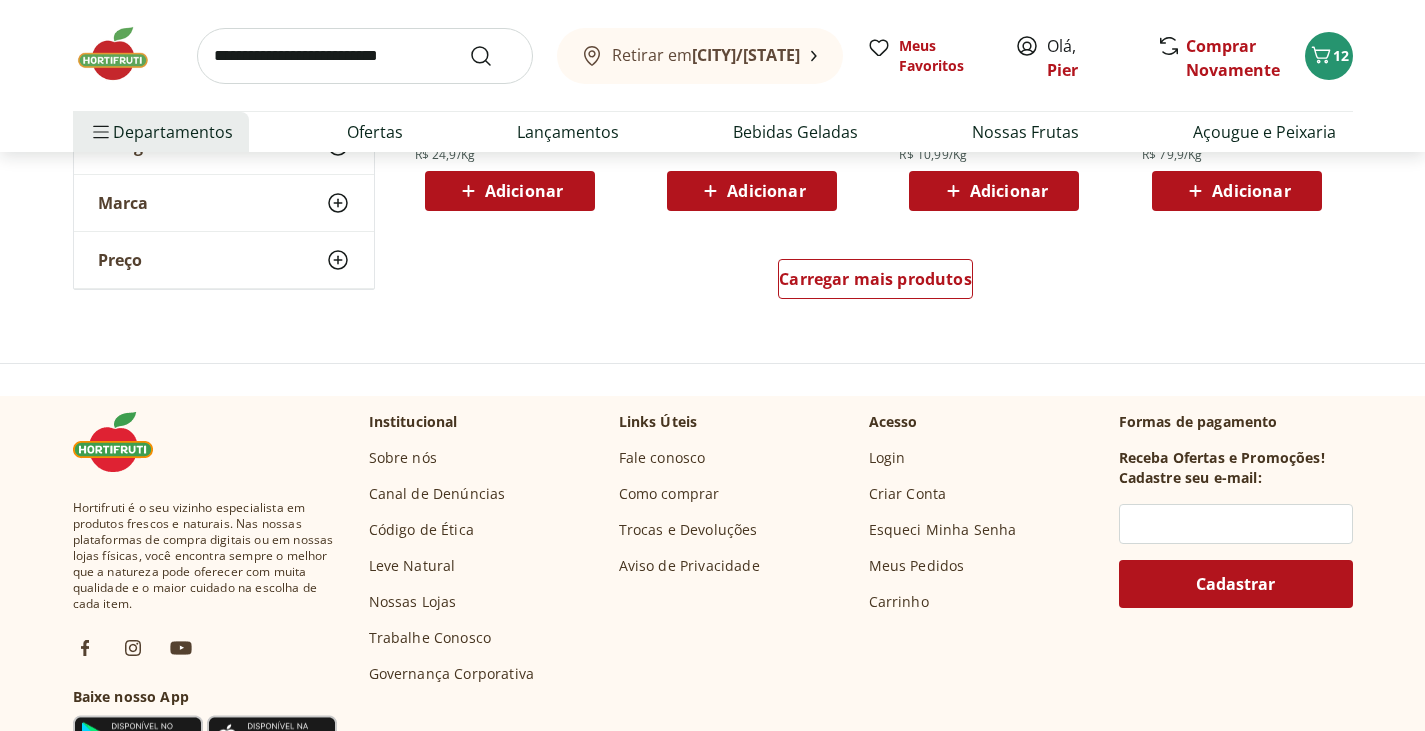 scroll, scrollTop: 1252, scrollLeft: 0, axis: vertical 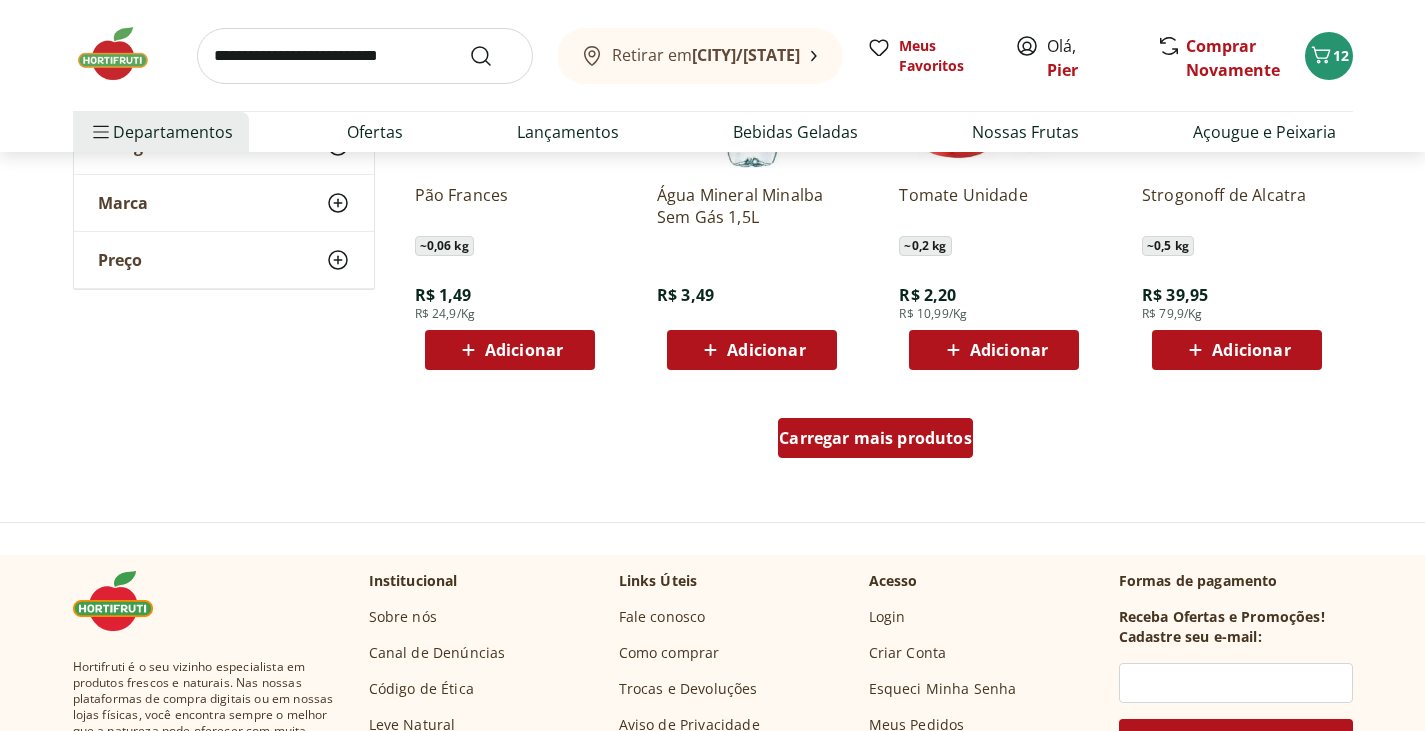 click on "Carregar mais produtos" at bounding box center (875, 438) 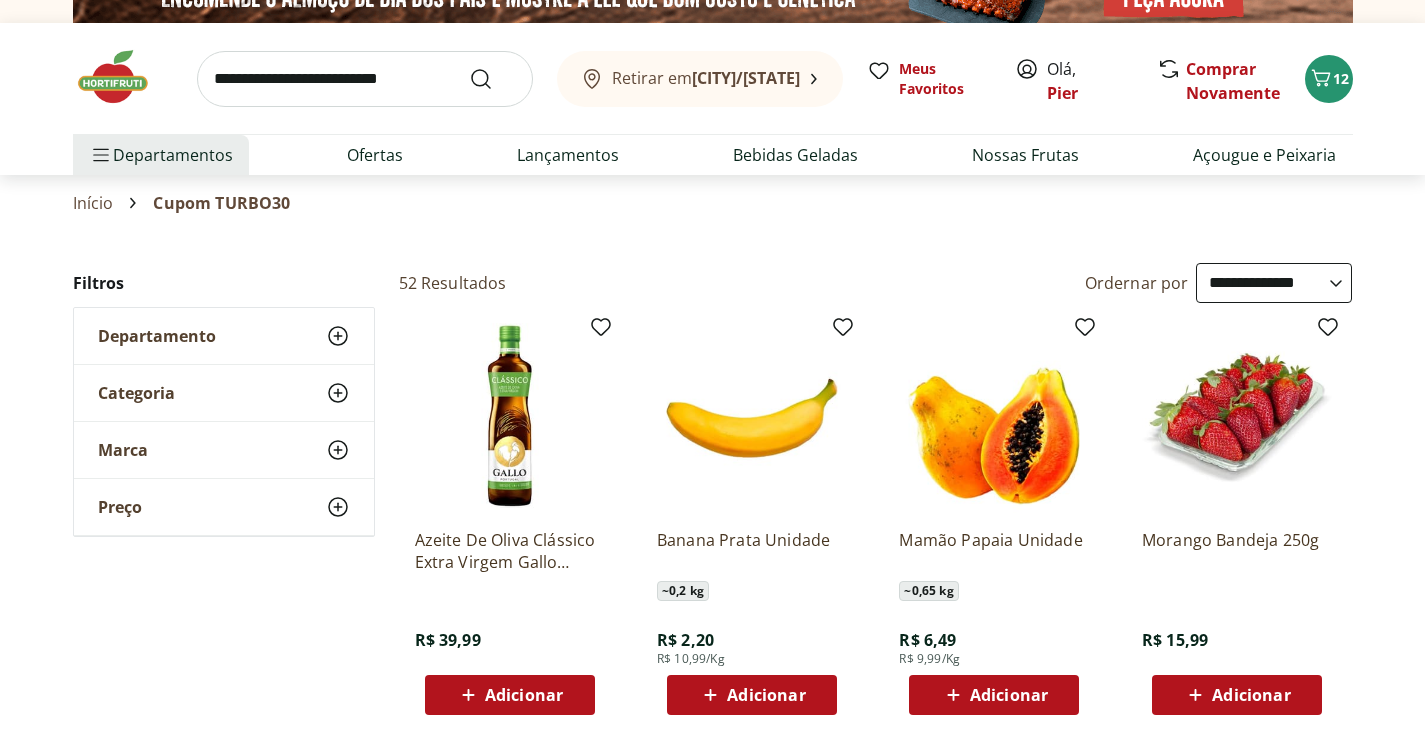 scroll, scrollTop: 0, scrollLeft: 0, axis: both 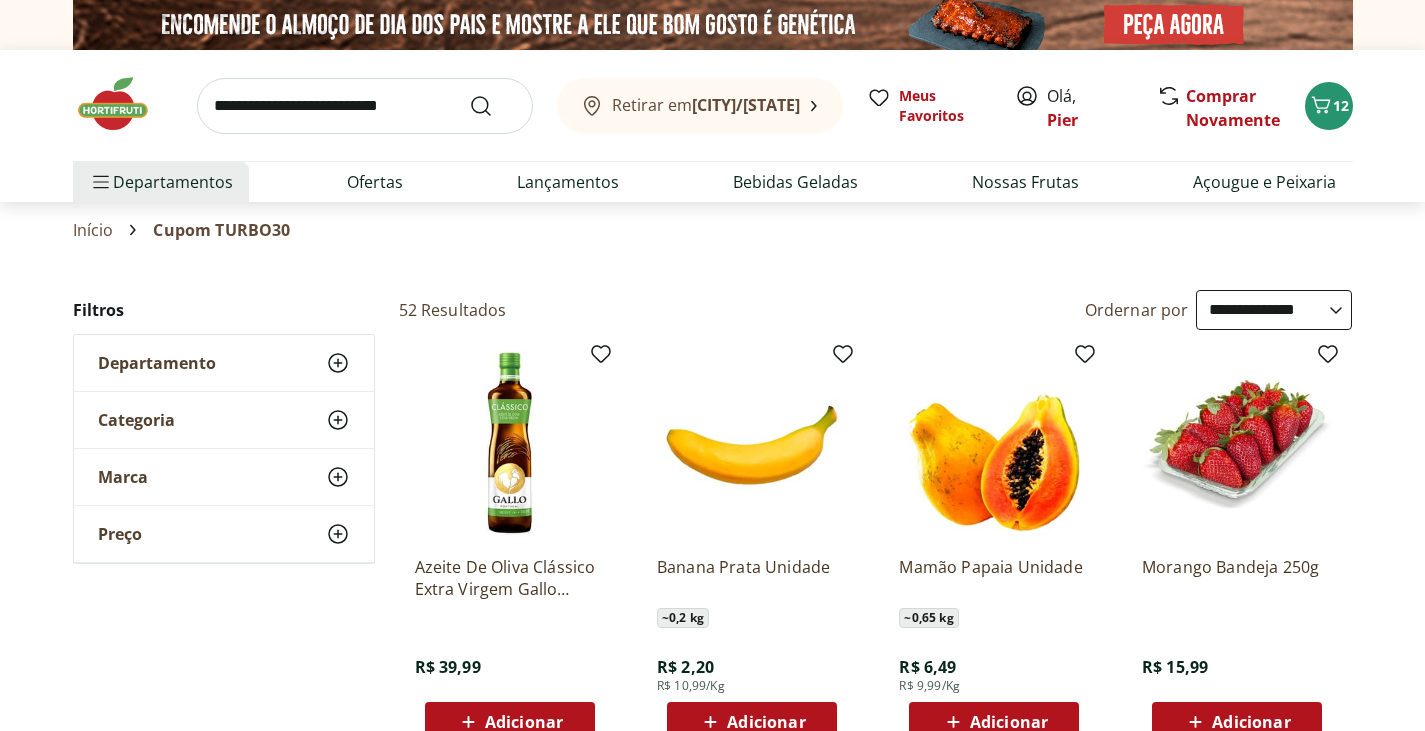click on "Adicionar" at bounding box center [524, 722] 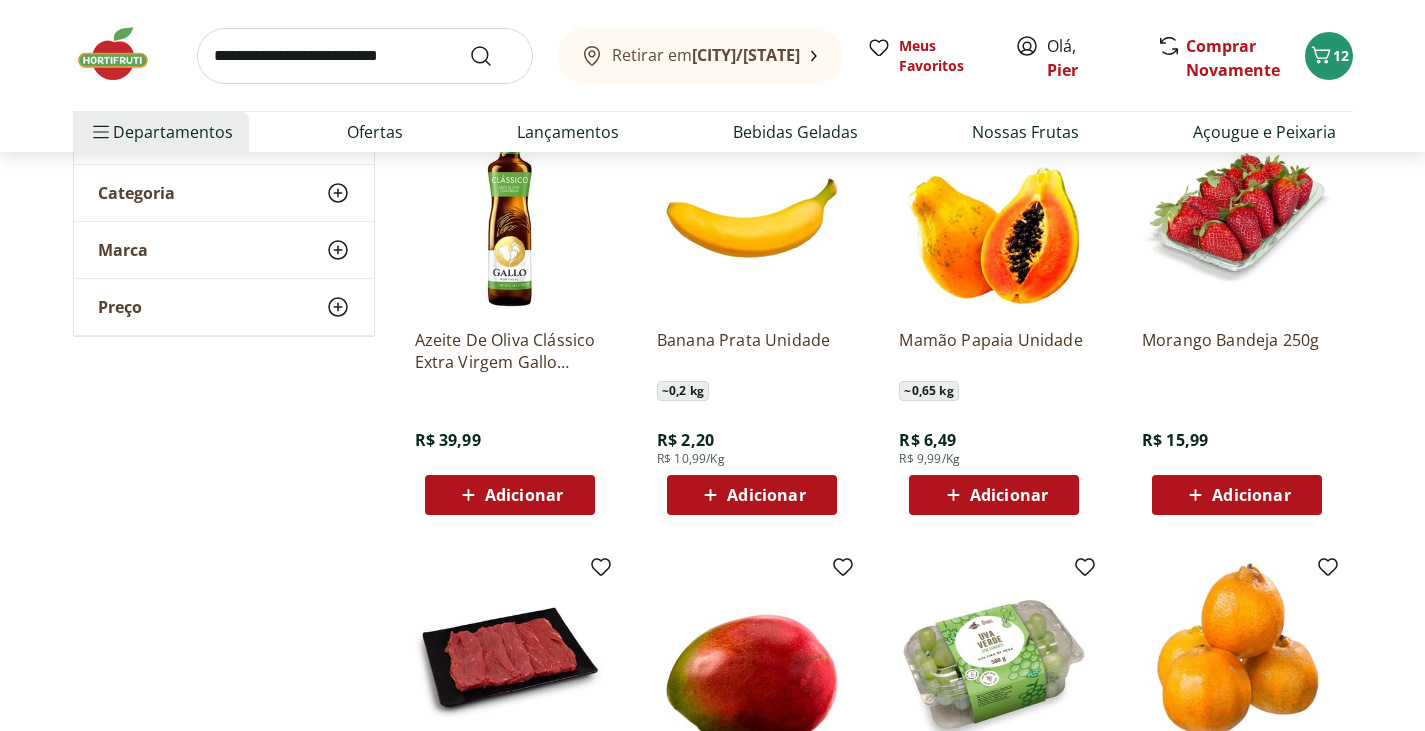 scroll, scrollTop: 179, scrollLeft: 0, axis: vertical 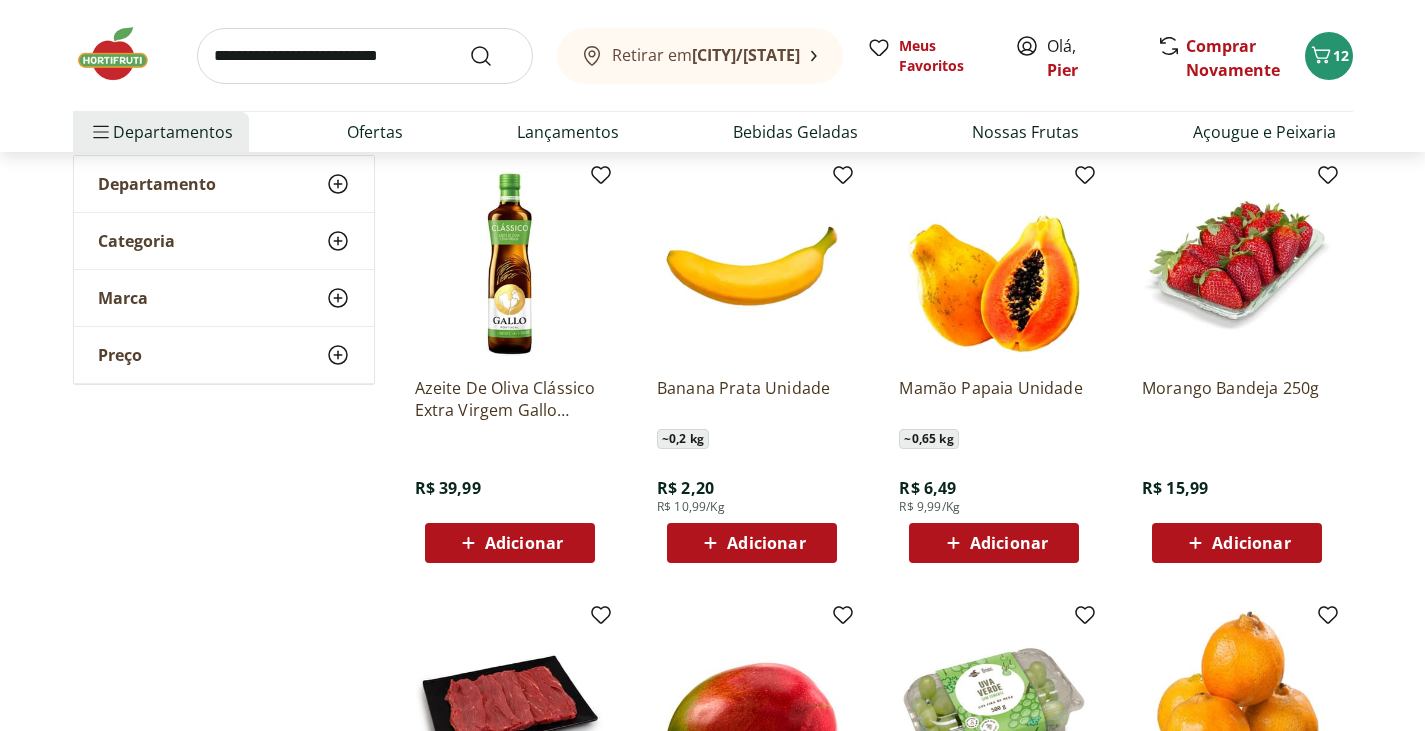 click on "Adicionar" at bounding box center [524, 543] 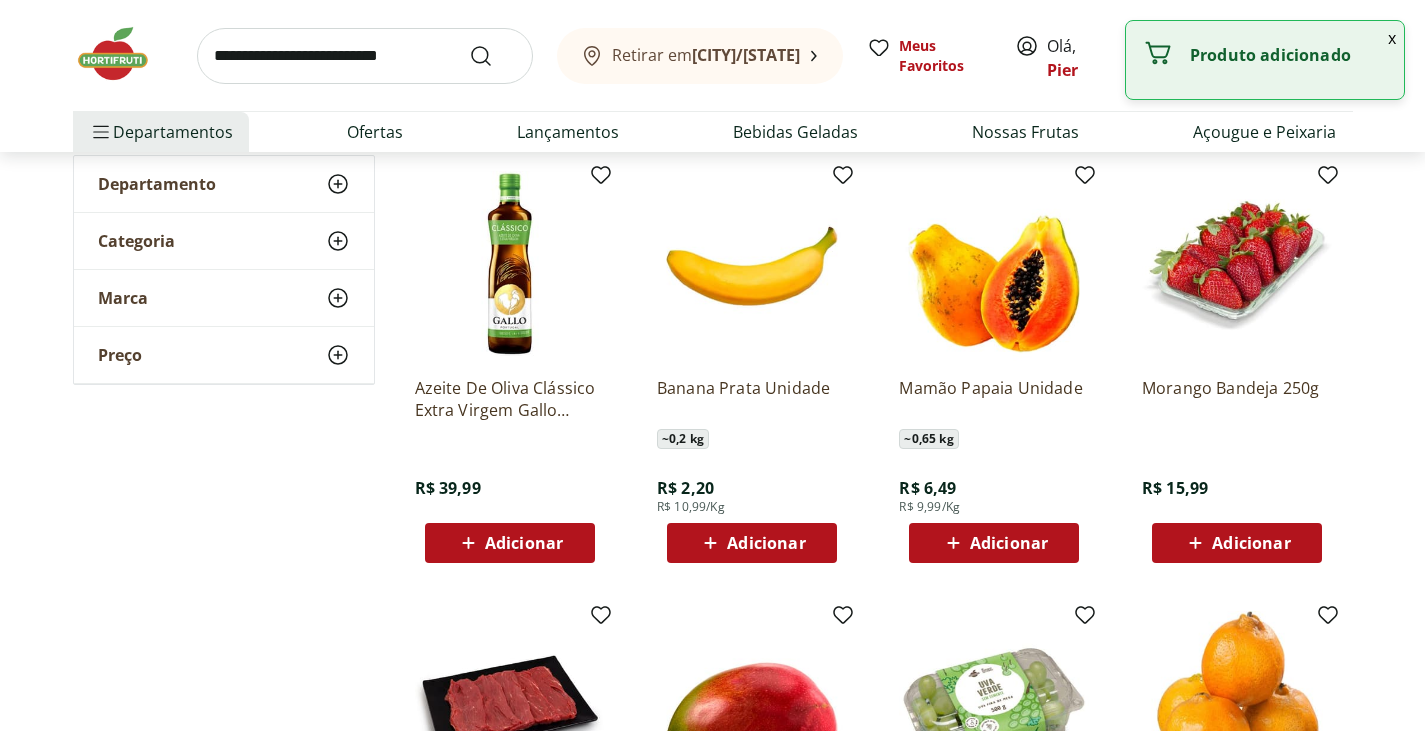 click on "Adicionar" at bounding box center (510, 543) 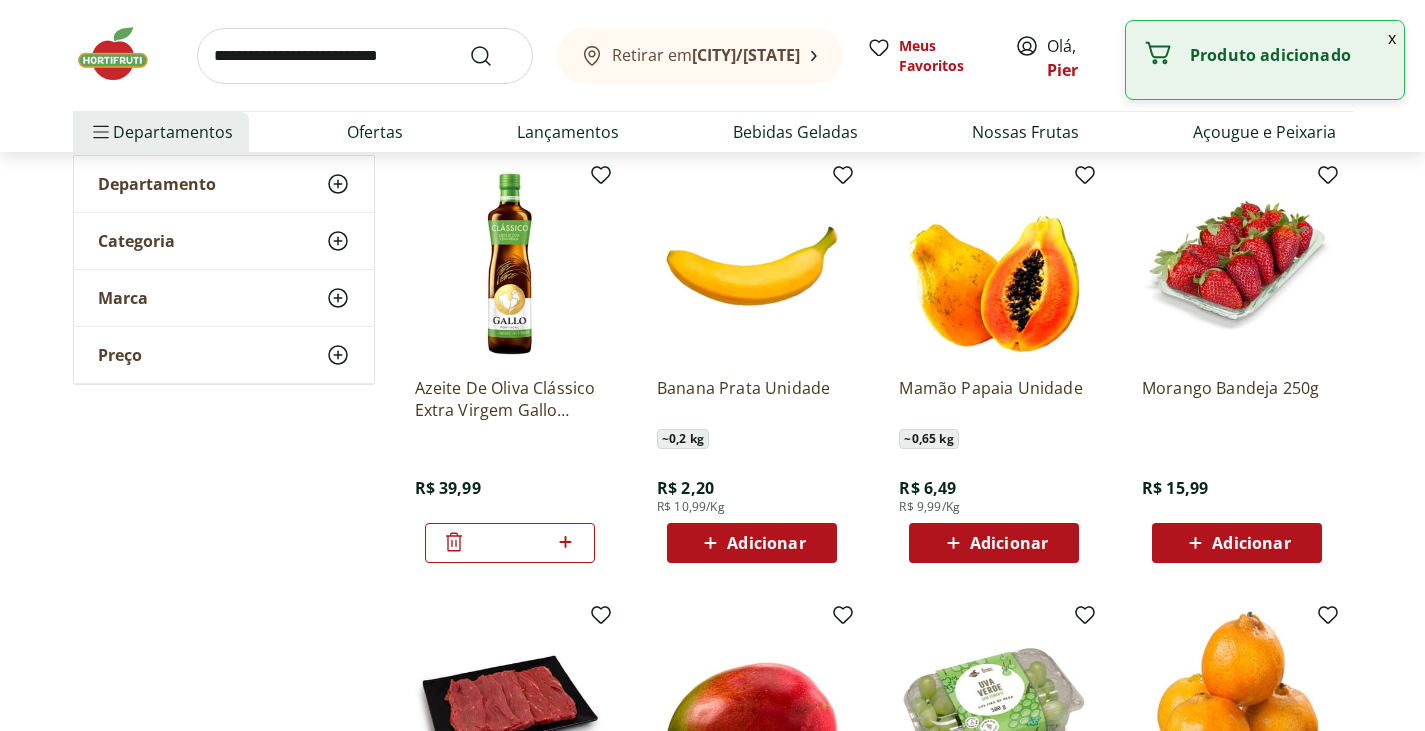 click 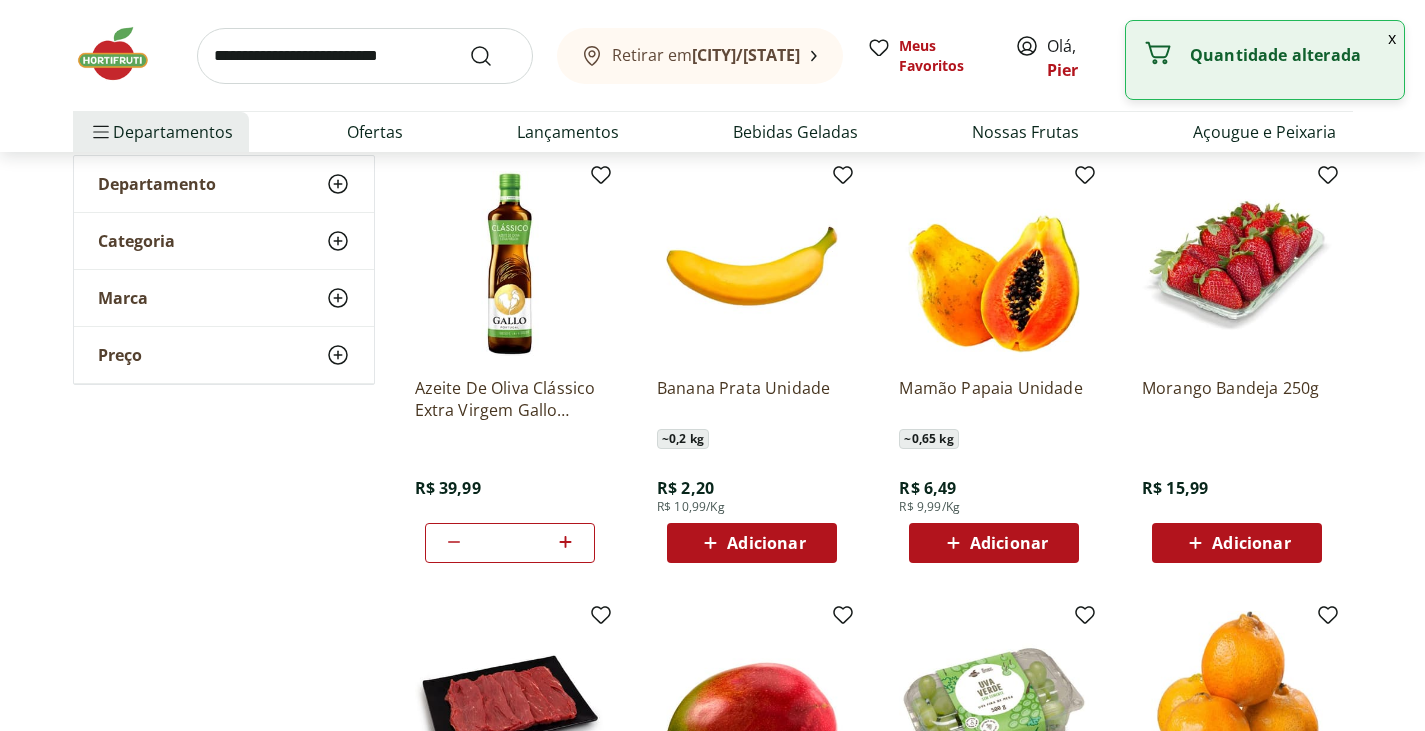 click 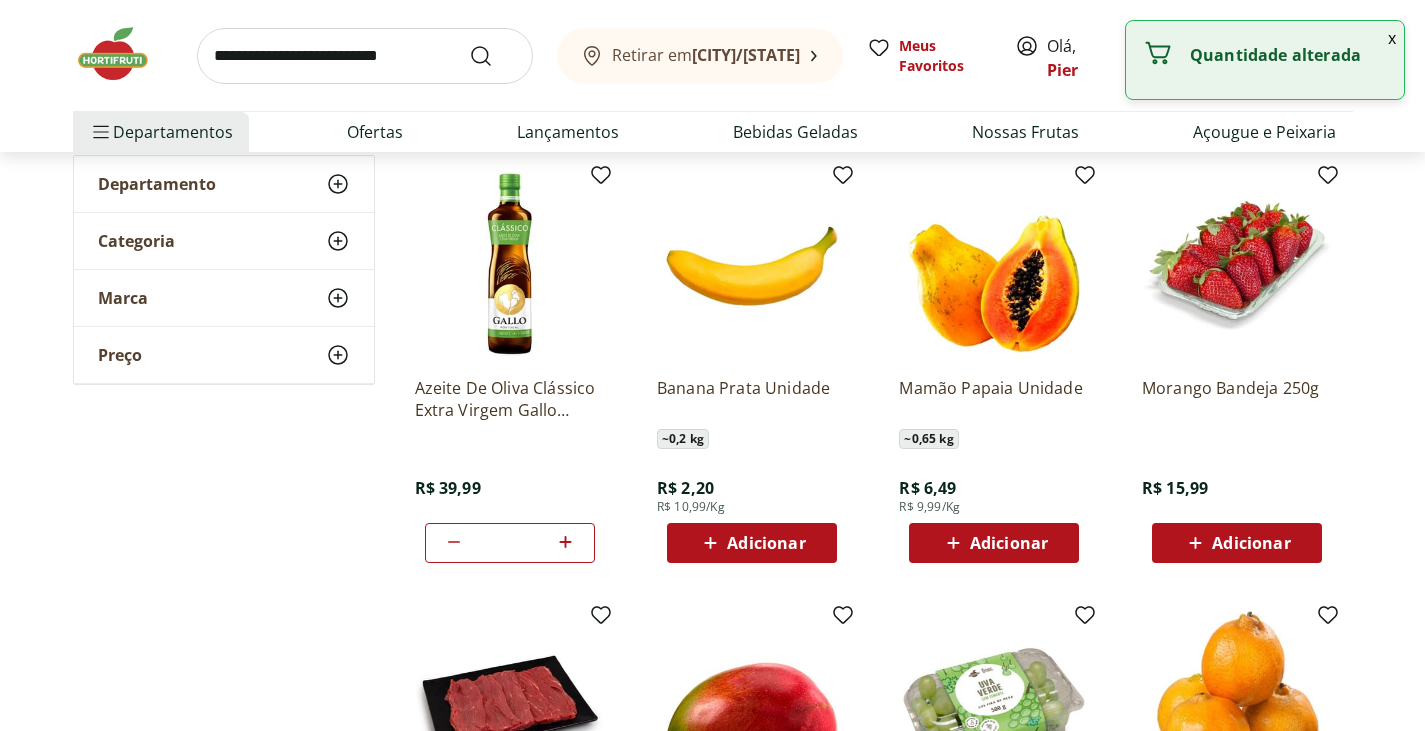 click 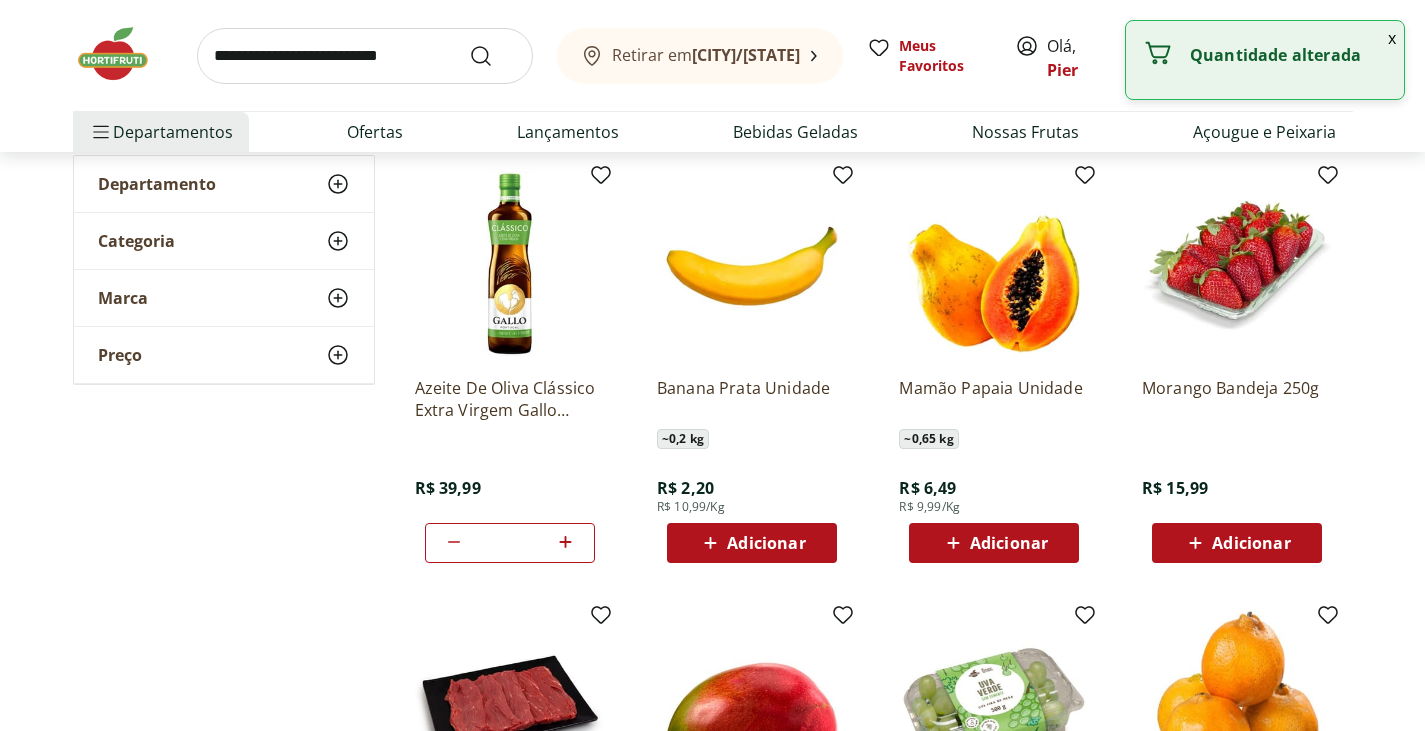 click 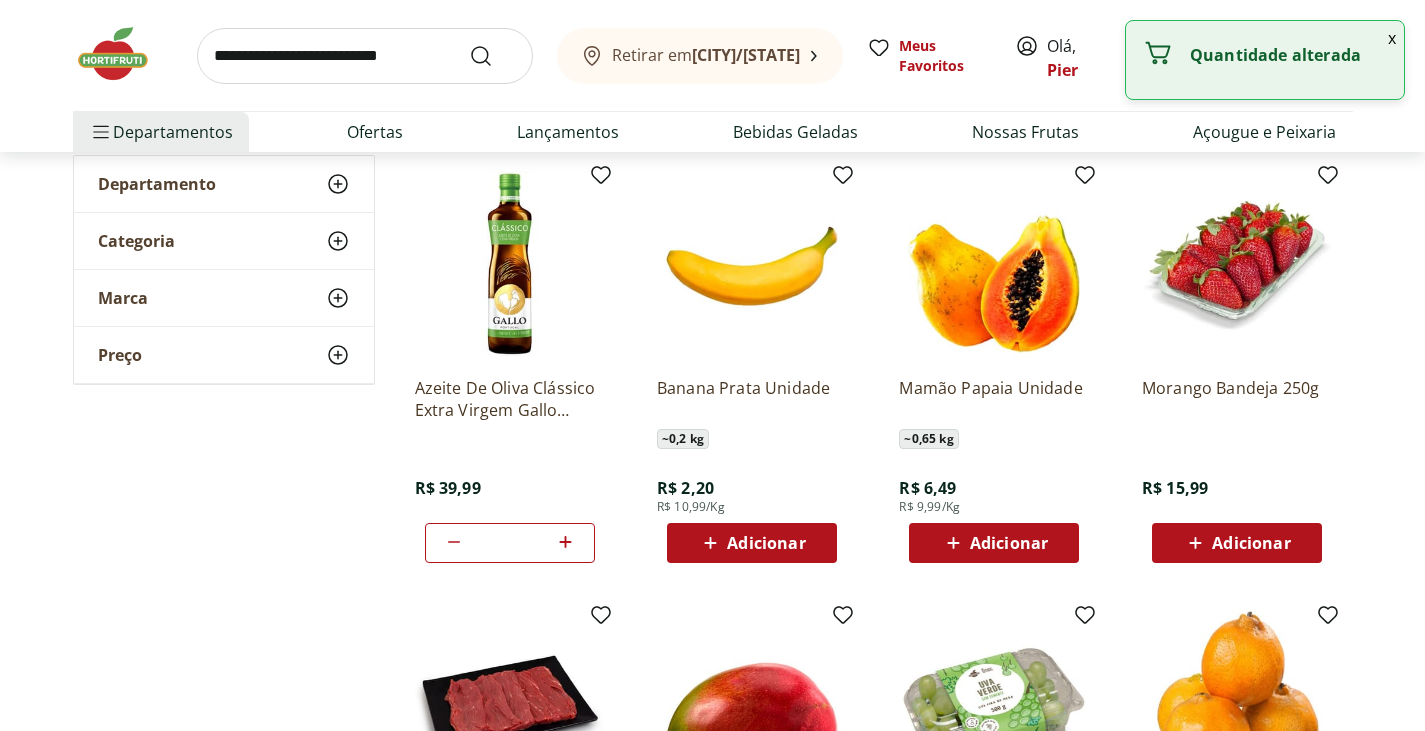 click 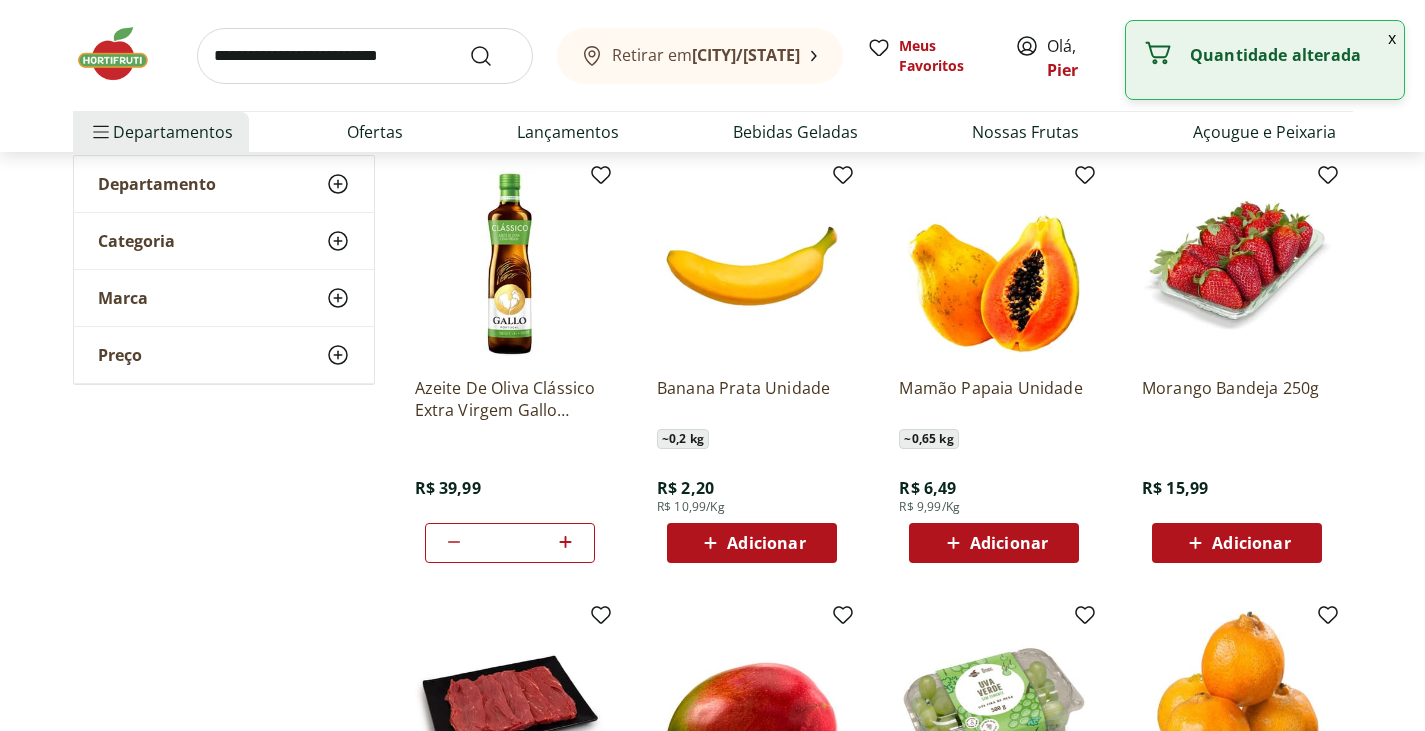 click 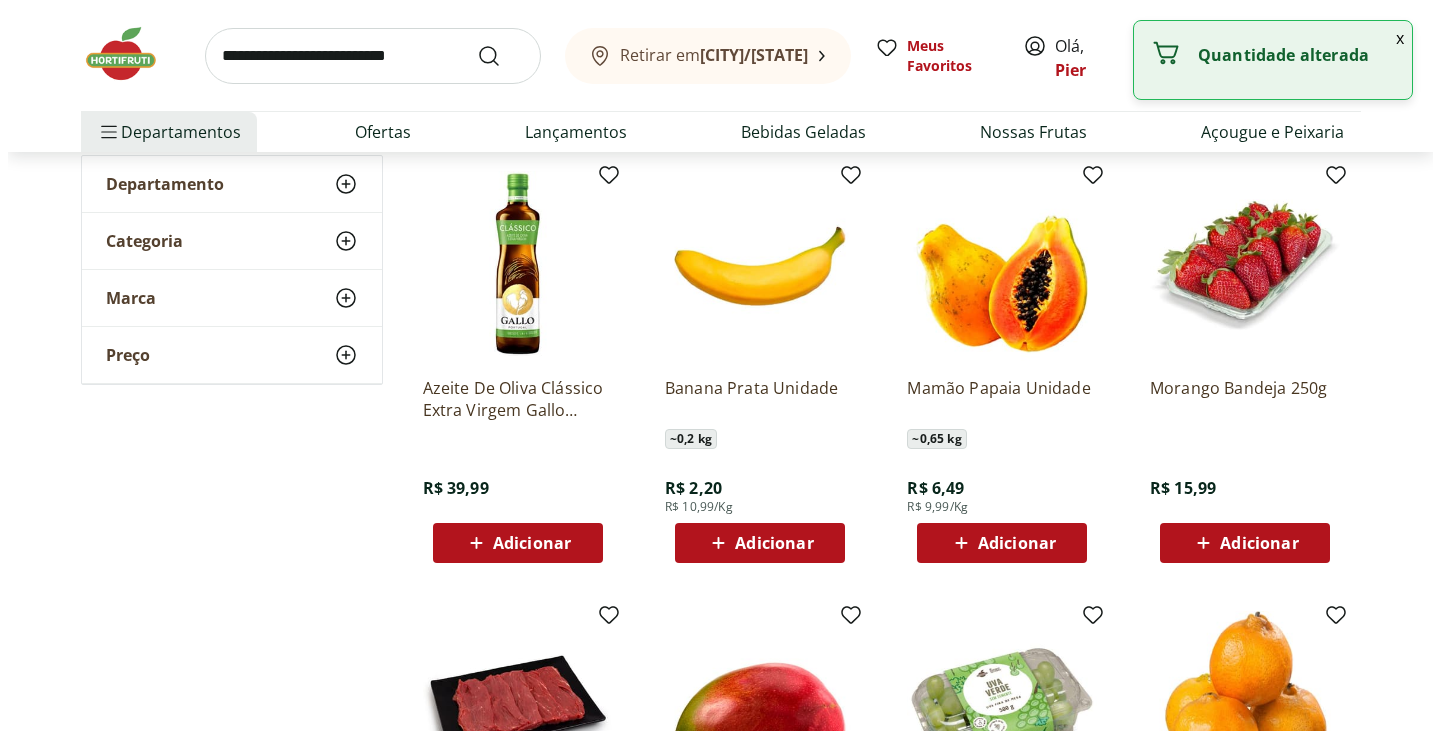 scroll, scrollTop: 0, scrollLeft: 0, axis: both 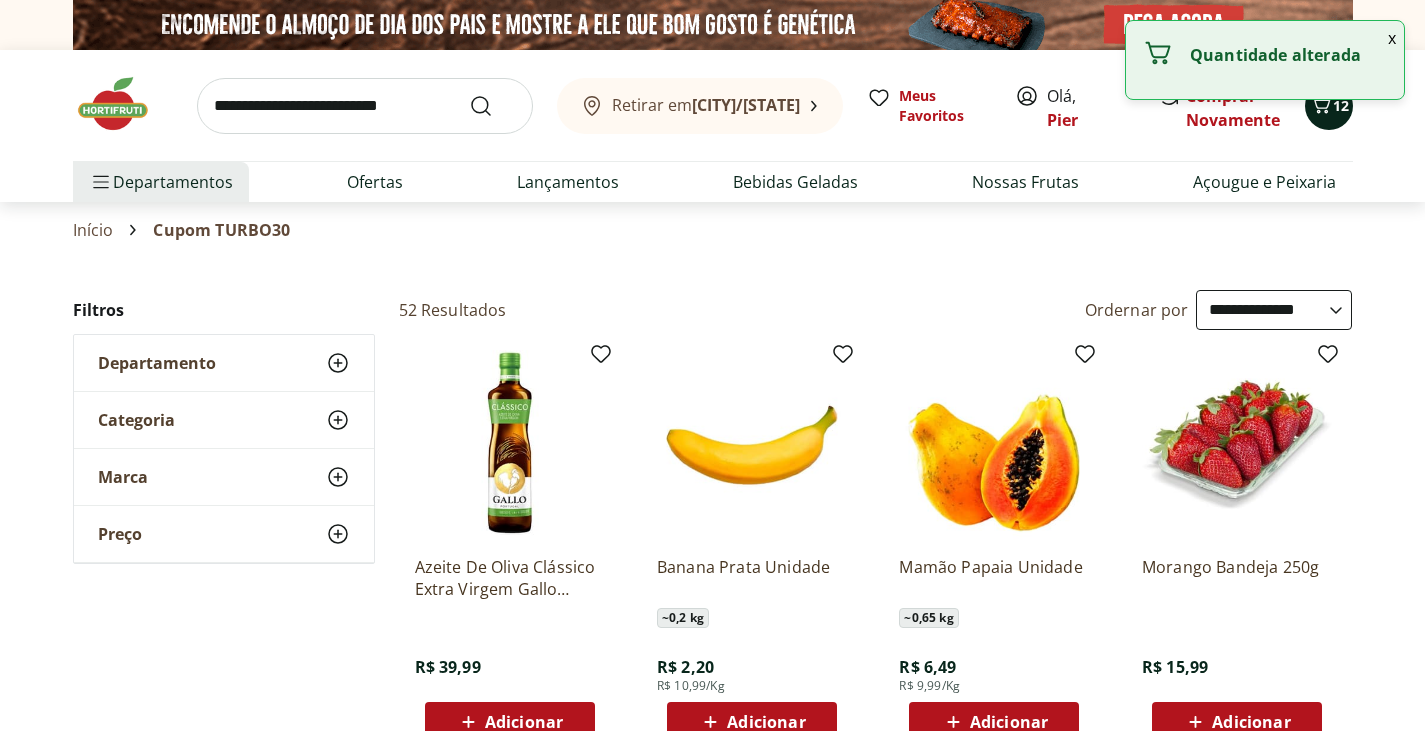click on "12" at bounding box center [1341, 105] 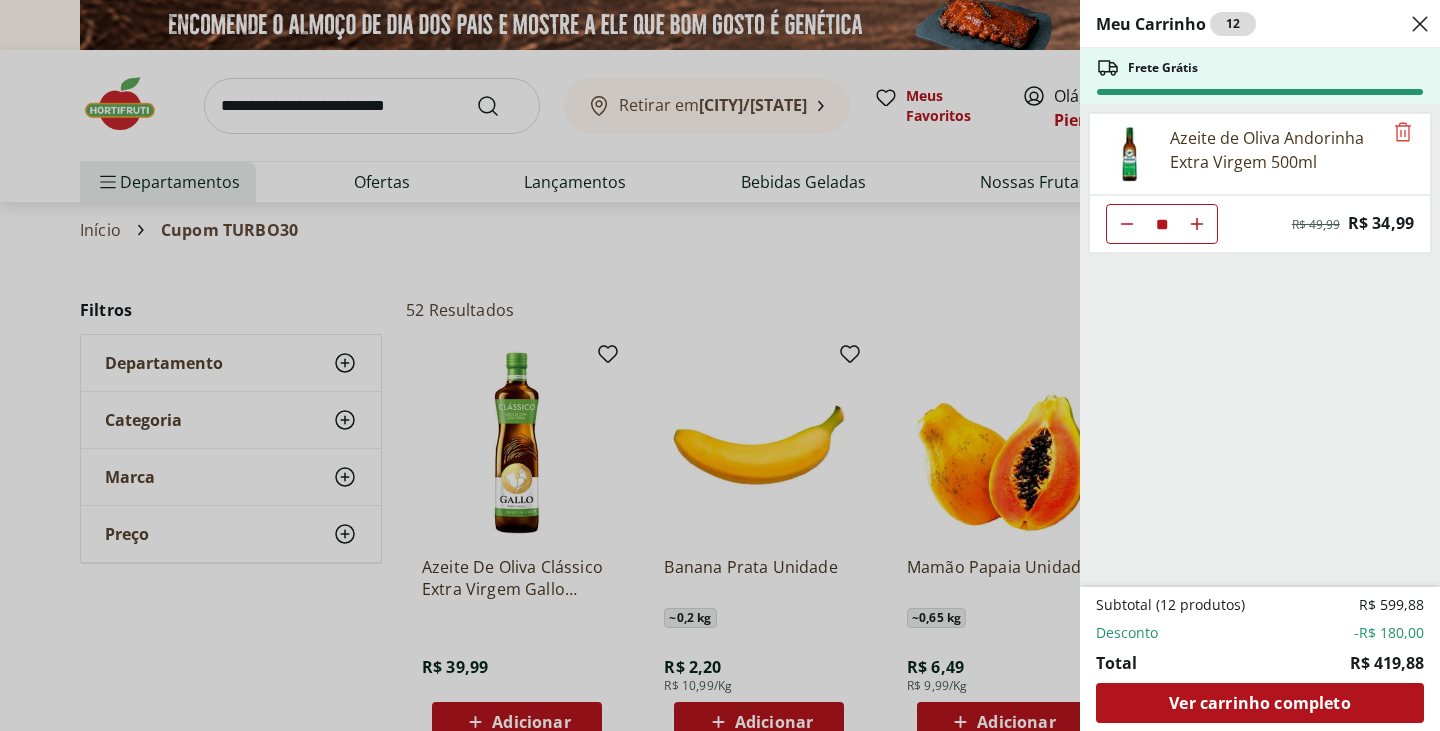 click 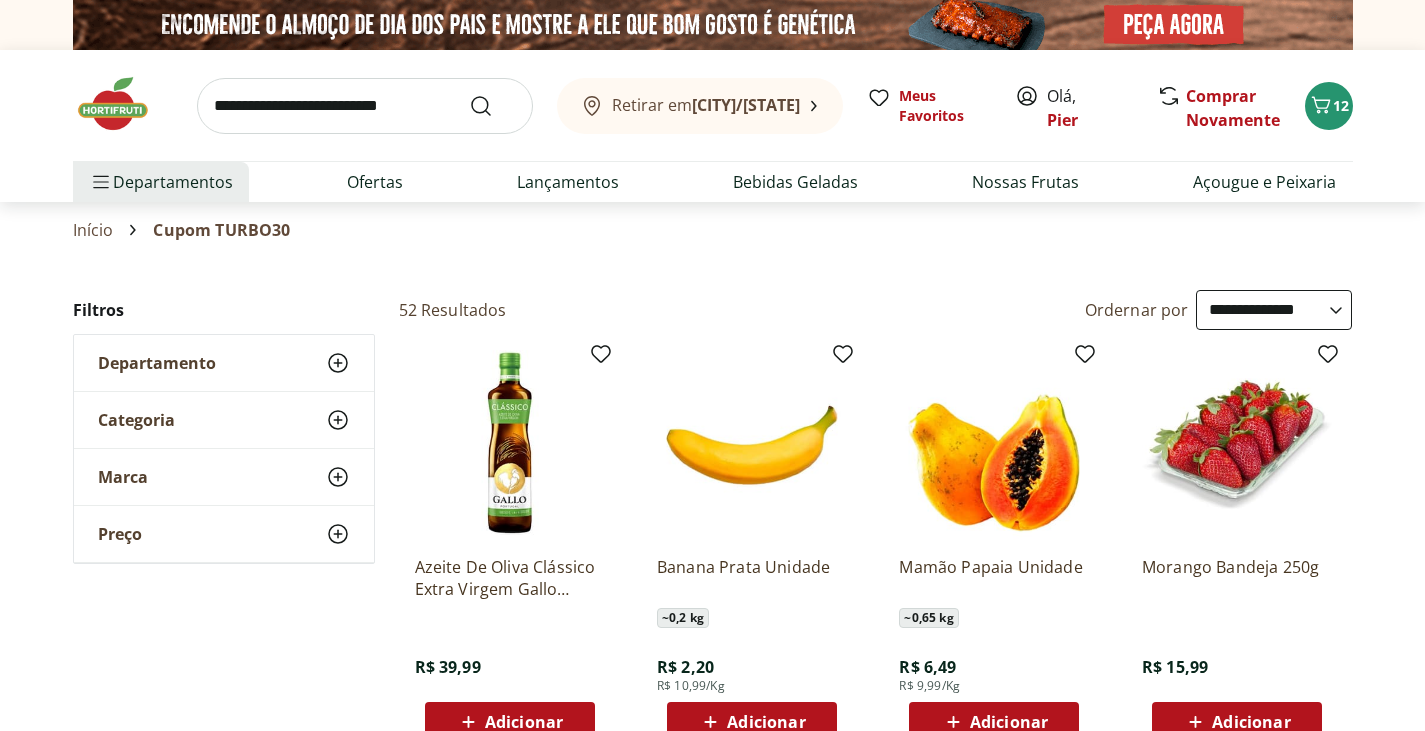 click on "Adicionar" at bounding box center [524, 722] 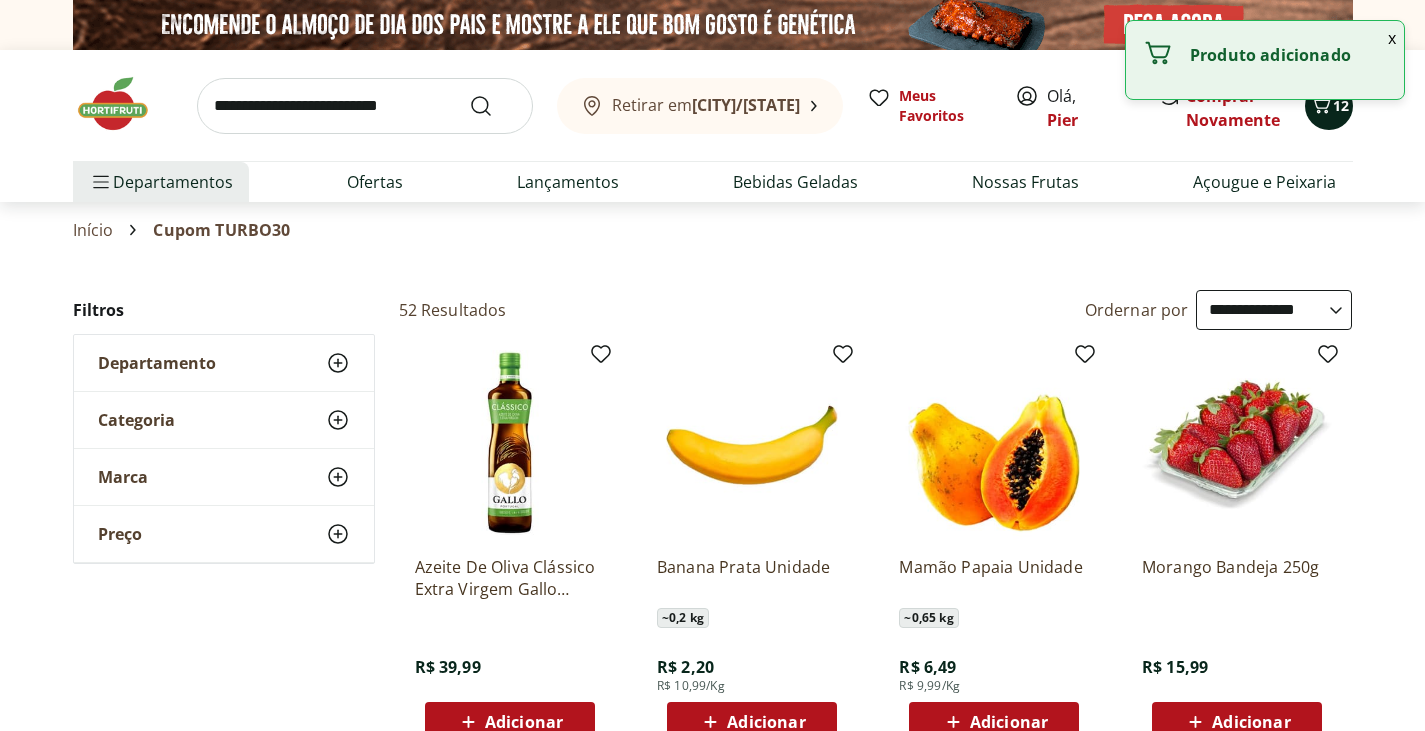 click 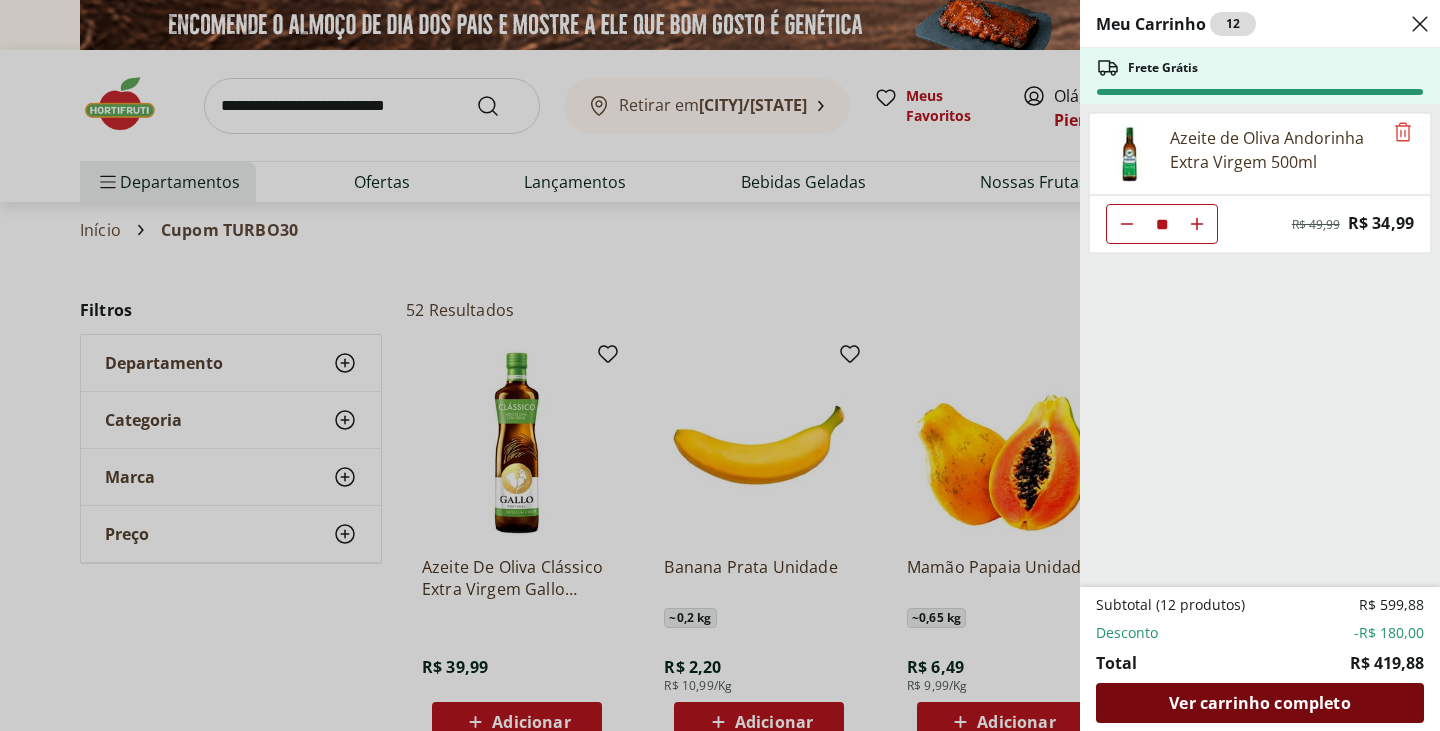 click on "Ver carrinho completo" at bounding box center [1259, 703] 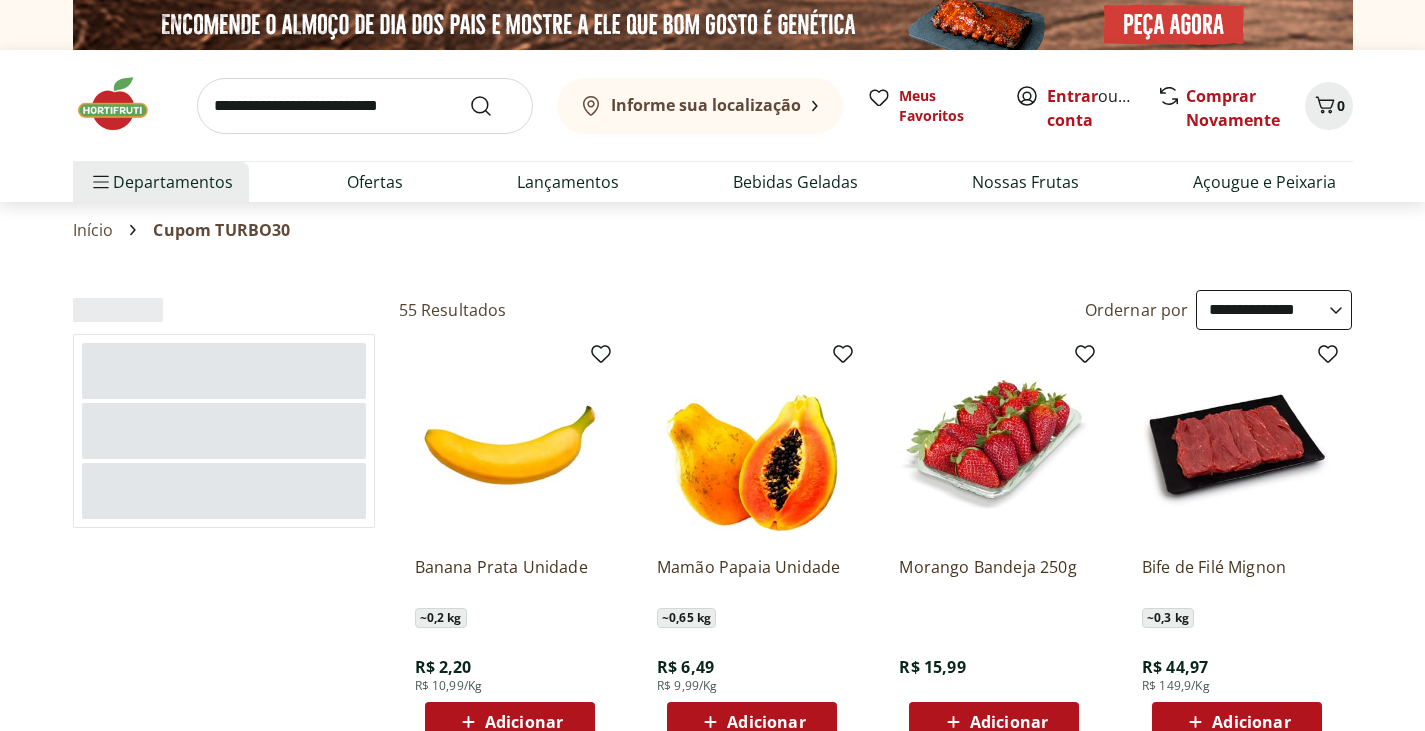 select on "**********" 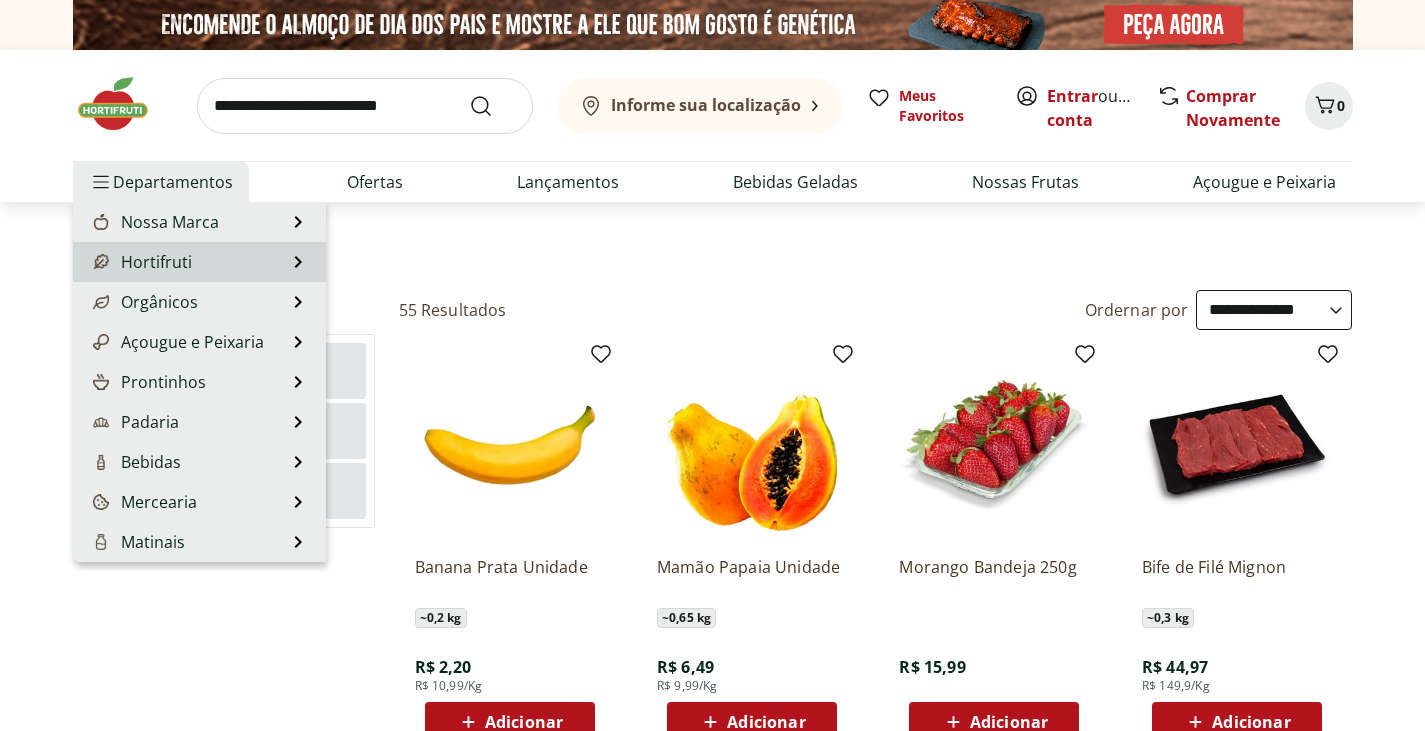 scroll, scrollTop: 0, scrollLeft: 0, axis: both 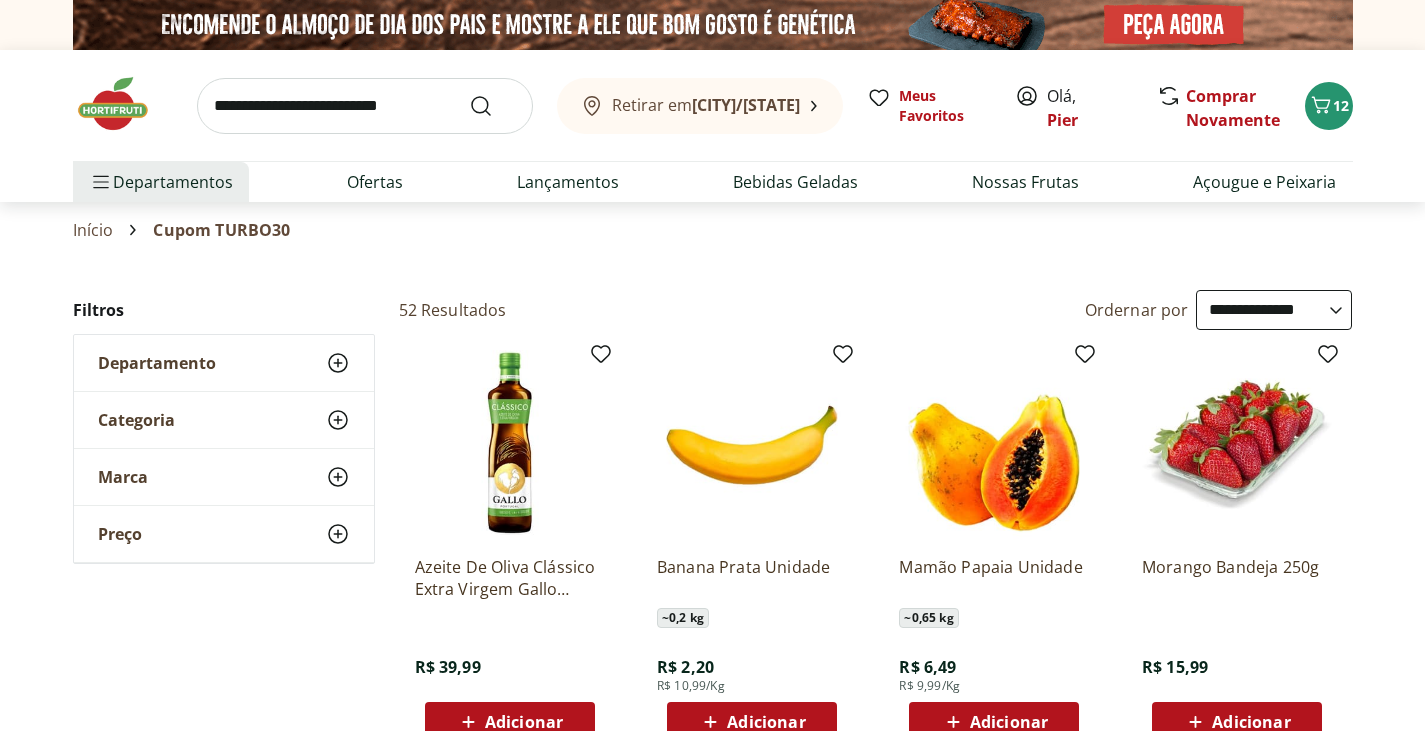 click at bounding box center (510, 445) 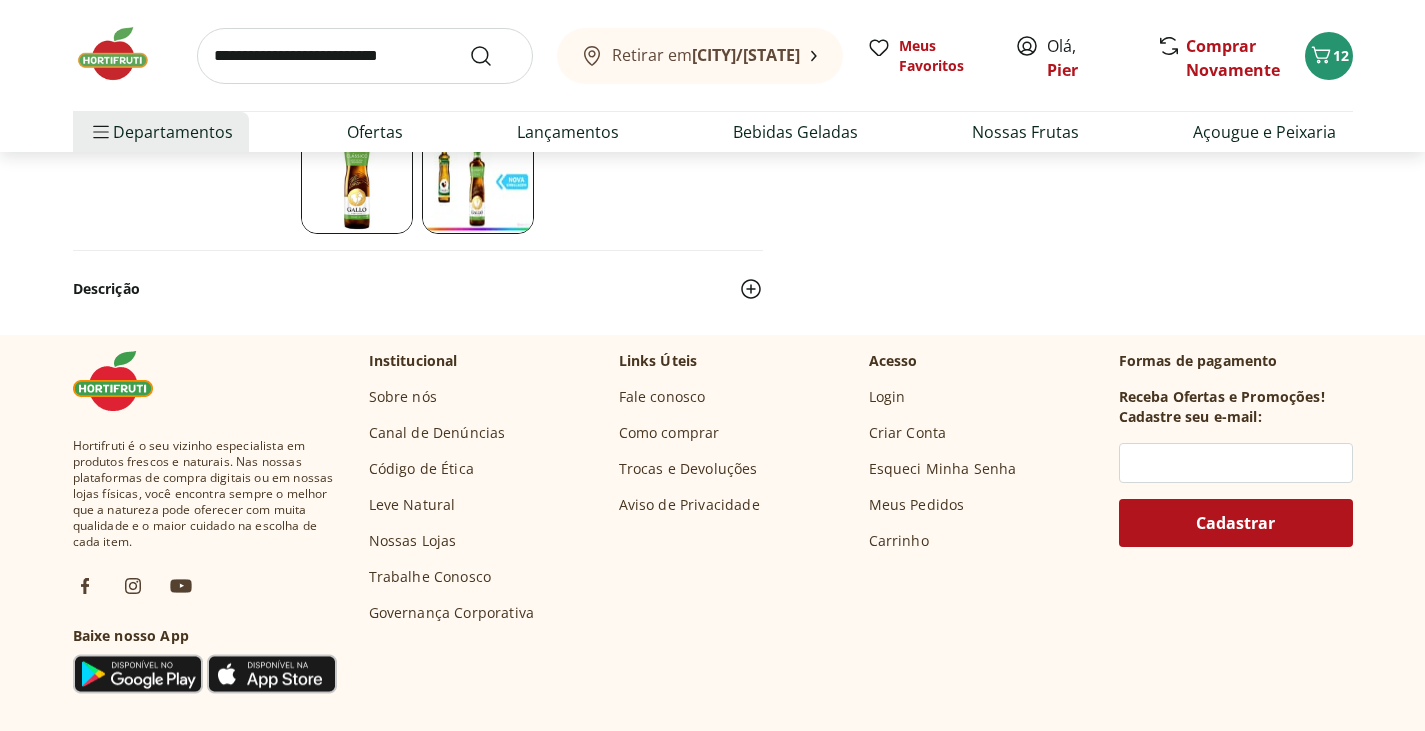 scroll, scrollTop: 0, scrollLeft: 0, axis: both 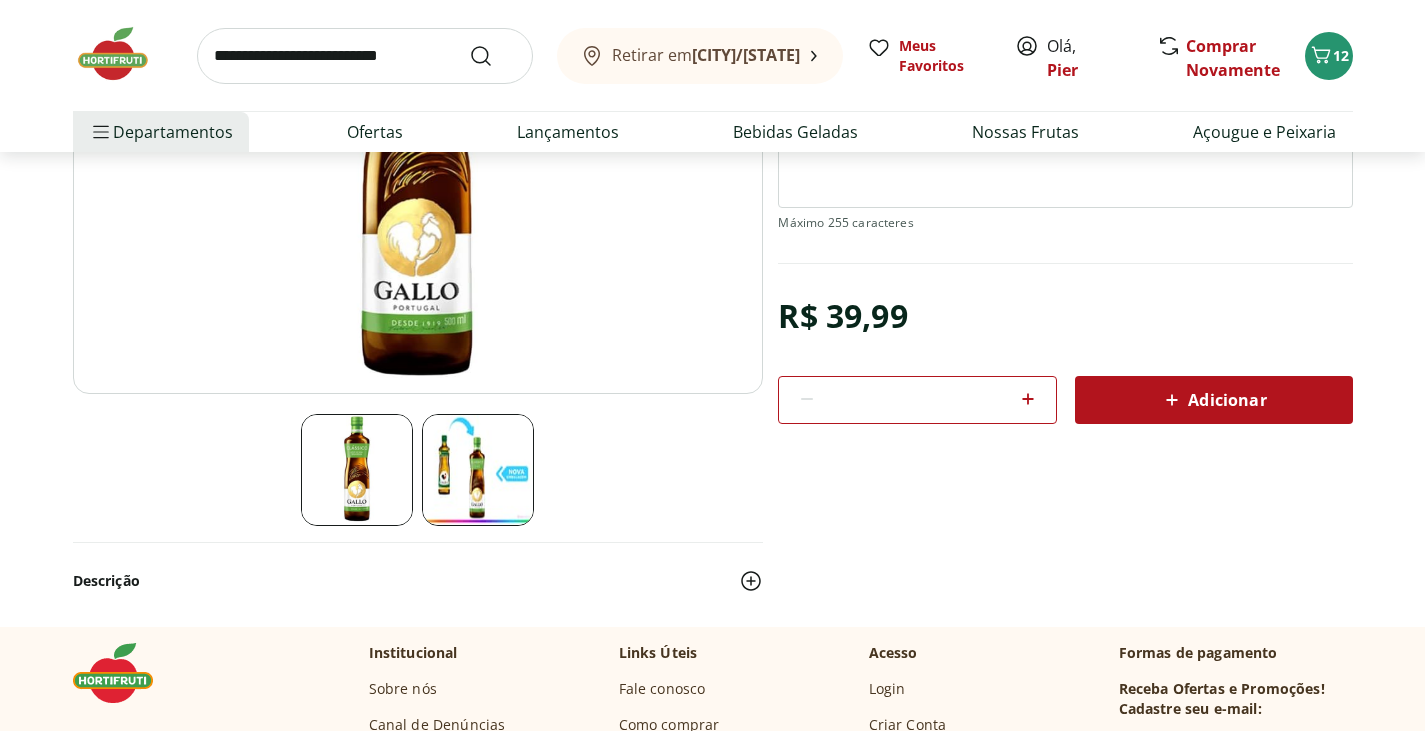 click on "Adicionar" at bounding box center (1214, 400) 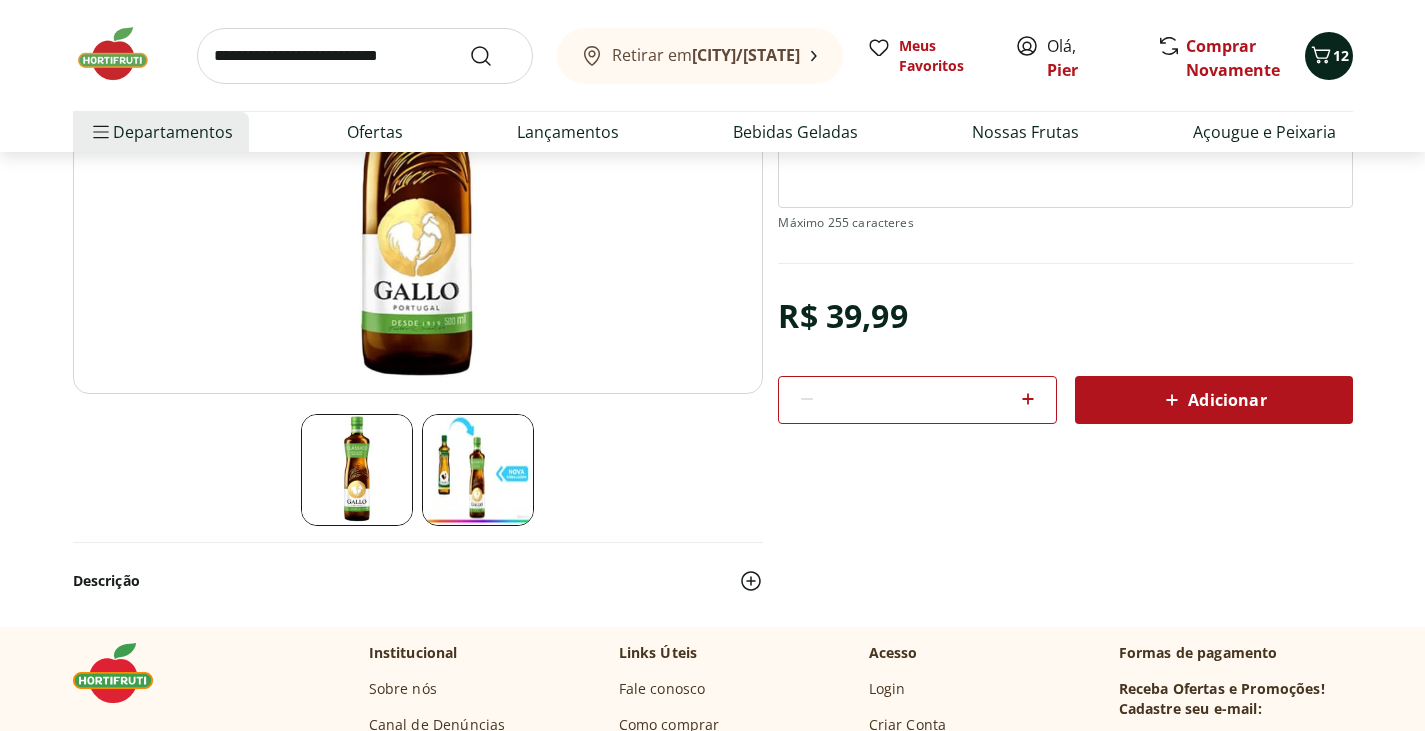 click on "12" at bounding box center (1329, 56) 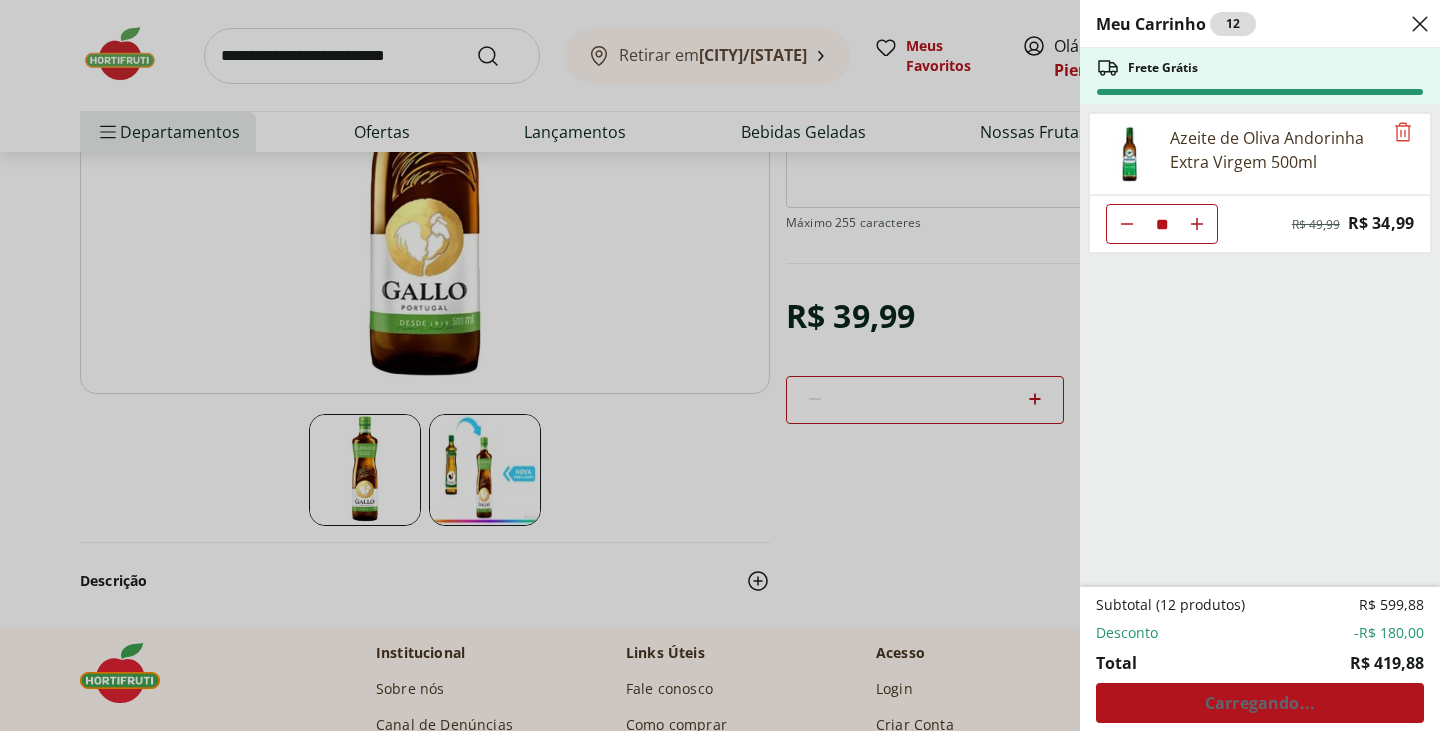 click 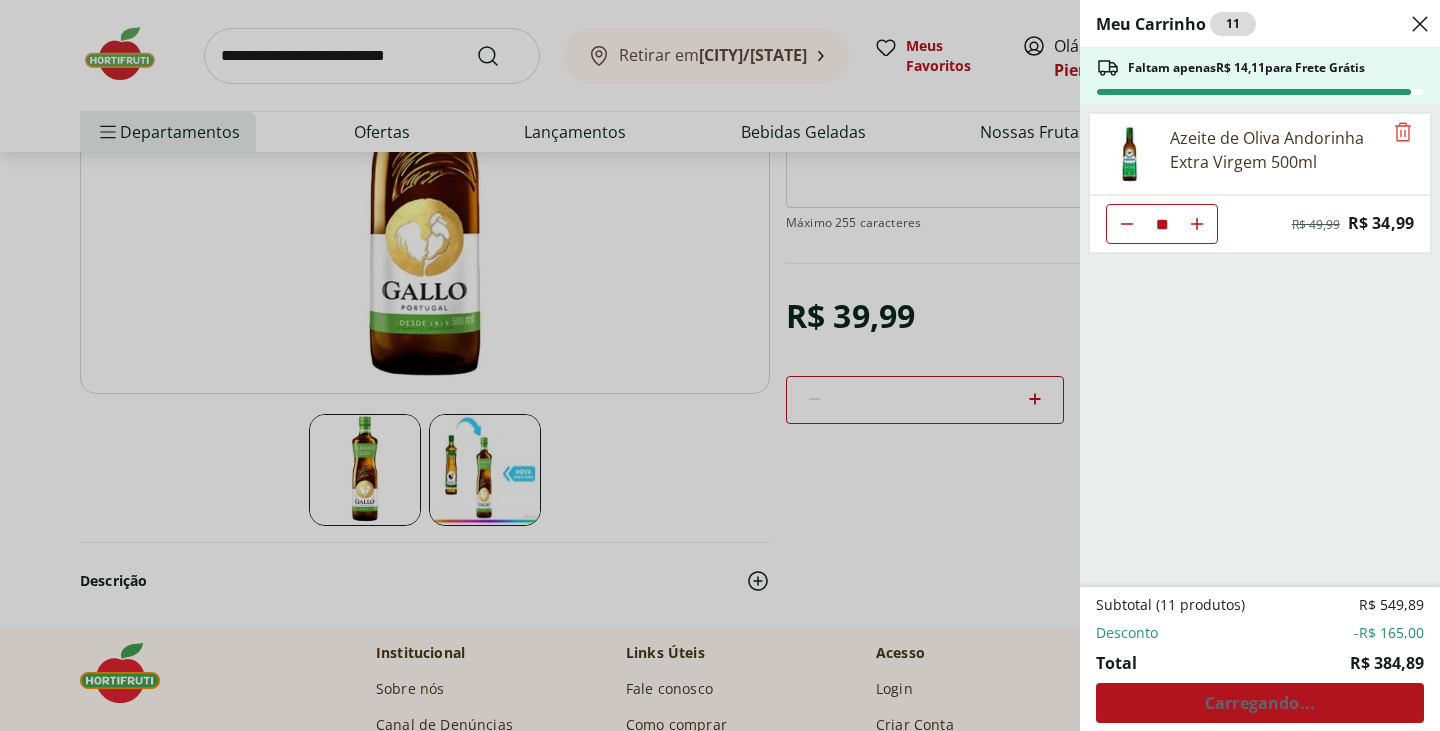 click 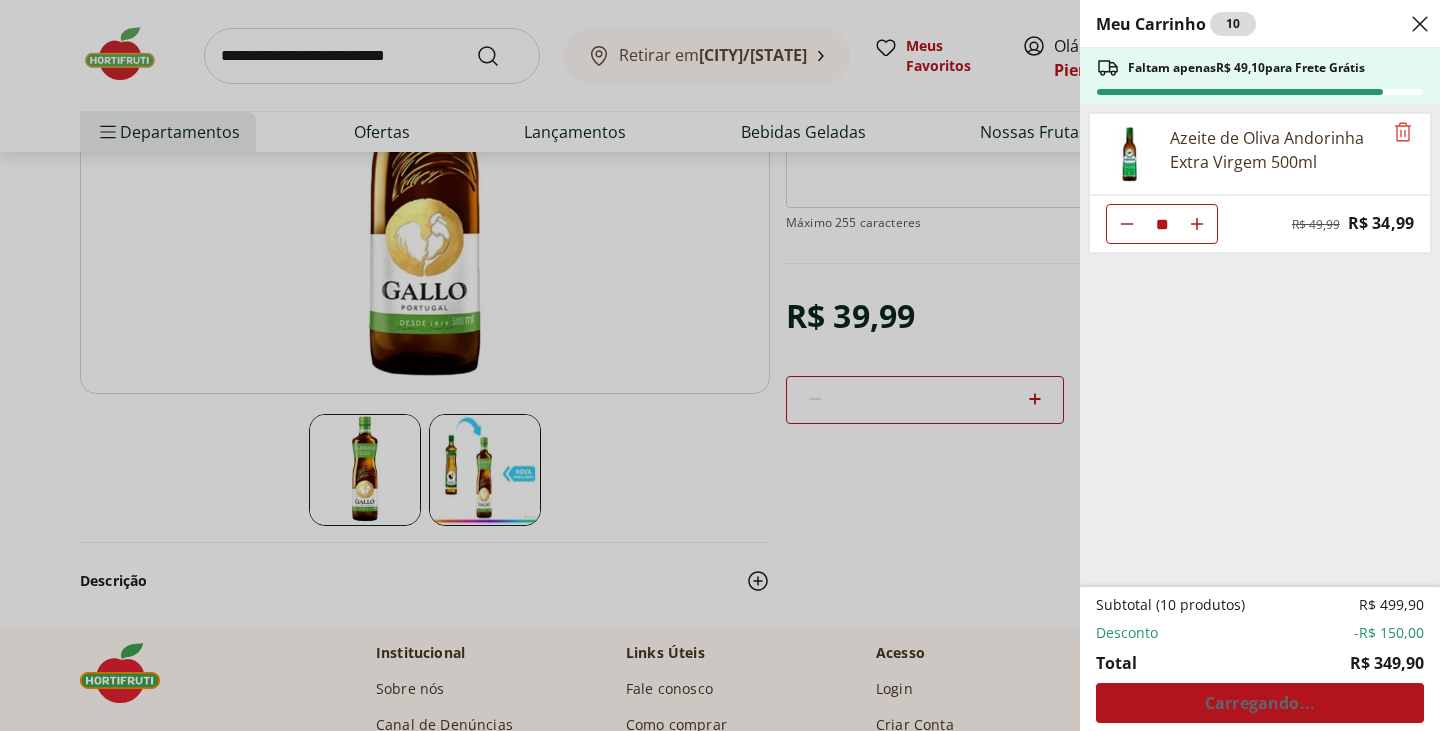 click 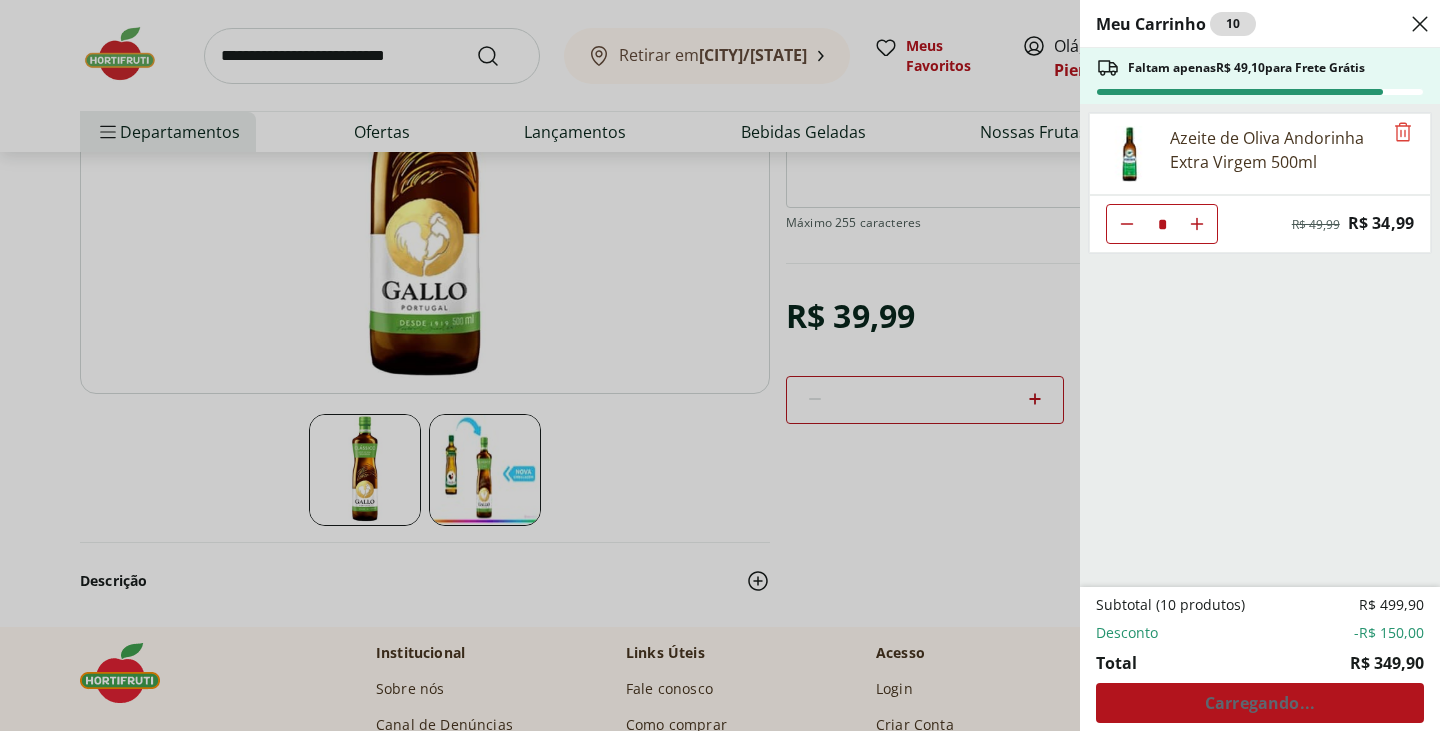 click 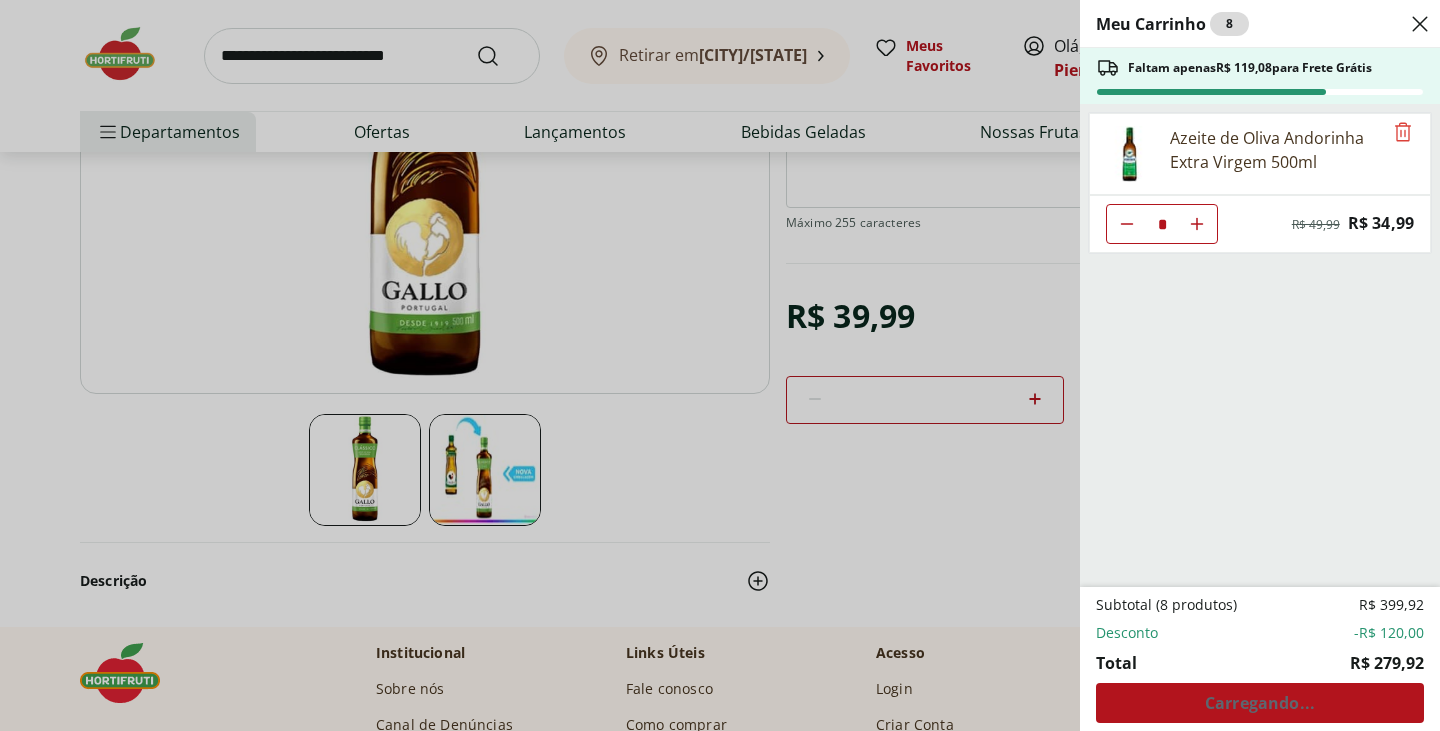 click 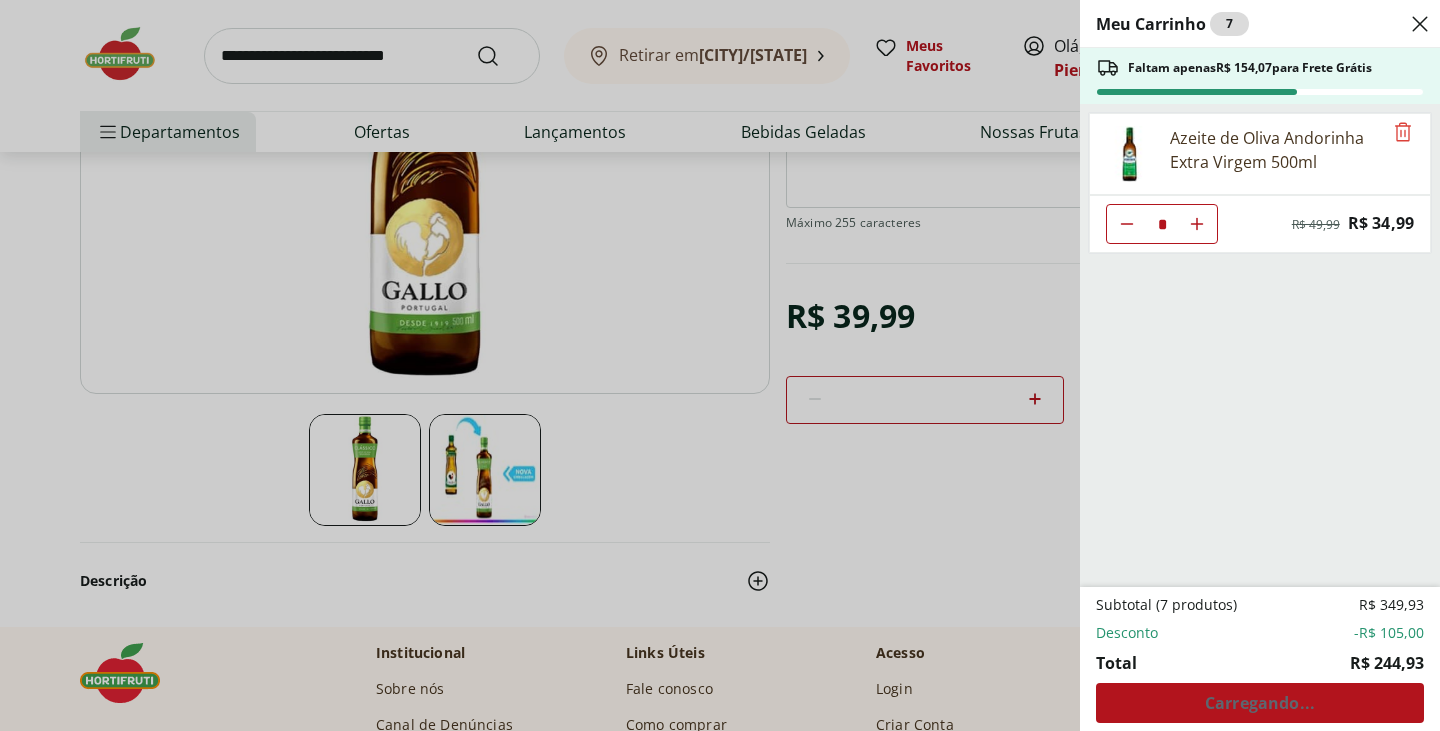 type on "**" 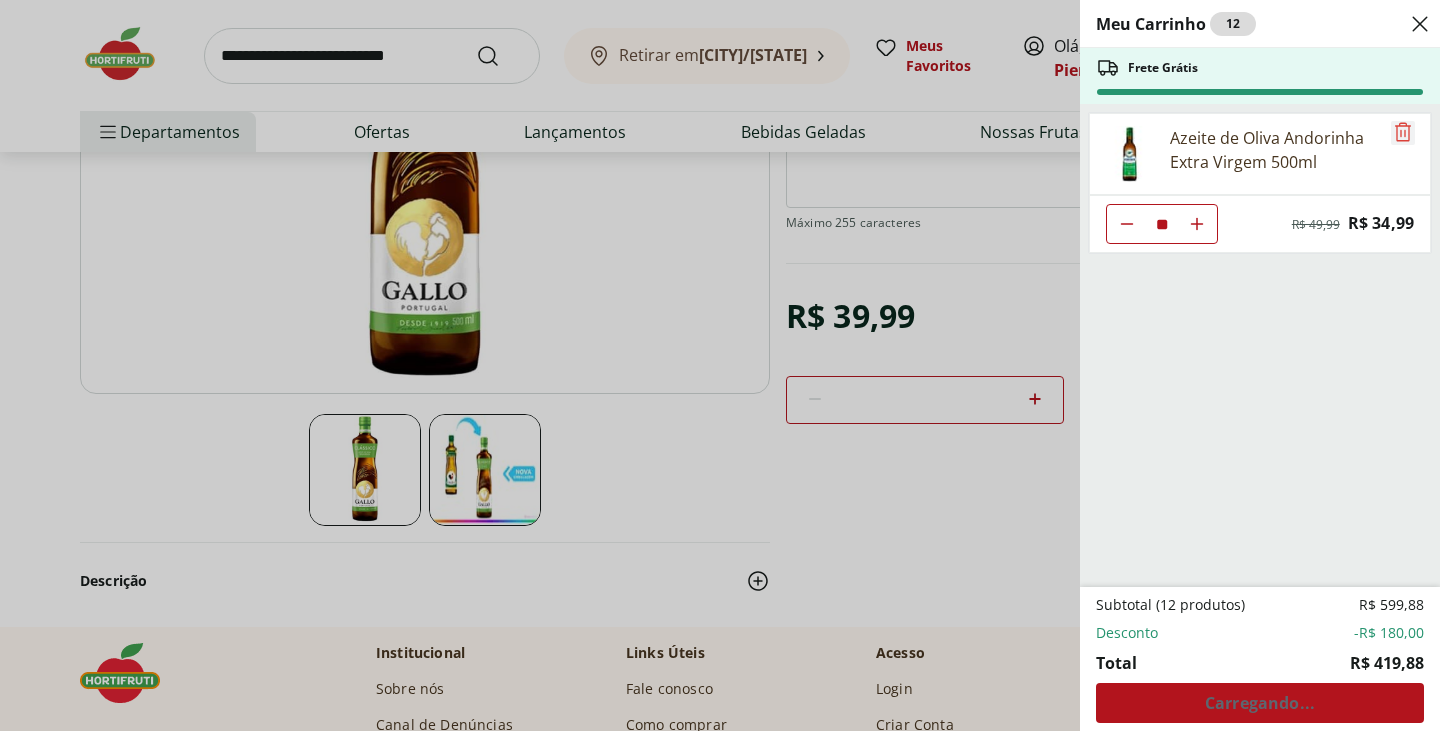 click 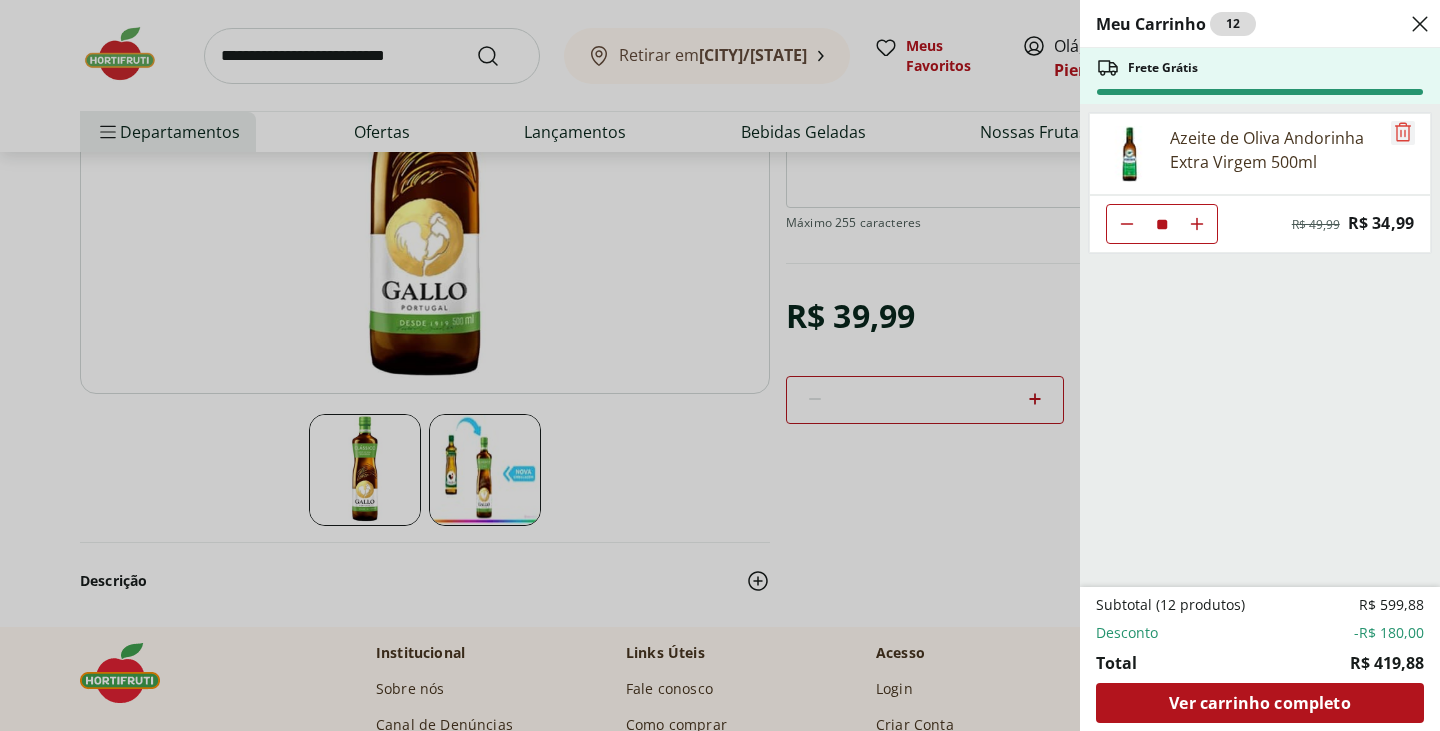 click 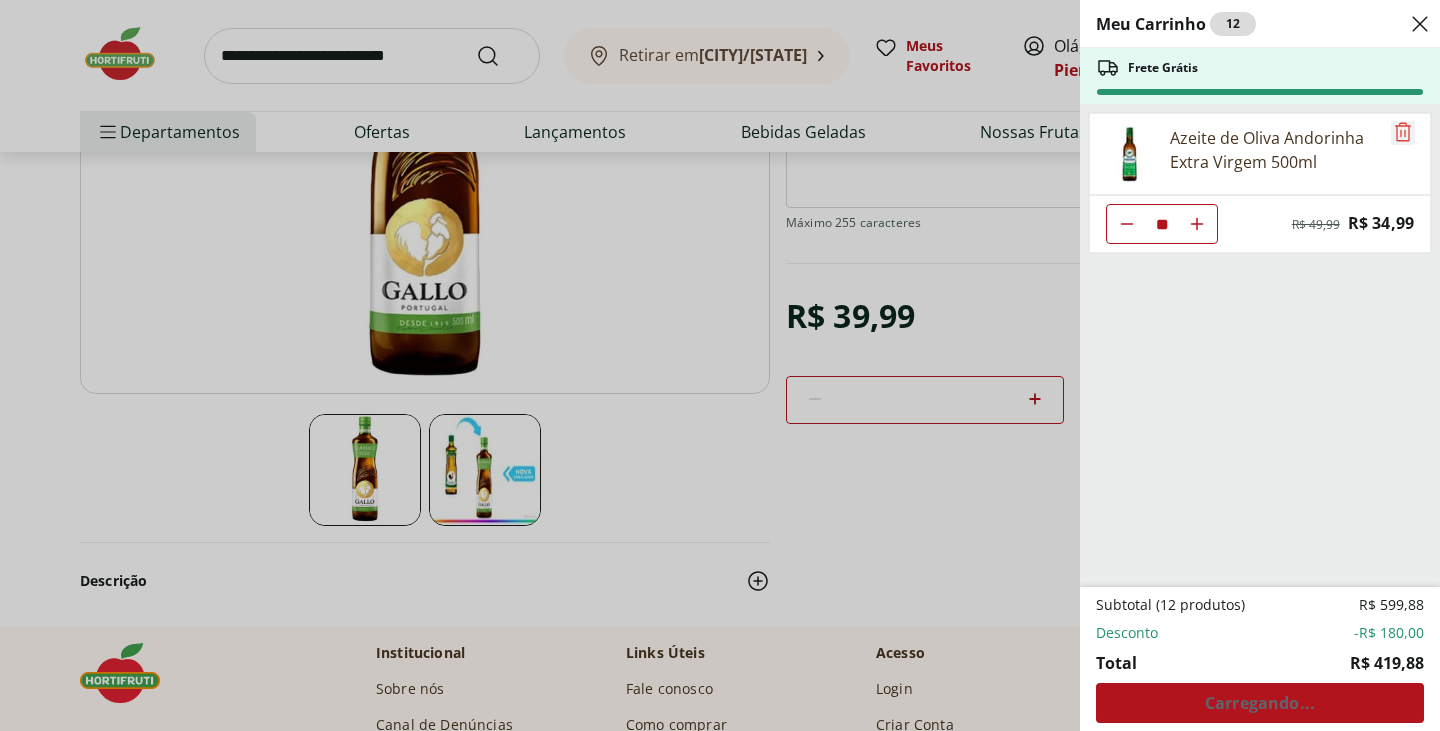 click 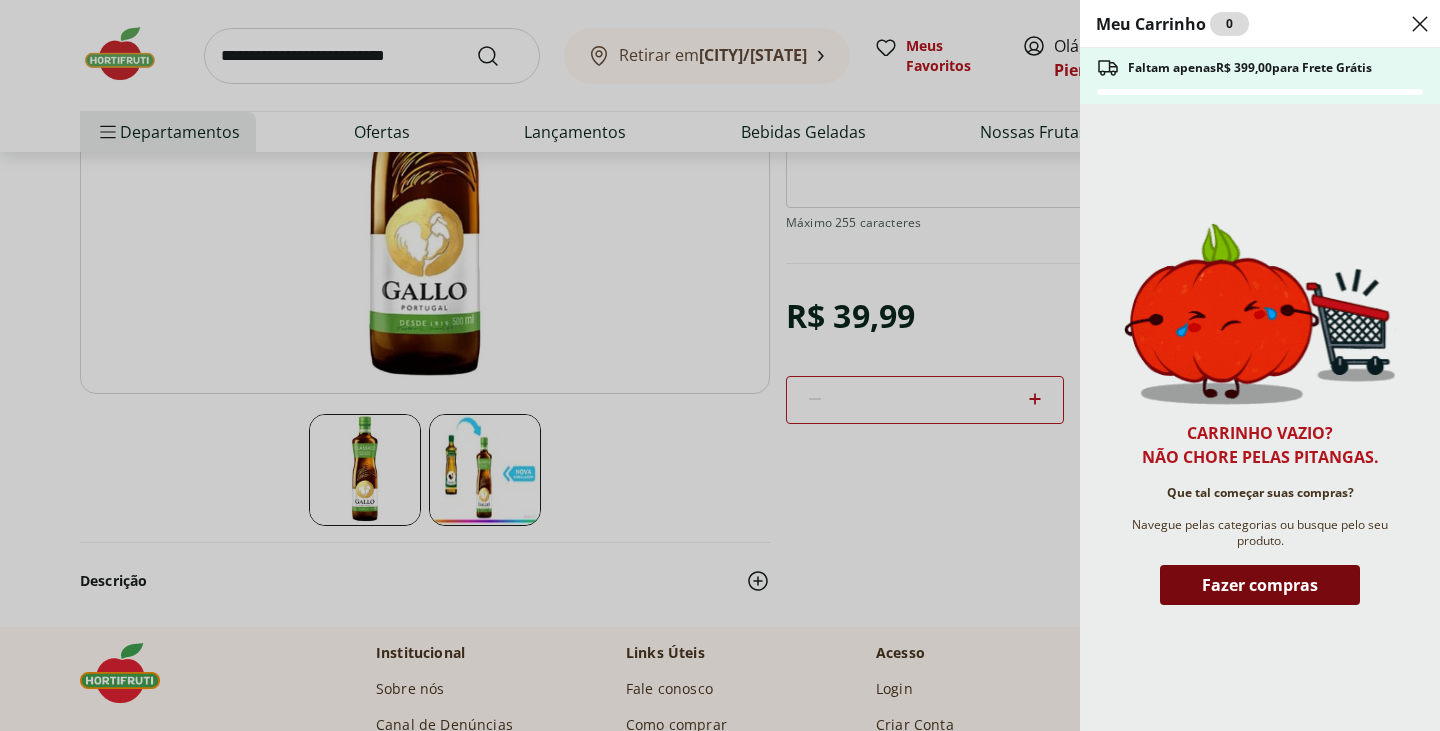 click on "Fazer compras" at bounding box center [1260, 585] 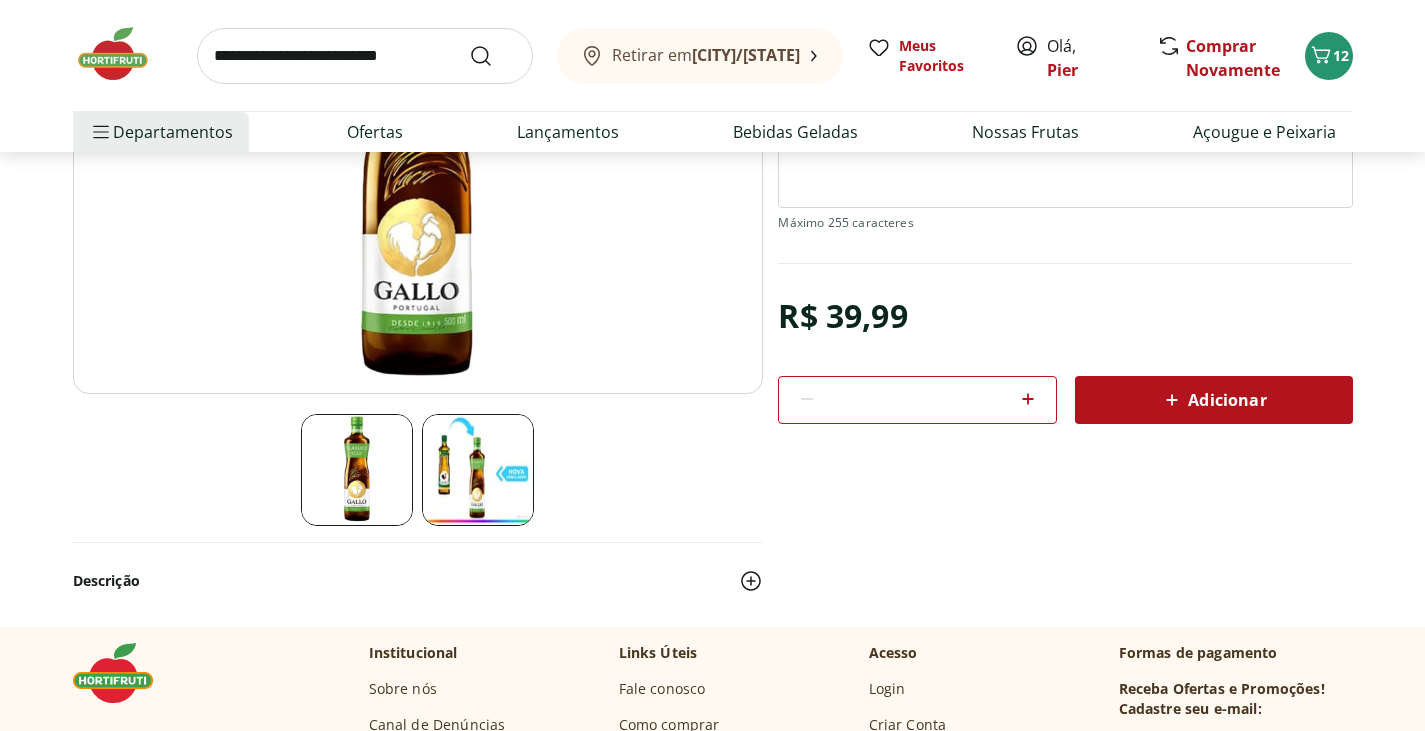 click on "Adicionar" at bounding box center (1213, 400) 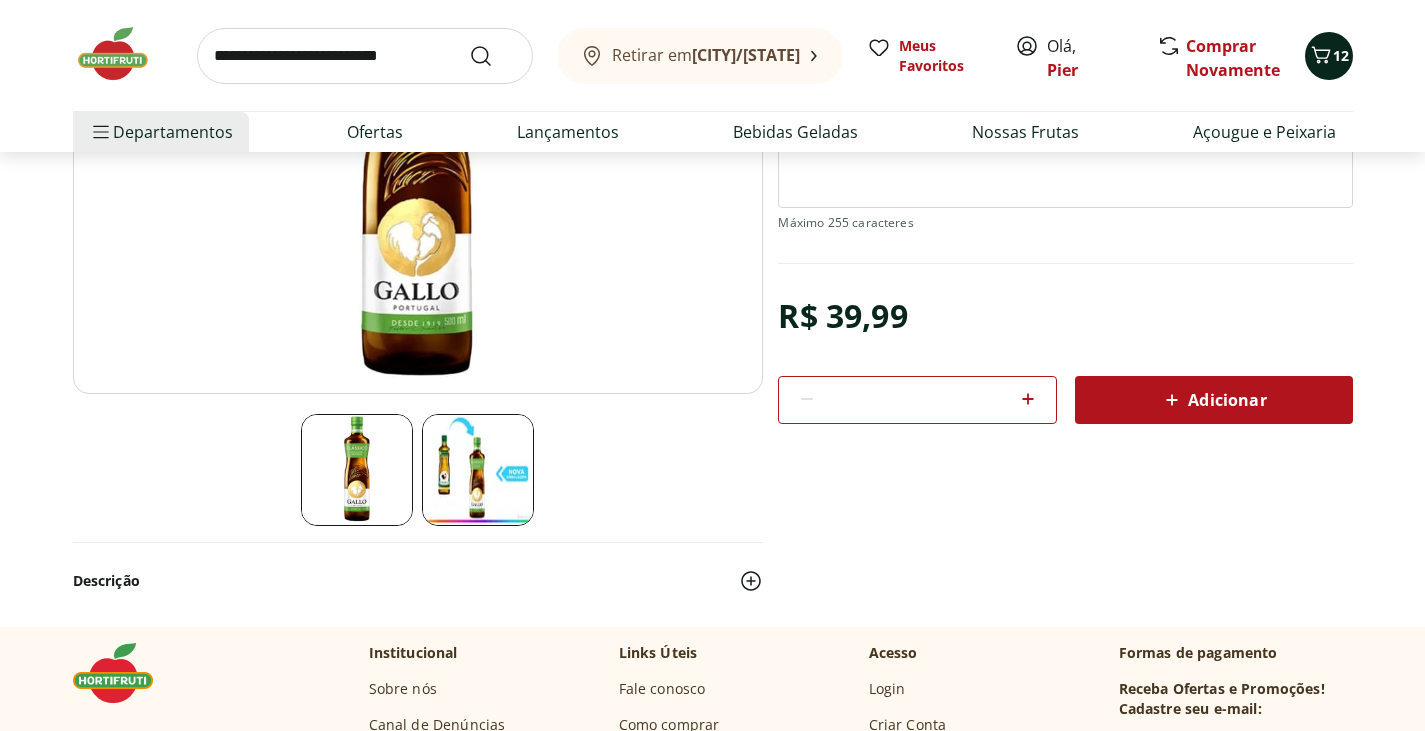 click on "12" at bounding box center (1341, 55) 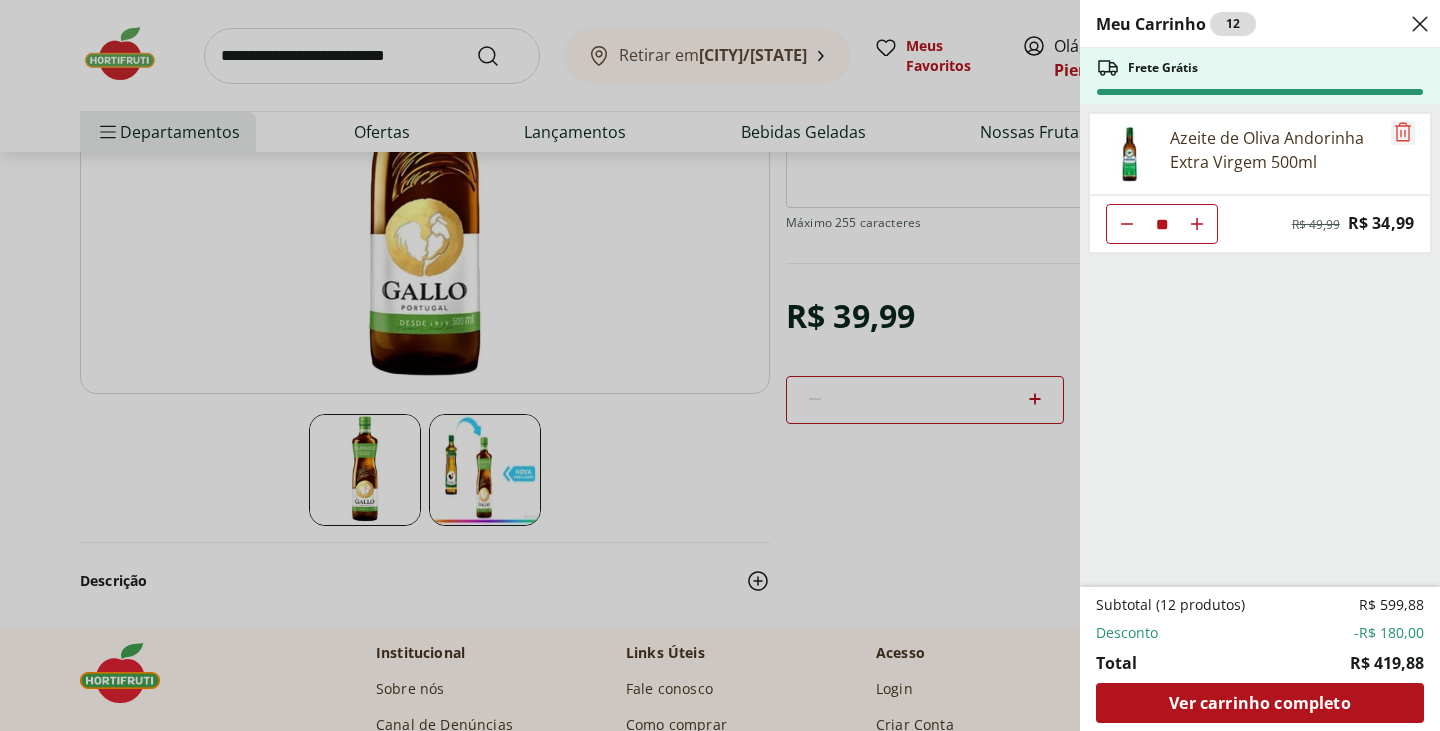 click 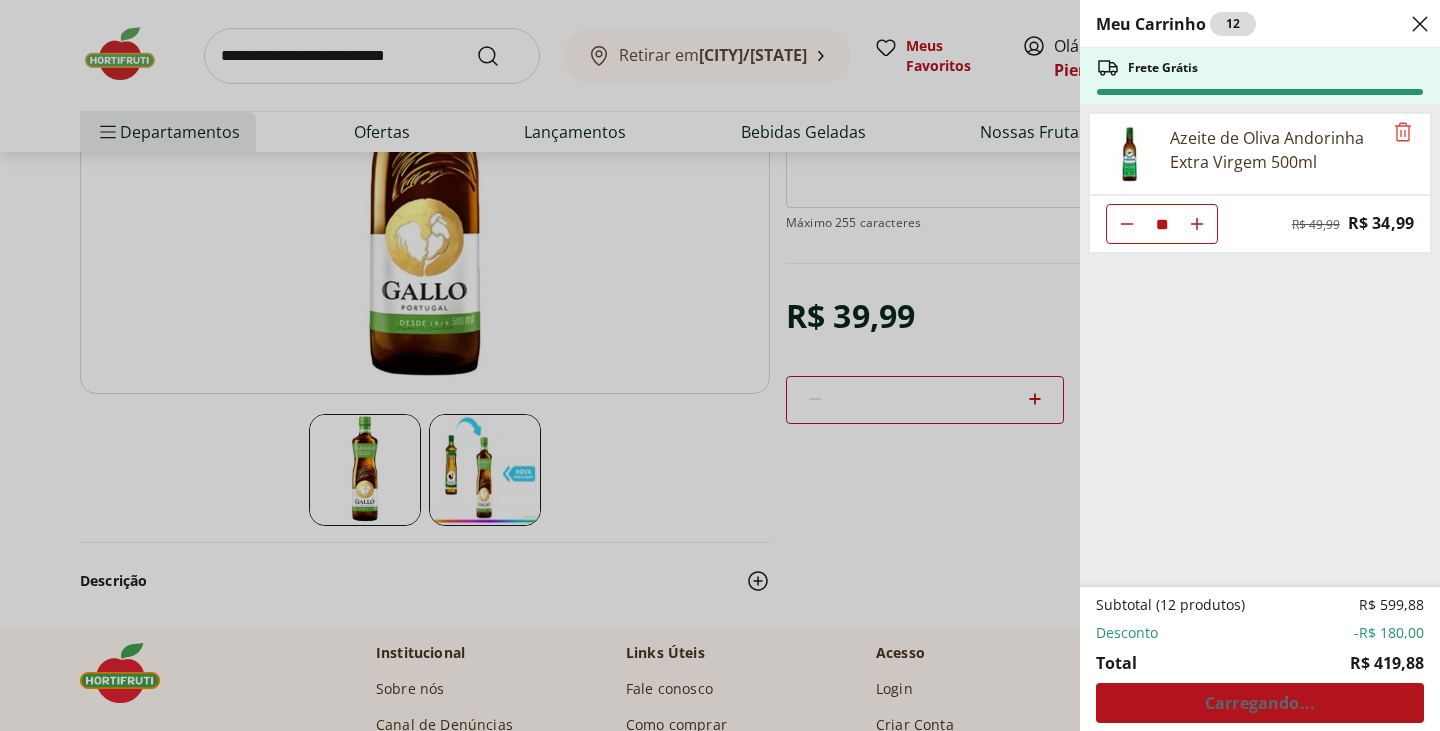 click 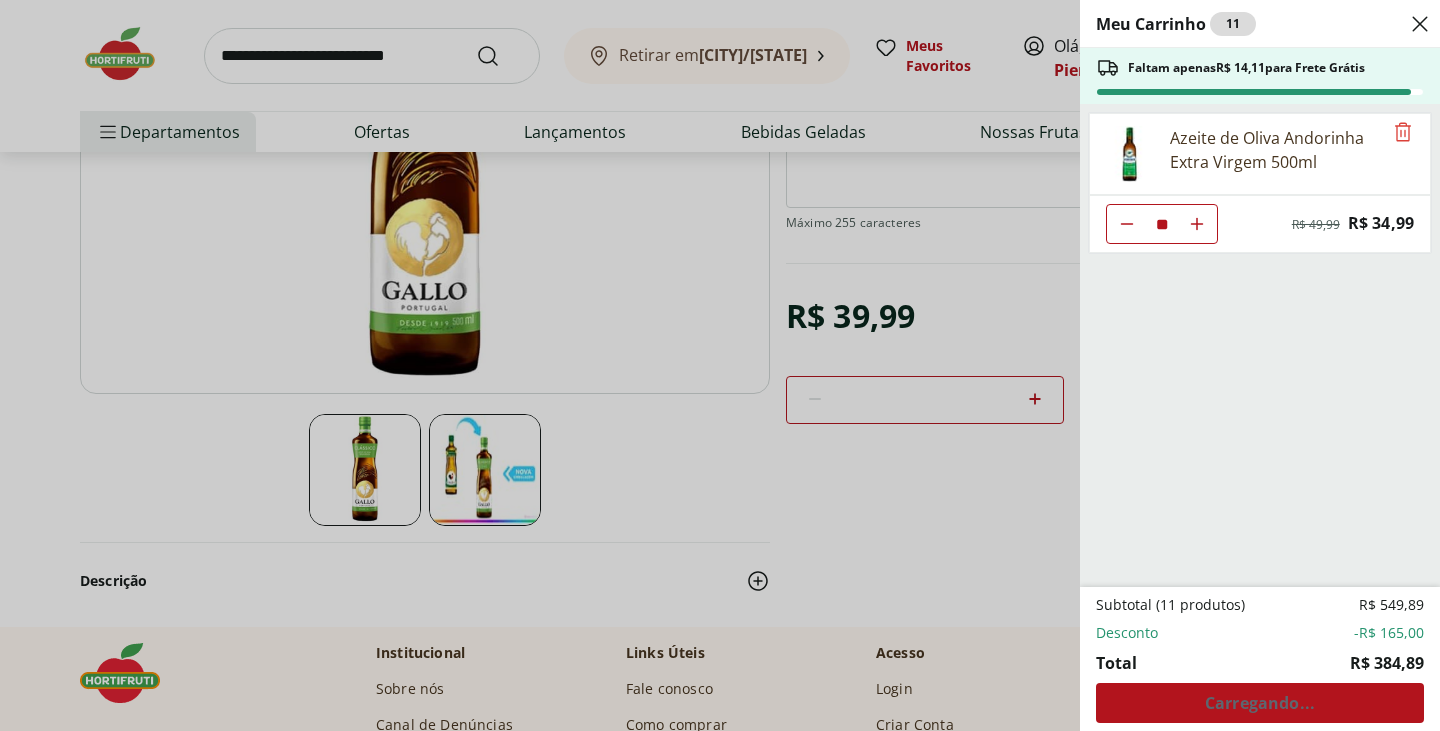 click 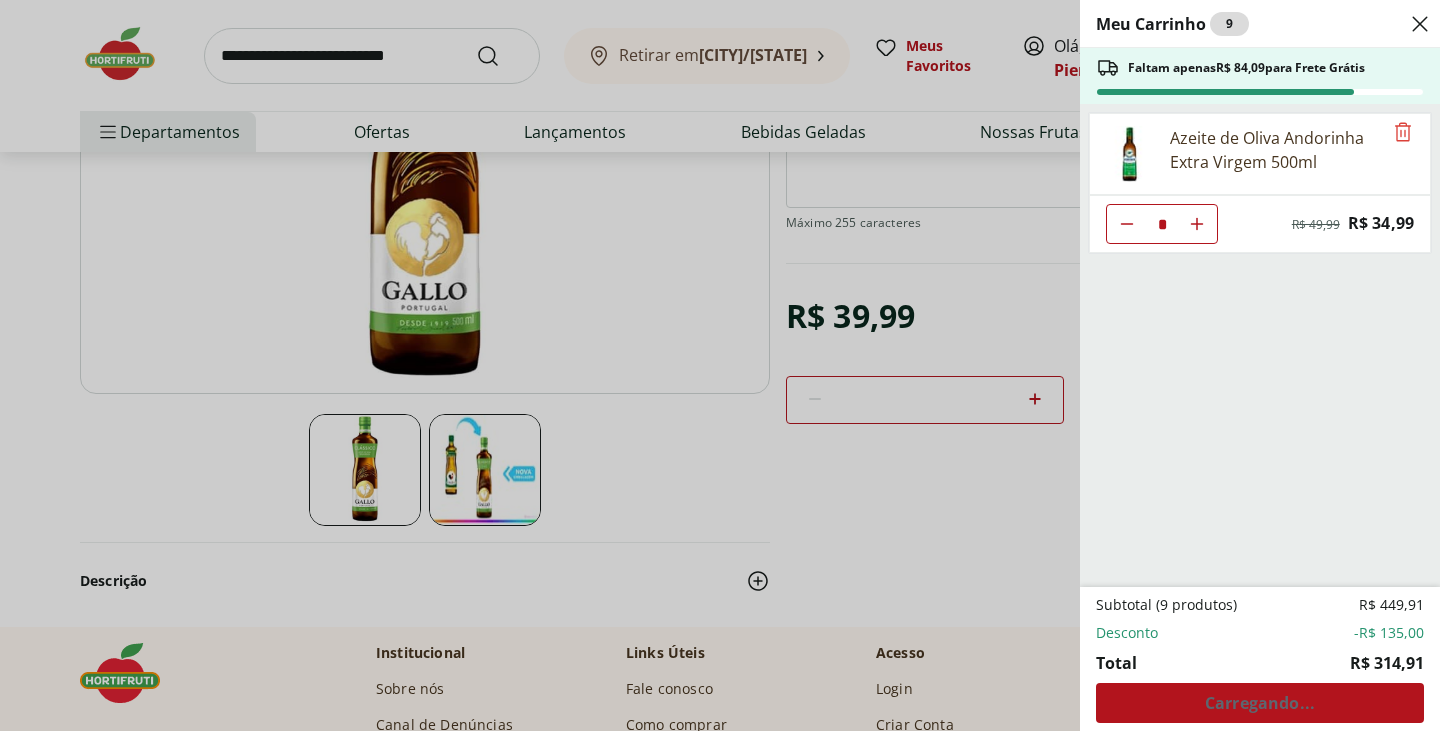 click 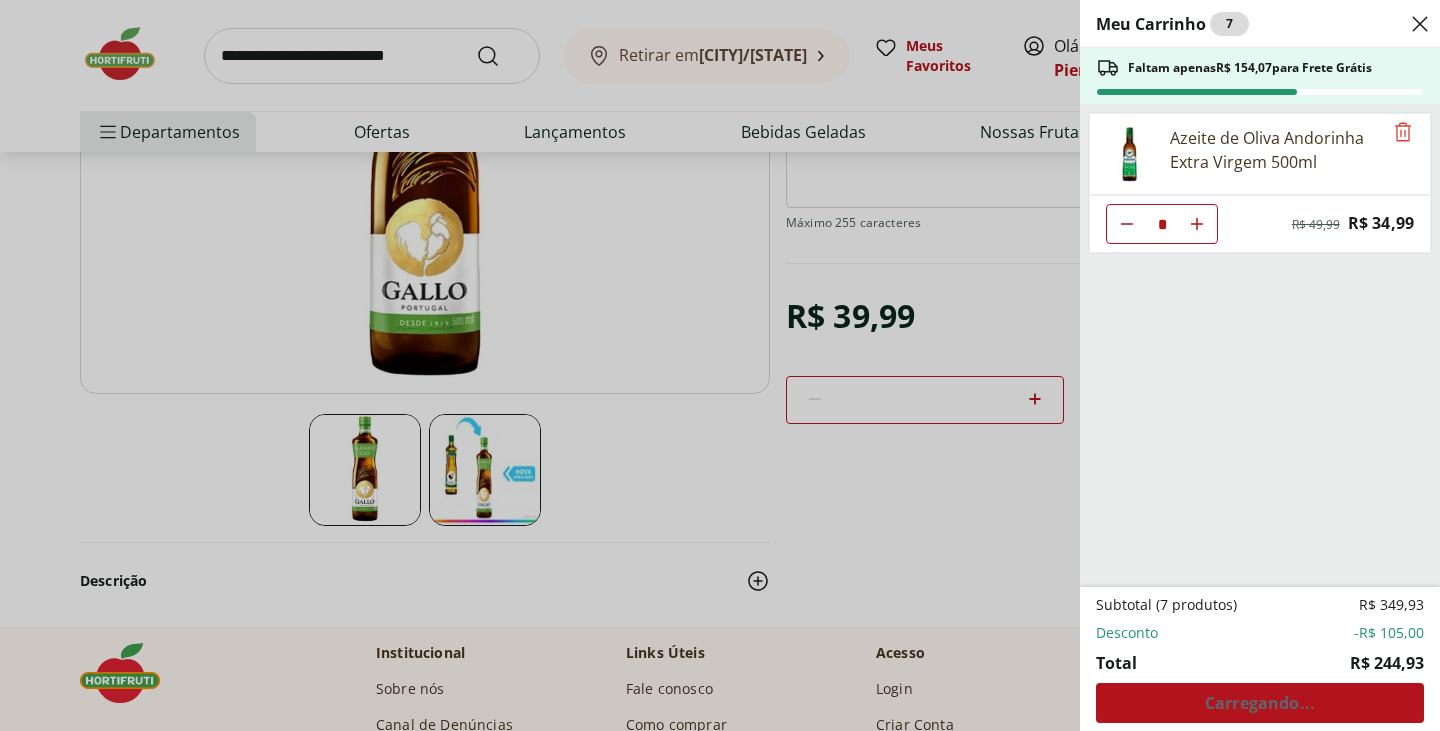 click 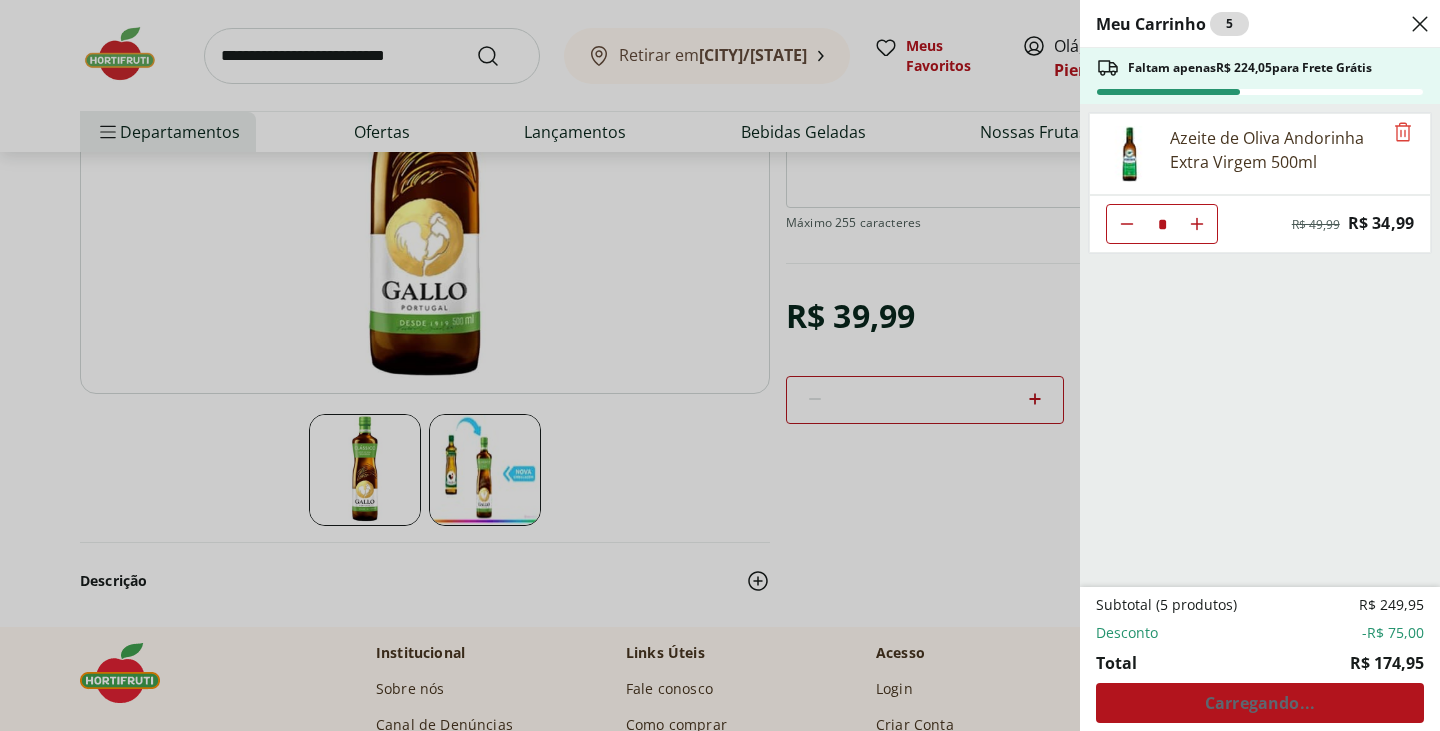 click 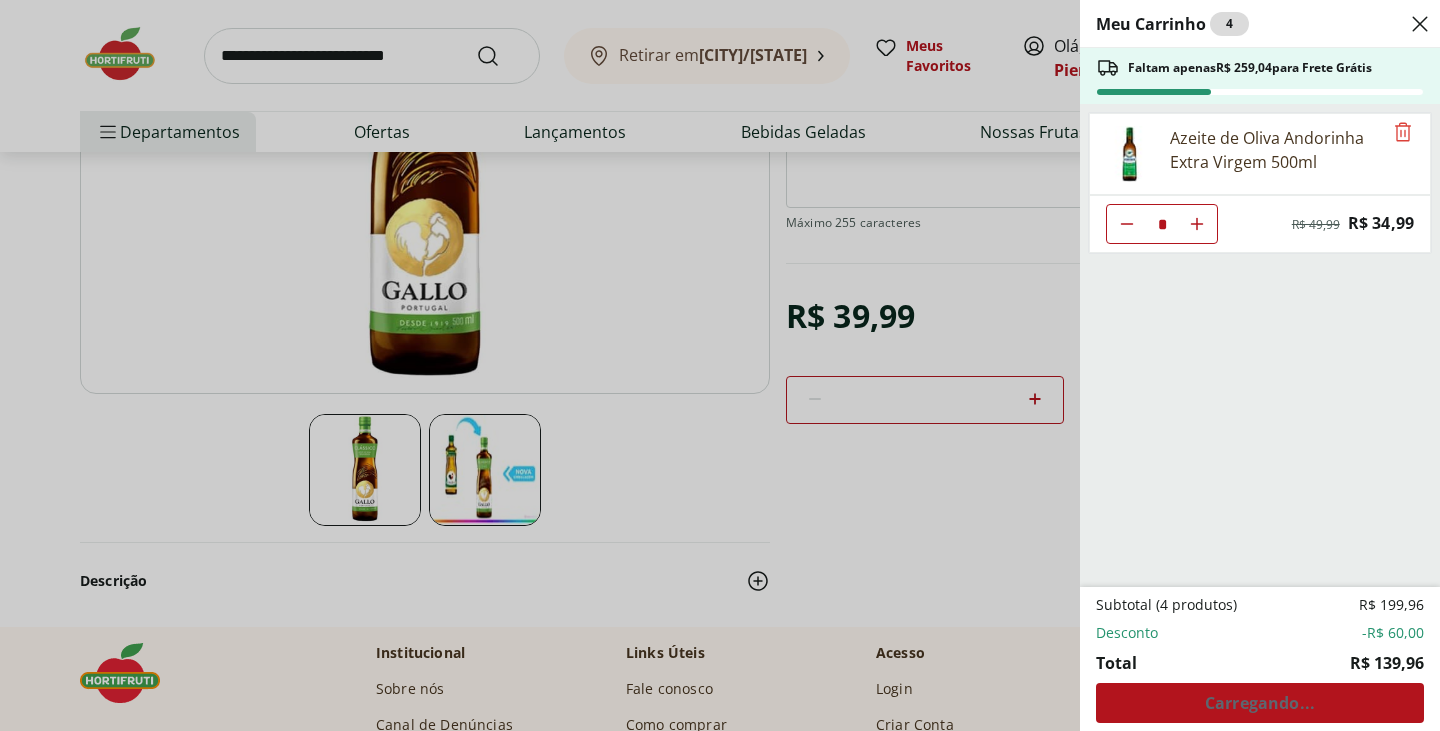 click 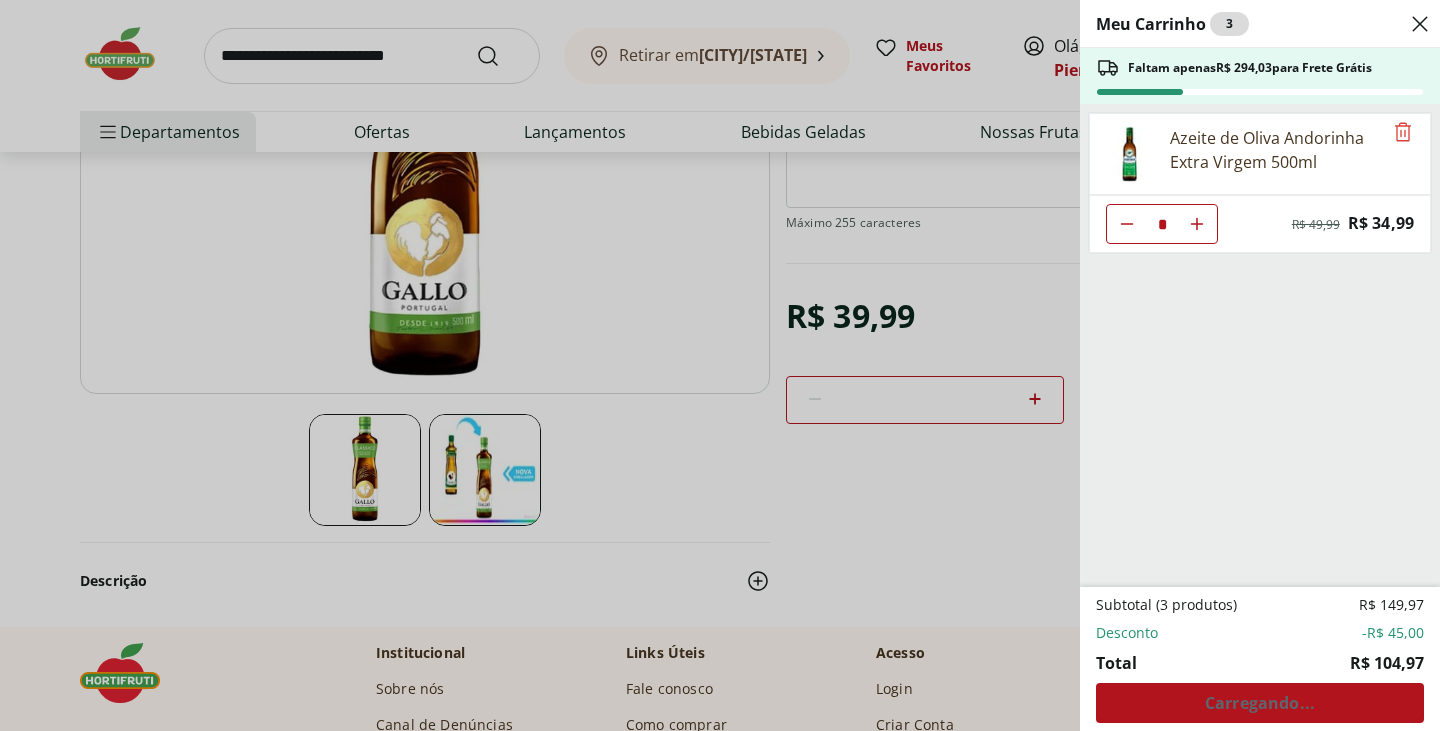 click 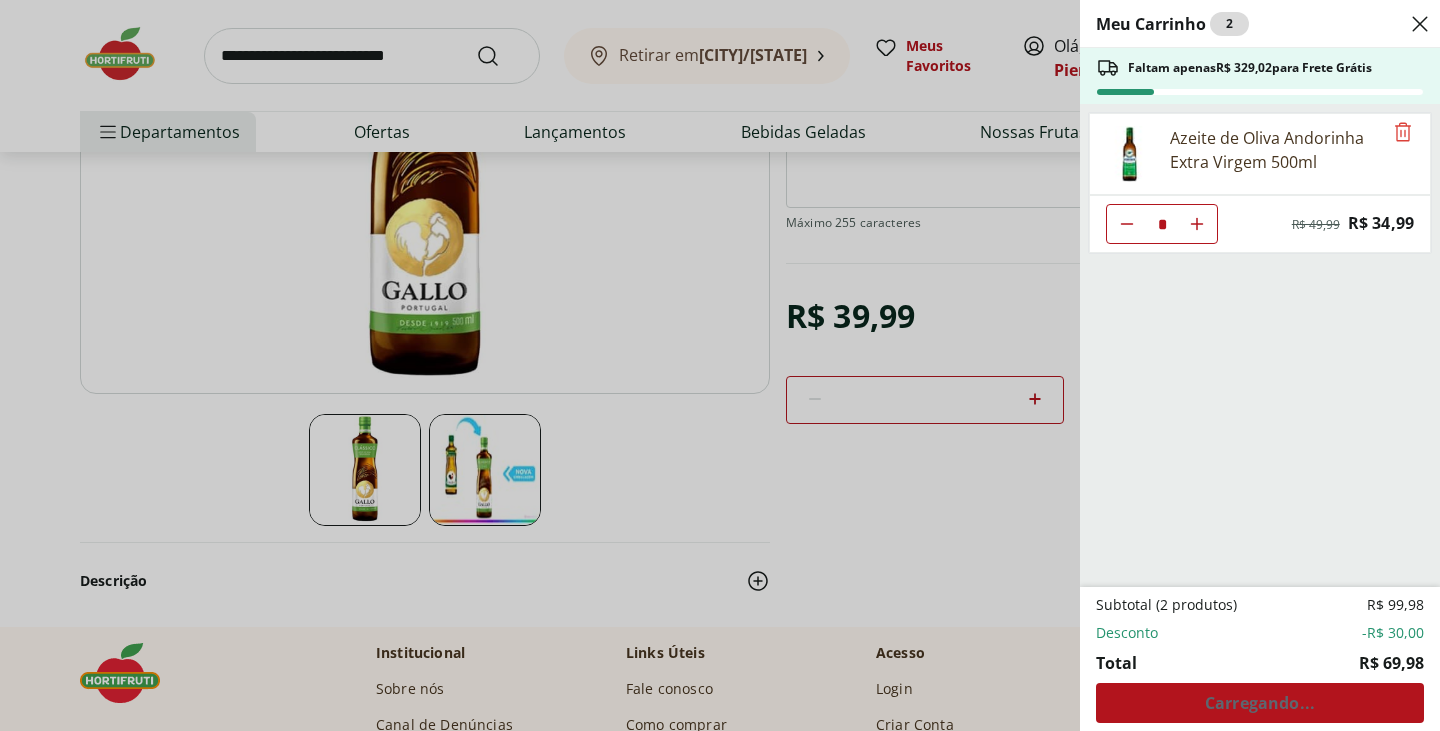 click 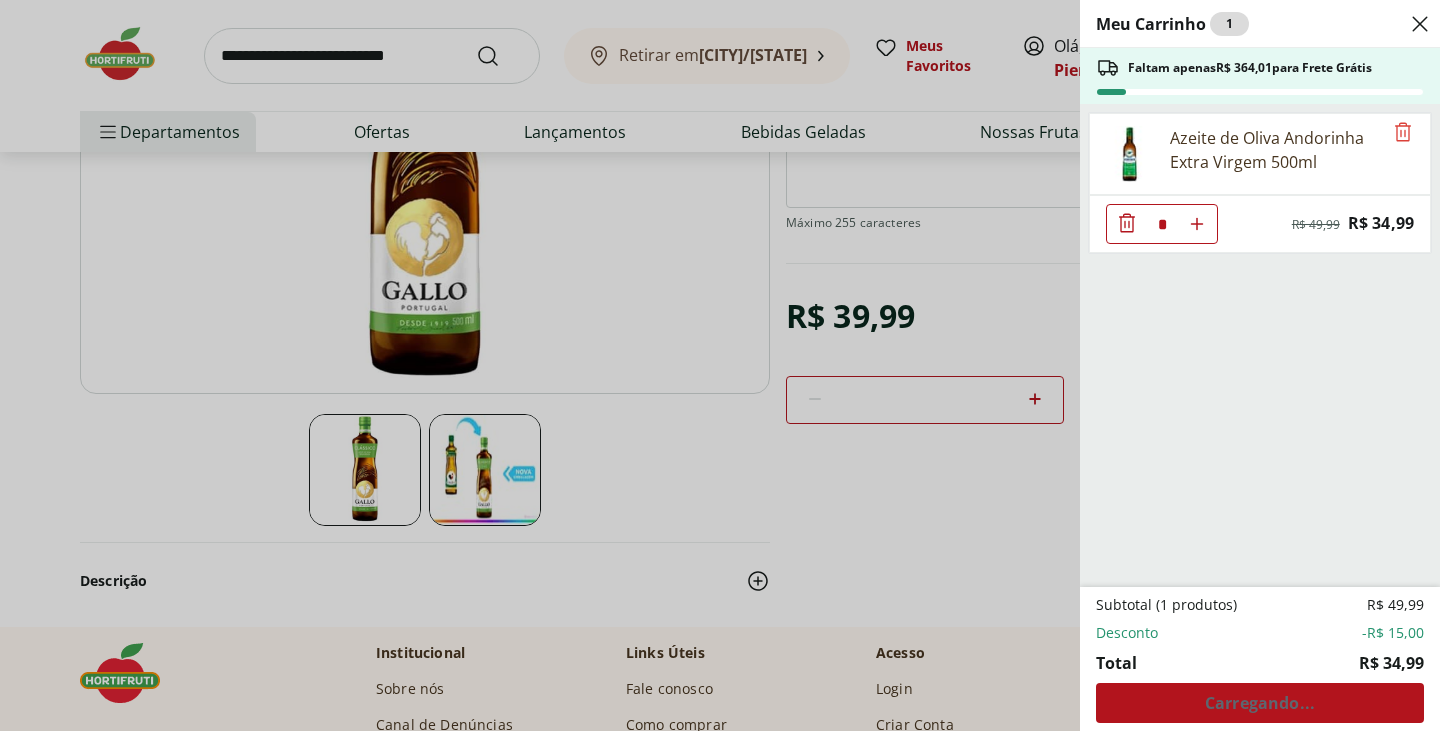 type on "**" 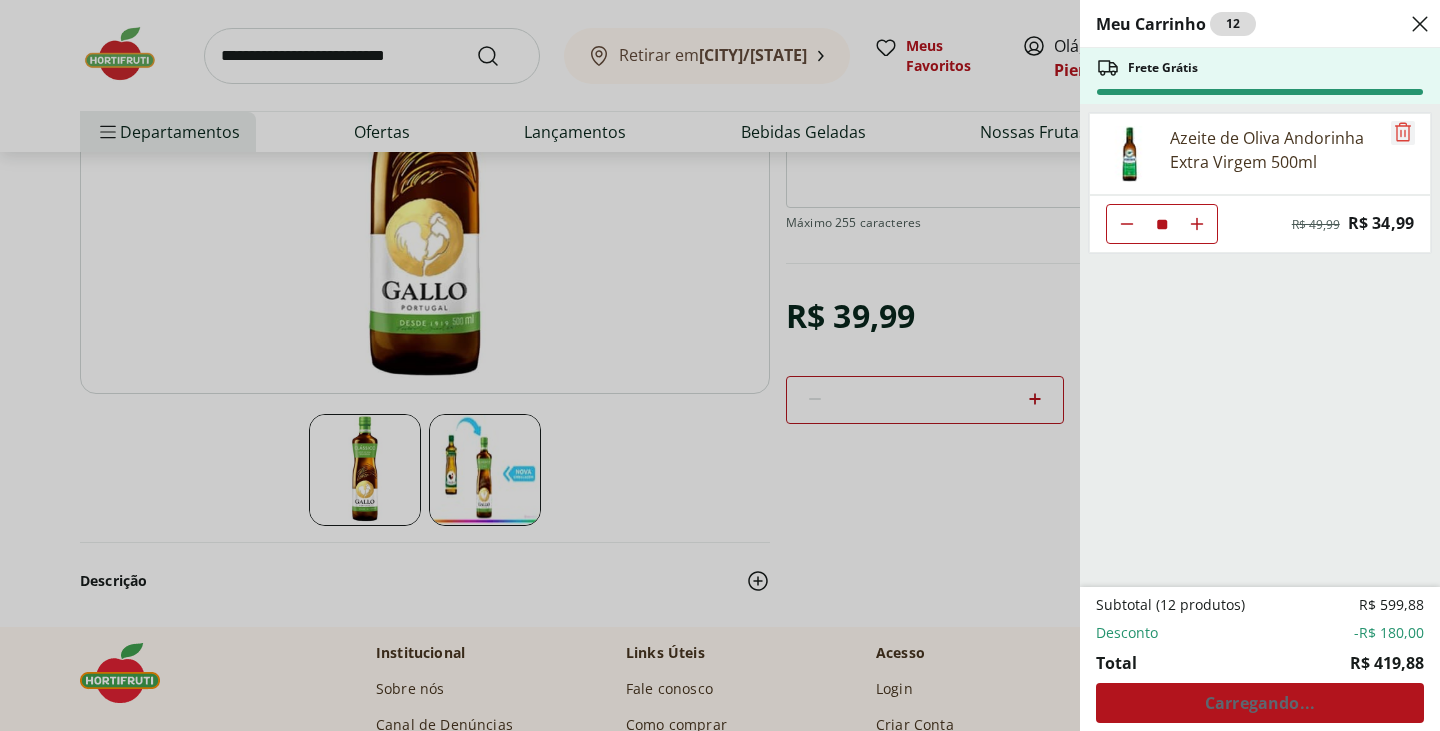 click 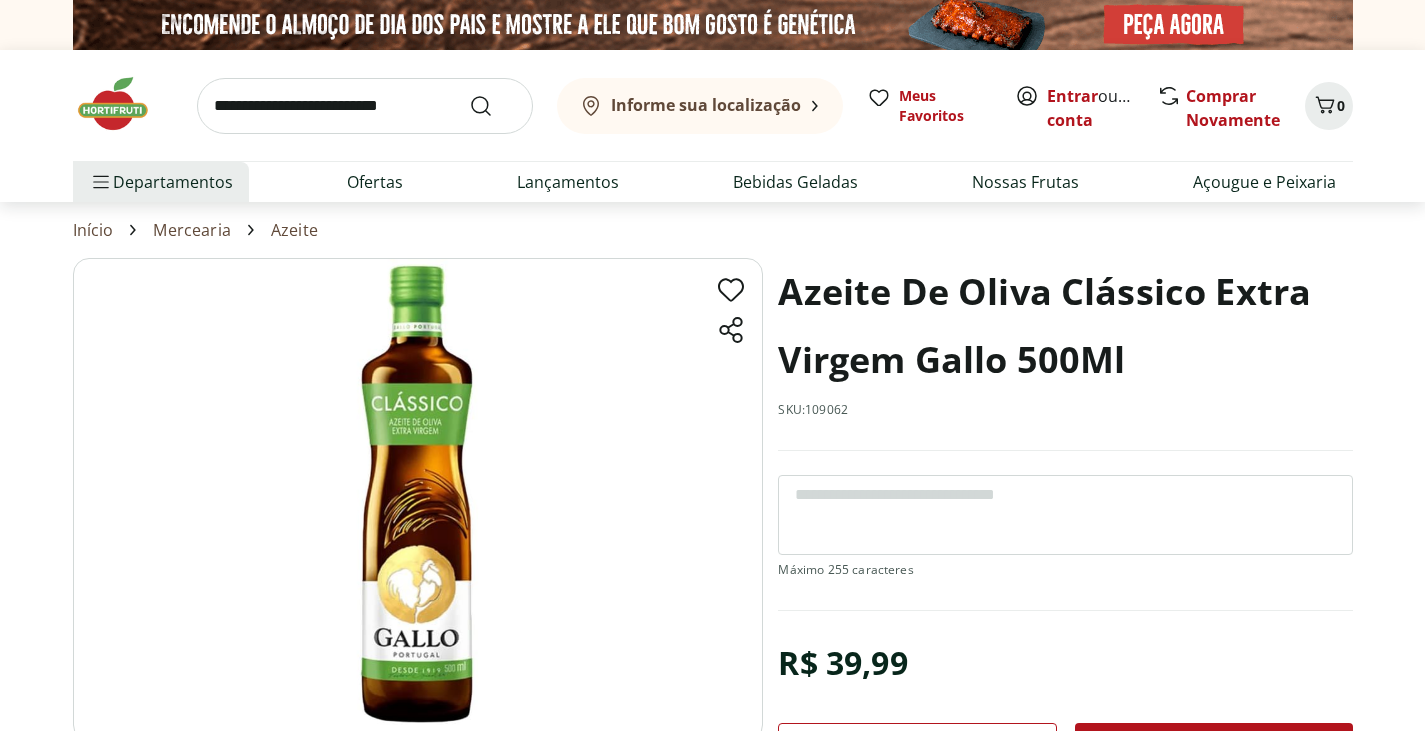scroll, scrollTop: 0, scrollLeft: 0, axis: both 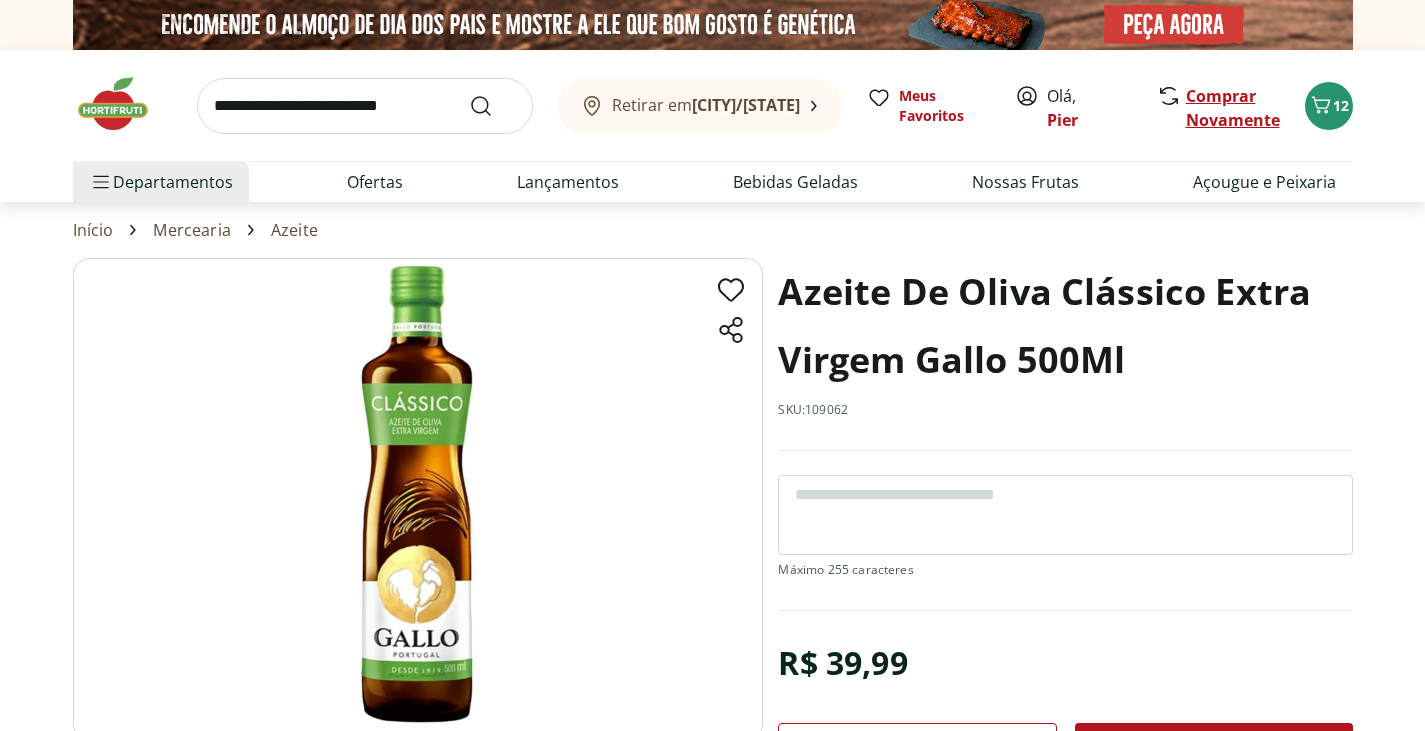 click on "Comprar Novamente" at bounding box center [1233, 108] 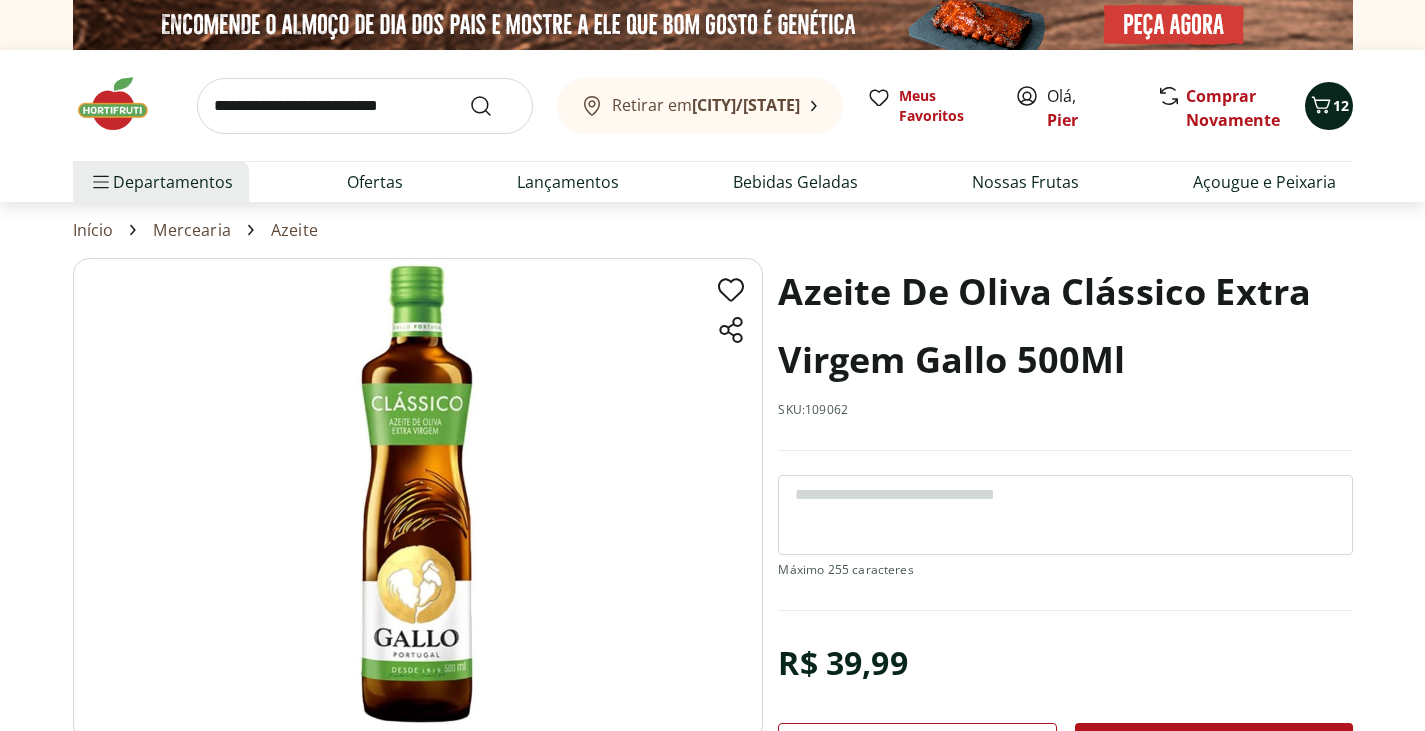 click at bounding box center [1321, 106] 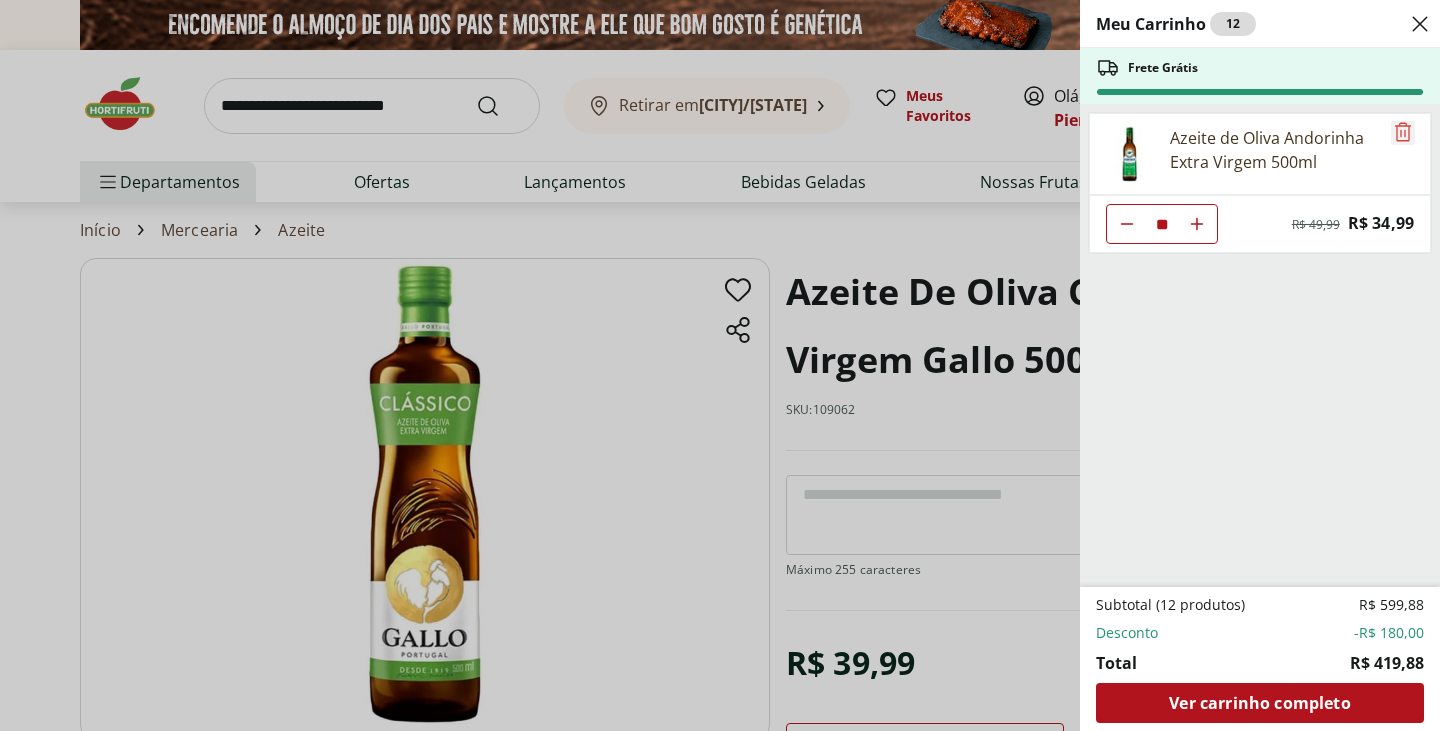 click 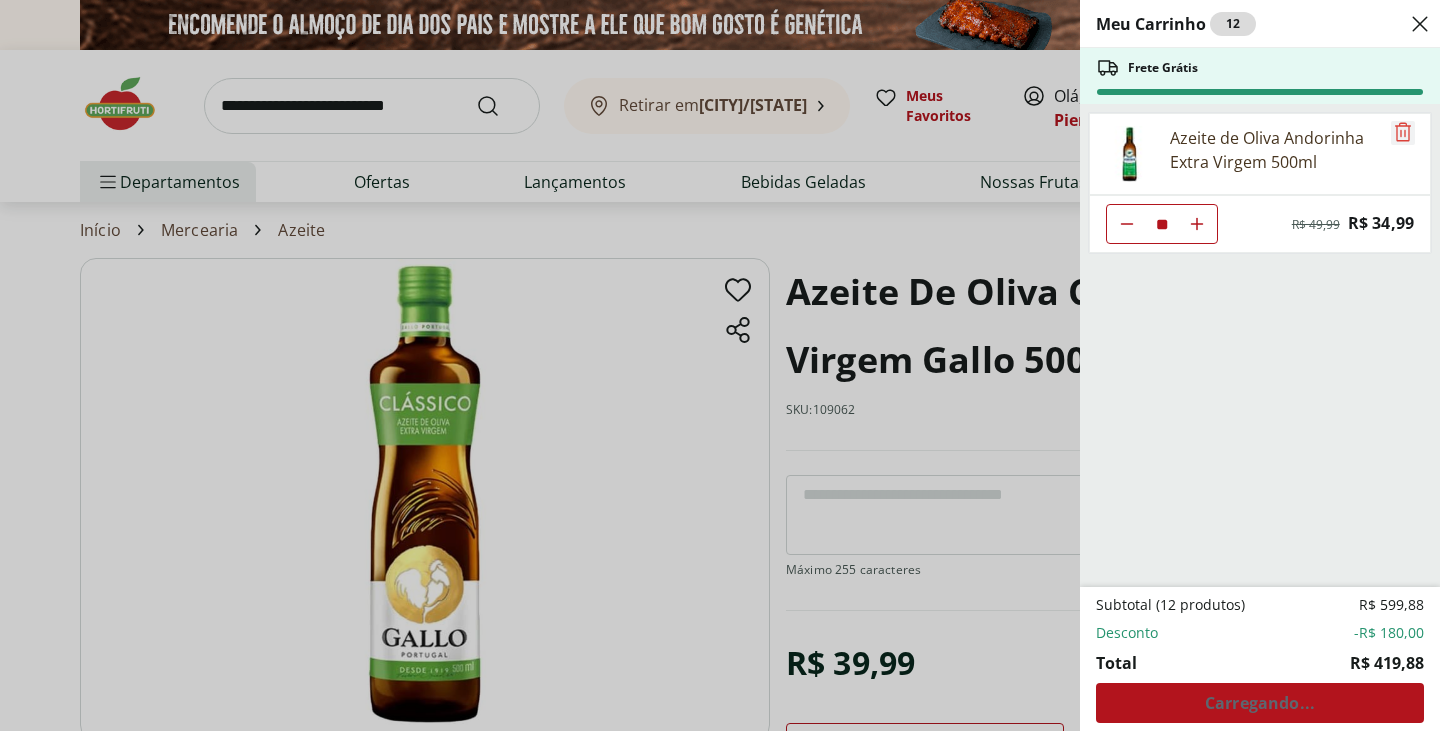 click 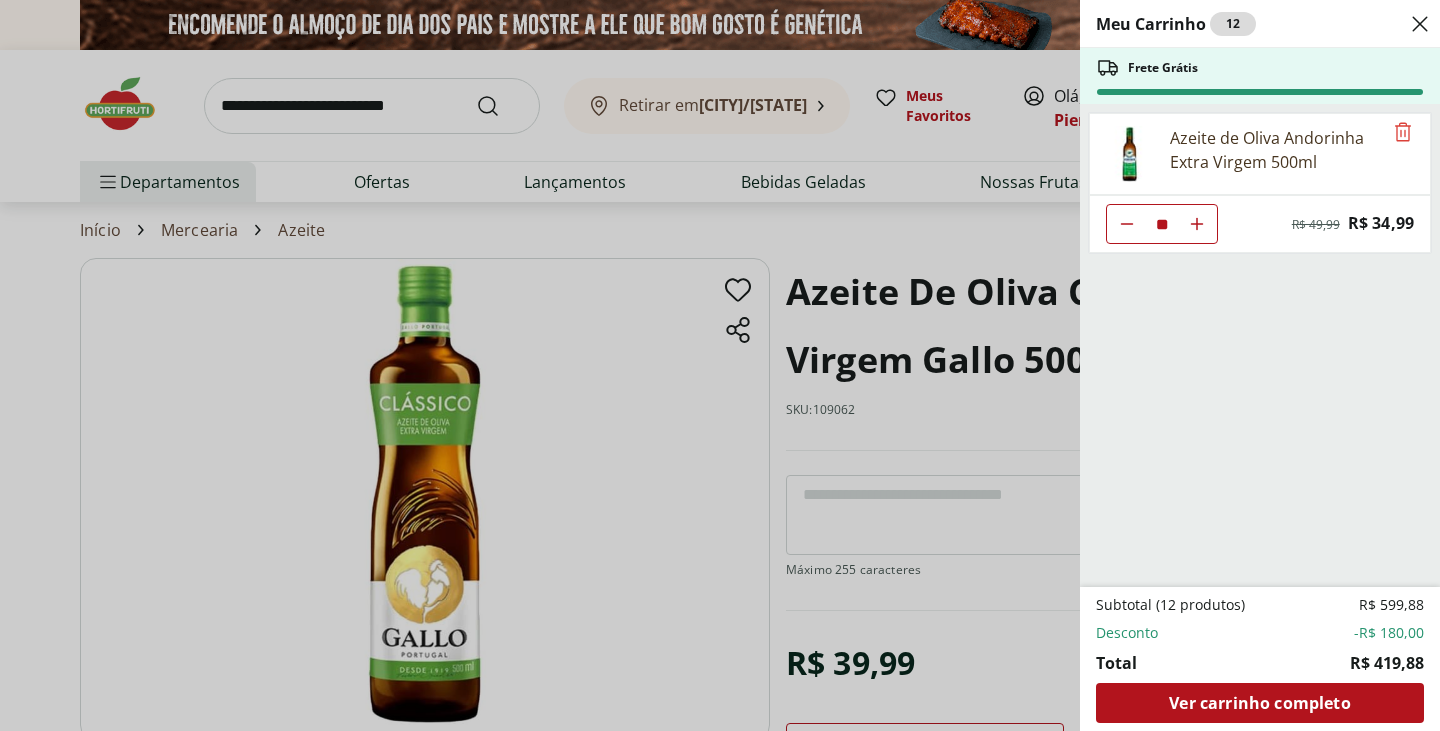 click on "Meu Carrinho 12 Frete Grátis Azeite de Oliva Andorinha Extra Virgem 500ml ** Original price: R$ 49,99 Price: R$ 34,99 Subtotal (12 produtos) R$ 599,88 Desconto -R$ 180,00 Total R$ 419,88 Ver carrinho completo" at bounding box center [720, 365] 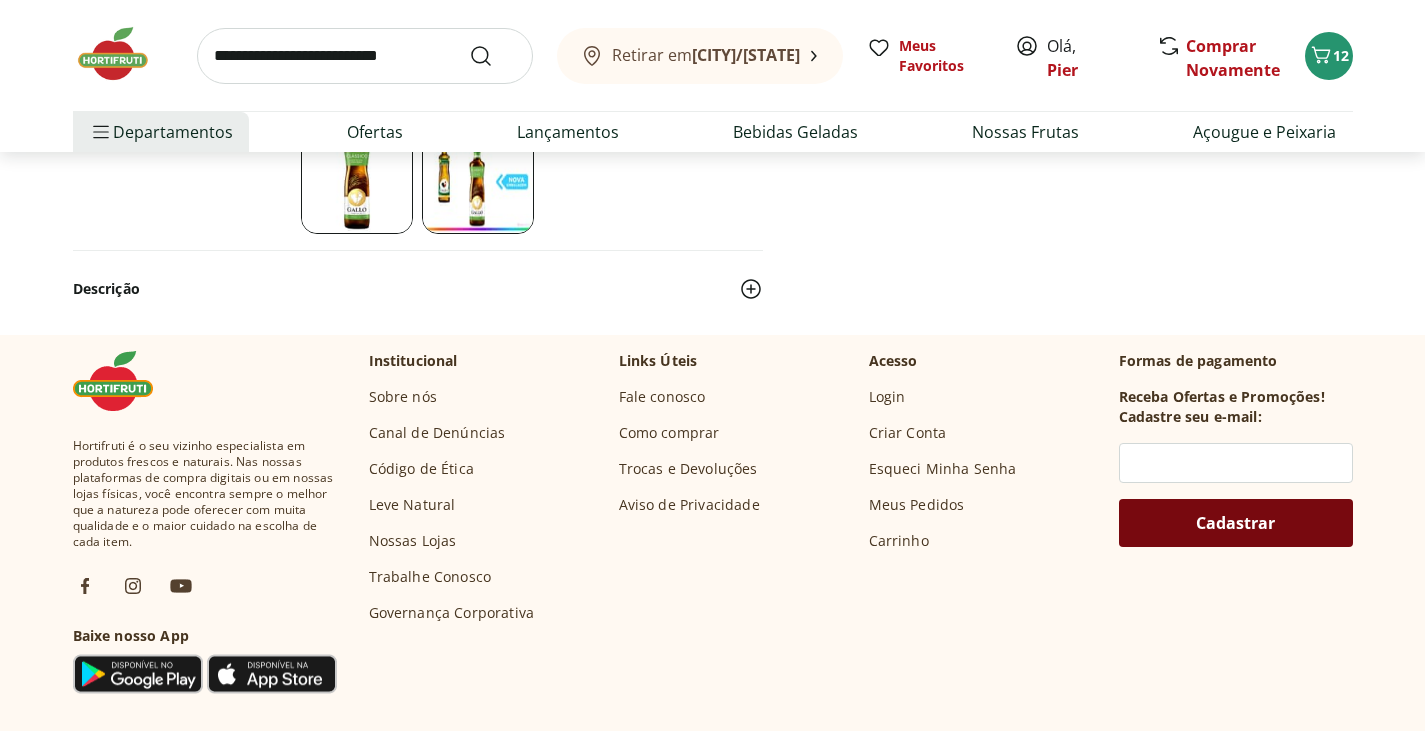 scroll, scrollTop: 0, scrollLeft: 0, axis: both 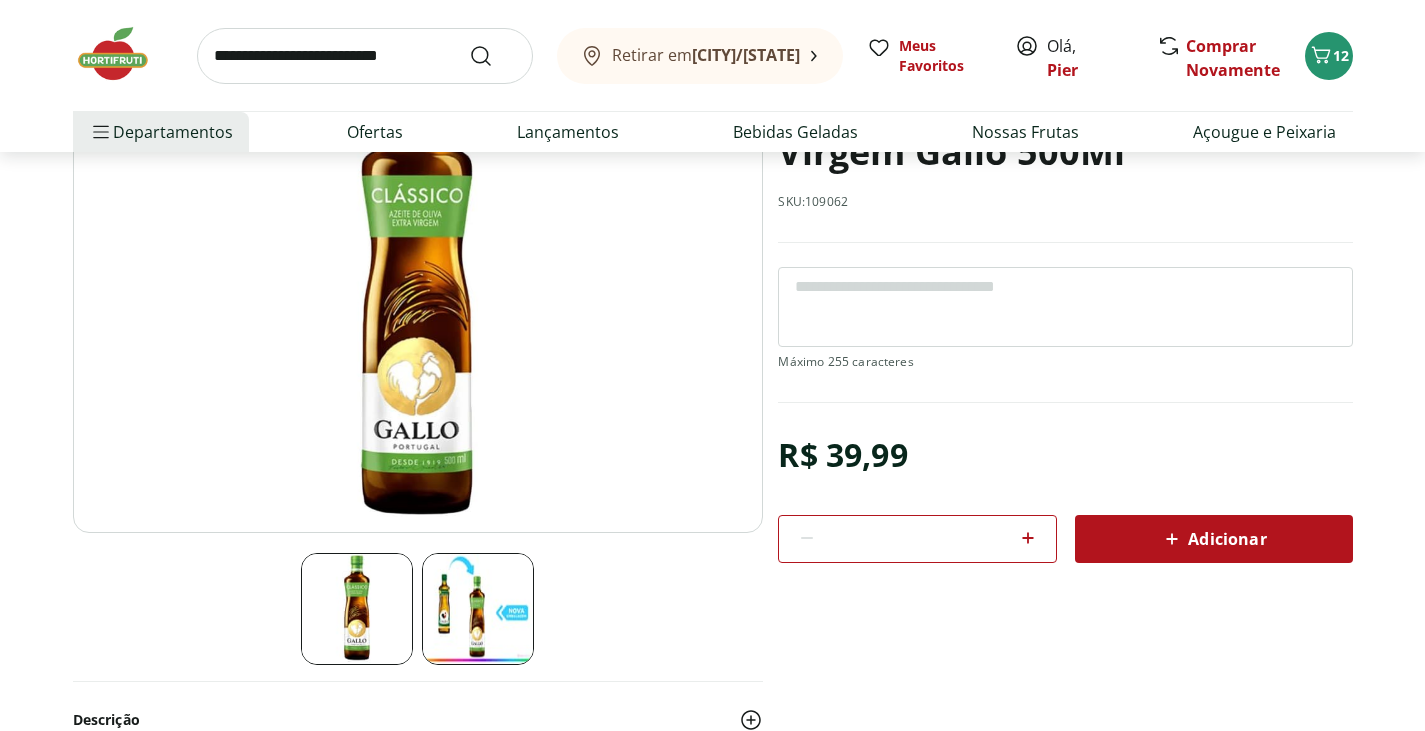 click on "Adicionar" at bounding box center [1213, 539] 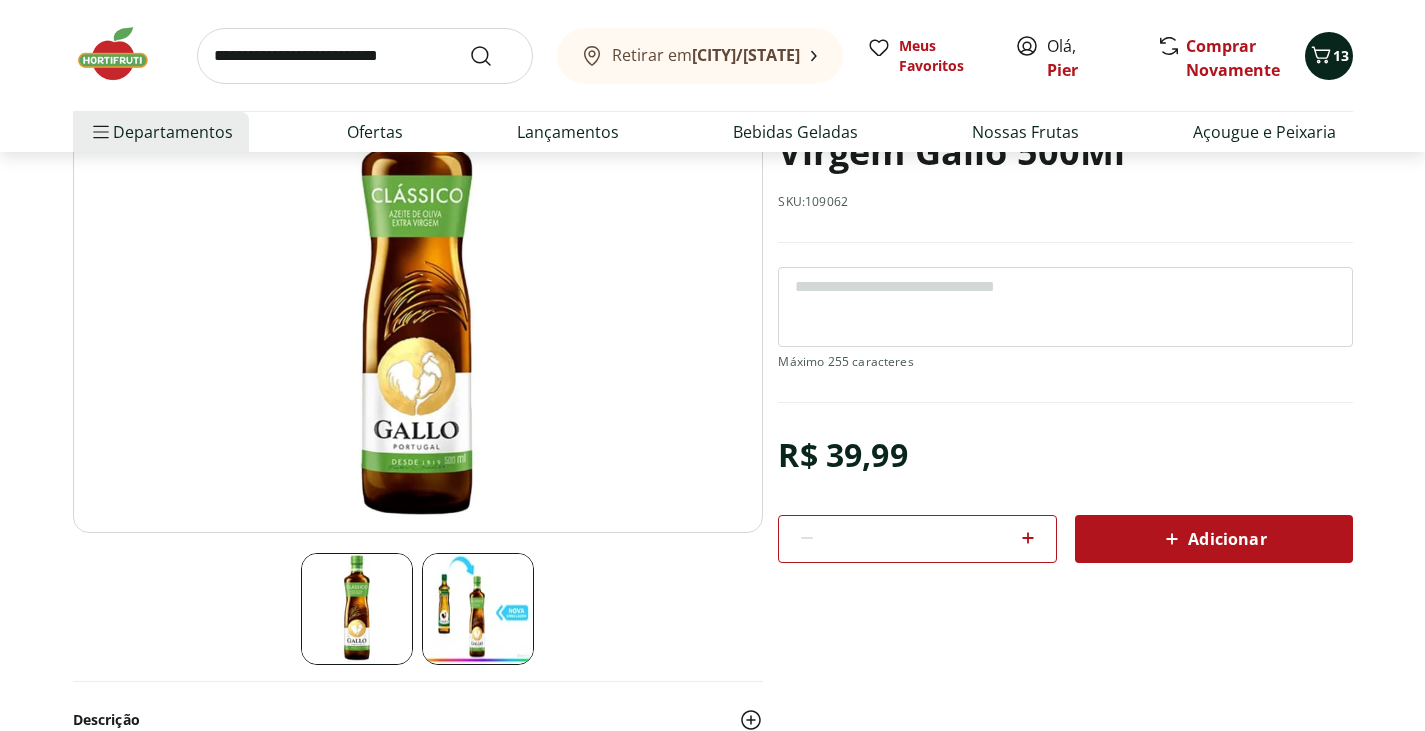 click 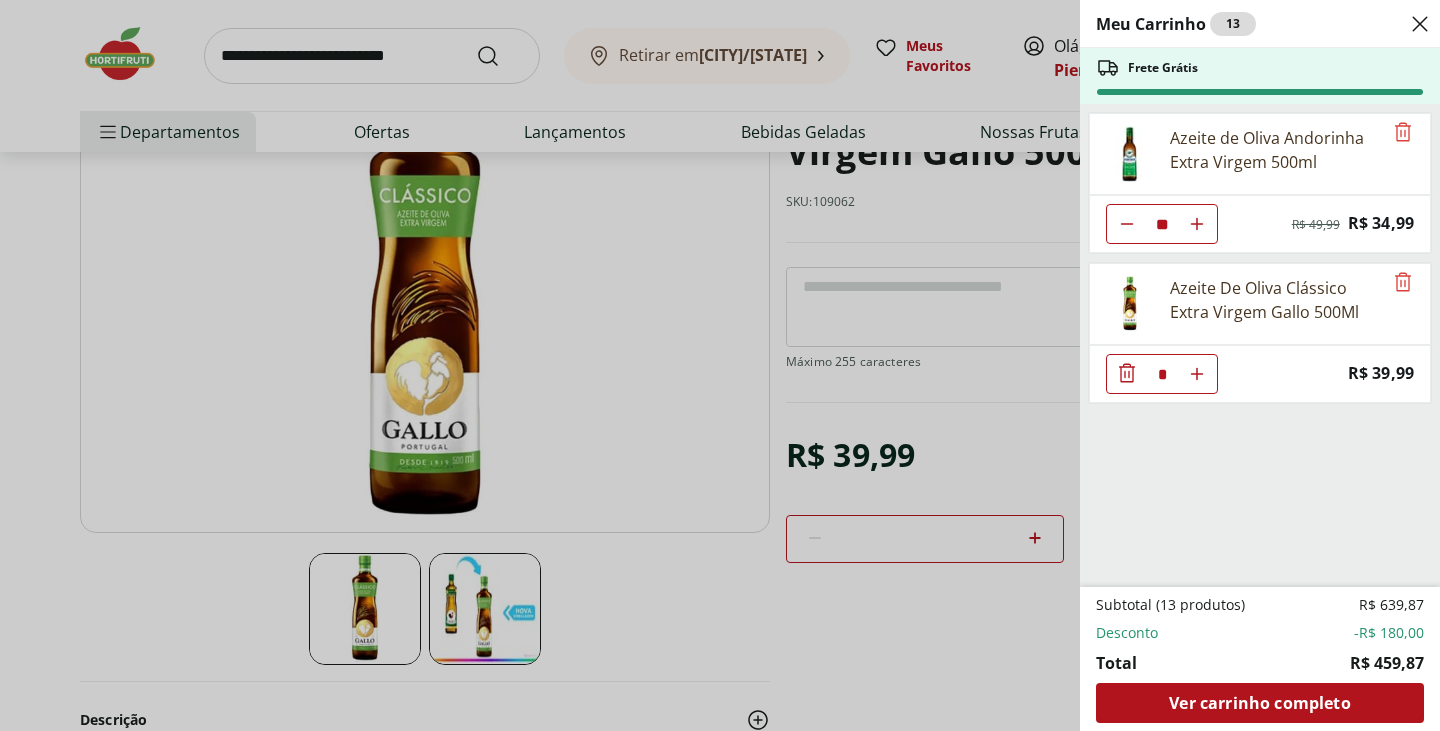 click 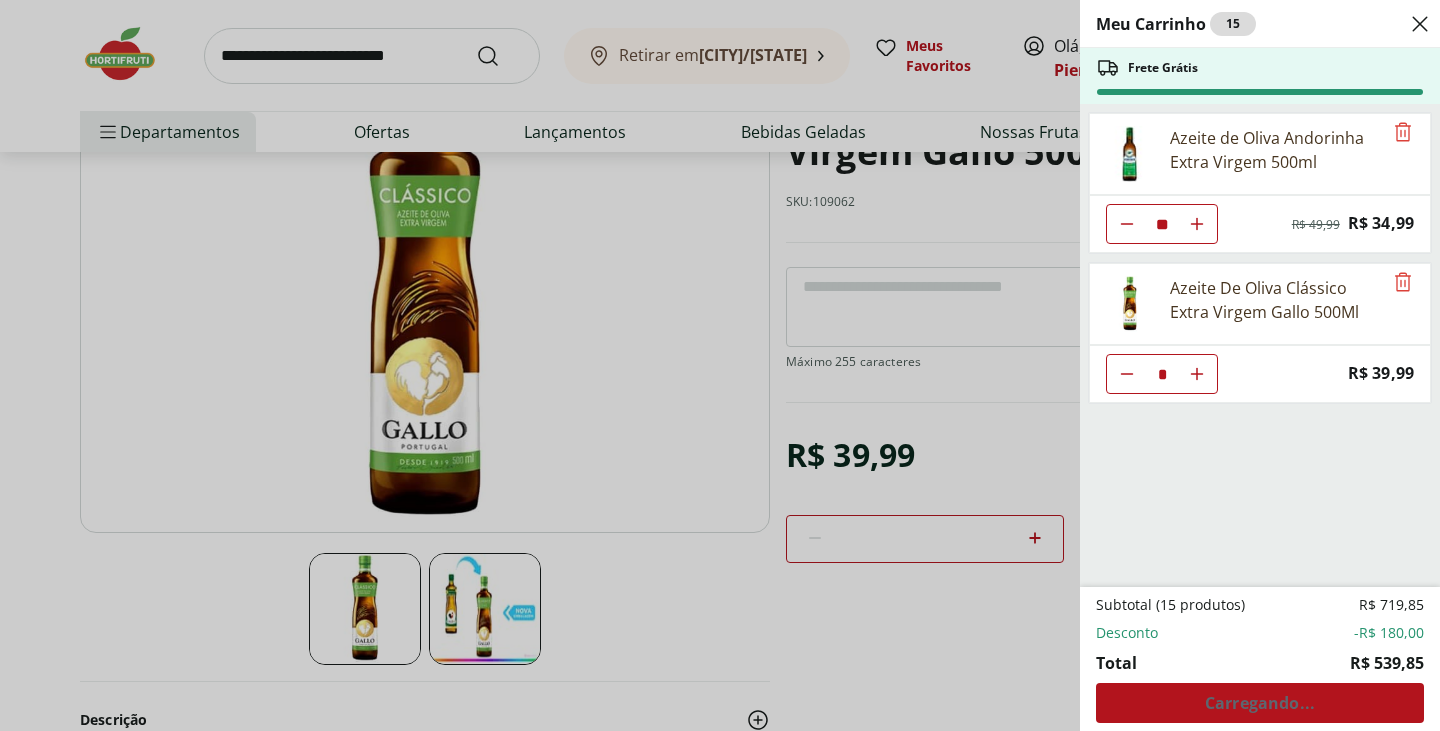 click 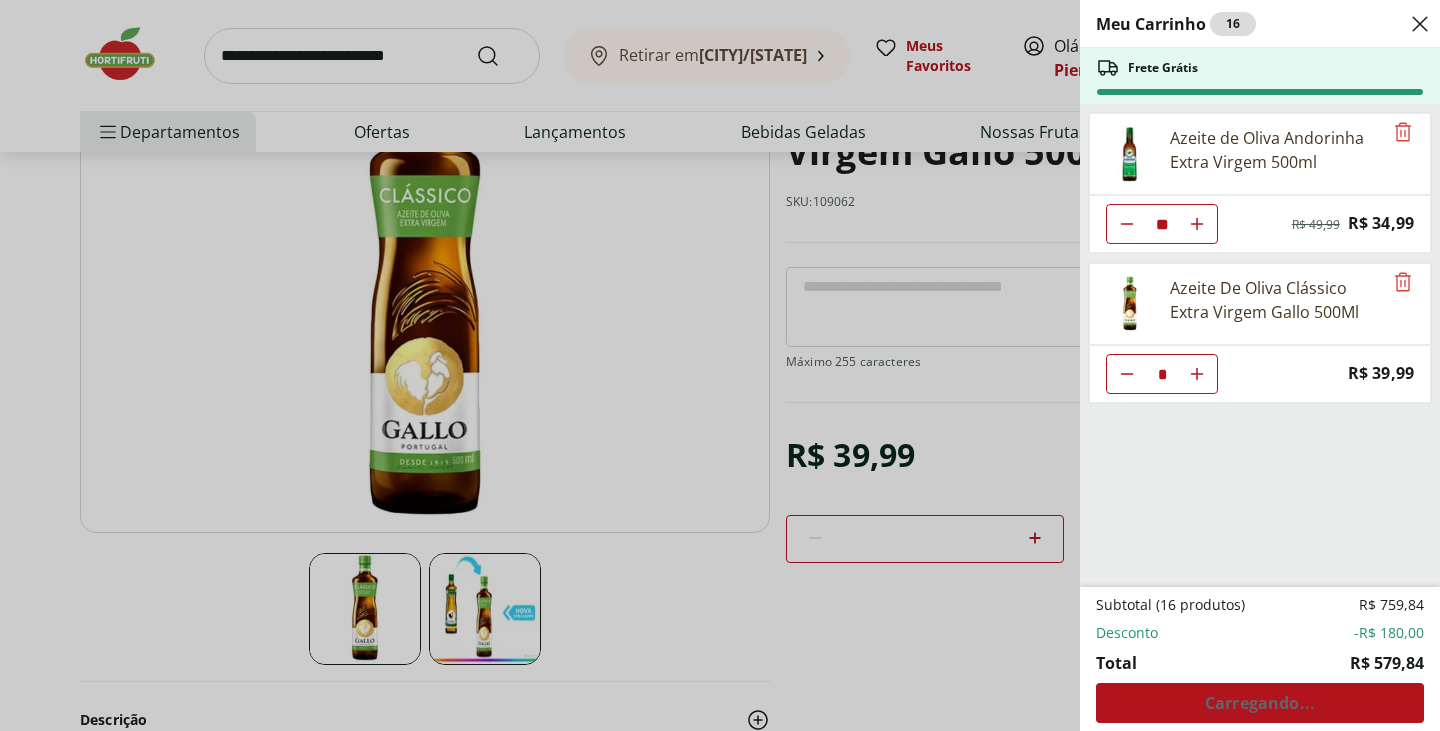 click 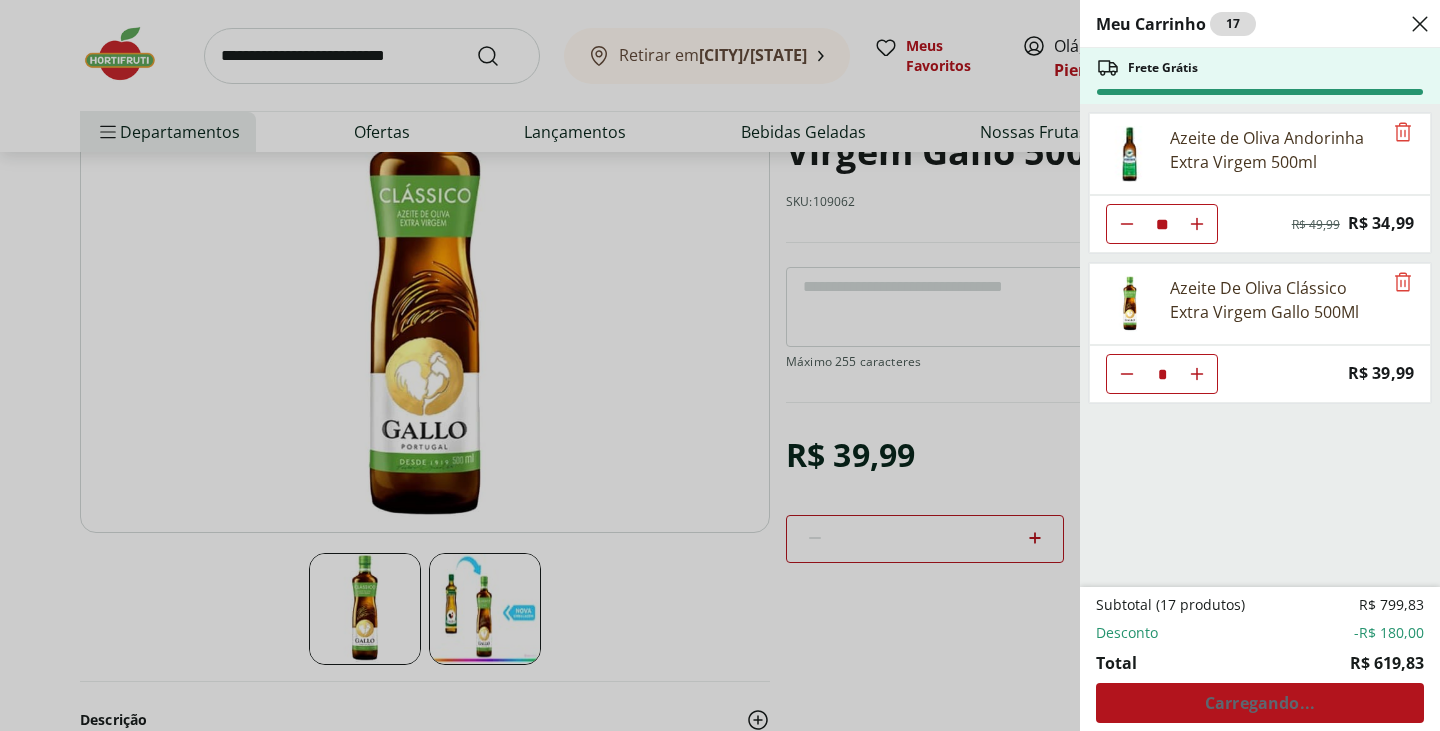 click 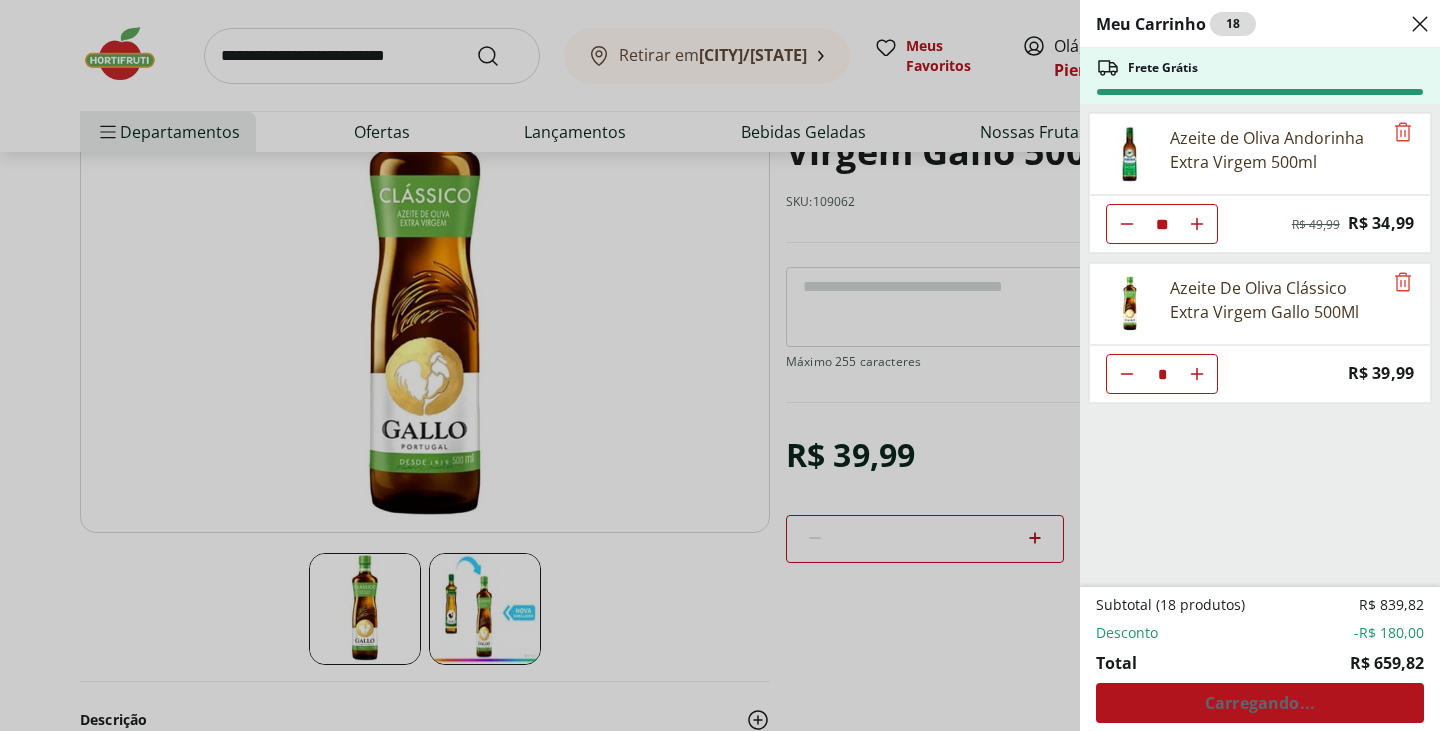 click 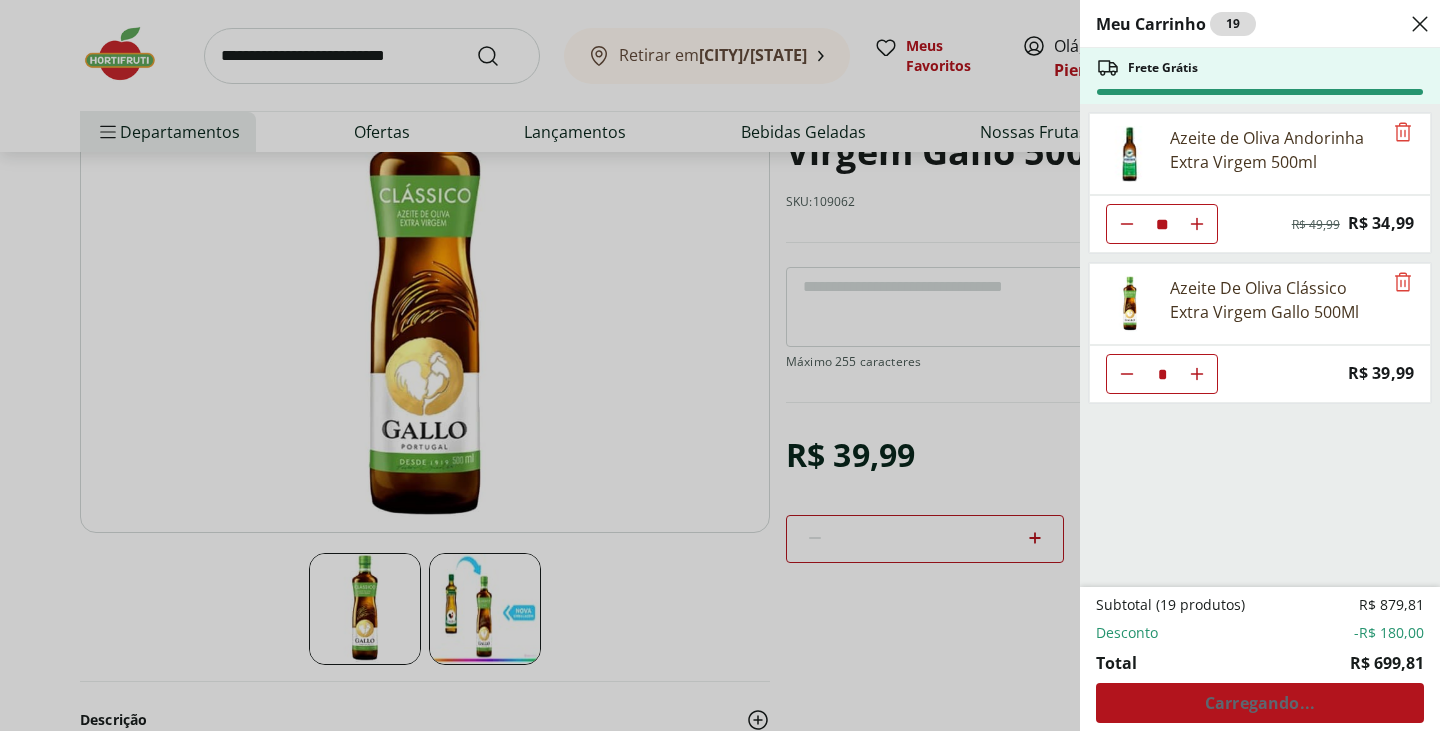 click 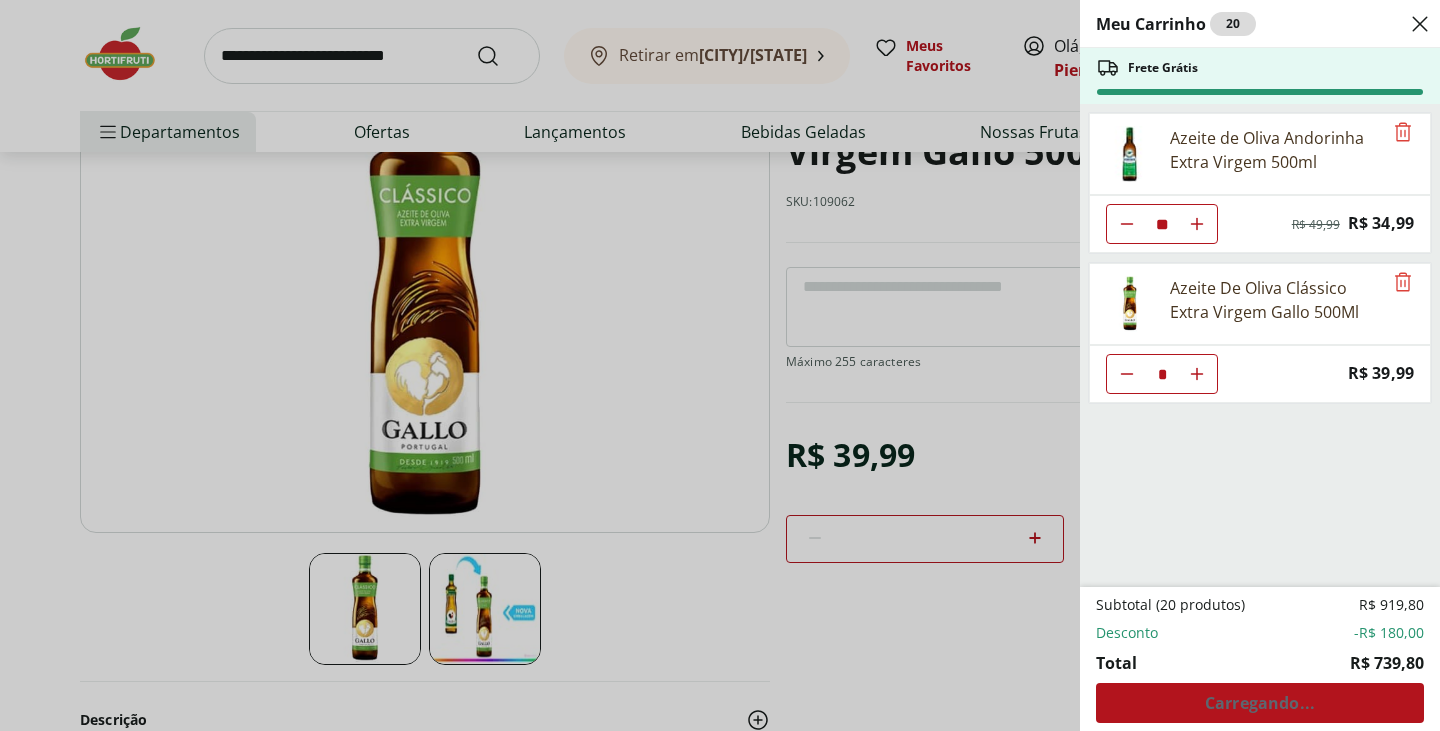 click 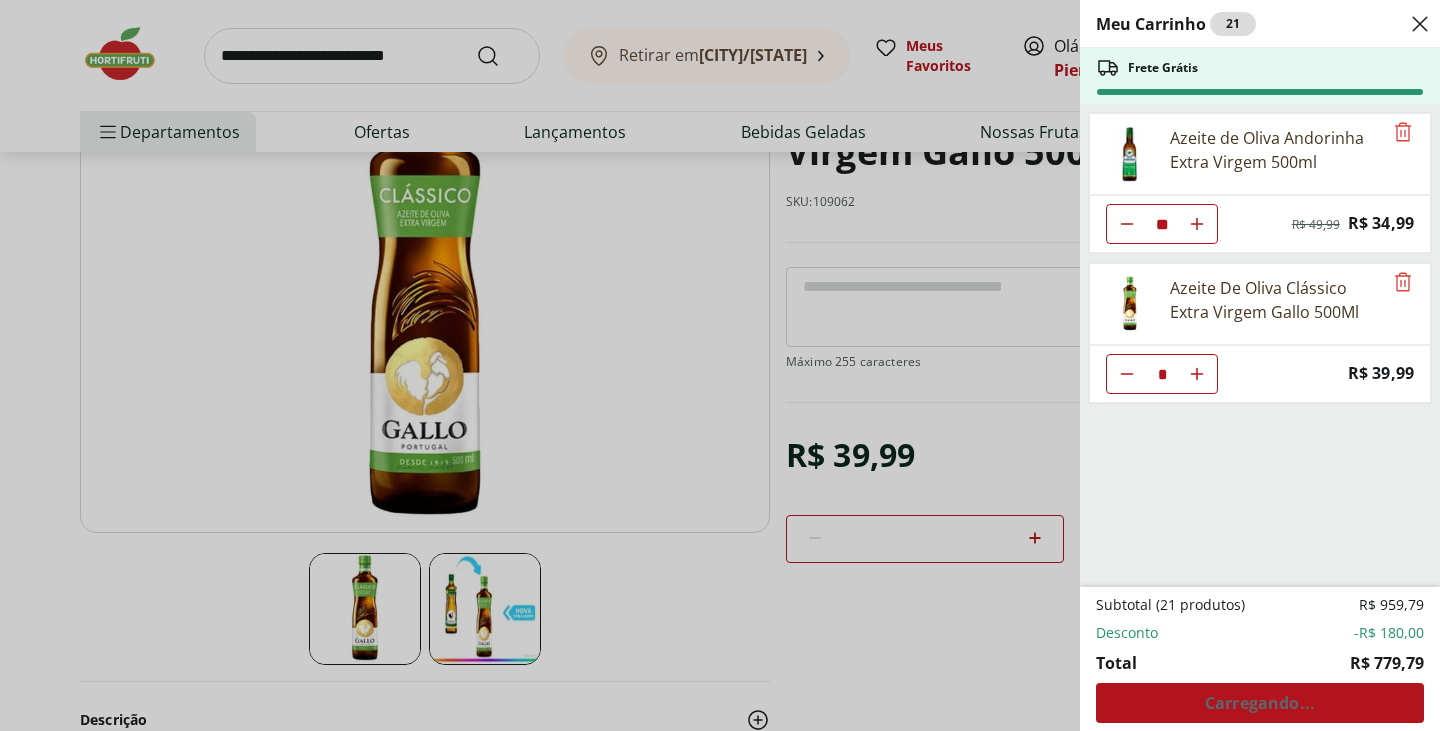 click 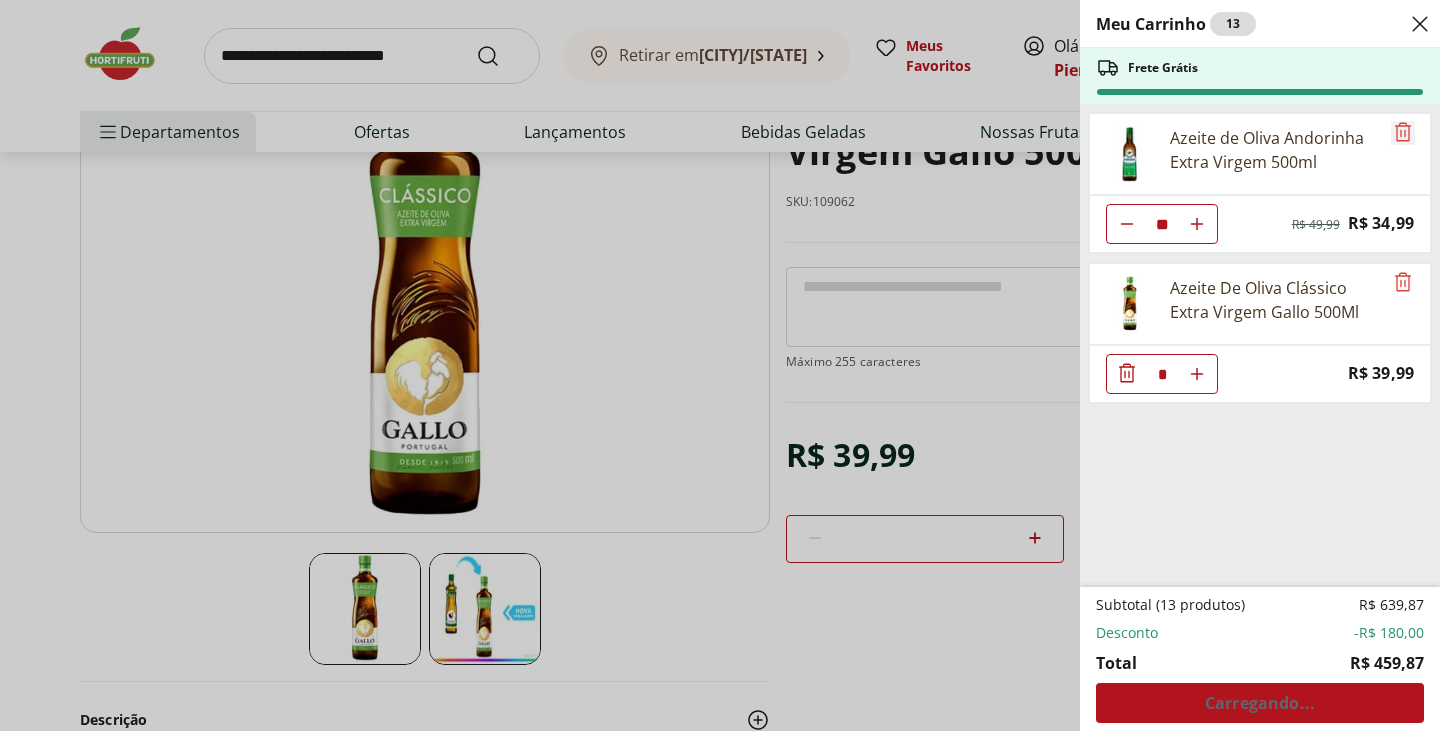 click 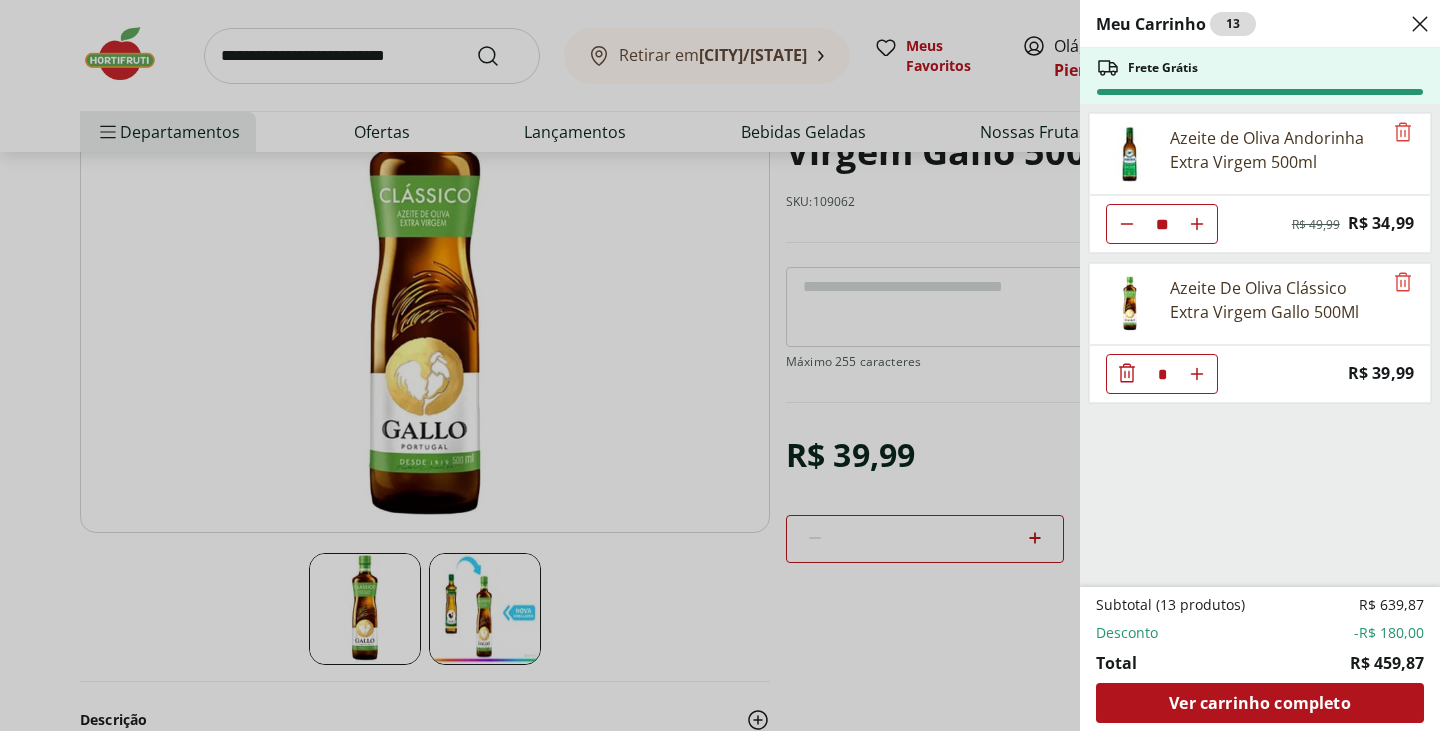 click 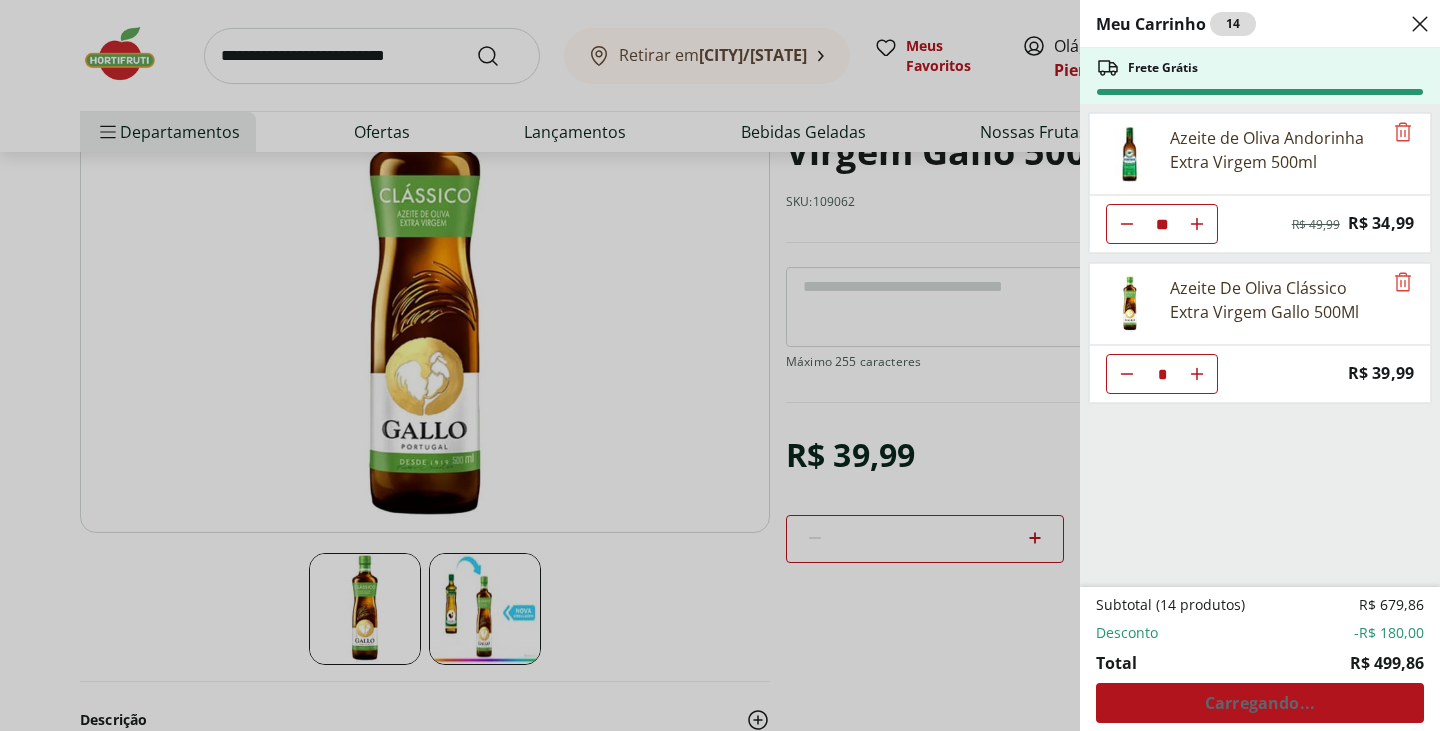 click 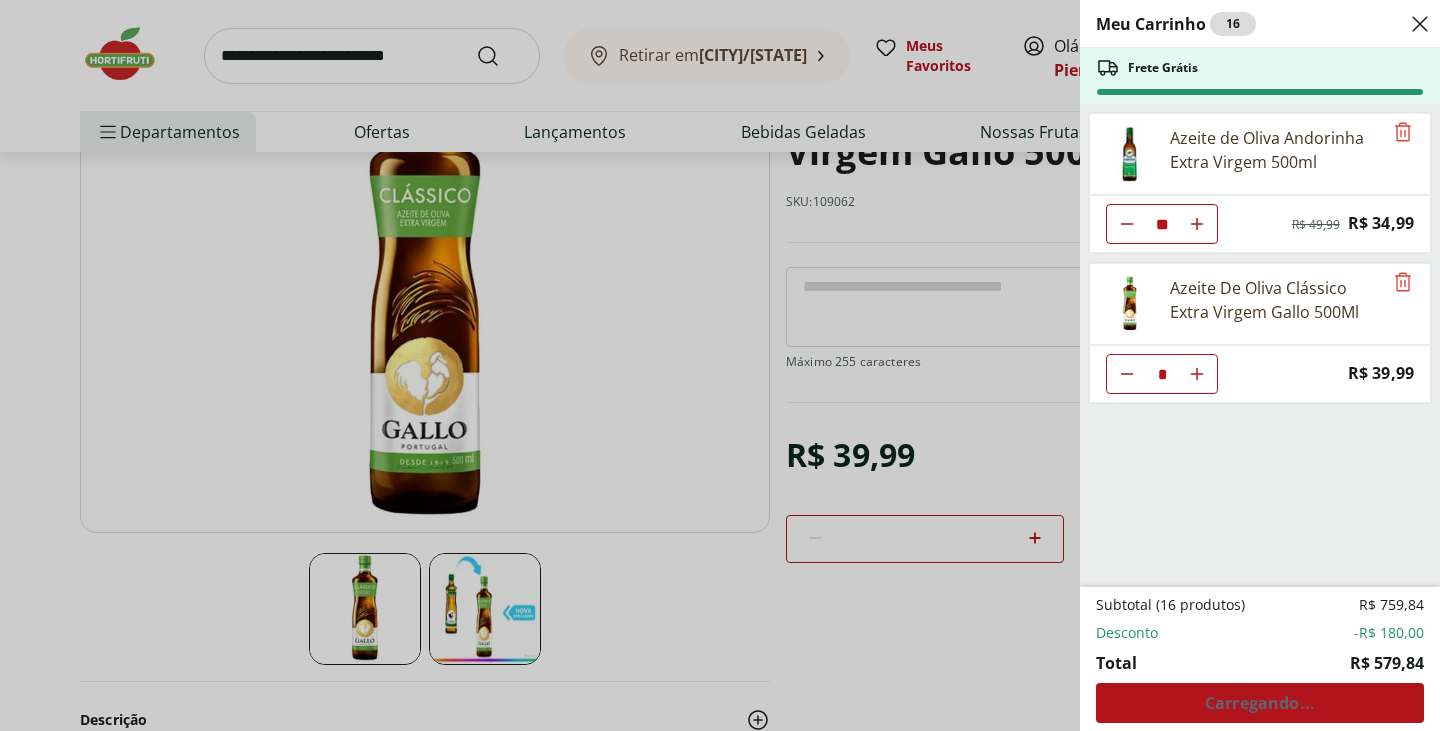 click 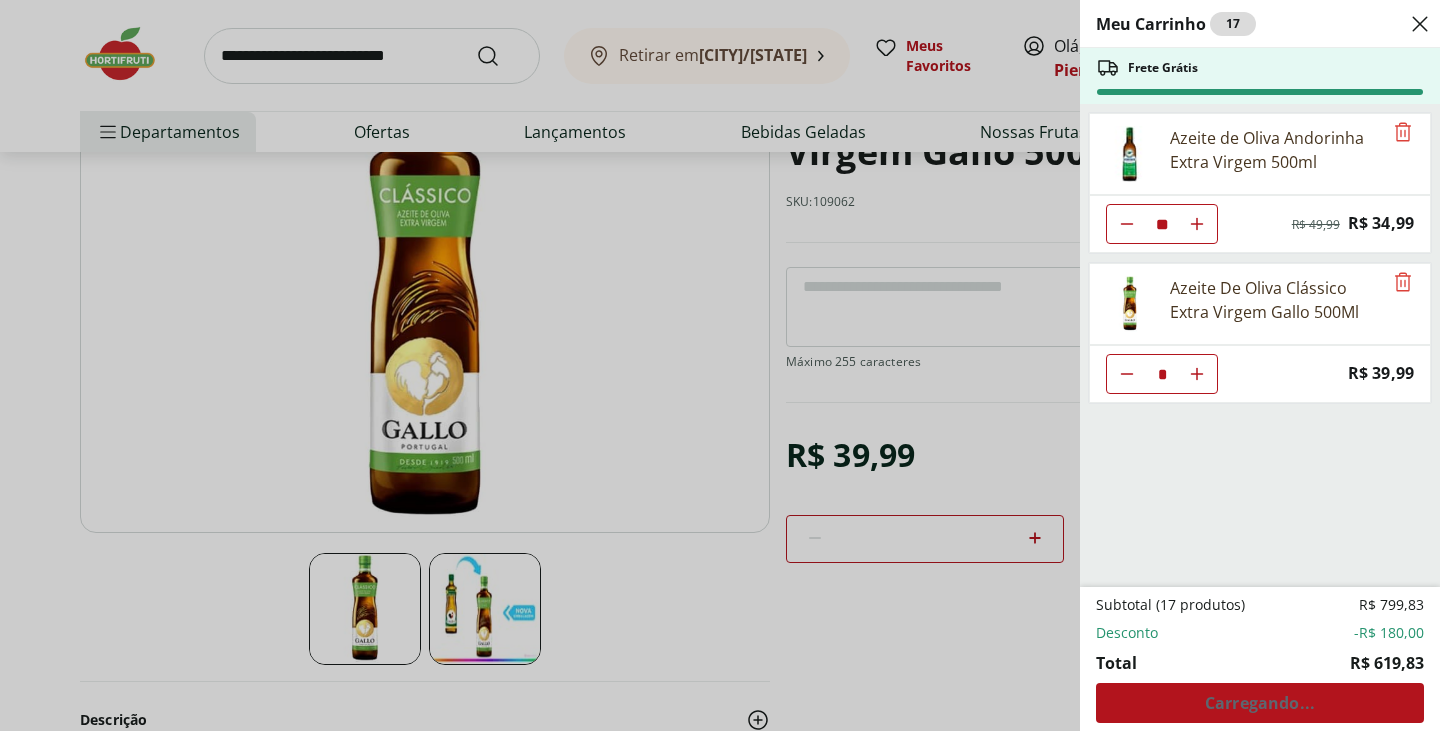 click 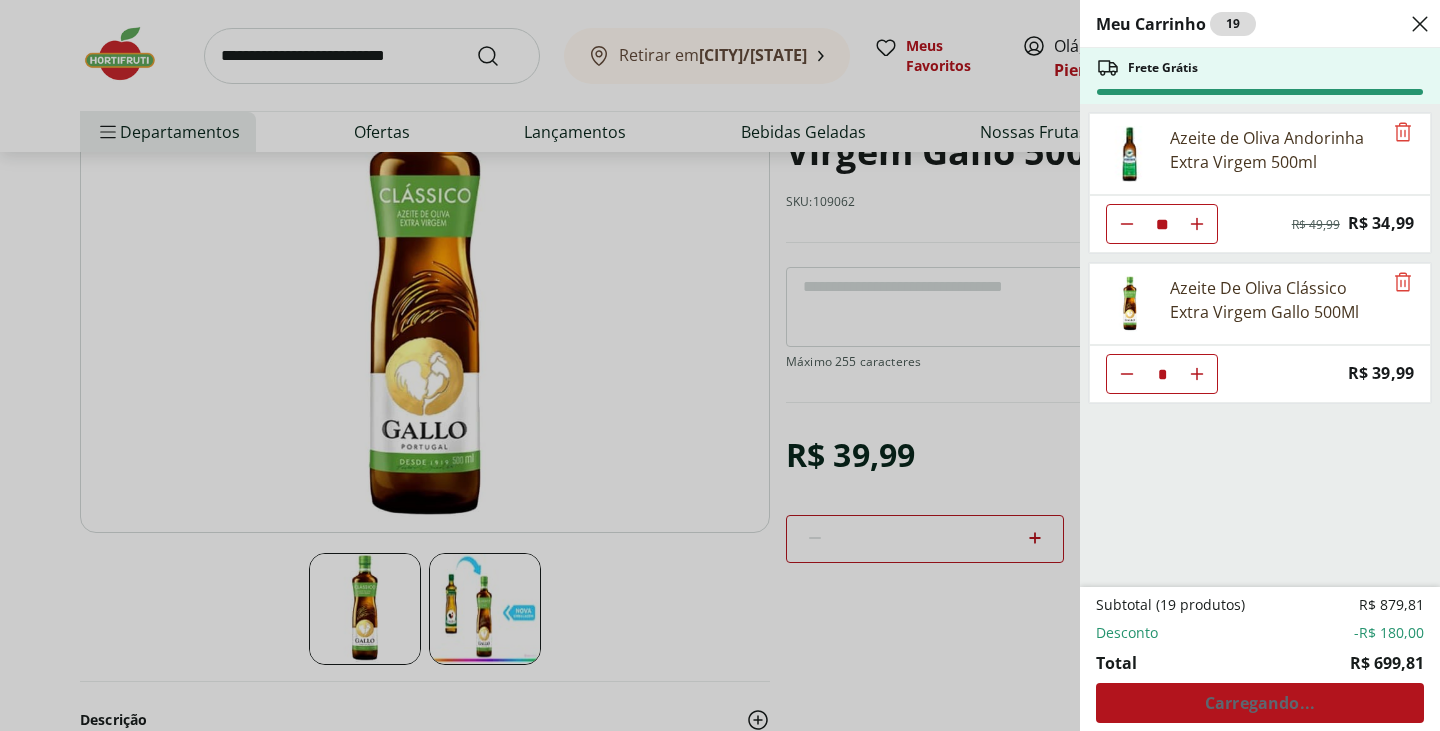 click 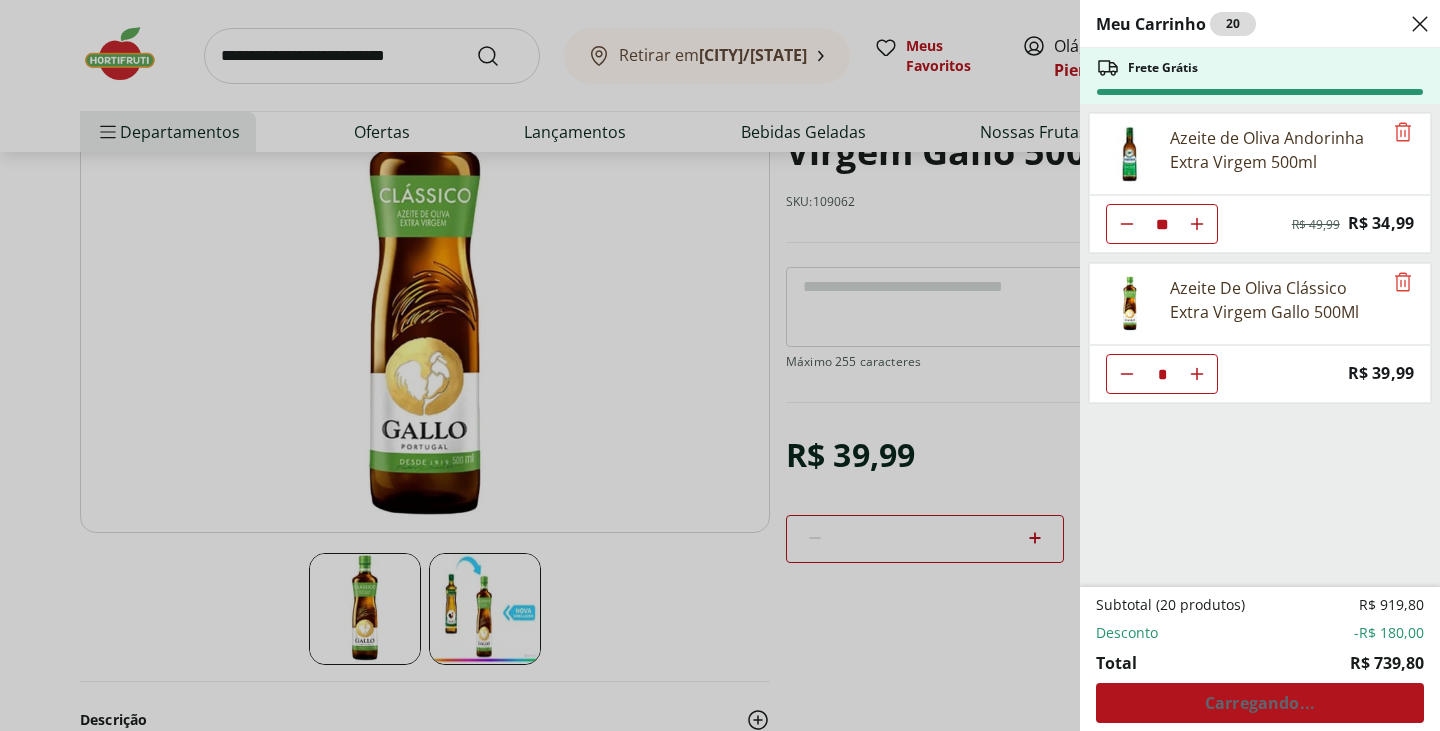 click 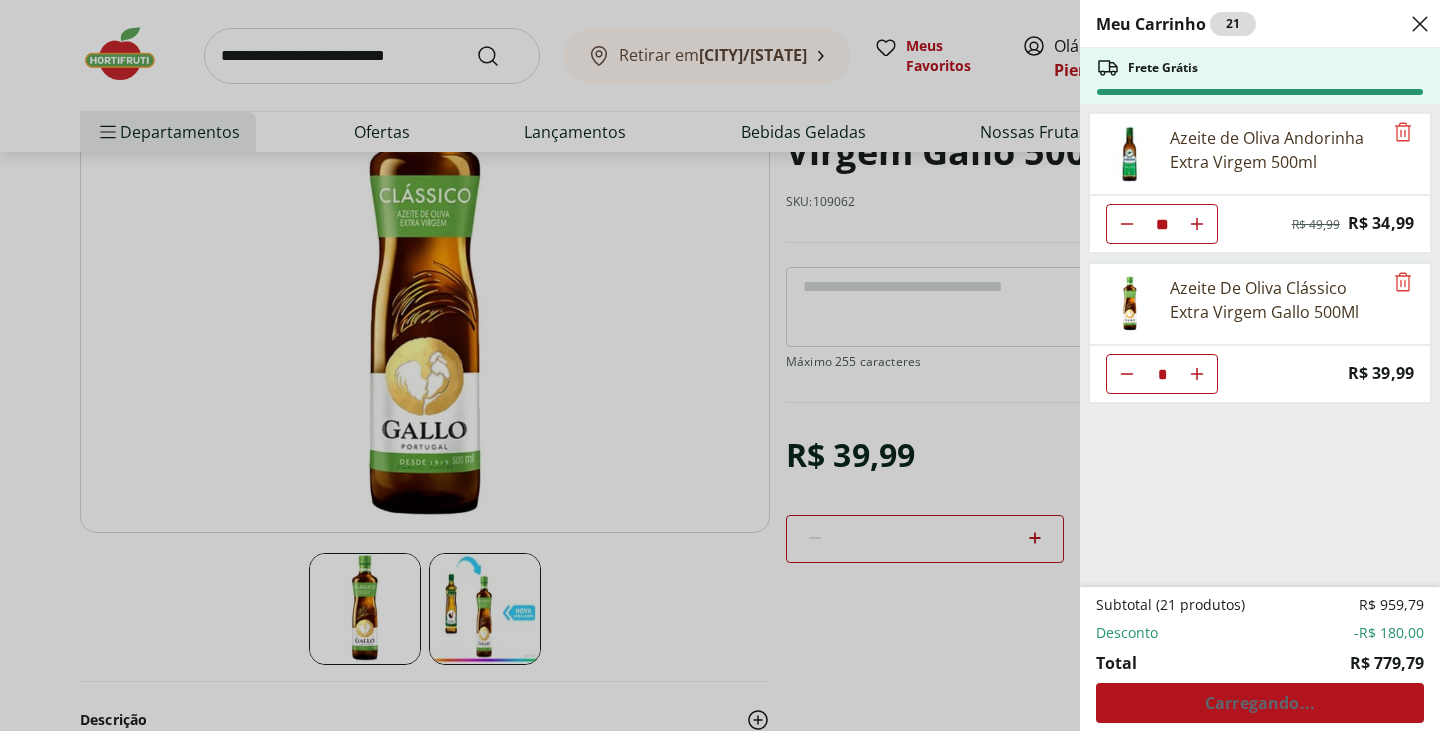 click 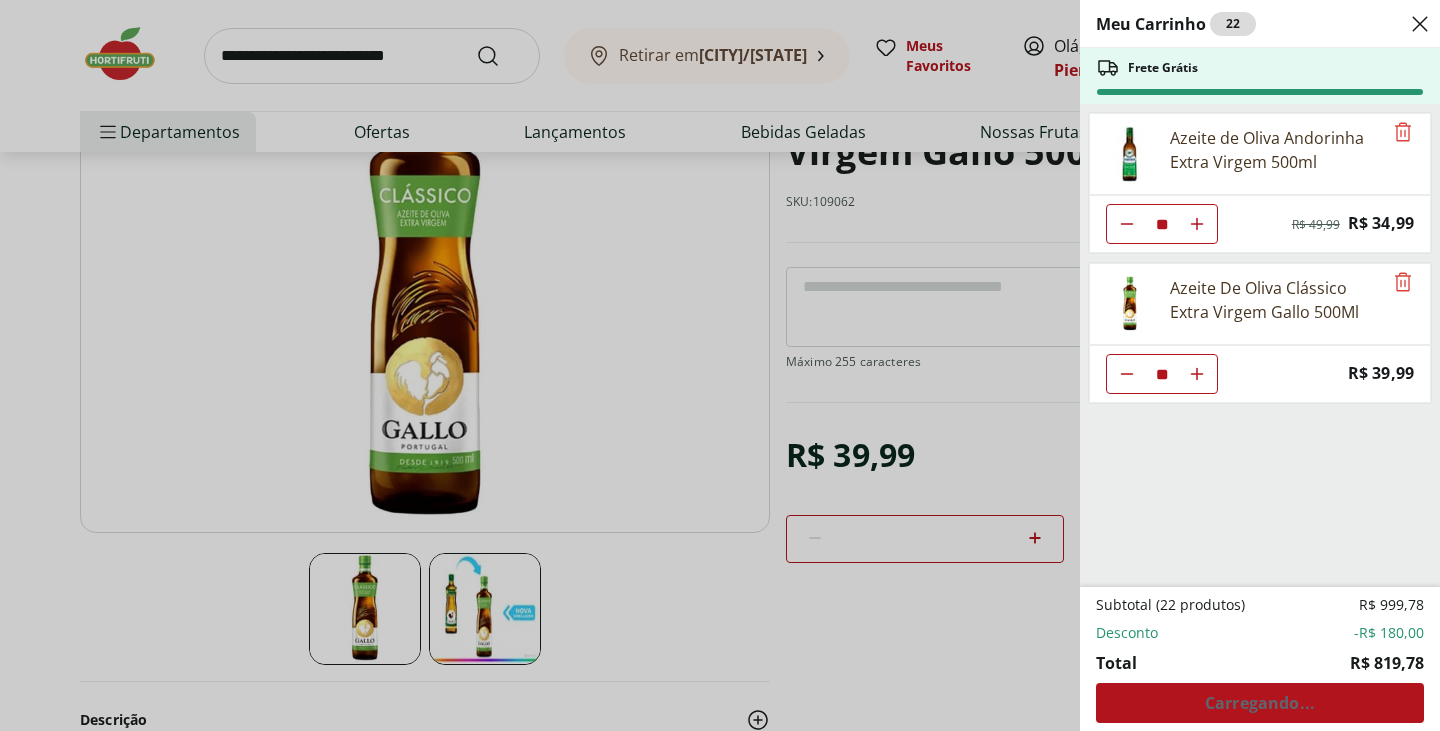 type on "*" 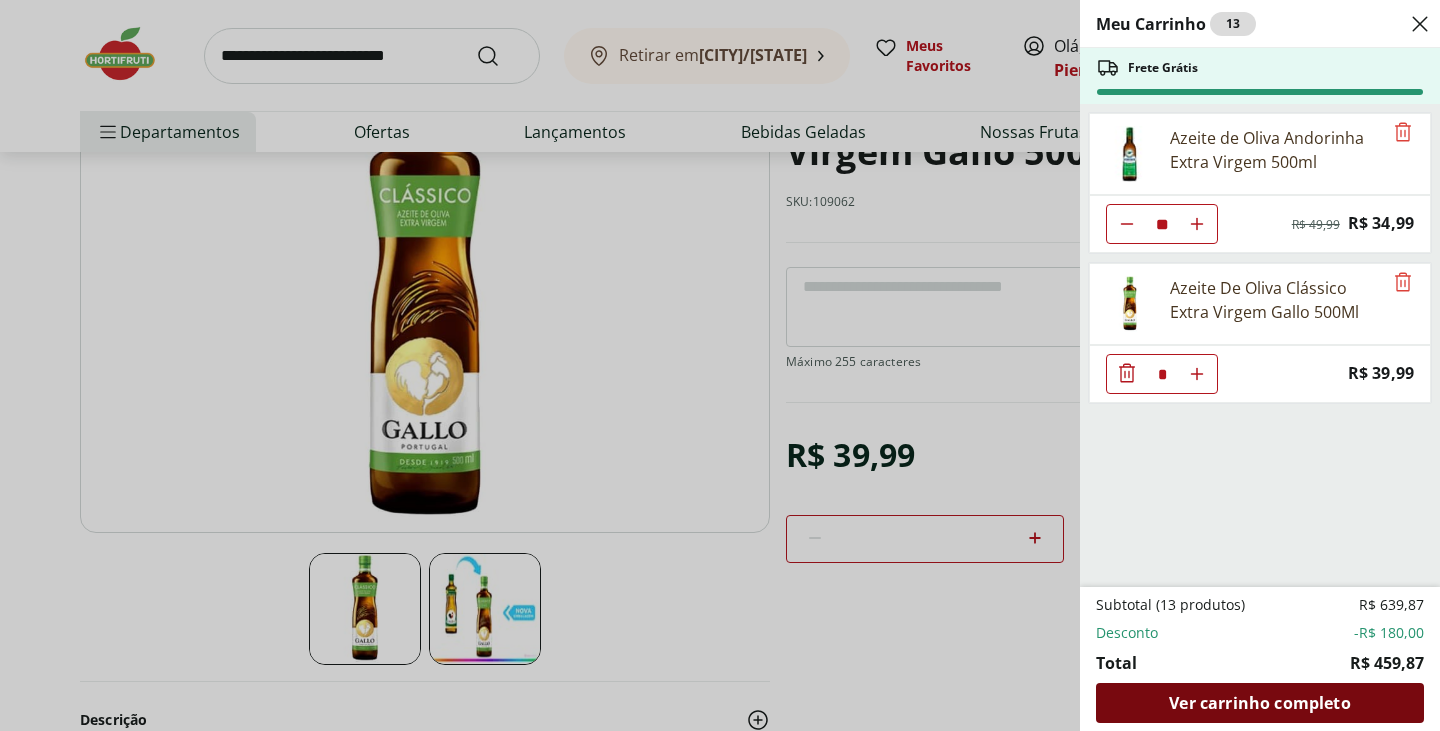 click on "Ver carrinho completo" at bounding box center (1259, 703) 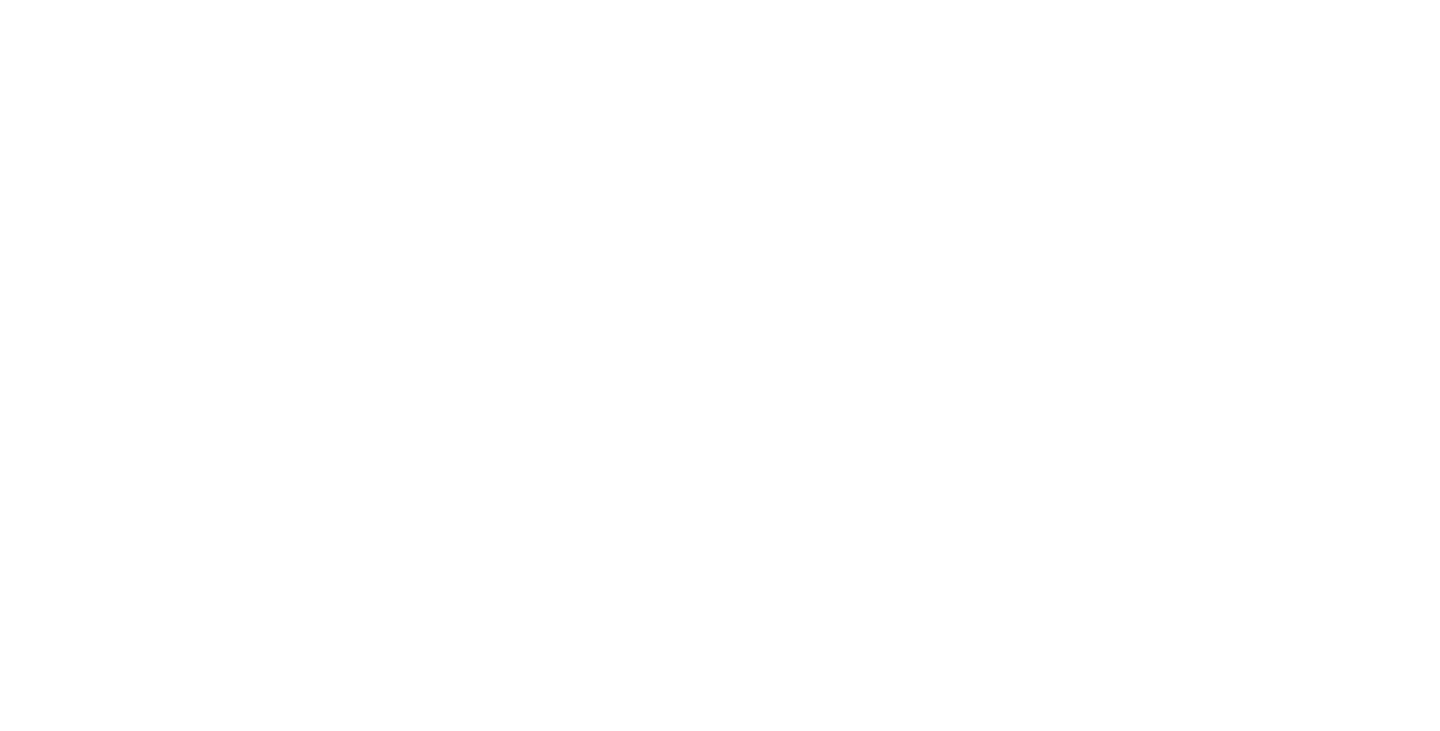 scroll, scrollTop: 0, scrollLeft: 0, axis: both 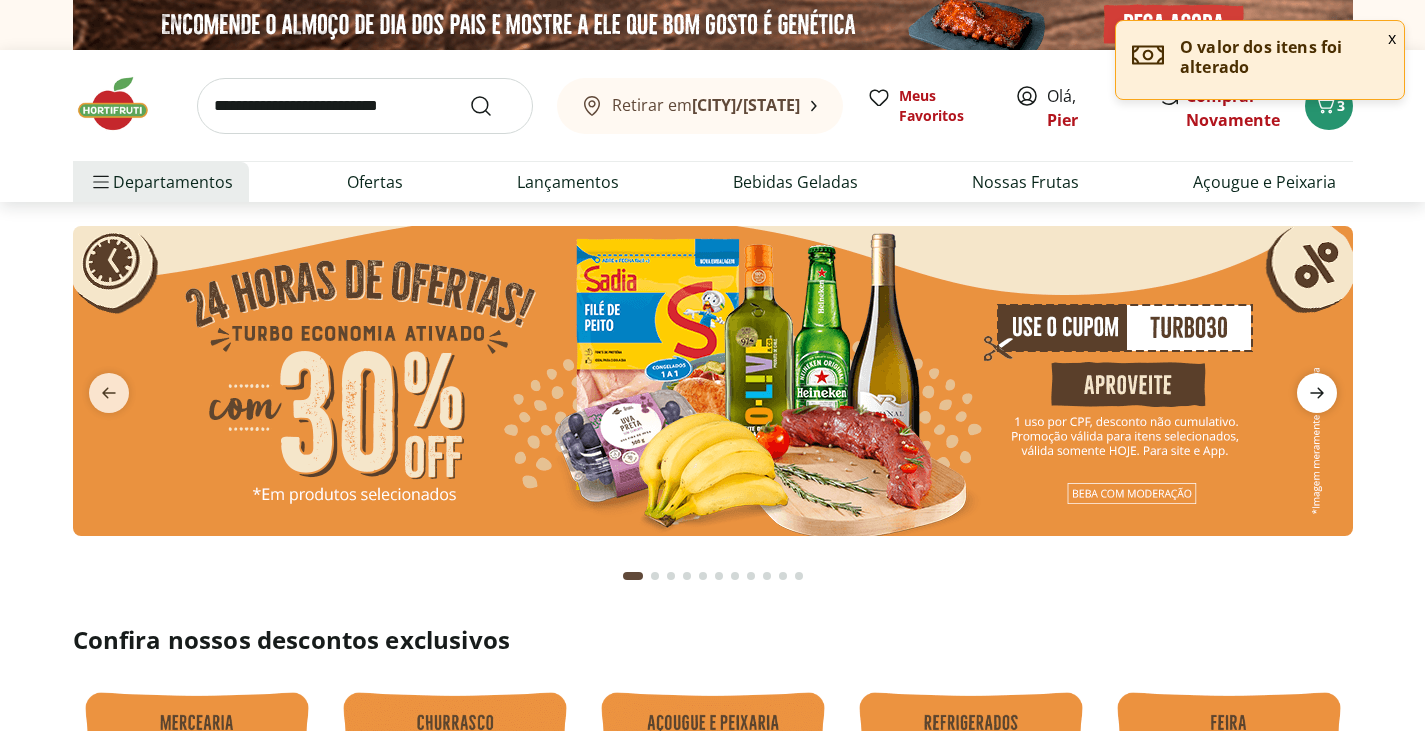 click 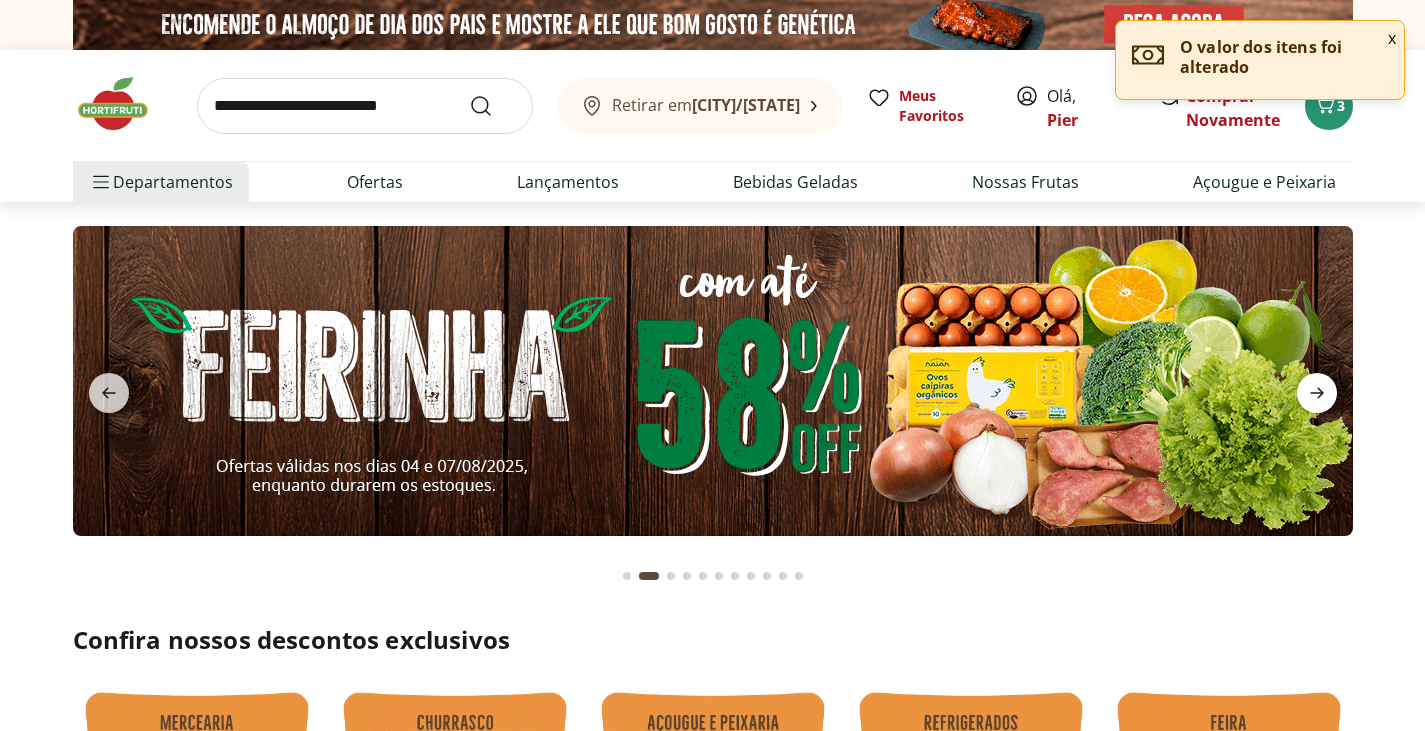 click 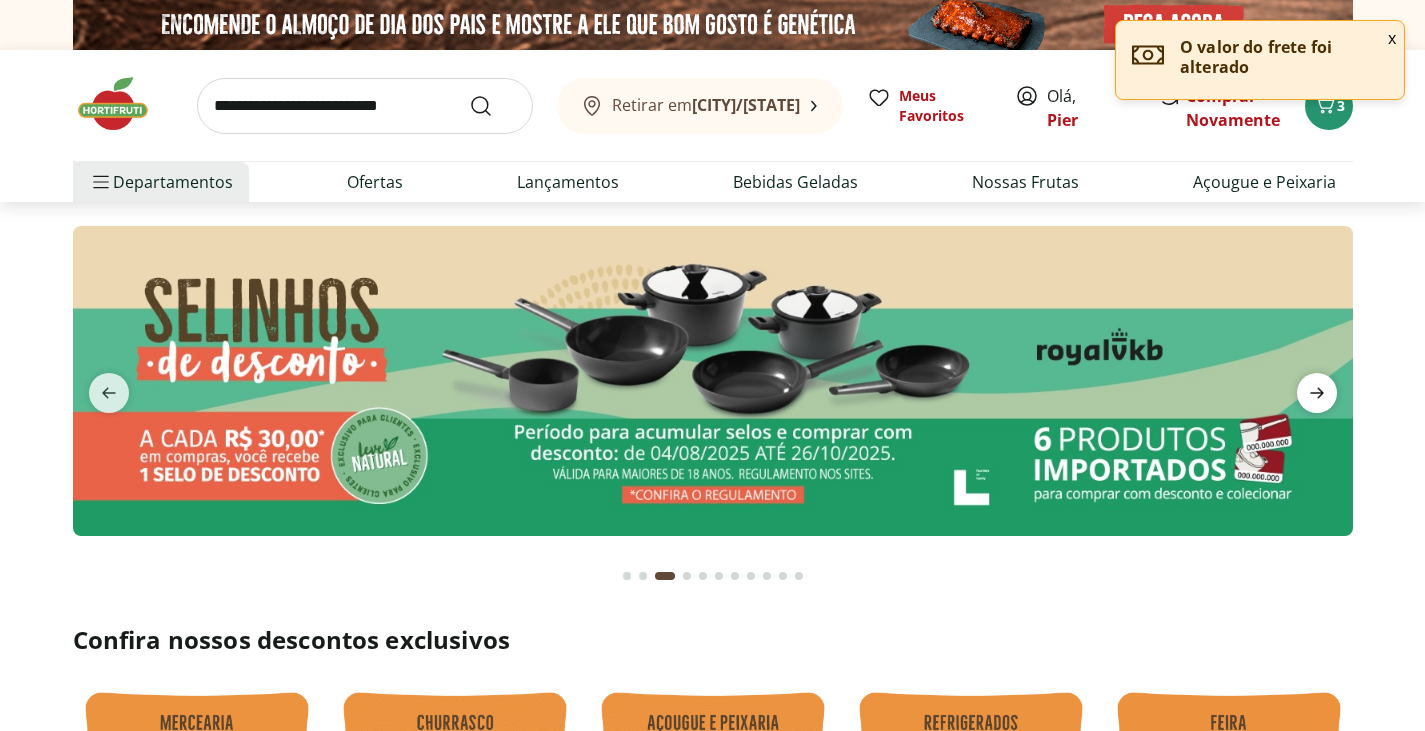 click 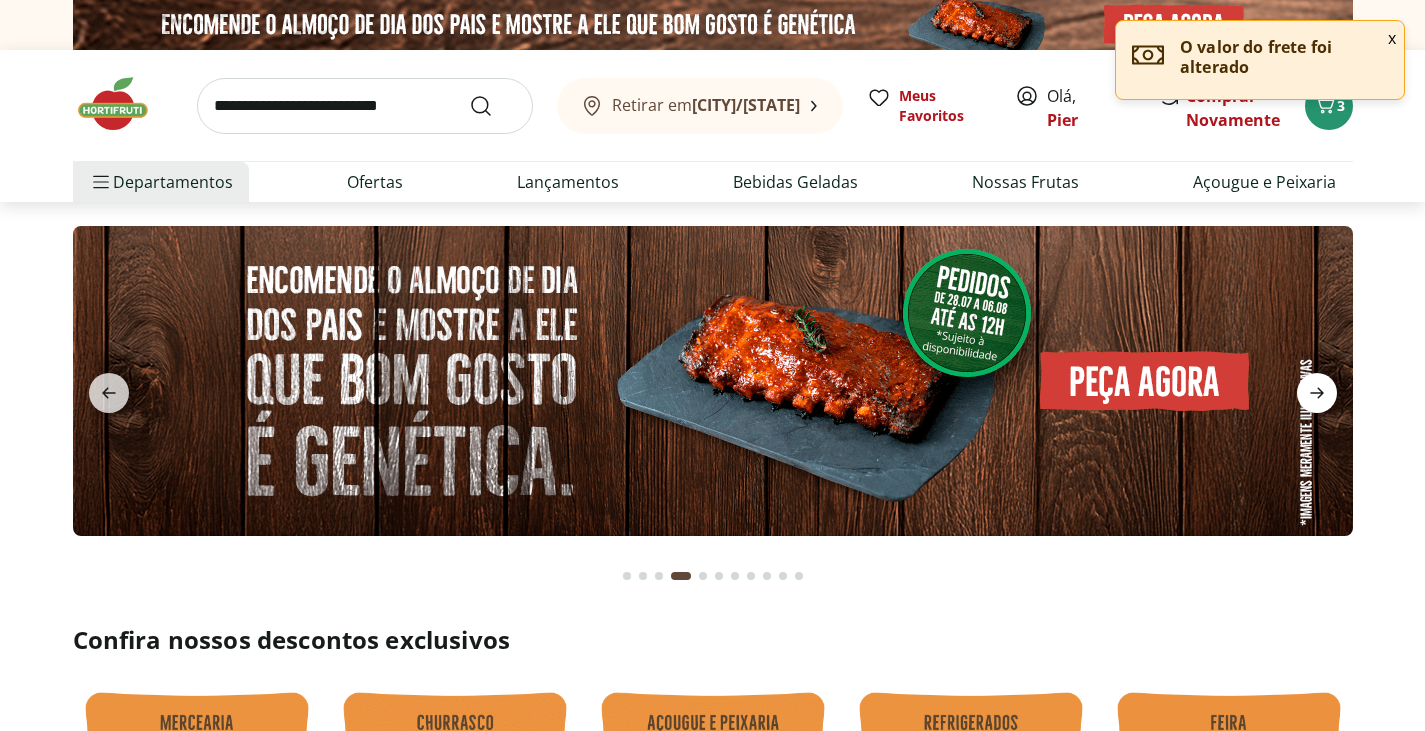 click 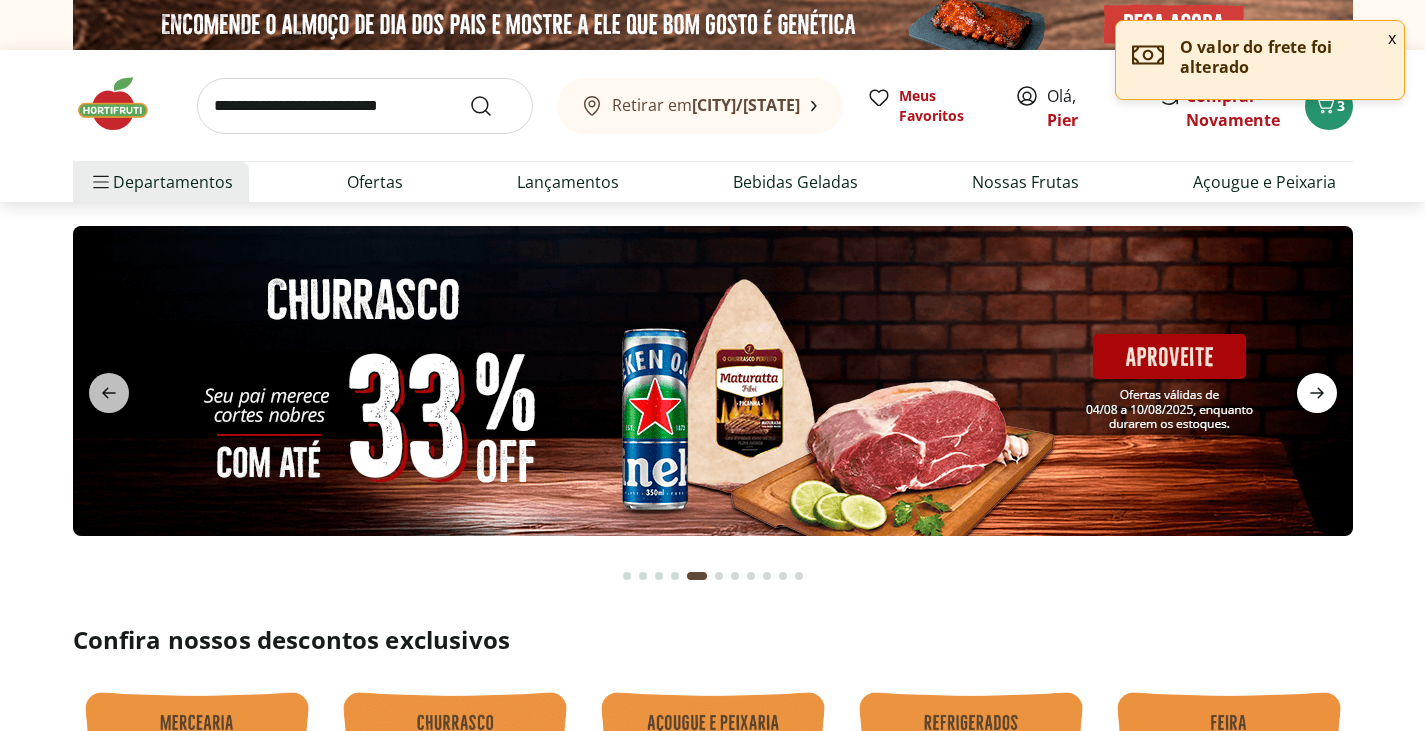 click 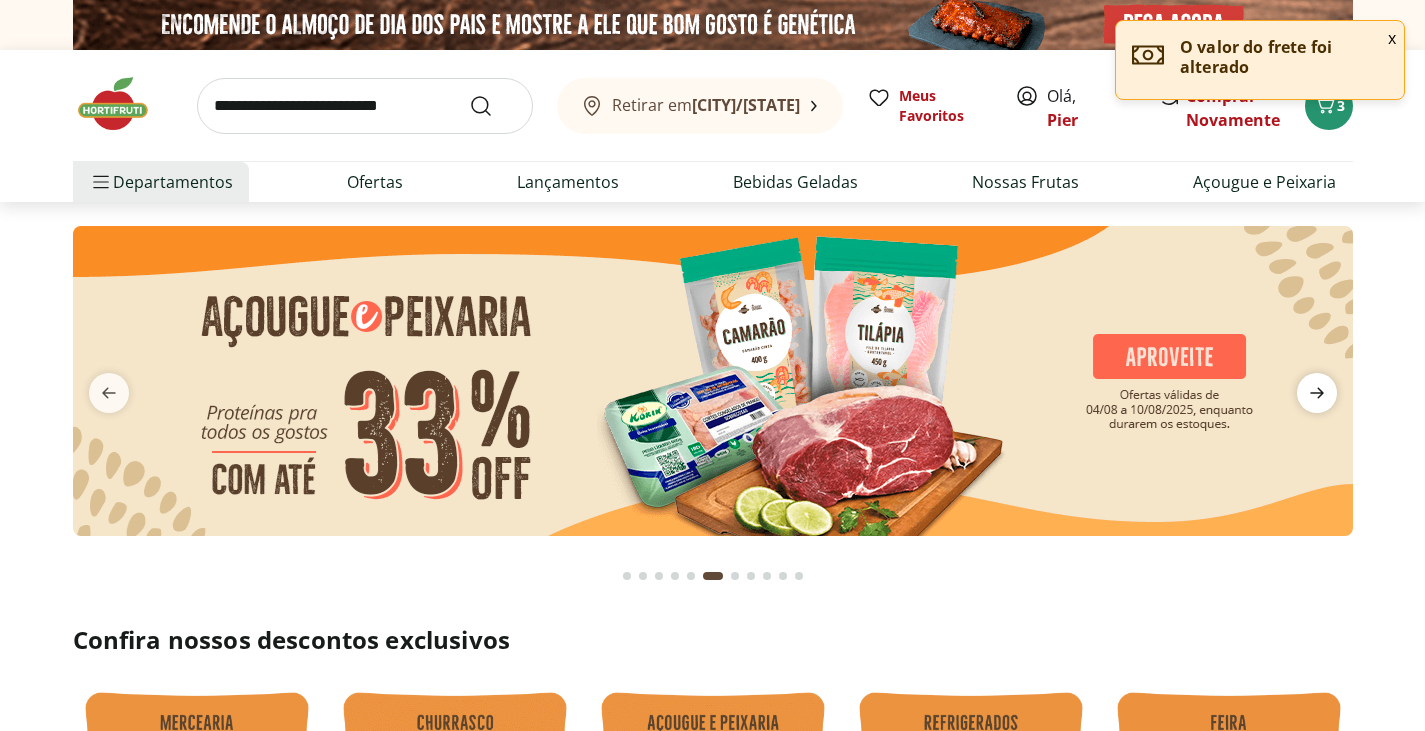 click 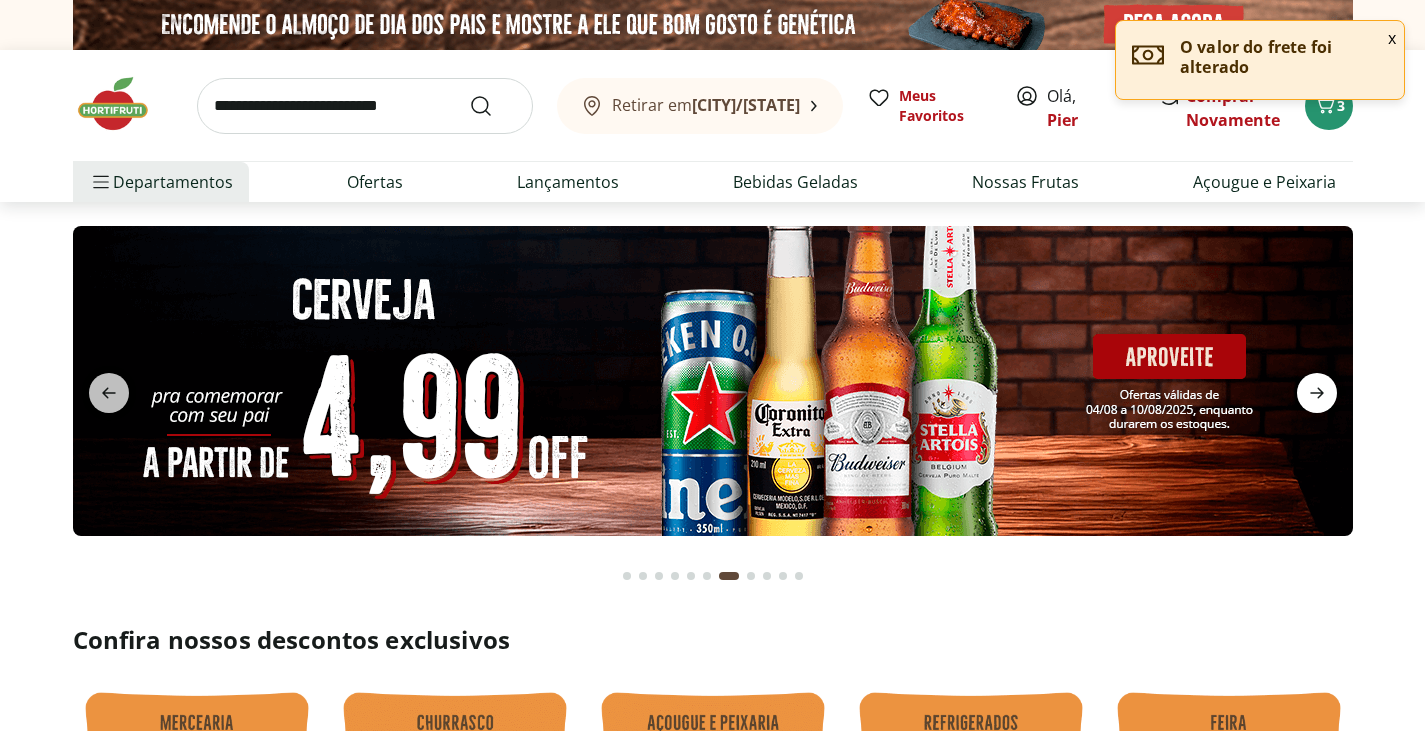 click 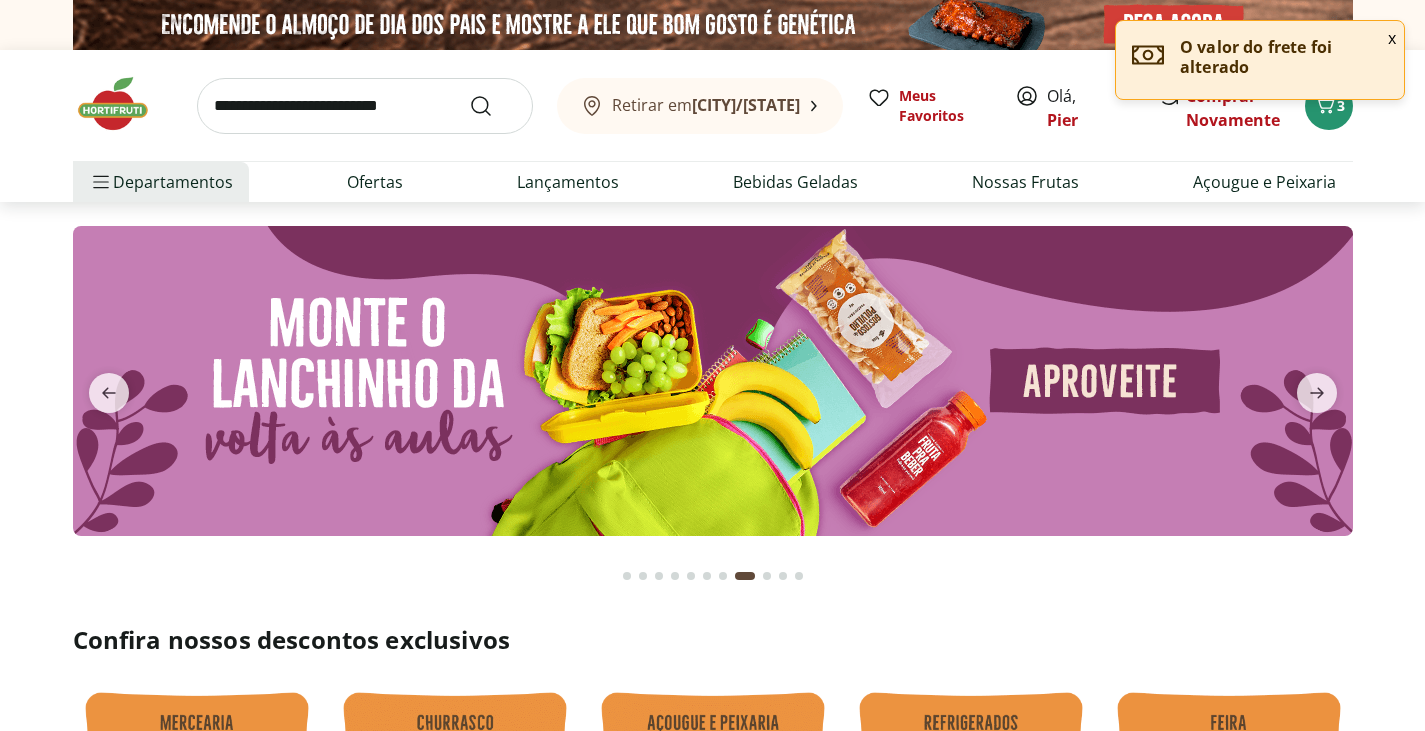 click at bounding box center (365, 106) 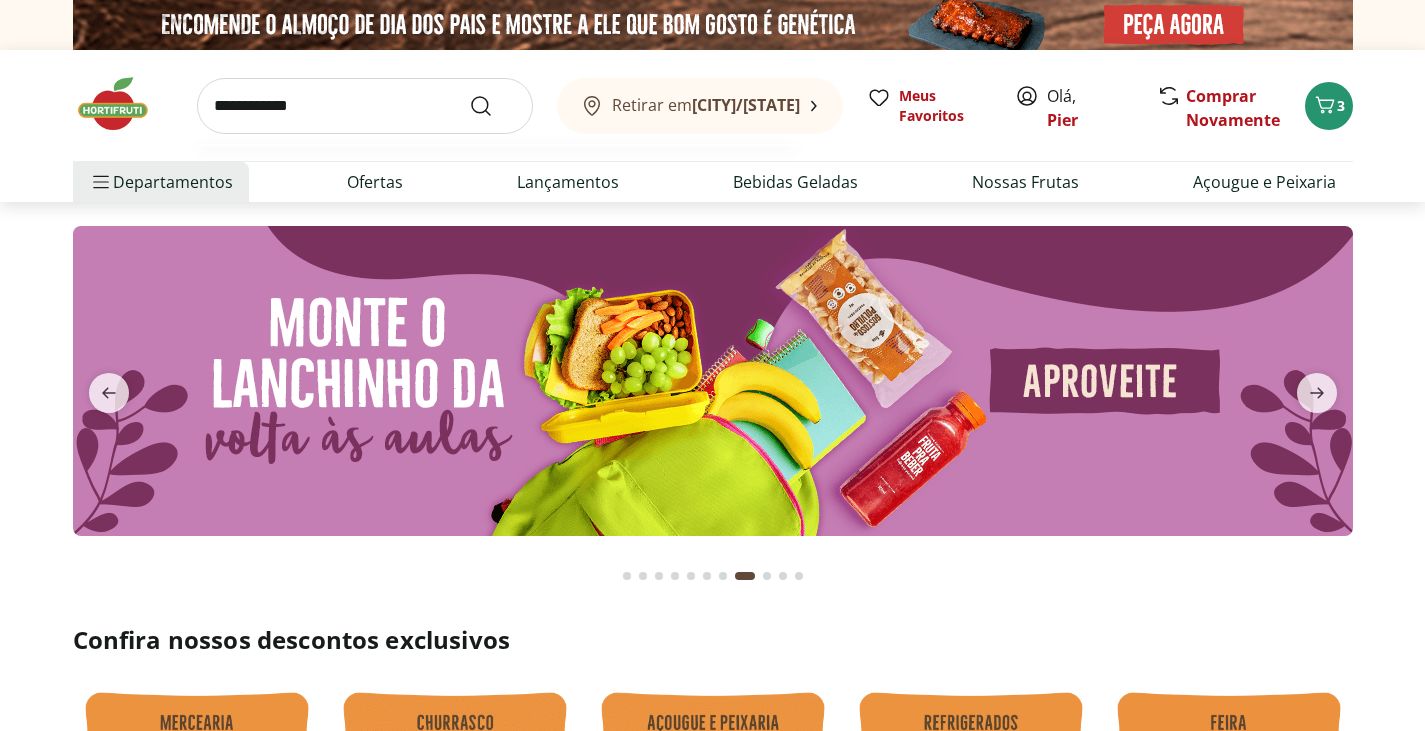 type on "**********" 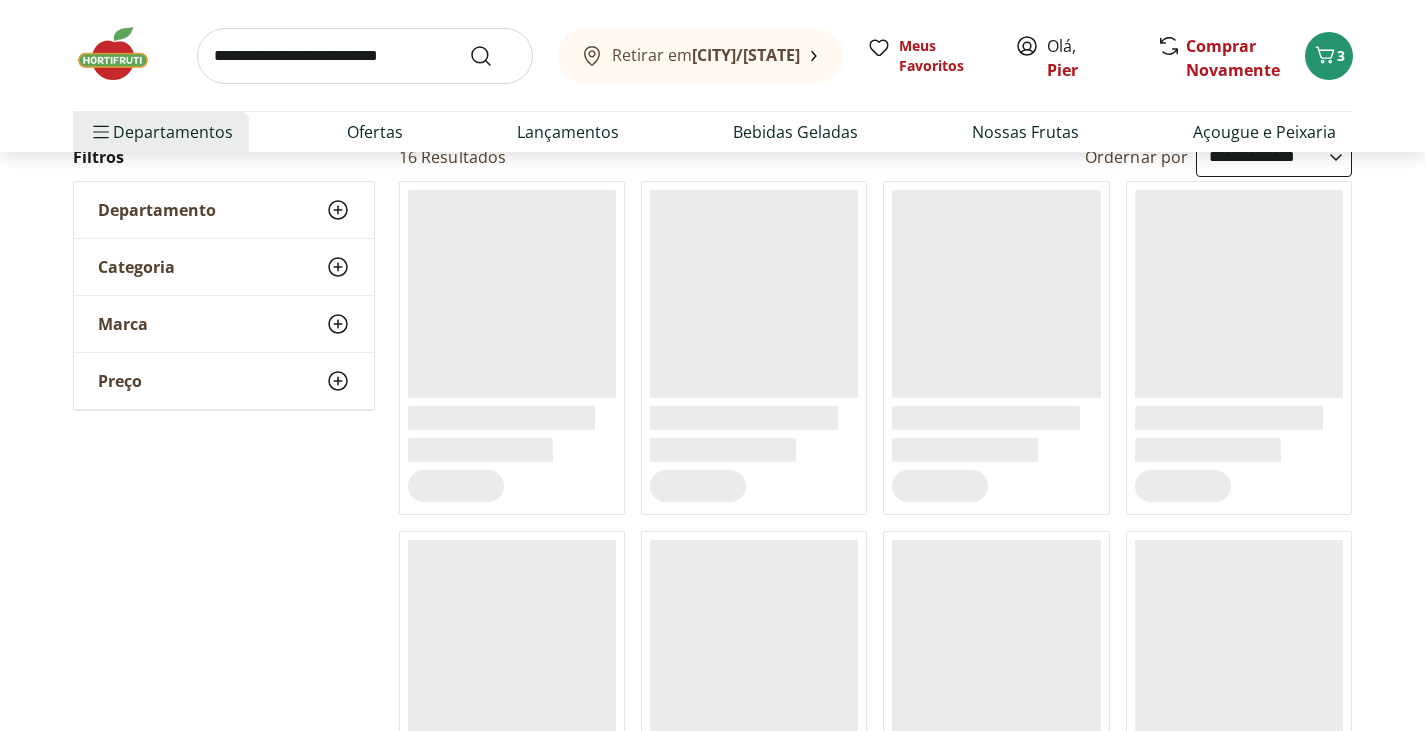 scroll, scrollTop: 212, scrollLeft: 0, axis: vertical 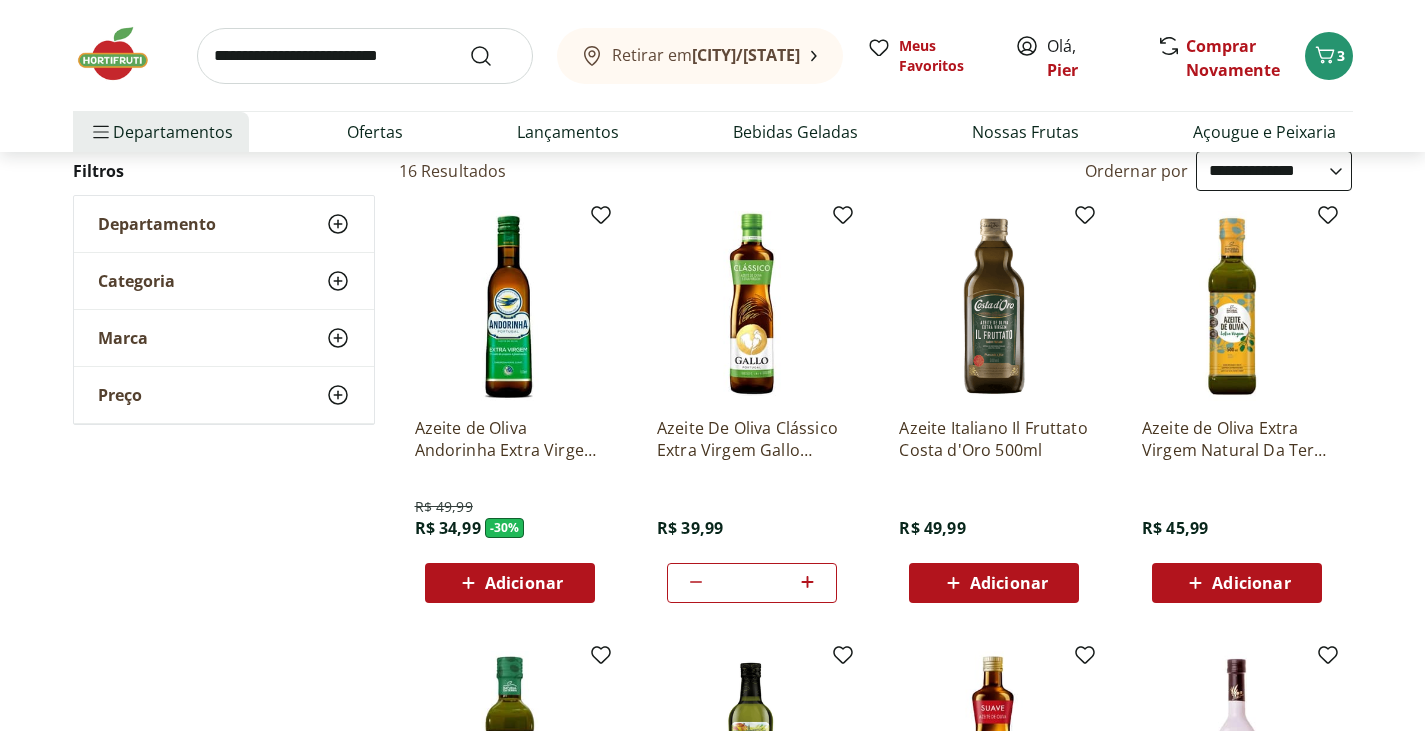 click on "**********" at bounding box center [1274, 171] 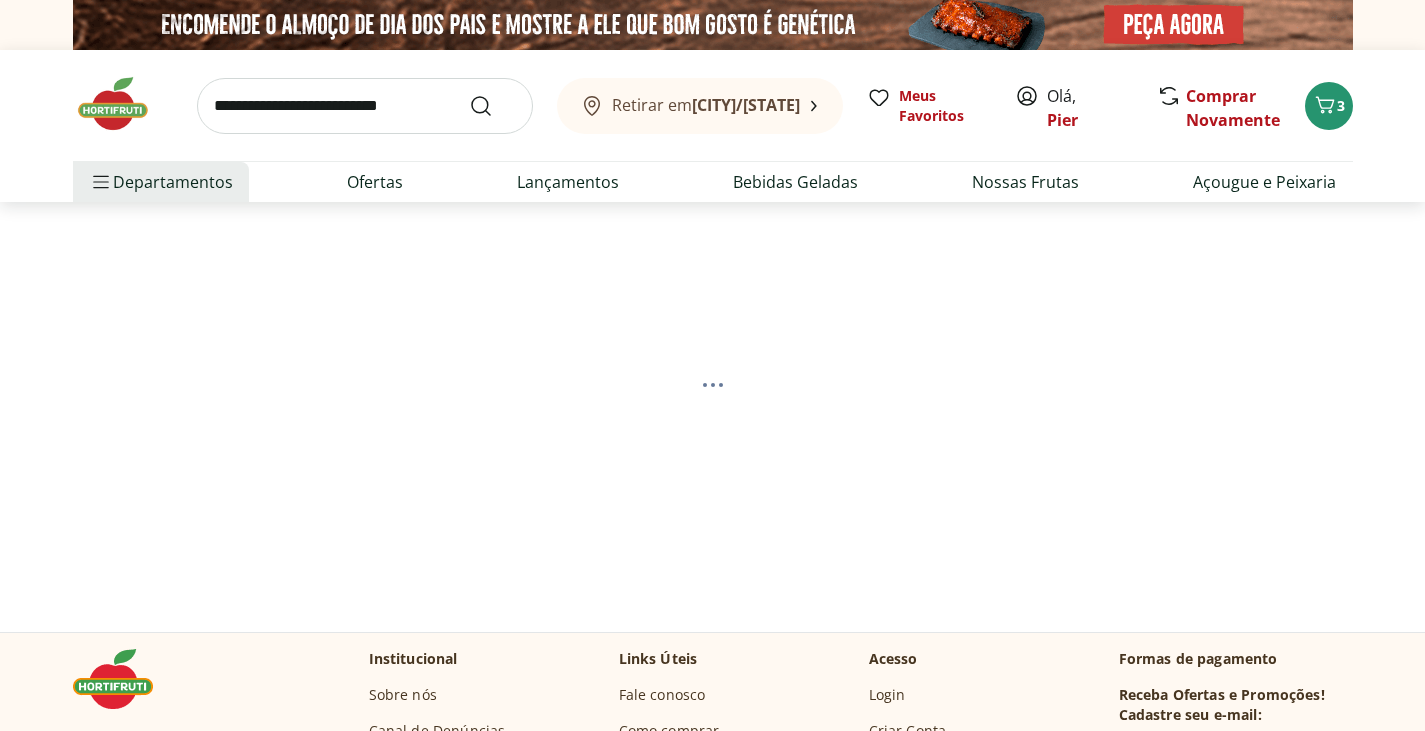 select on "*********" 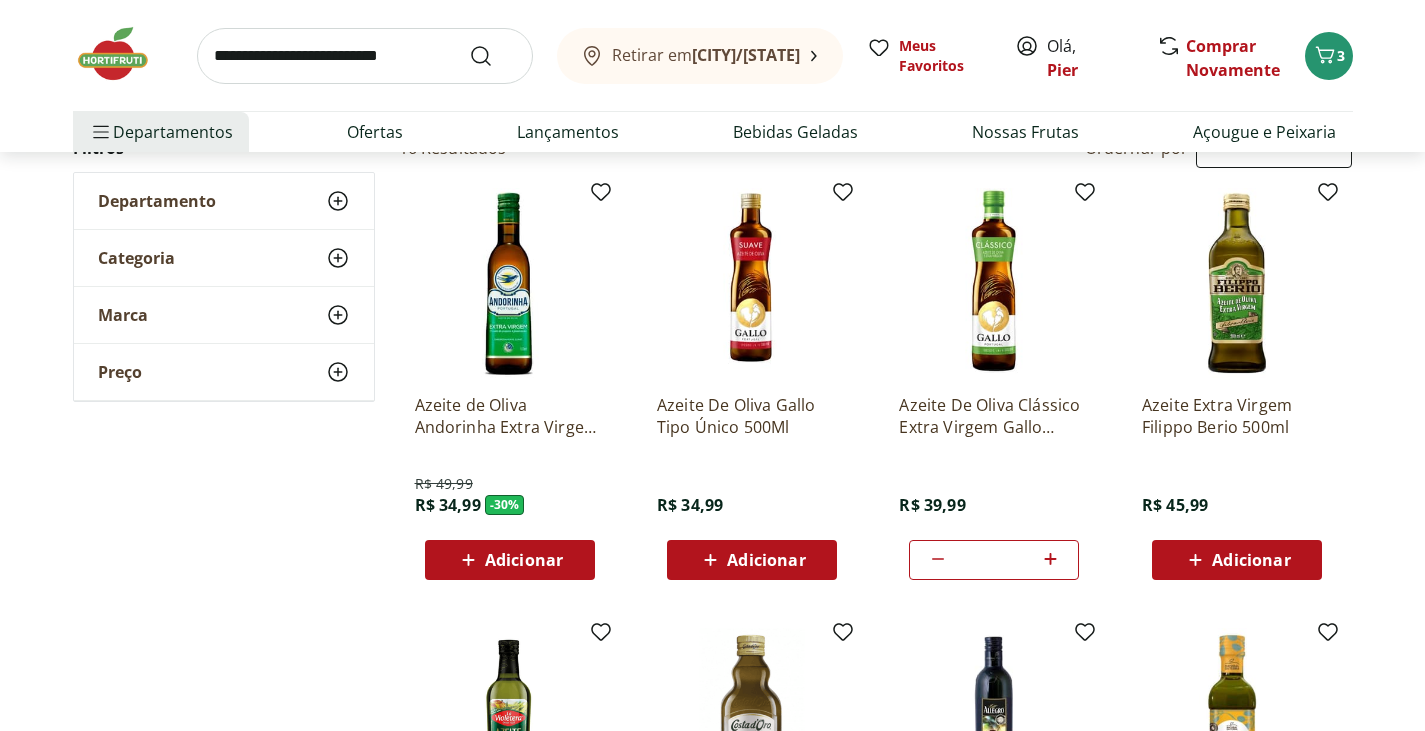 scroll, scrollTop: 206, scrollLeft: 0, axis: vertical 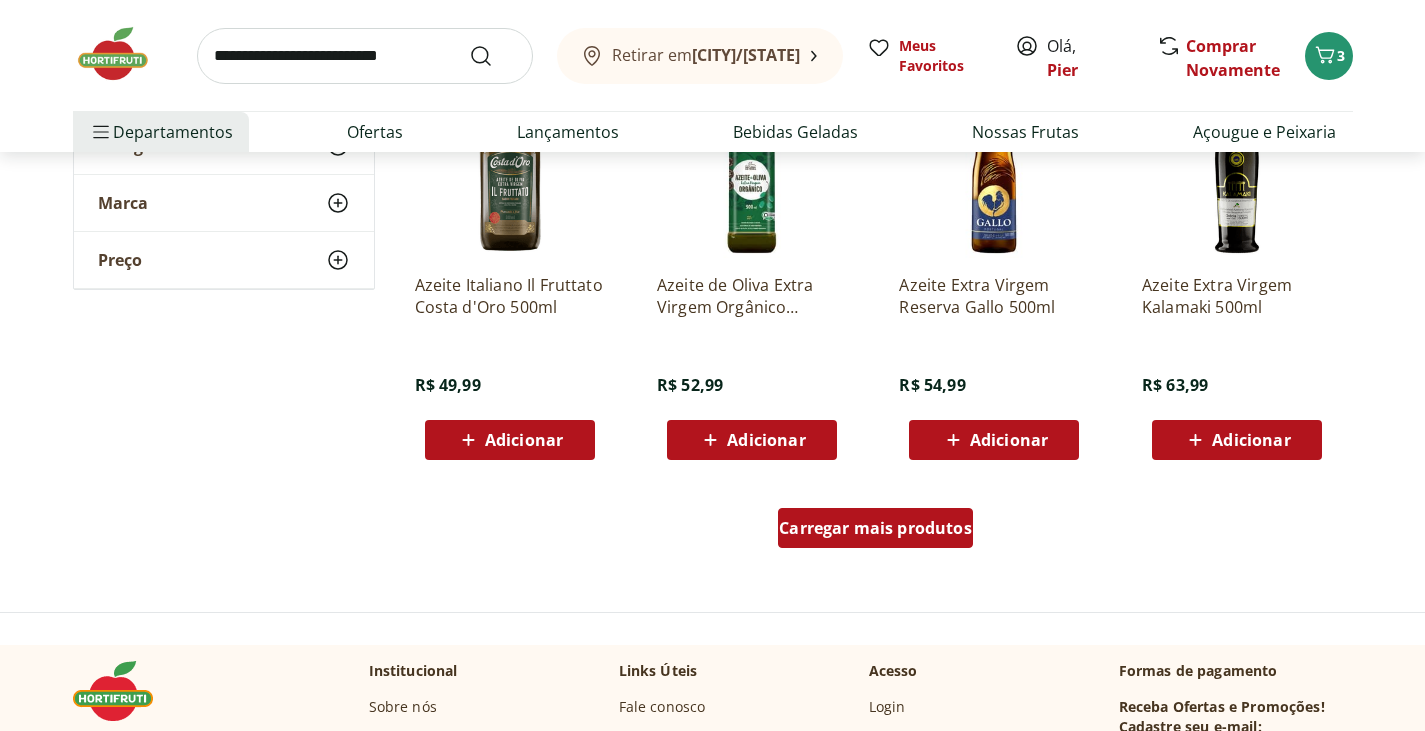 click on "Carregar mais produtos" at bounding box center (875, 528) 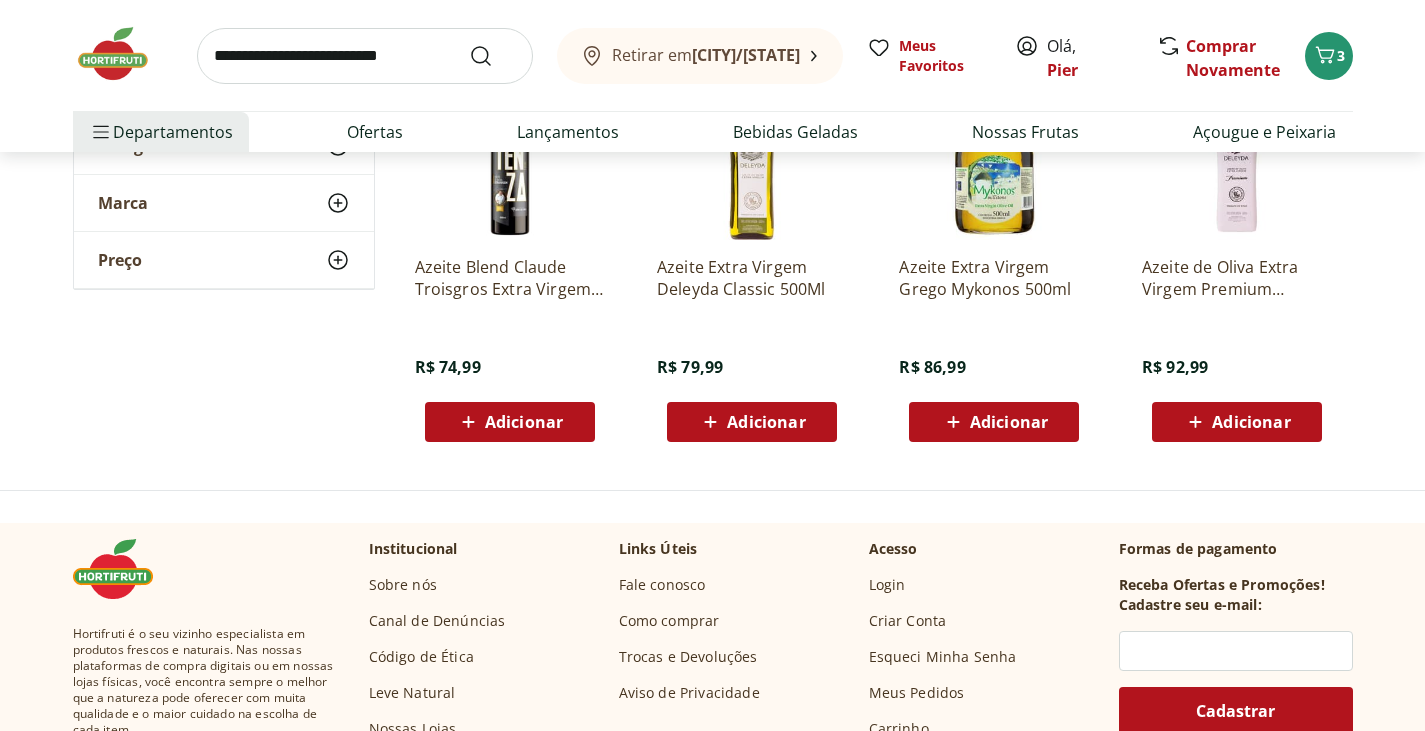 scroll, scrollTop: 1756, scrollLeft: 0, axis: vertical 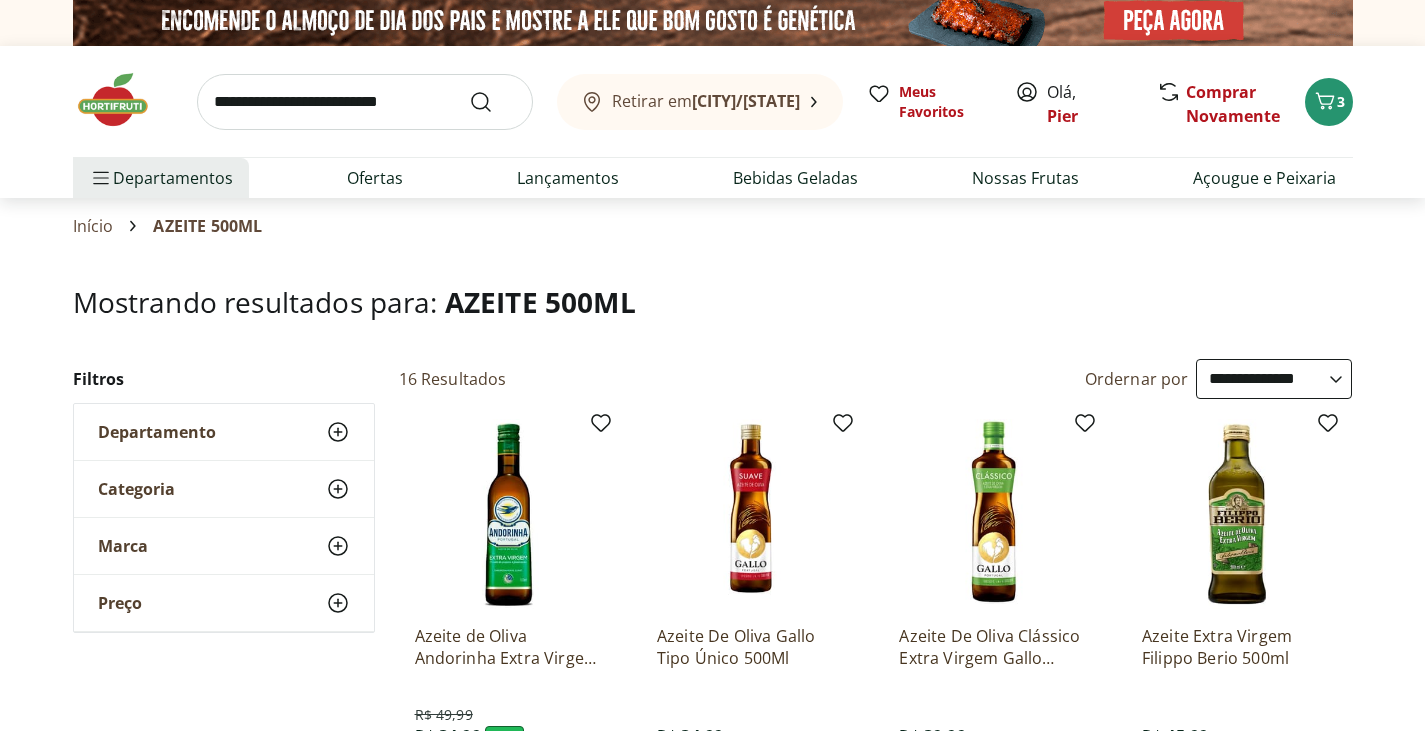 click at bounding box center [365, 102] 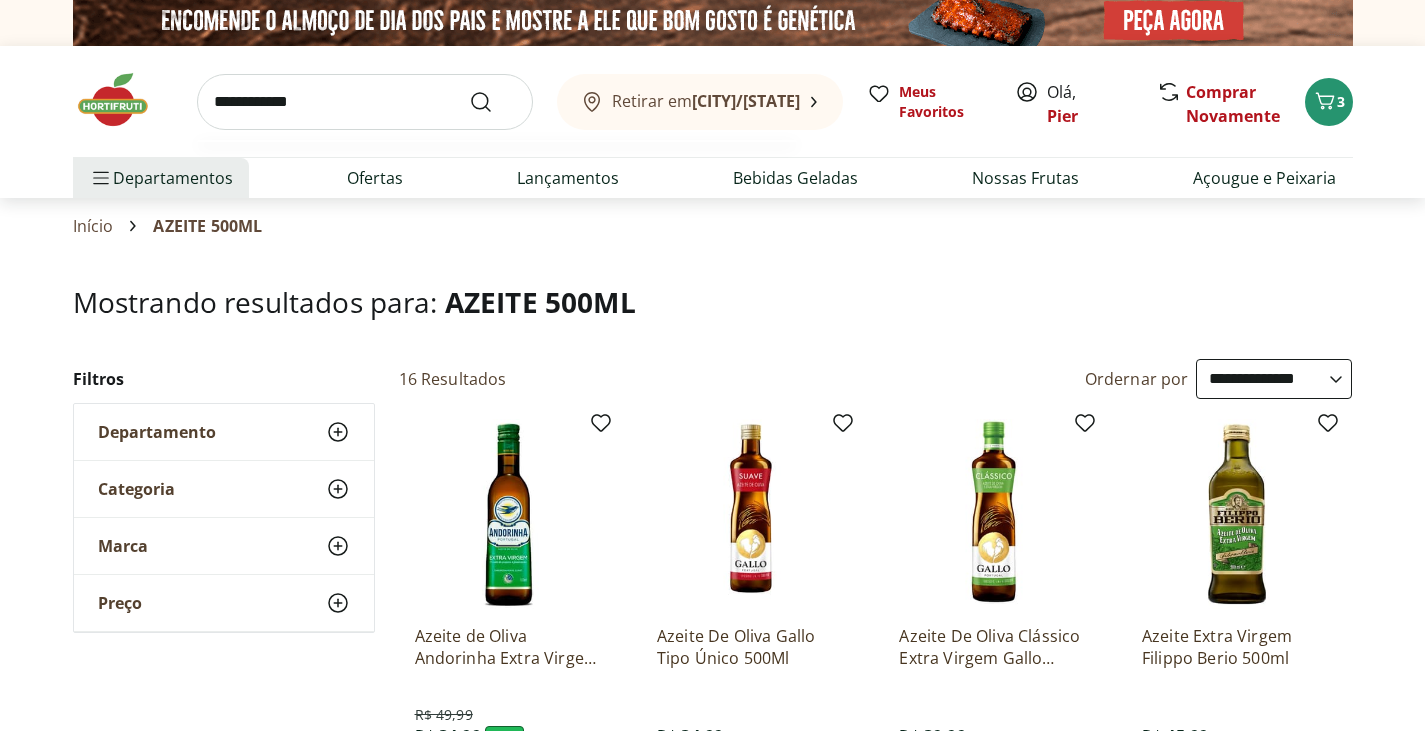 type on "**********" 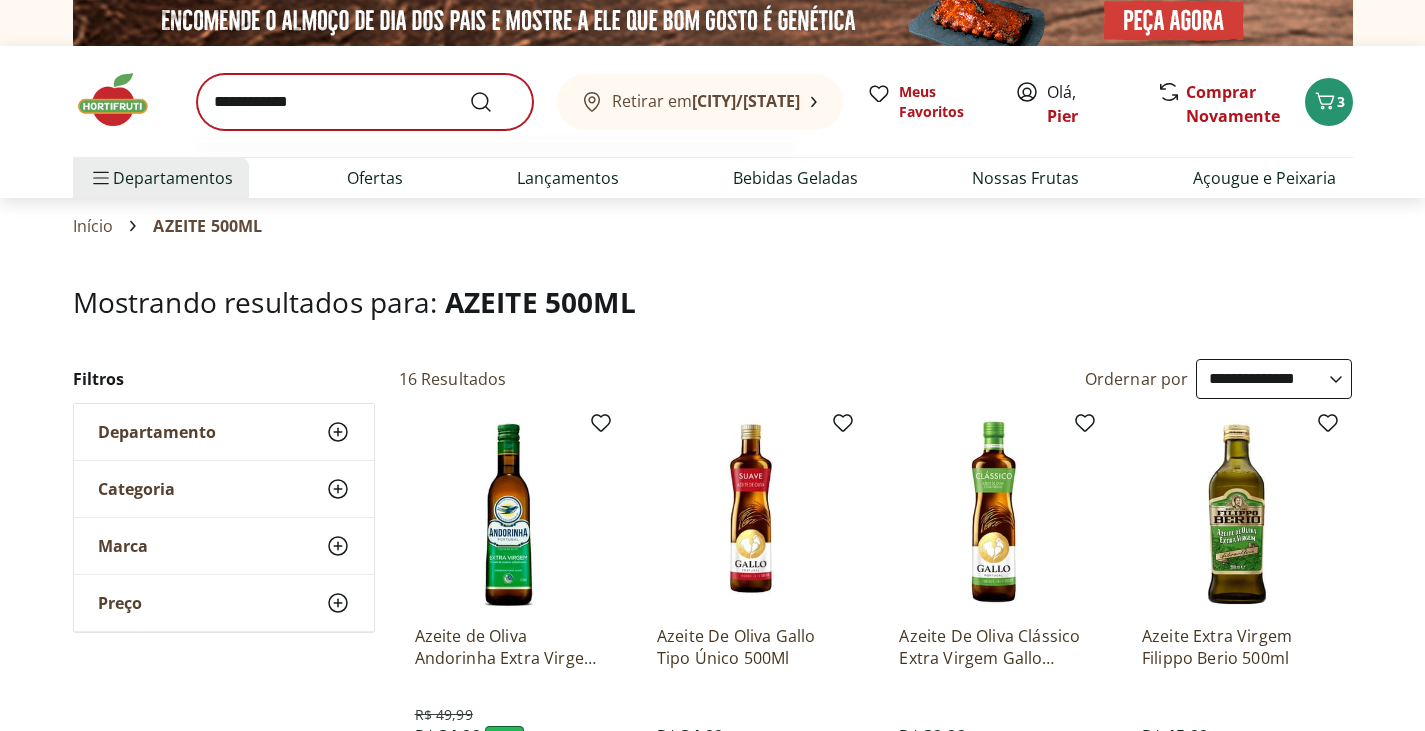 scroll, scrollTop: 0, scrollLeft: 0, axis: both 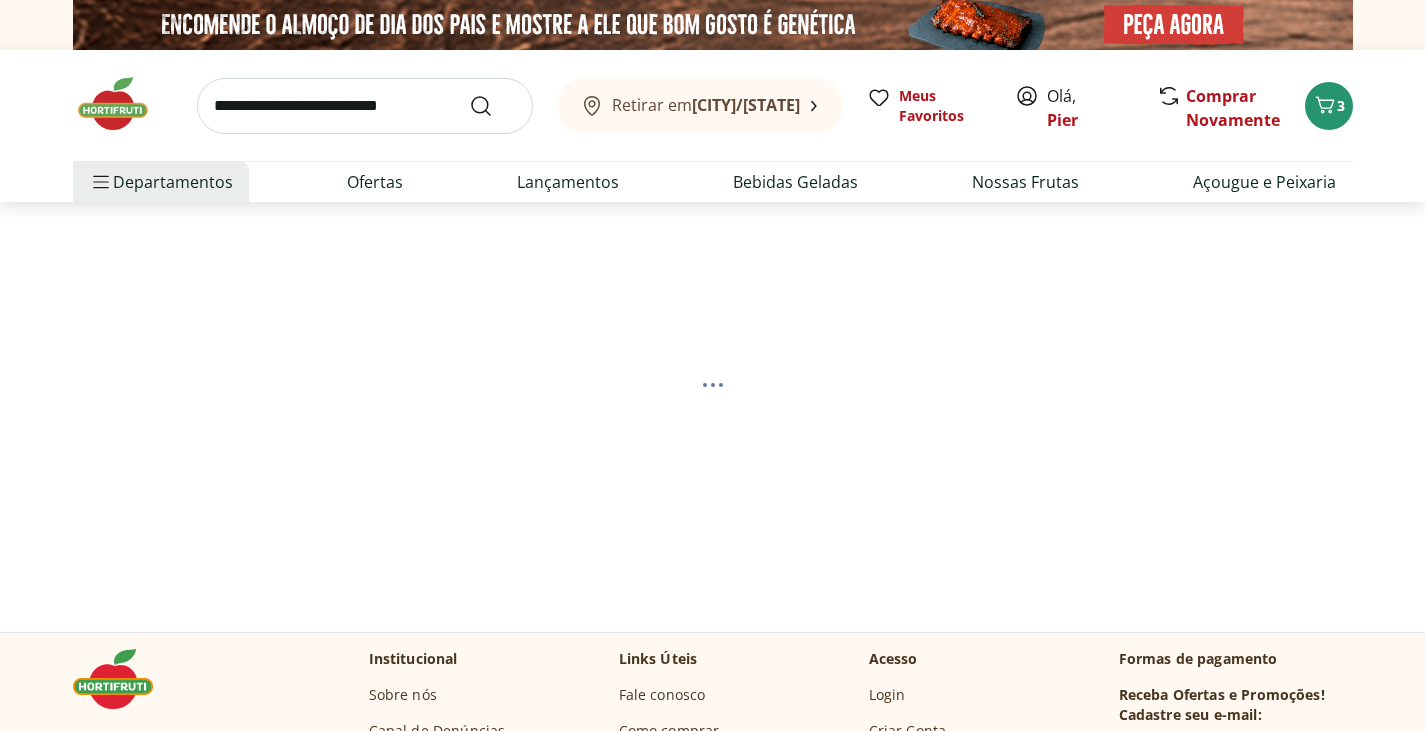 select on "**********" 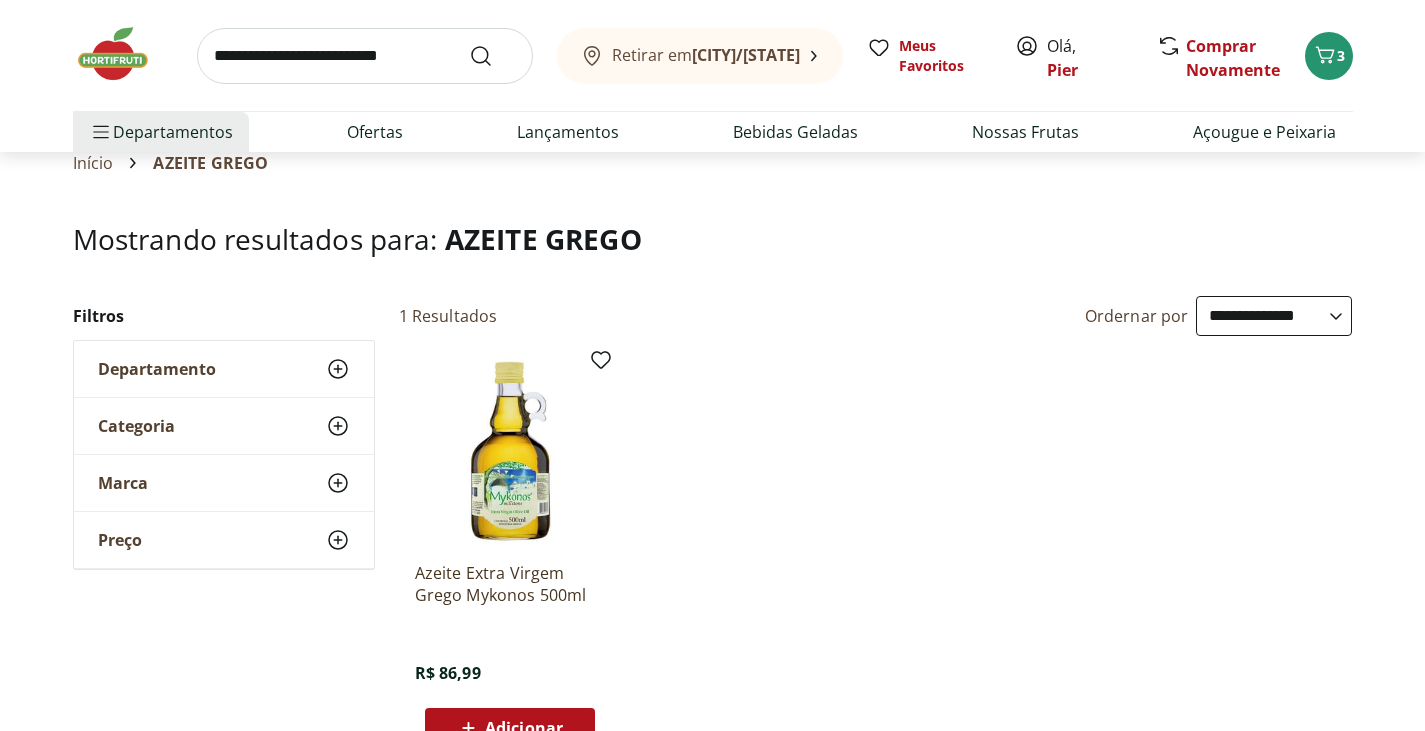 scroll, scrollTop: 0, scrollLeft: 0, axis: both 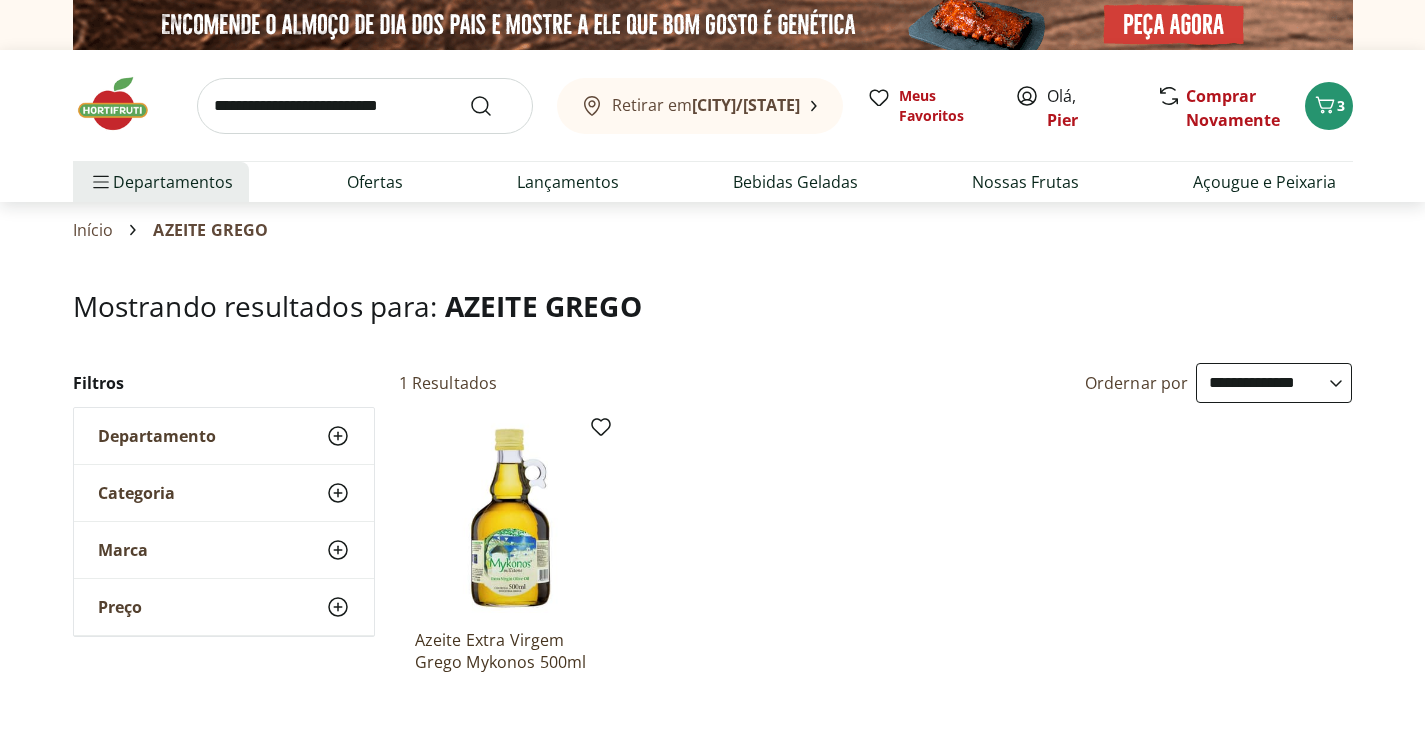 click at bounding box center (365, 106) 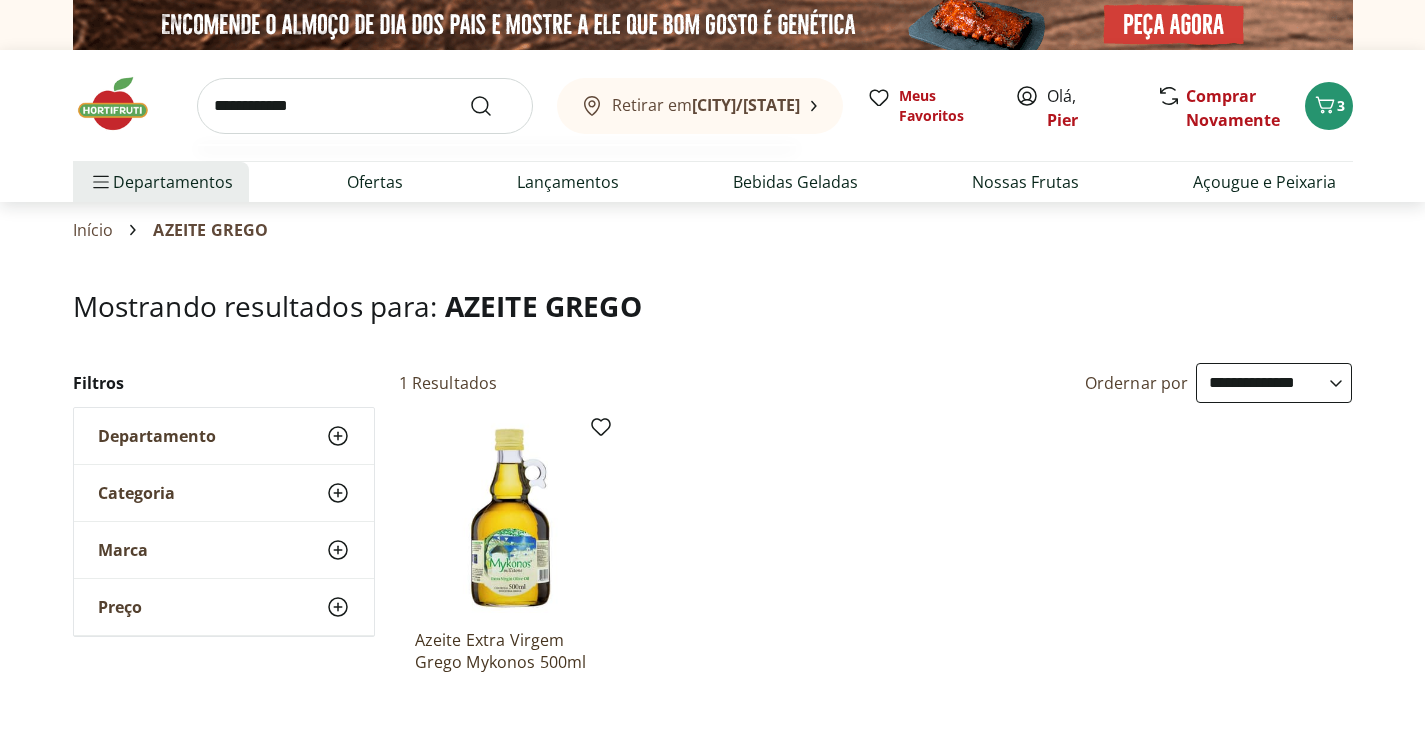 type on "**********" 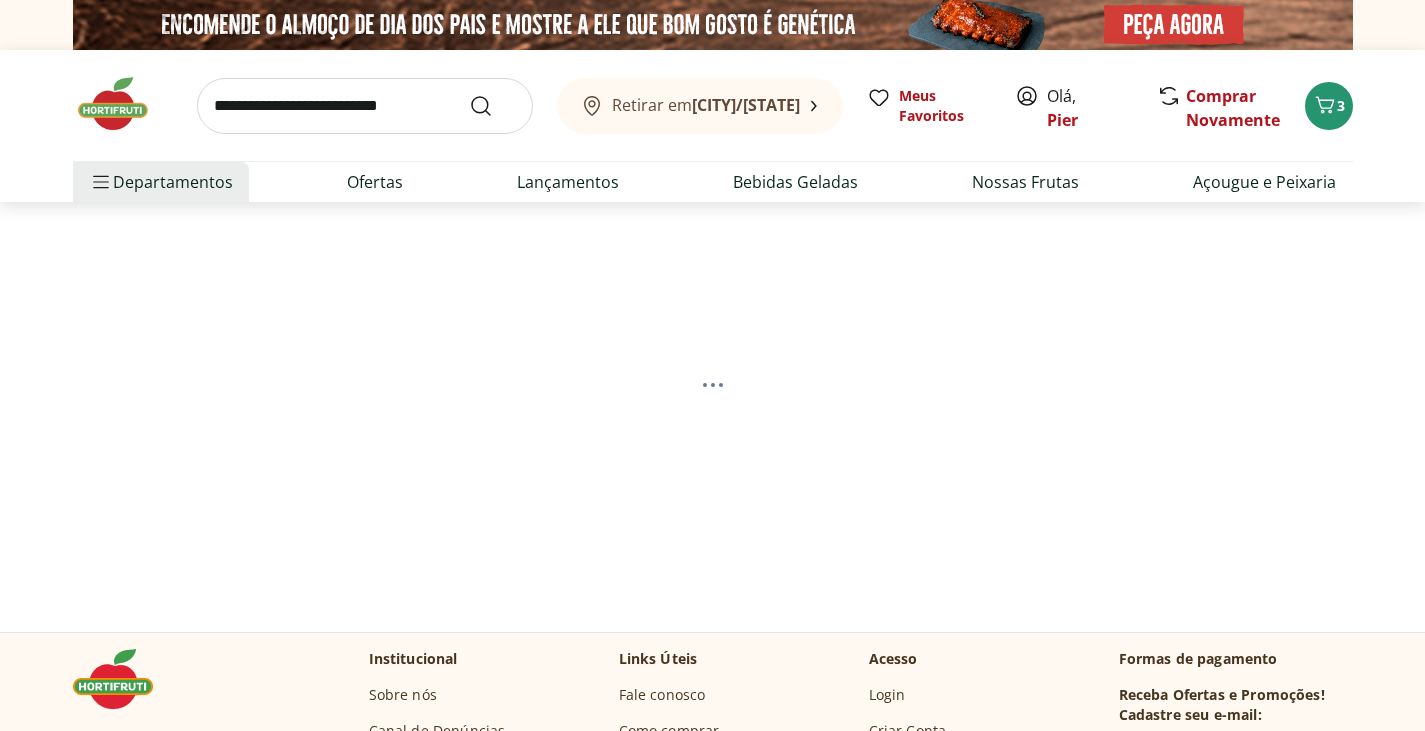 select on "**********" 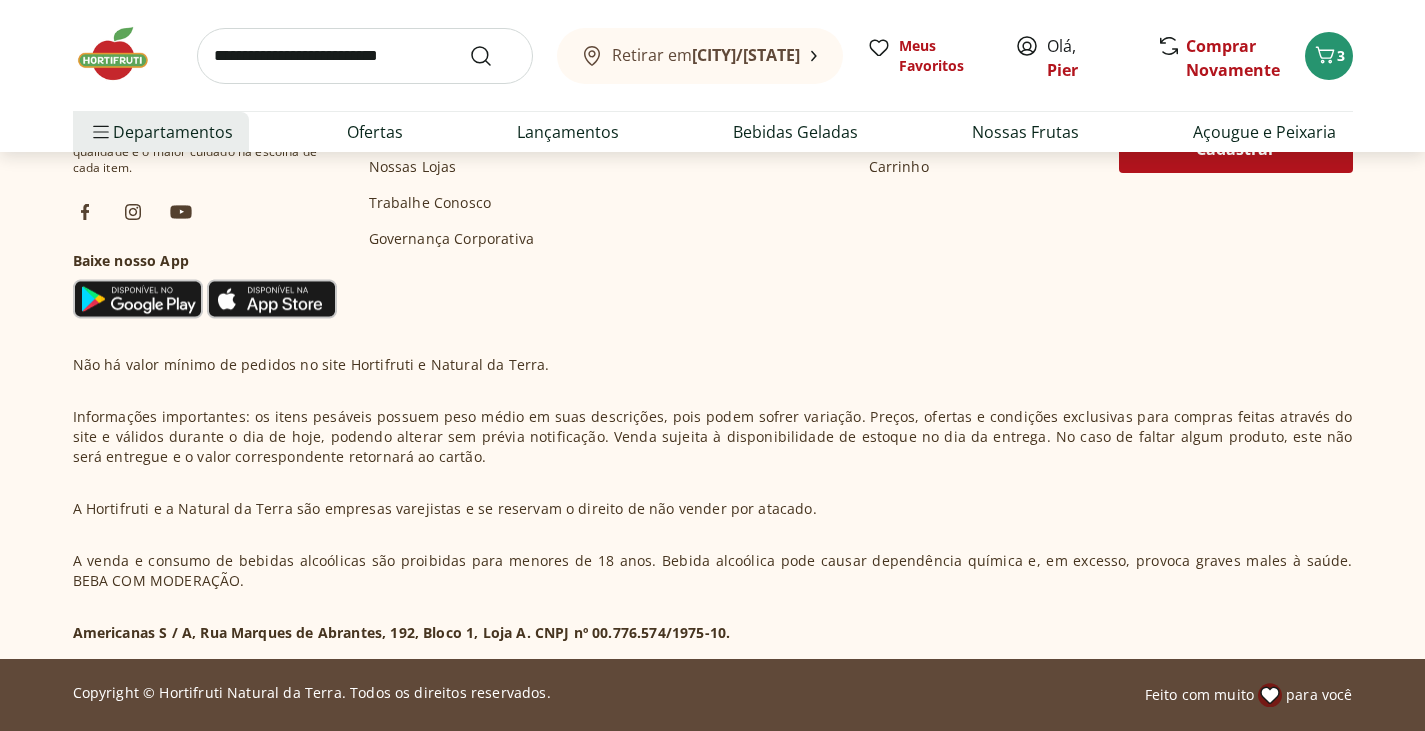 scroll, scrollTop: 0, scrollLeft: 0, axis: both 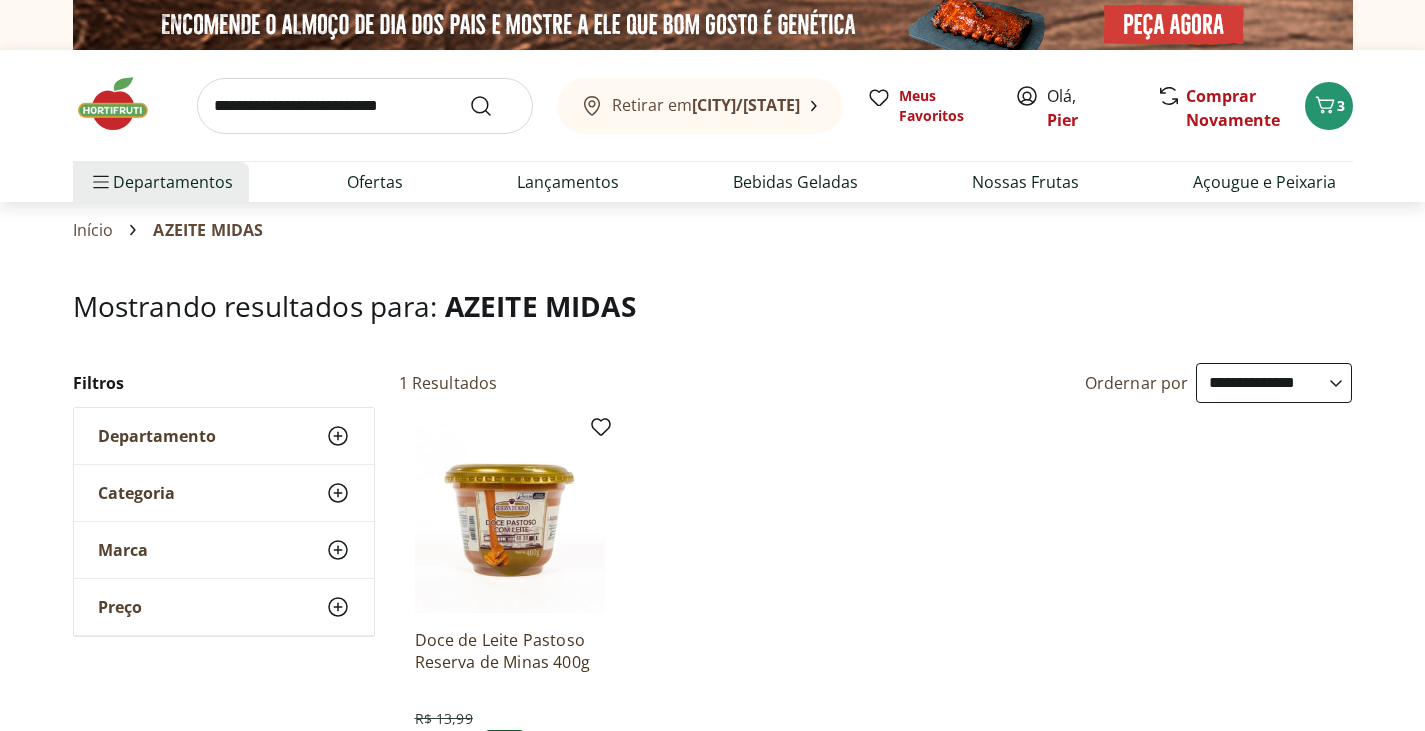 click at bounding box center [365, 106] 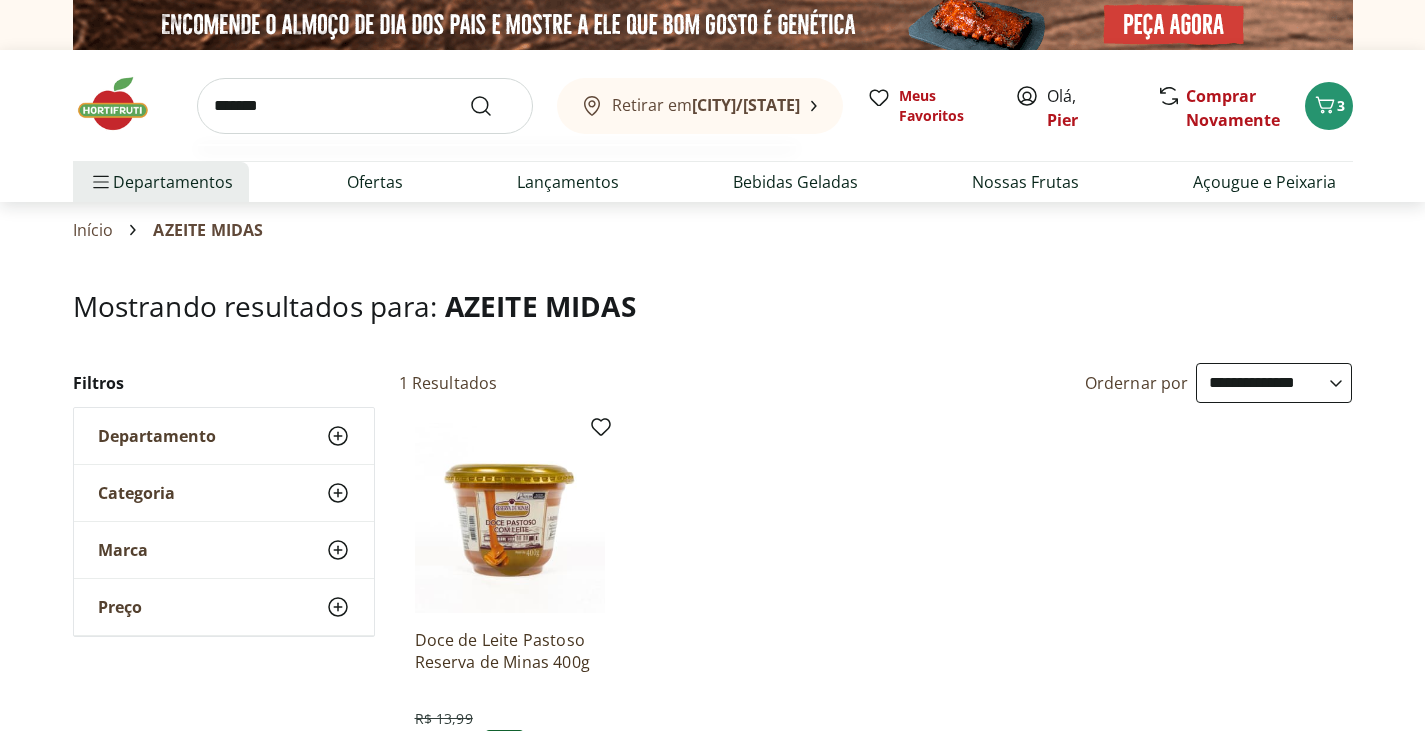type on "*******" 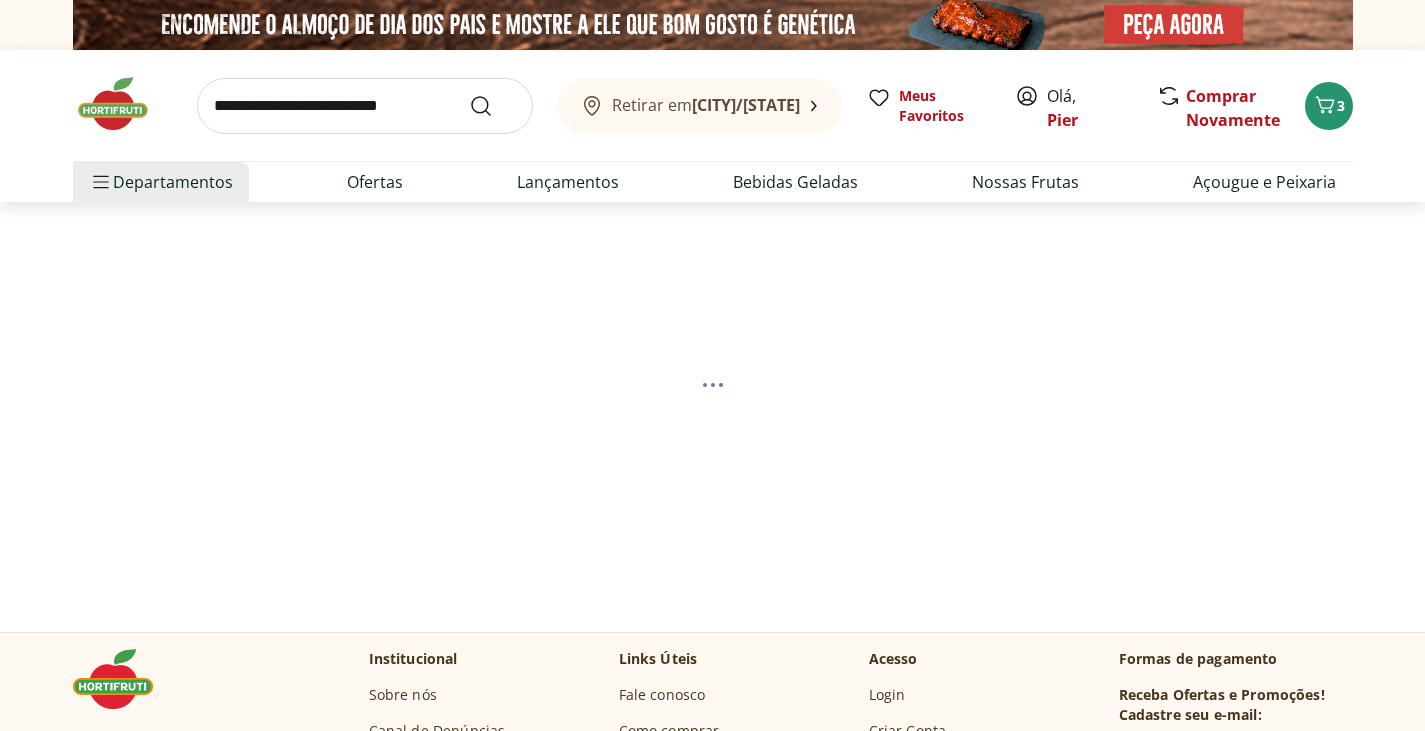 select on "**********" 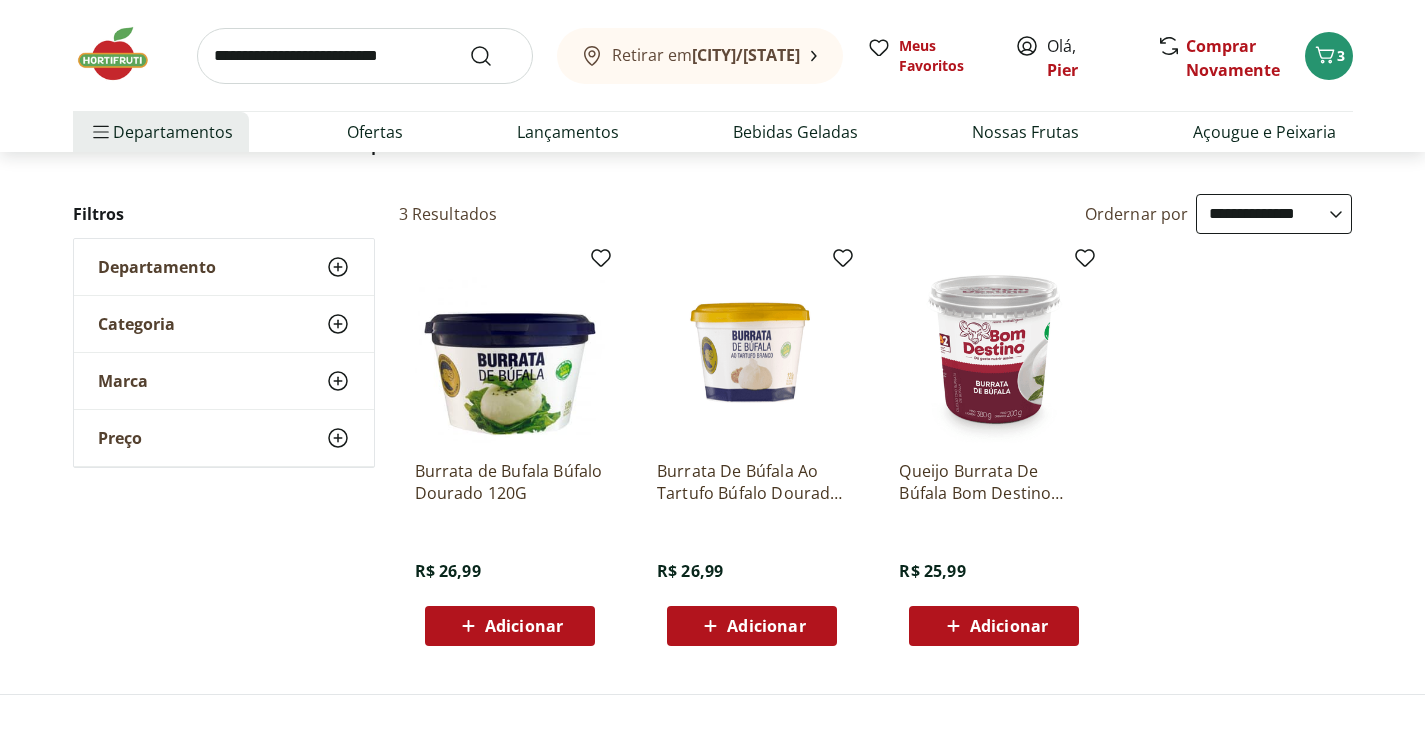 scroll, scrollTop: 193, scrollLeft: 0, axis: vertical 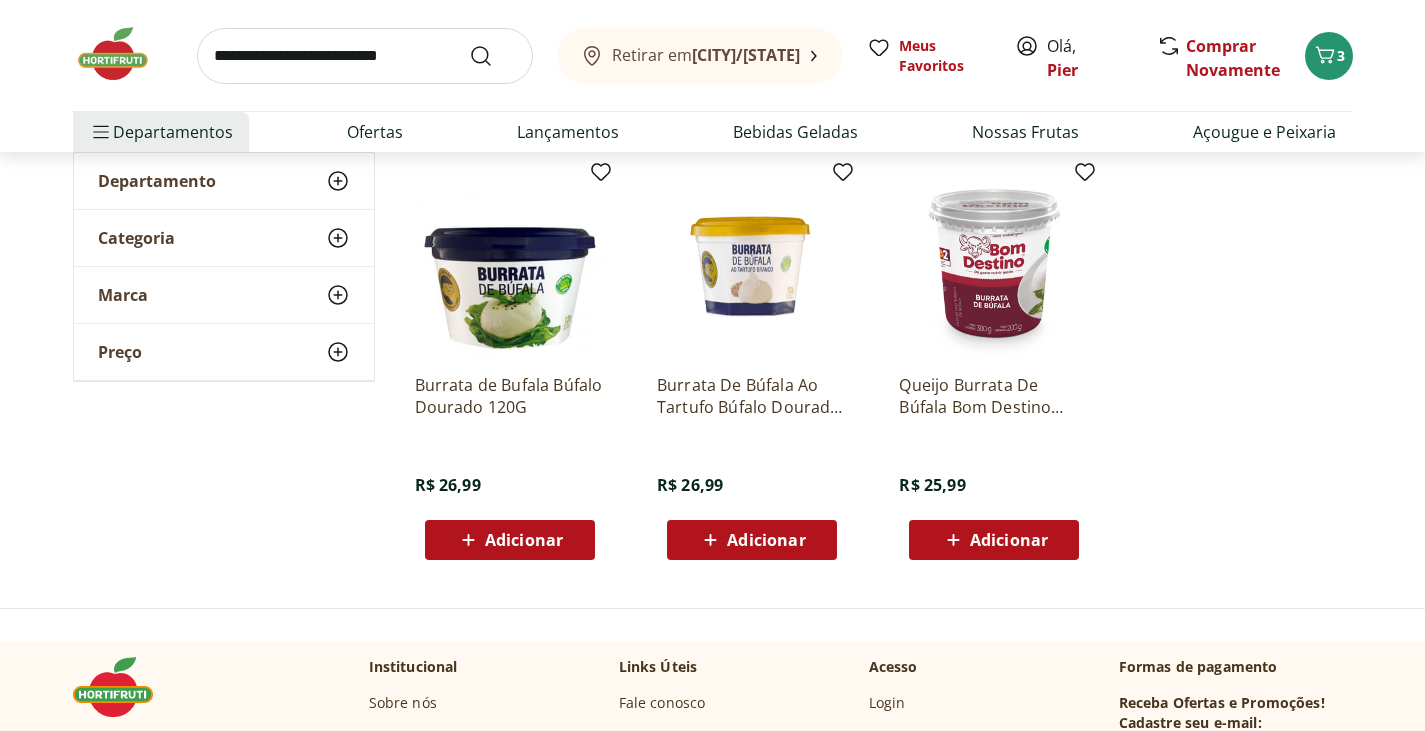 click on "Burrata De Búfala Ao Tartufo Búfalo Dourado 120G" at bounding box center (752, 396) 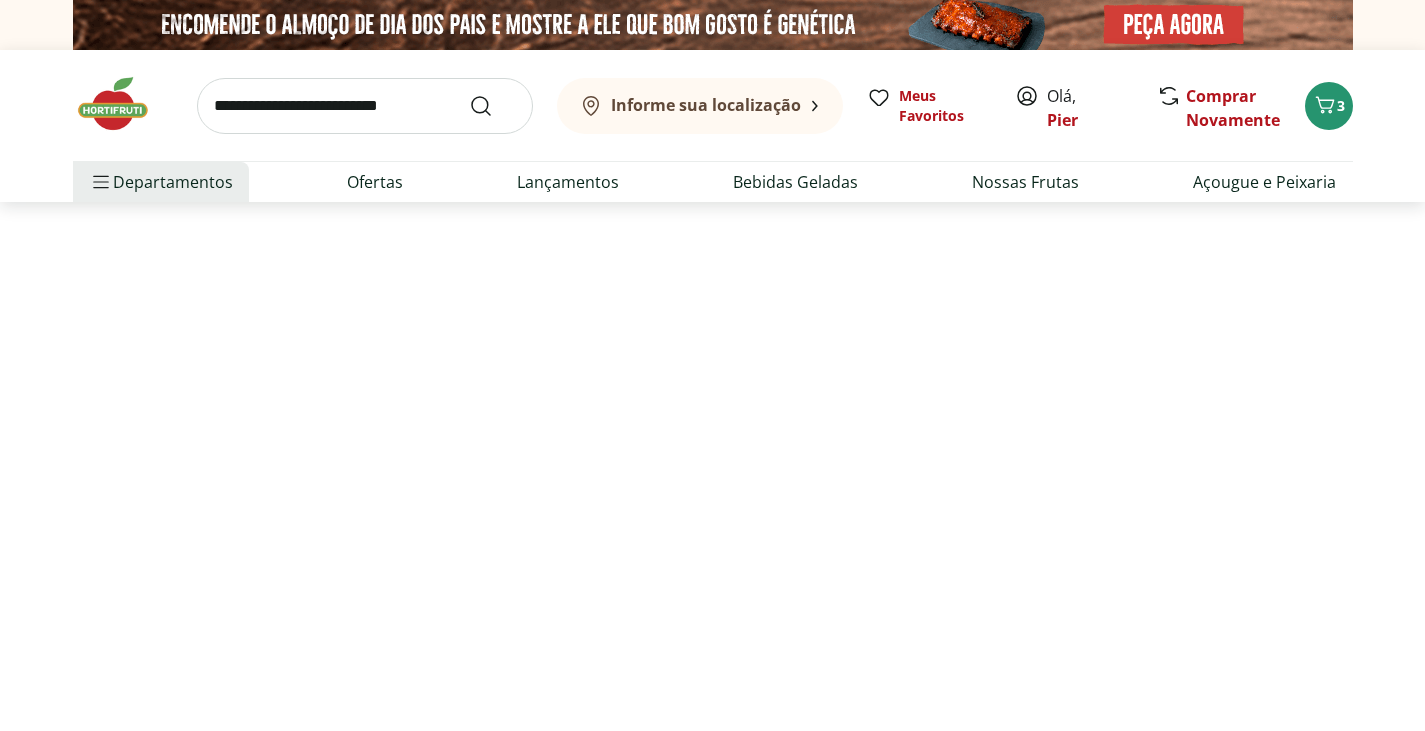 scroll, scrollTop: 255, scrollLeft: 0, axis: vertical 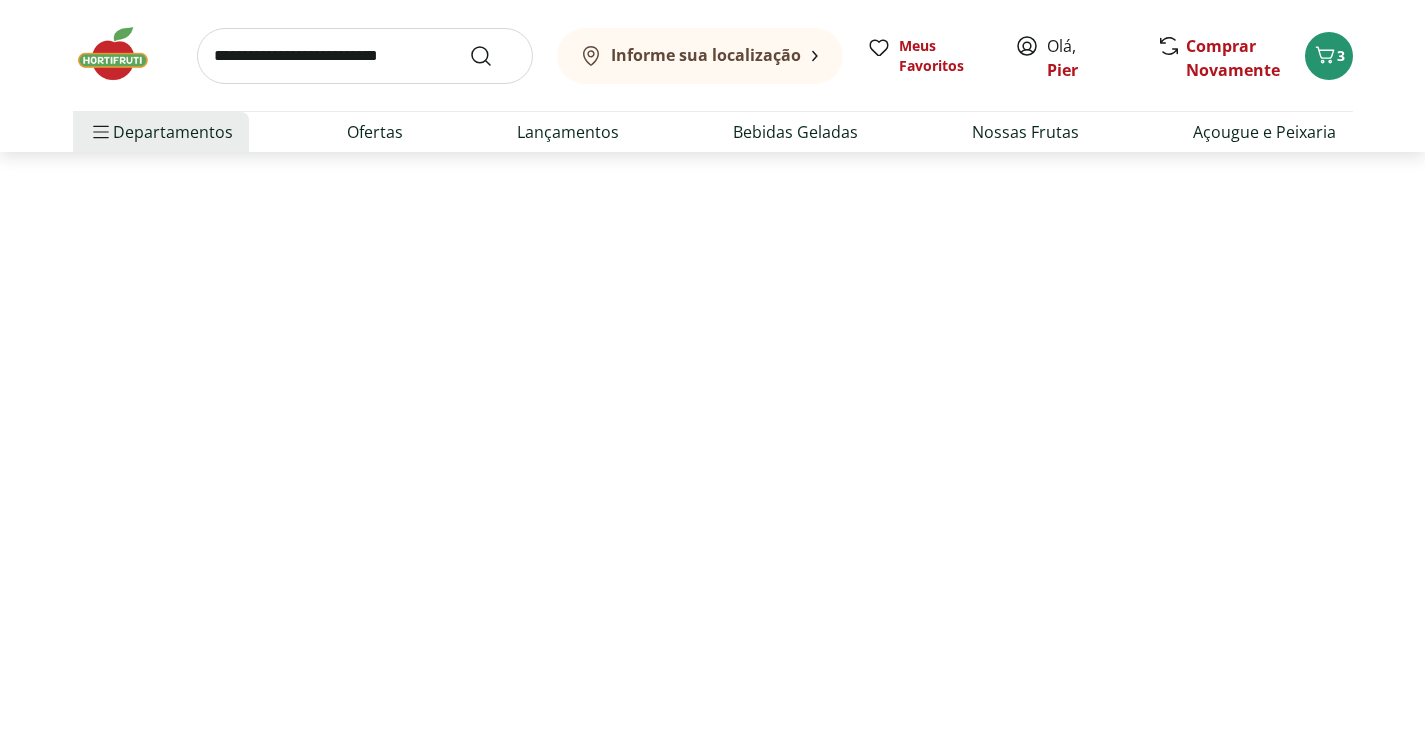 select on "**********" 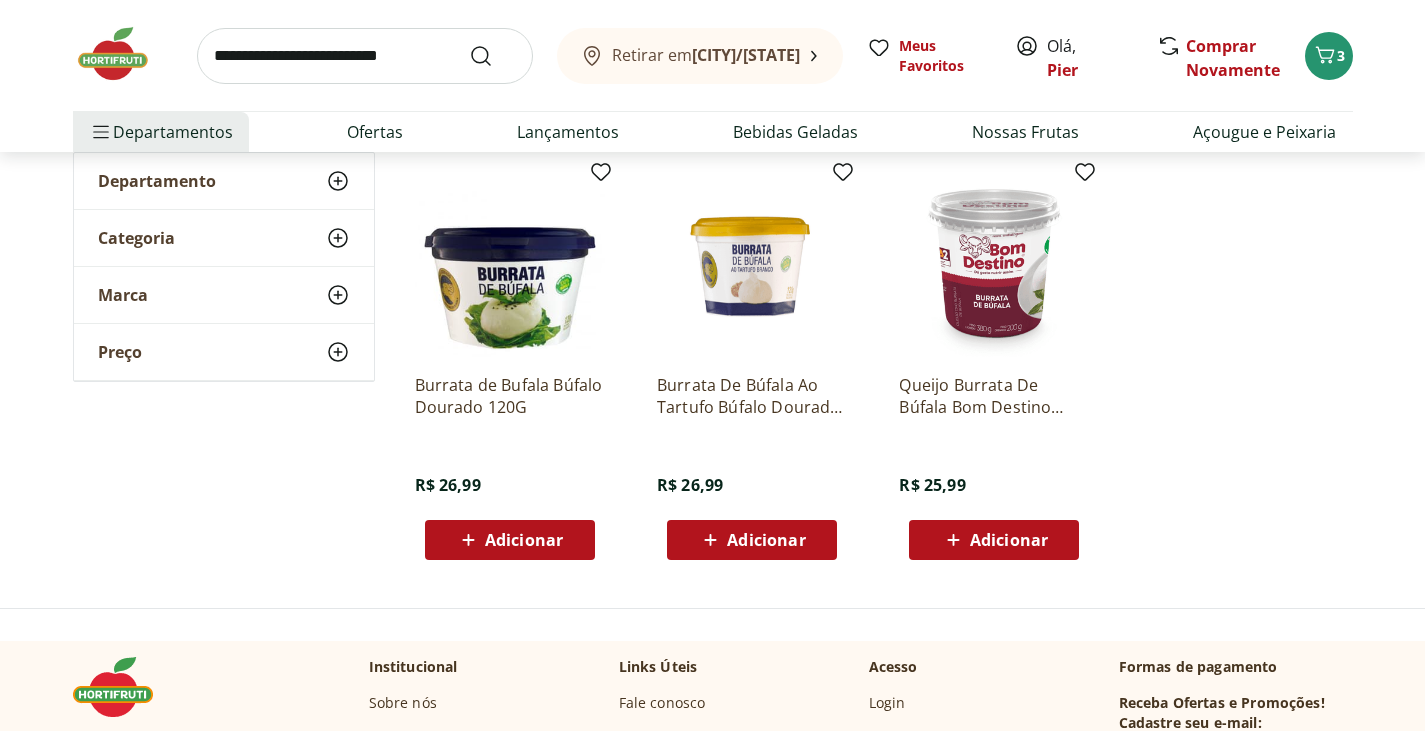 click at bounding box center [994, 263] 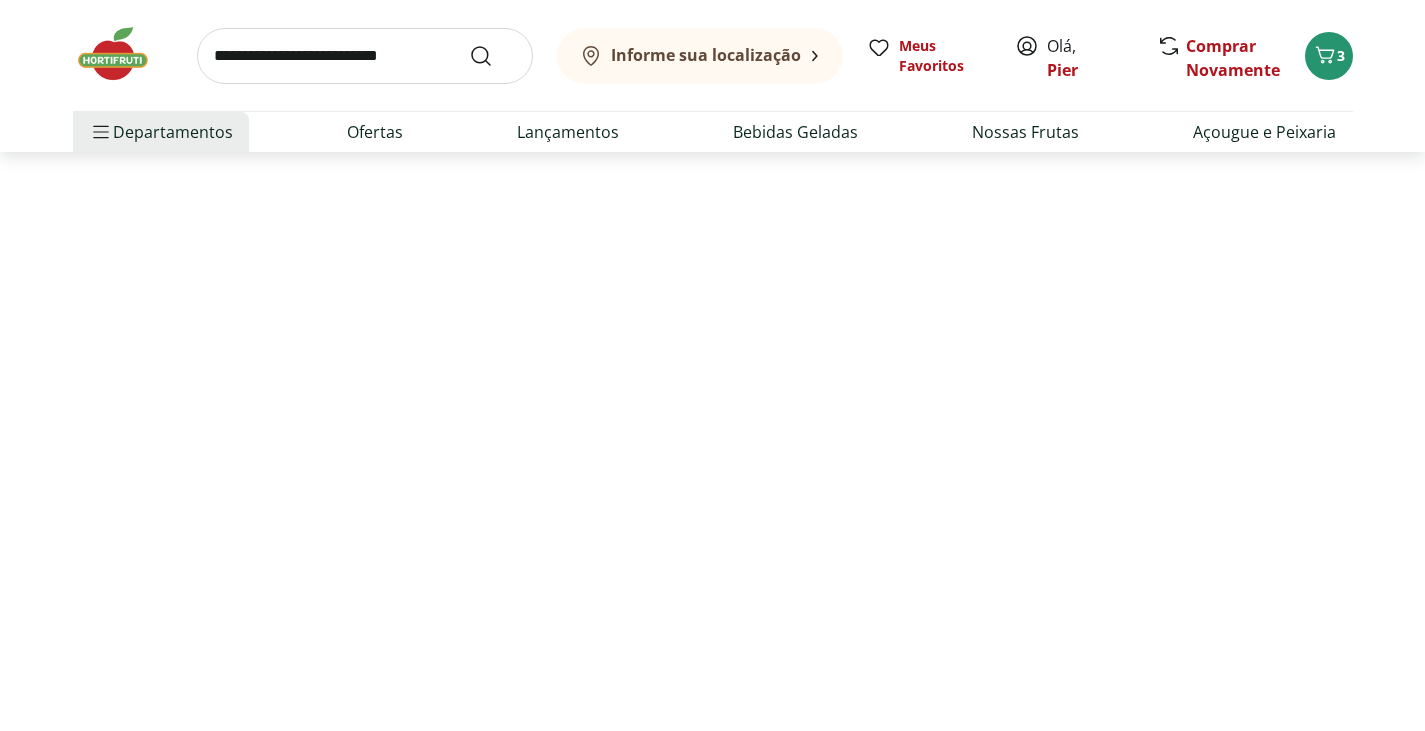 scroll, scrollTop: 0, scrollLeft: 0, axis: both 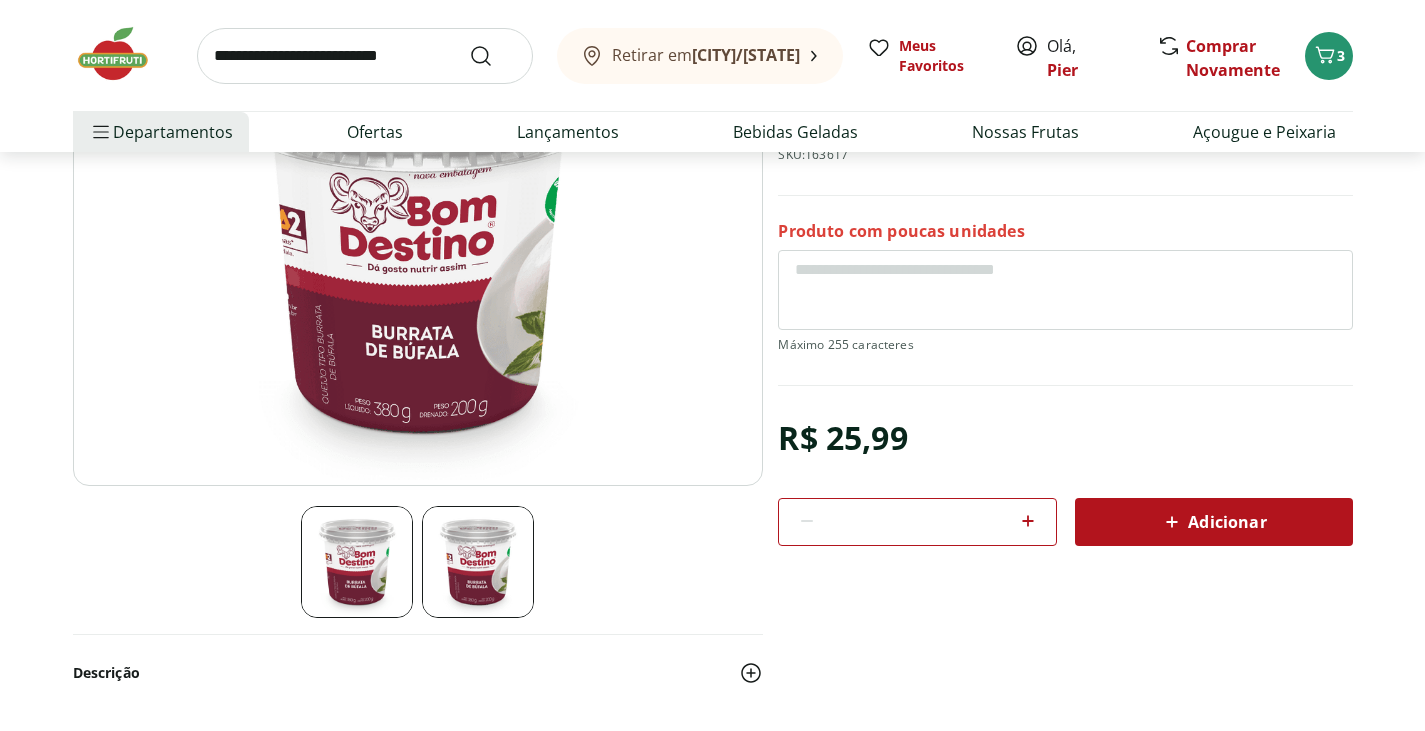 select on "**********" 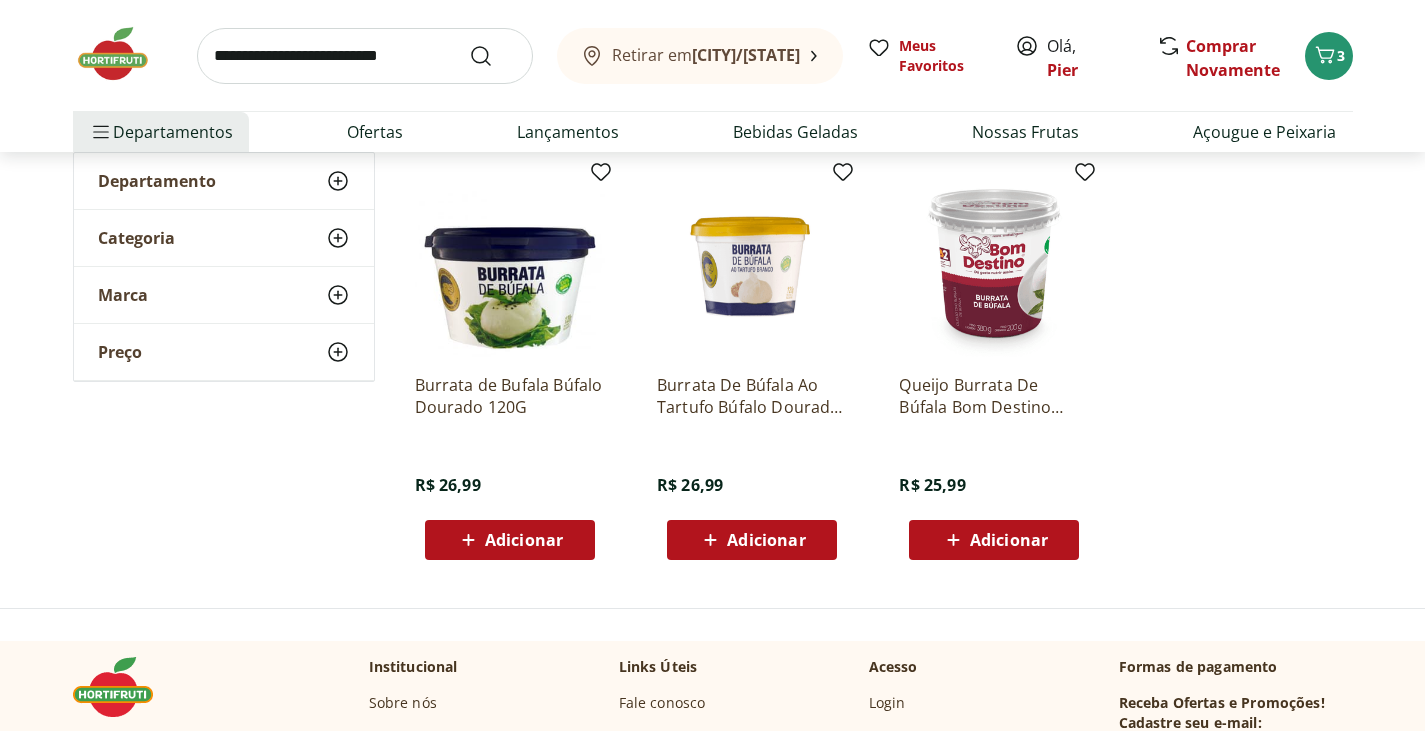 click at bounding box center (510, 263) 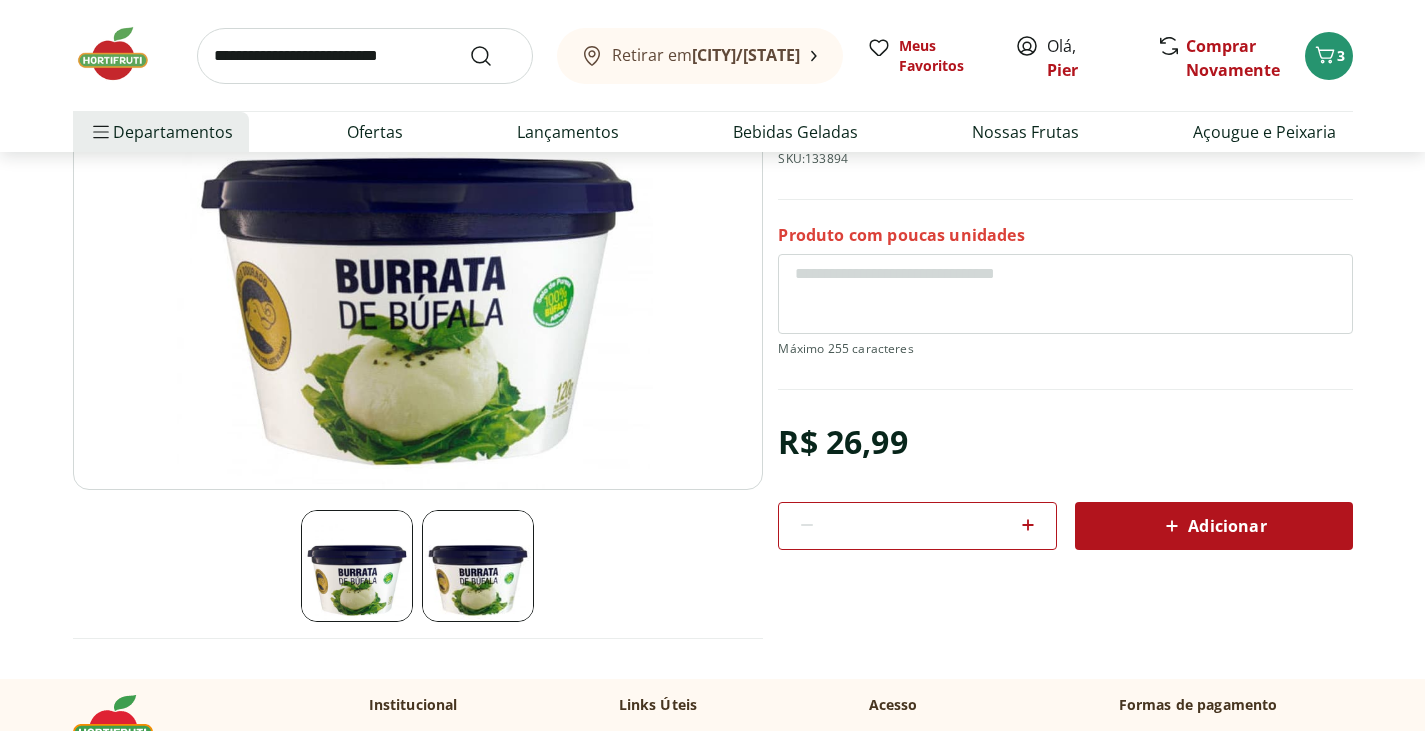 scroll, scrollTop: 259, scrollLeft: 0, axis: vertical 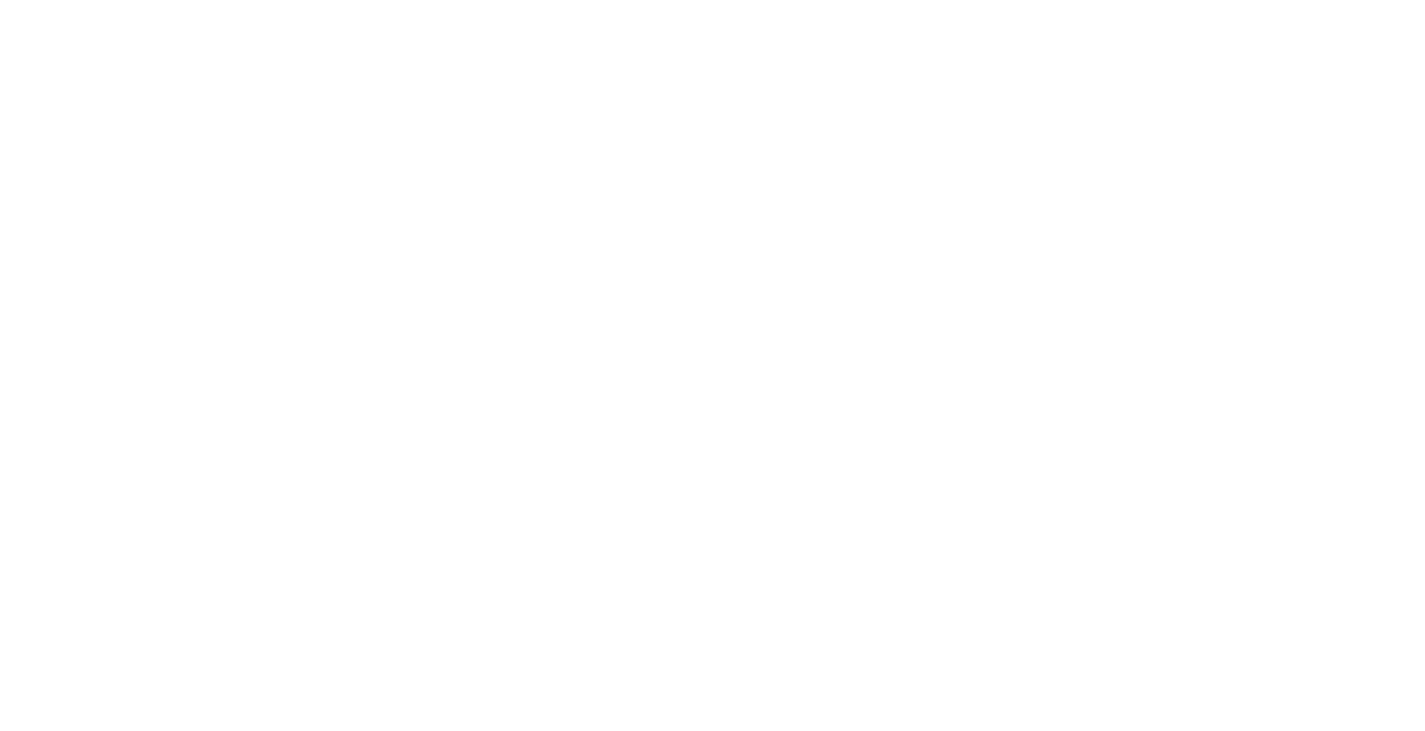 select on "**********" 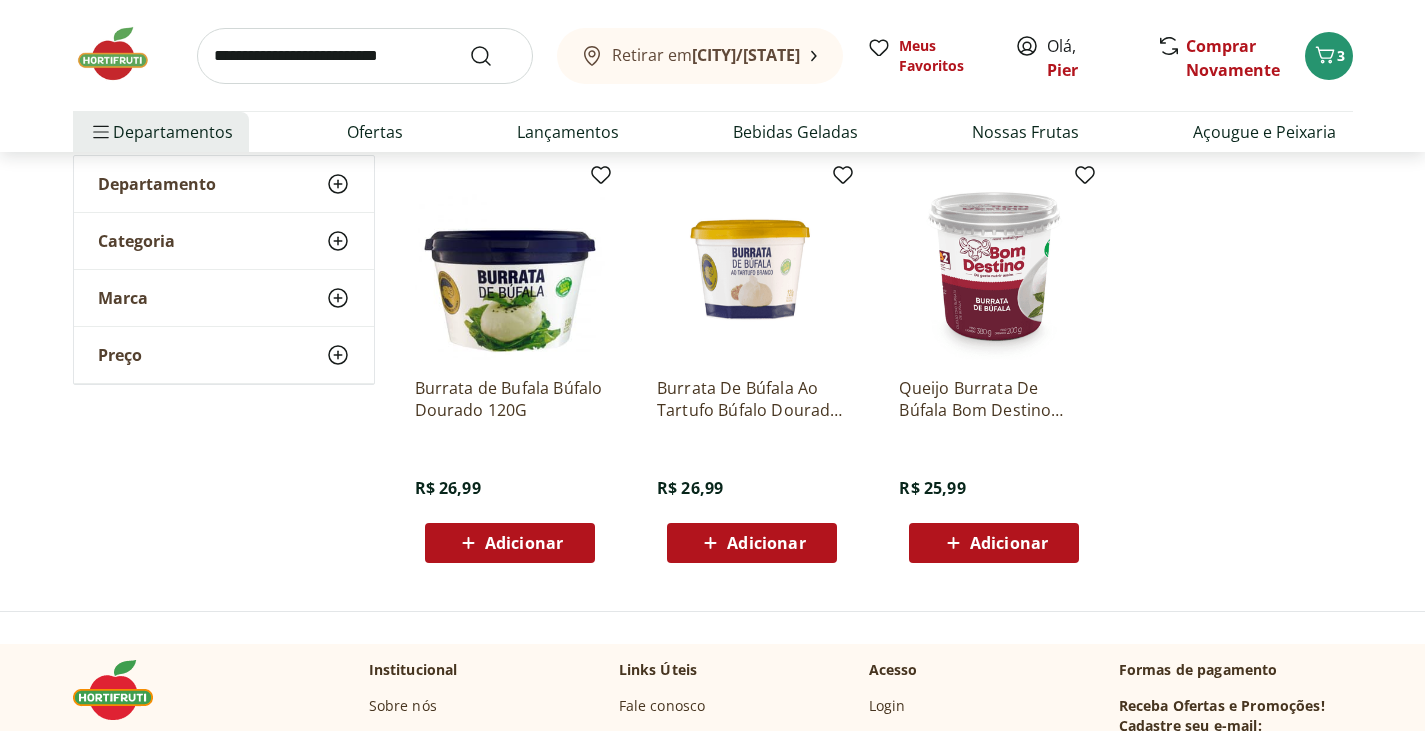 scroll, scrollTop: 0, scrollLeft: 0, axis: both 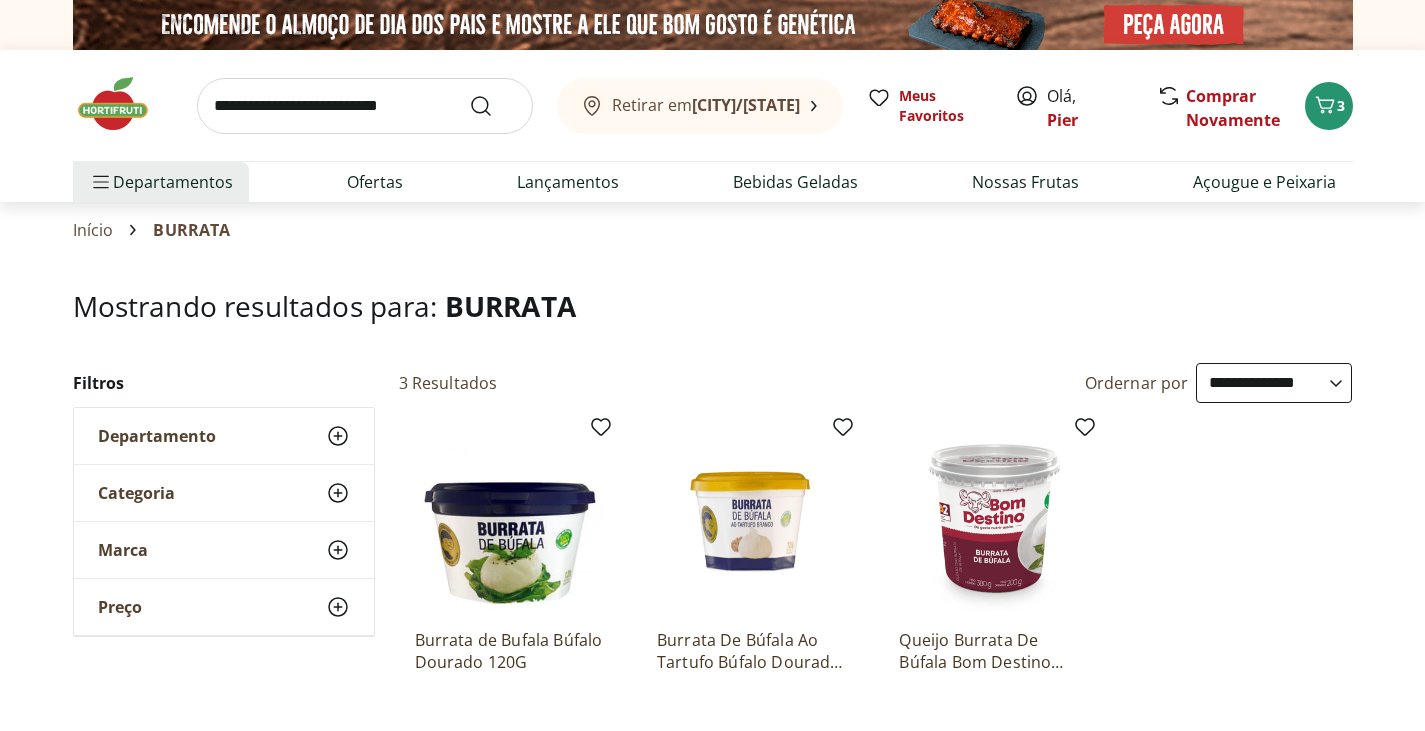 click at bounding box center (365, 106) 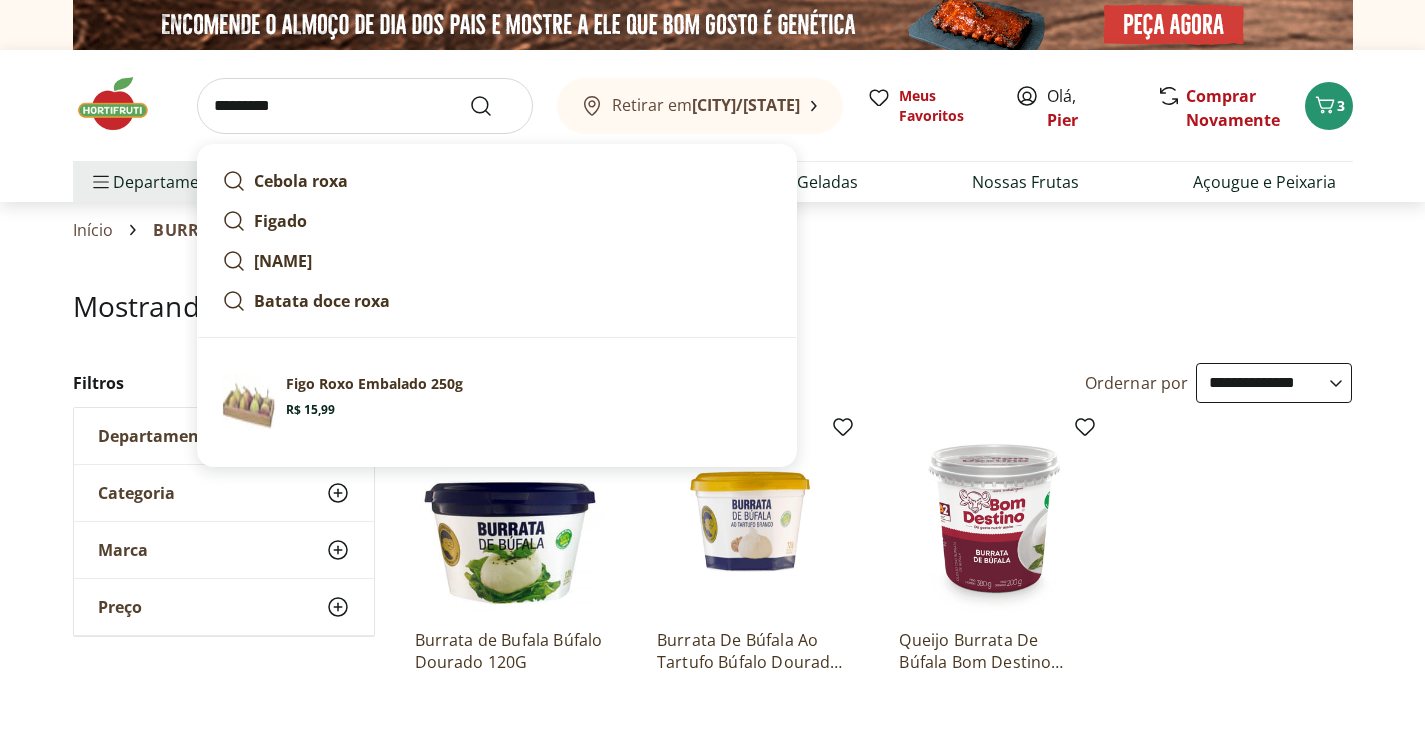 type on "*********" 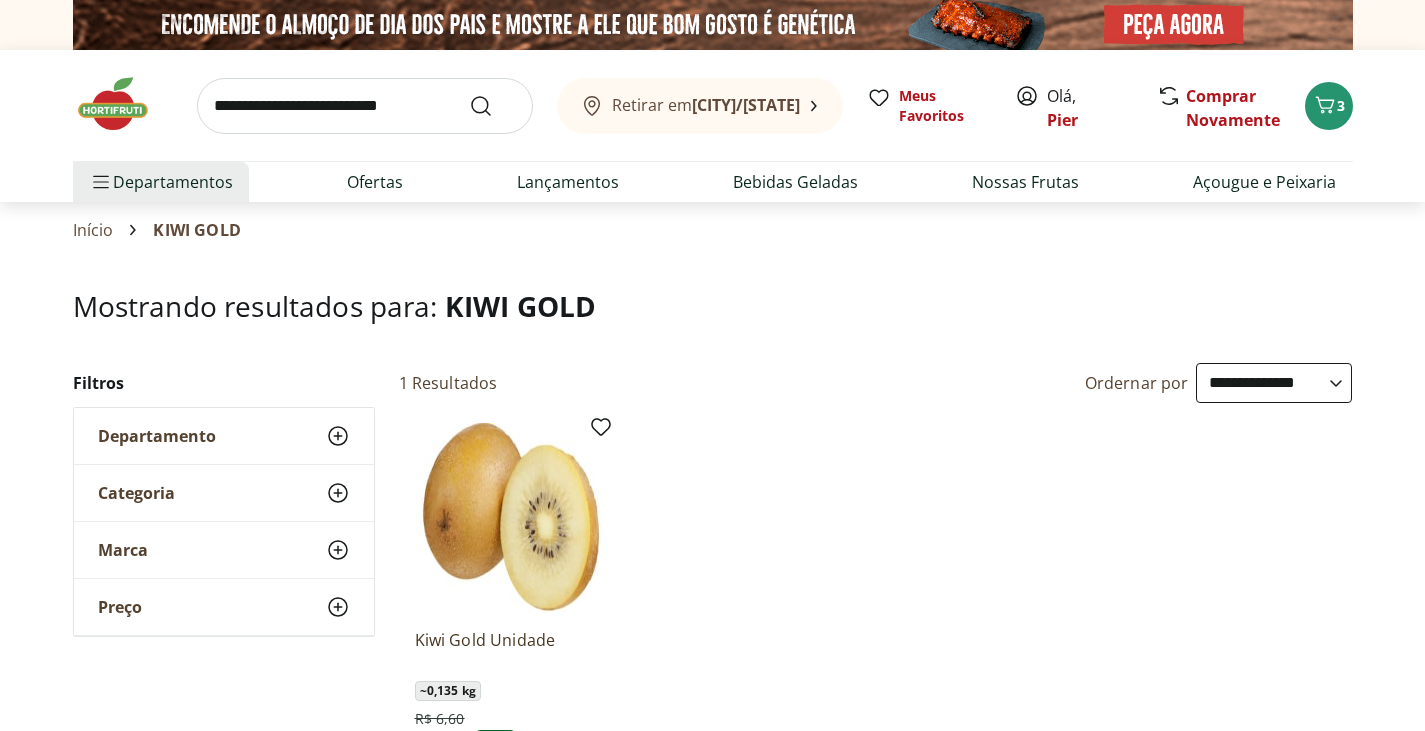 select on "**********" 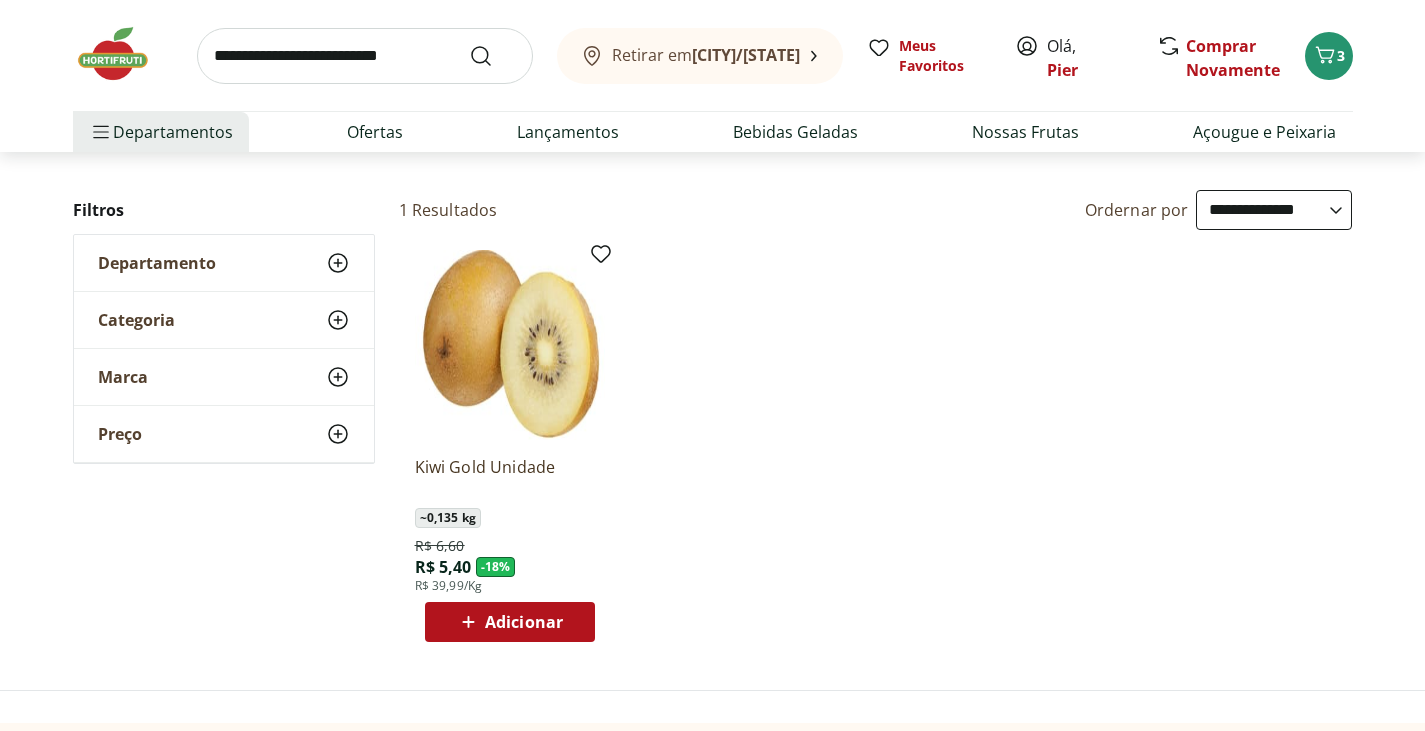 scroll, scrollTop: 0, scrollLeft: 0, axis: both 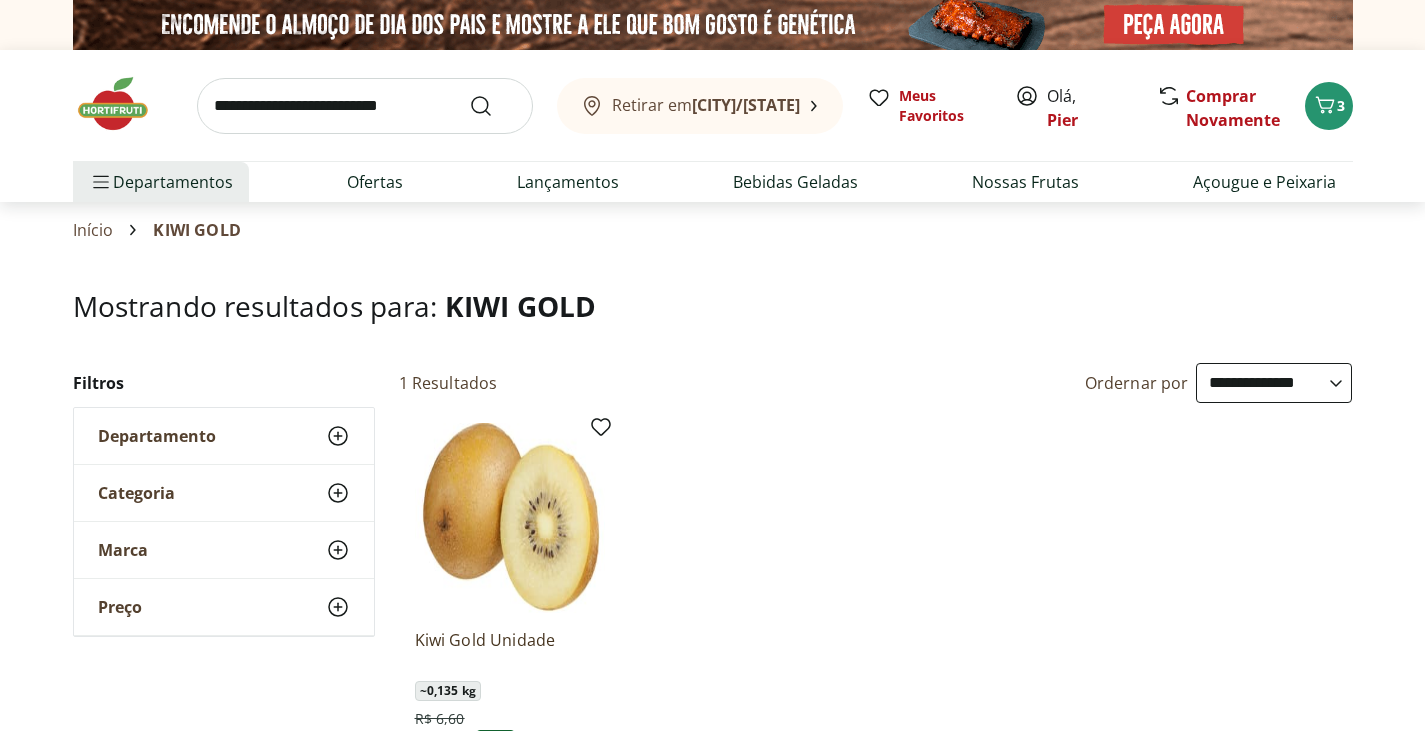 click at bounding box center (365, 106) 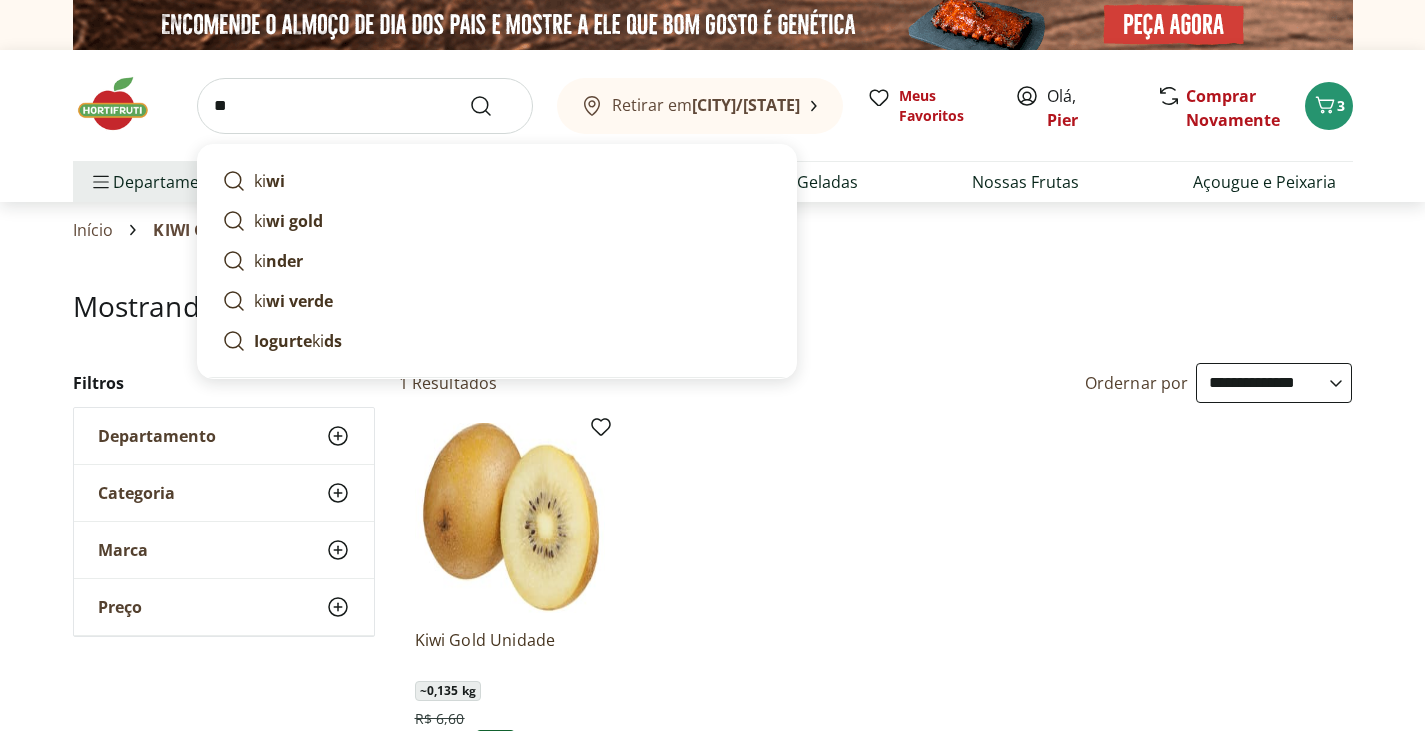 type on "*" 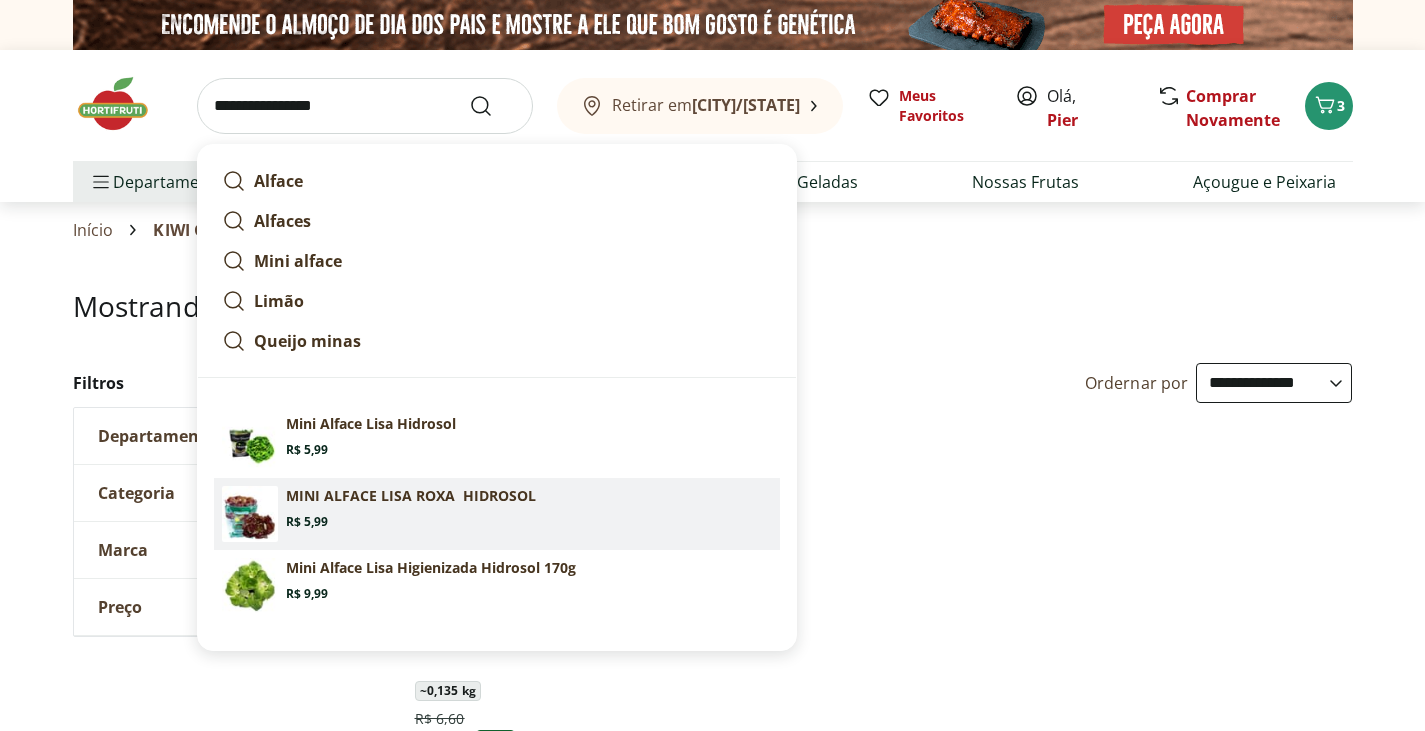 click on "MINI ALFACE LISA ROXA  HIDROSOL Price: R$ 5,99" at bounding box center [529, 508] 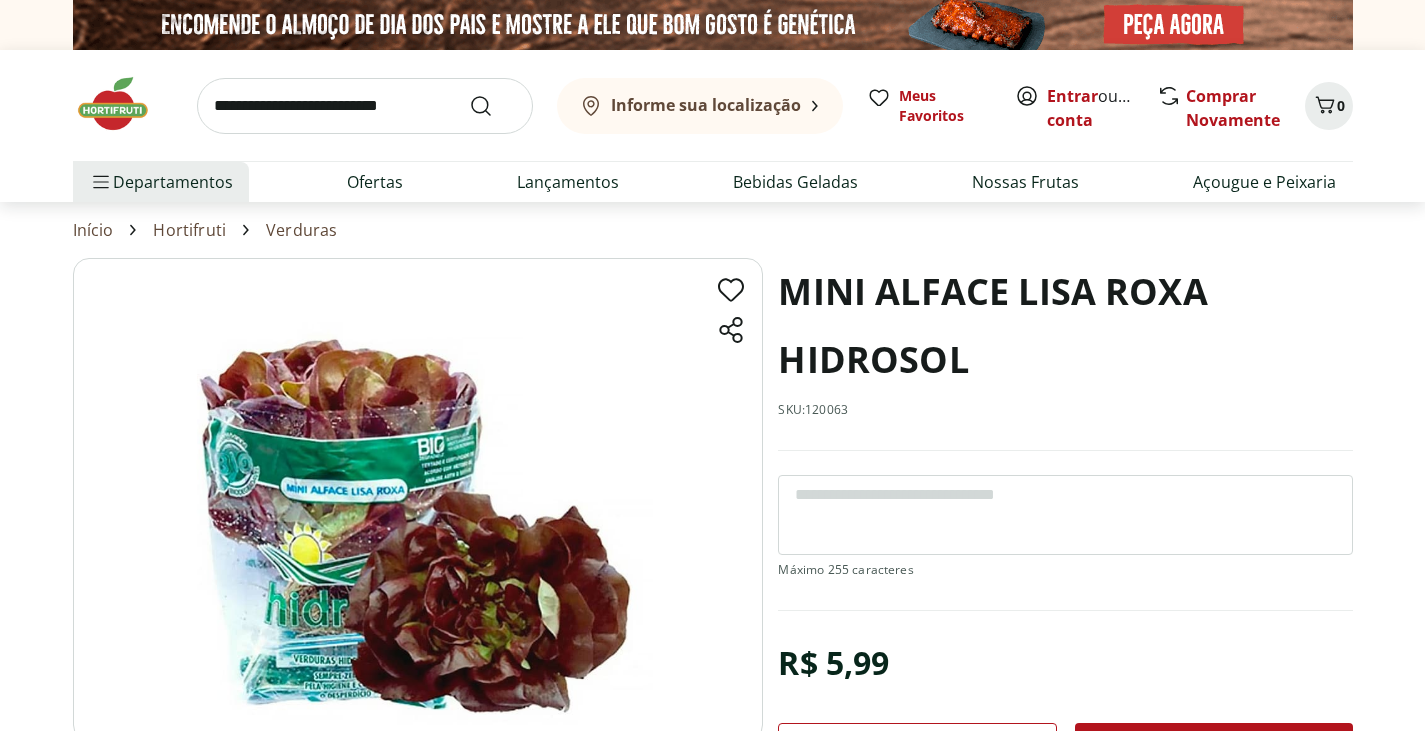 scroll, scrollTop: 0, scrollLeft: 0, axis: both 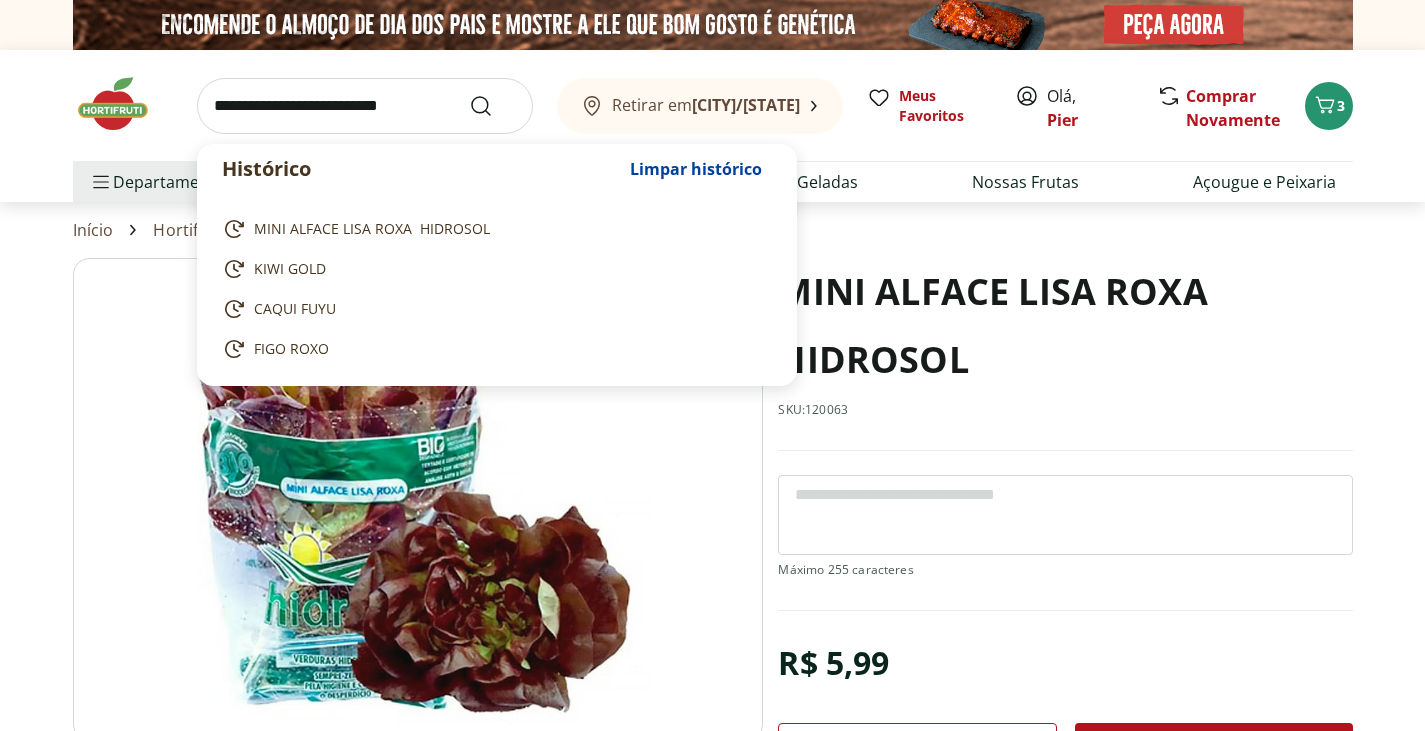 click at bounding box center (365, 106) 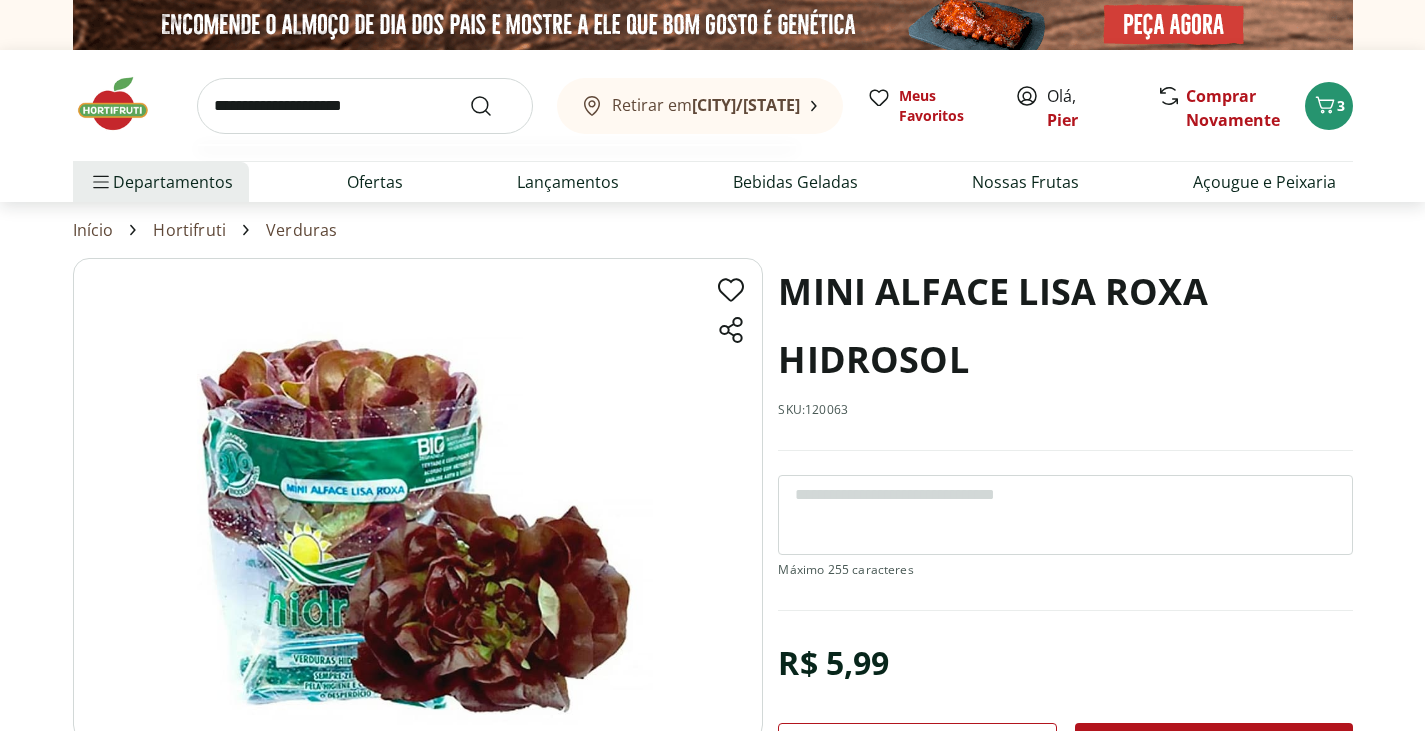 type on "**********" 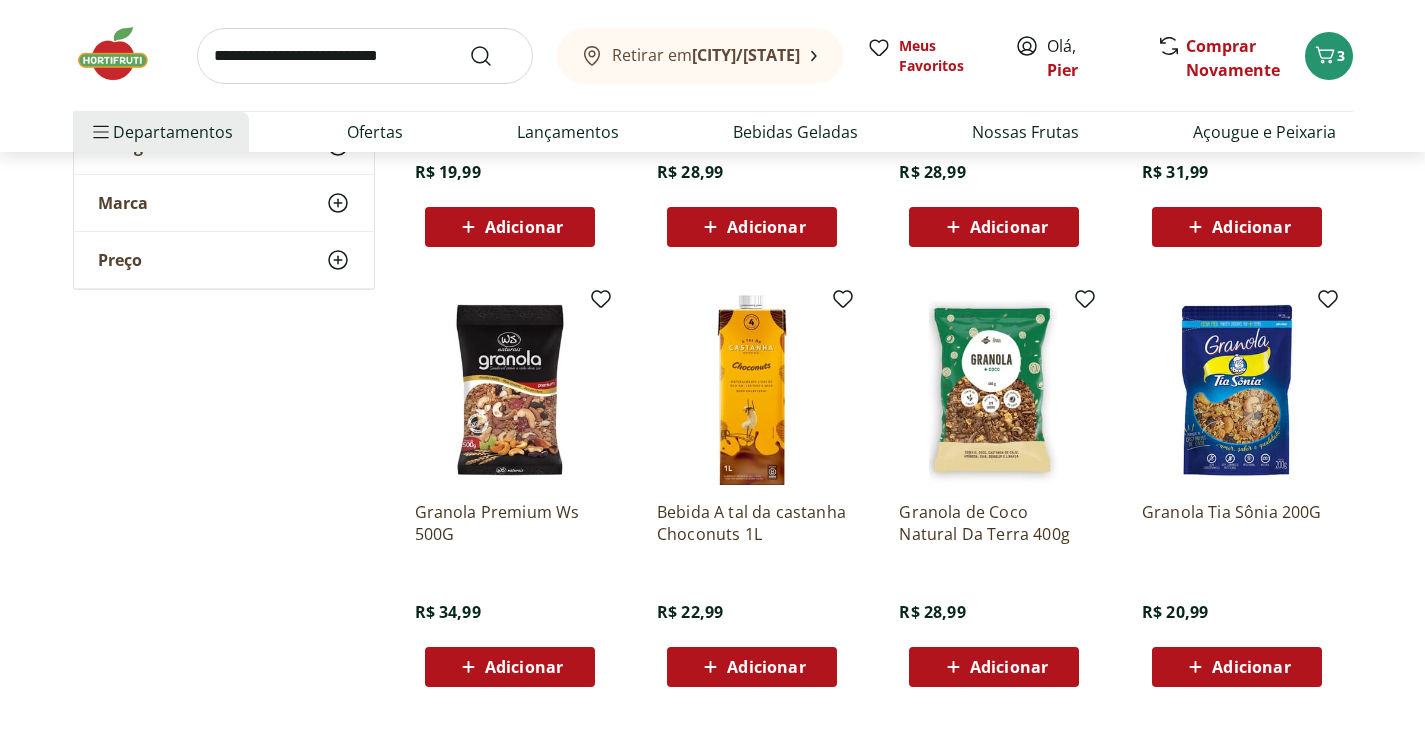 scroll, scrollTop: 1064, scrollLeft: 0, axis: vertical 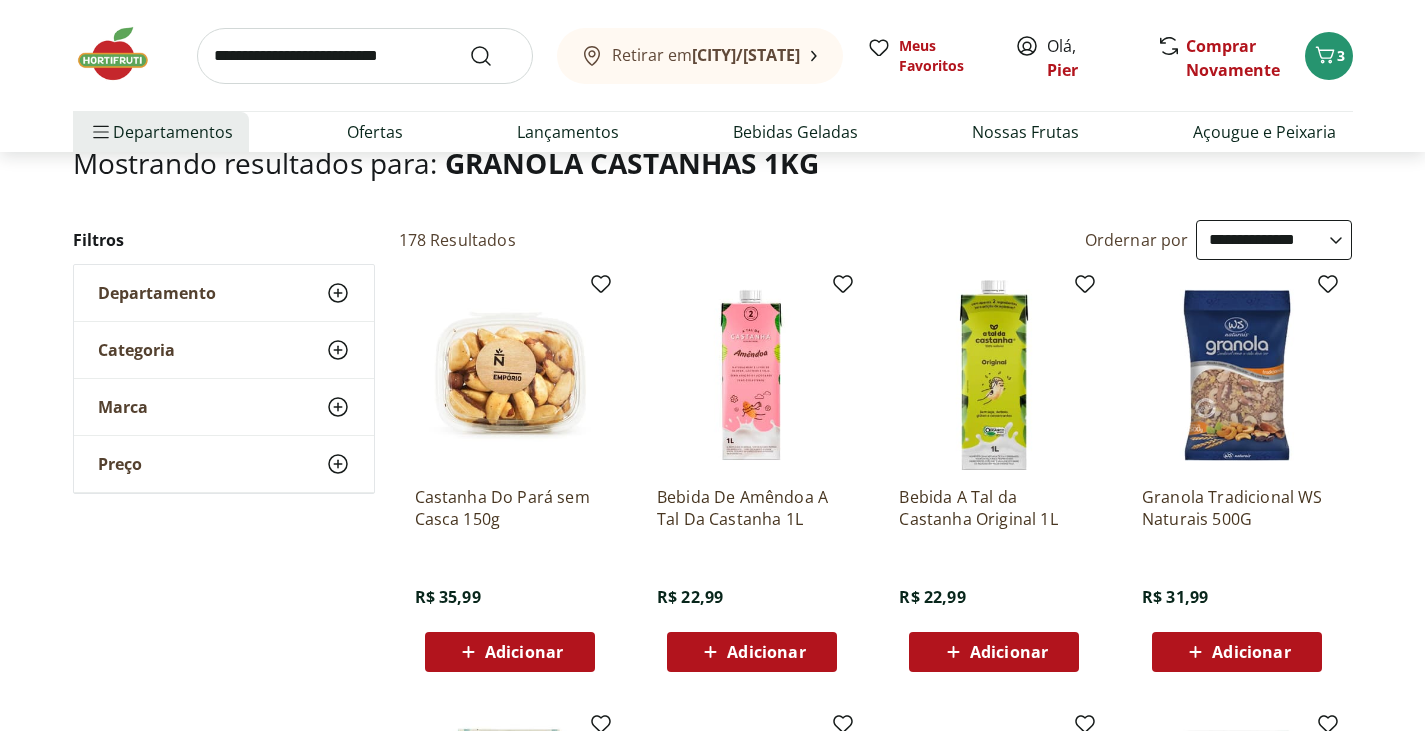 click on "**********" at bounding box center [1274, 240] 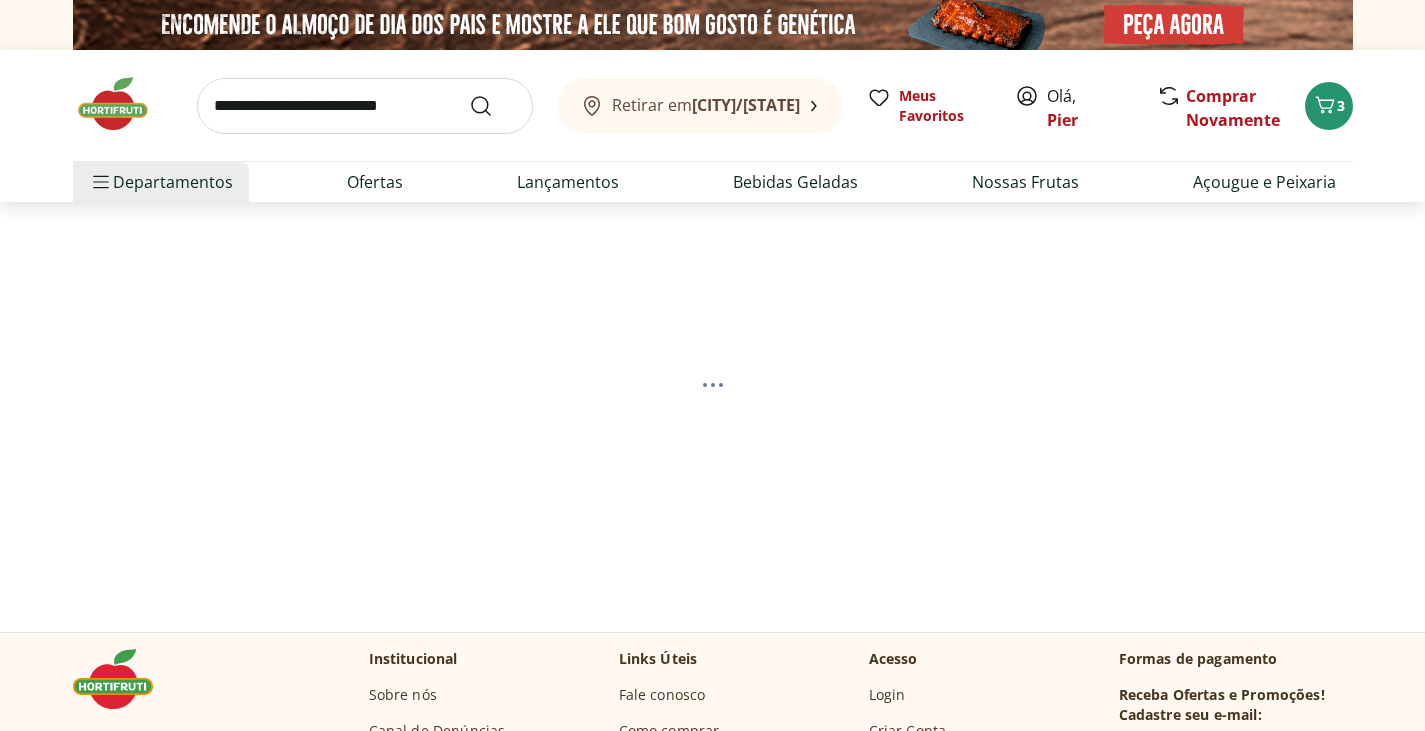 select on "*********" 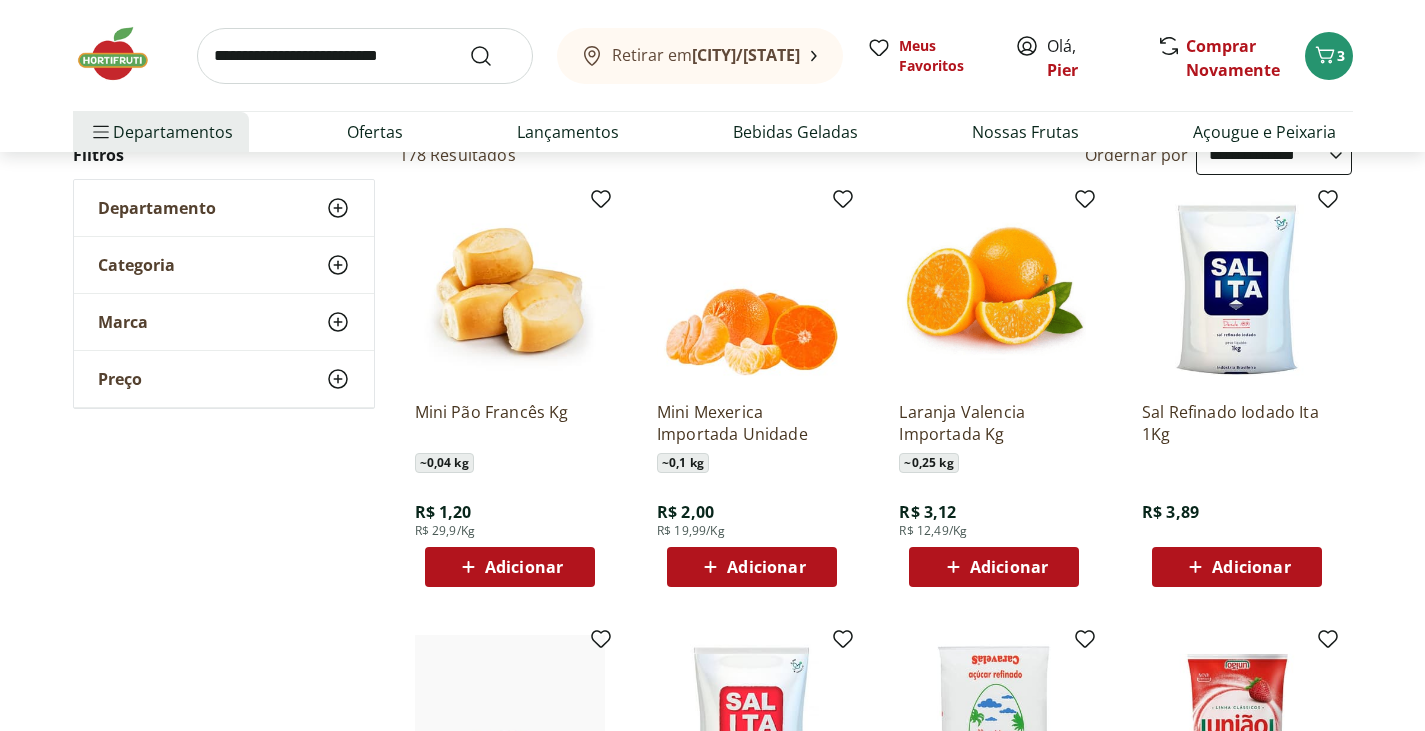 scroll, scrollTop: 0, scrollLeft: 0, axis: both 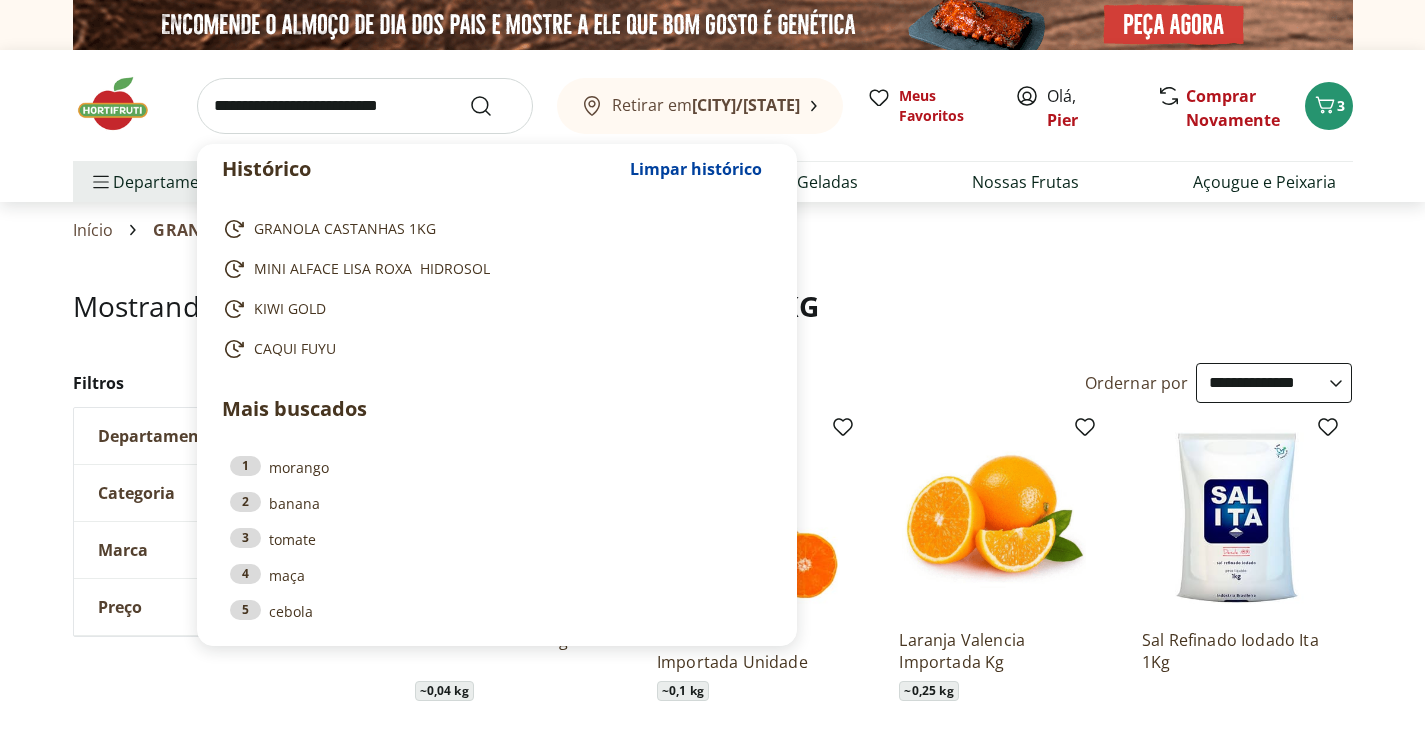 click at bounding box center (365, 106) 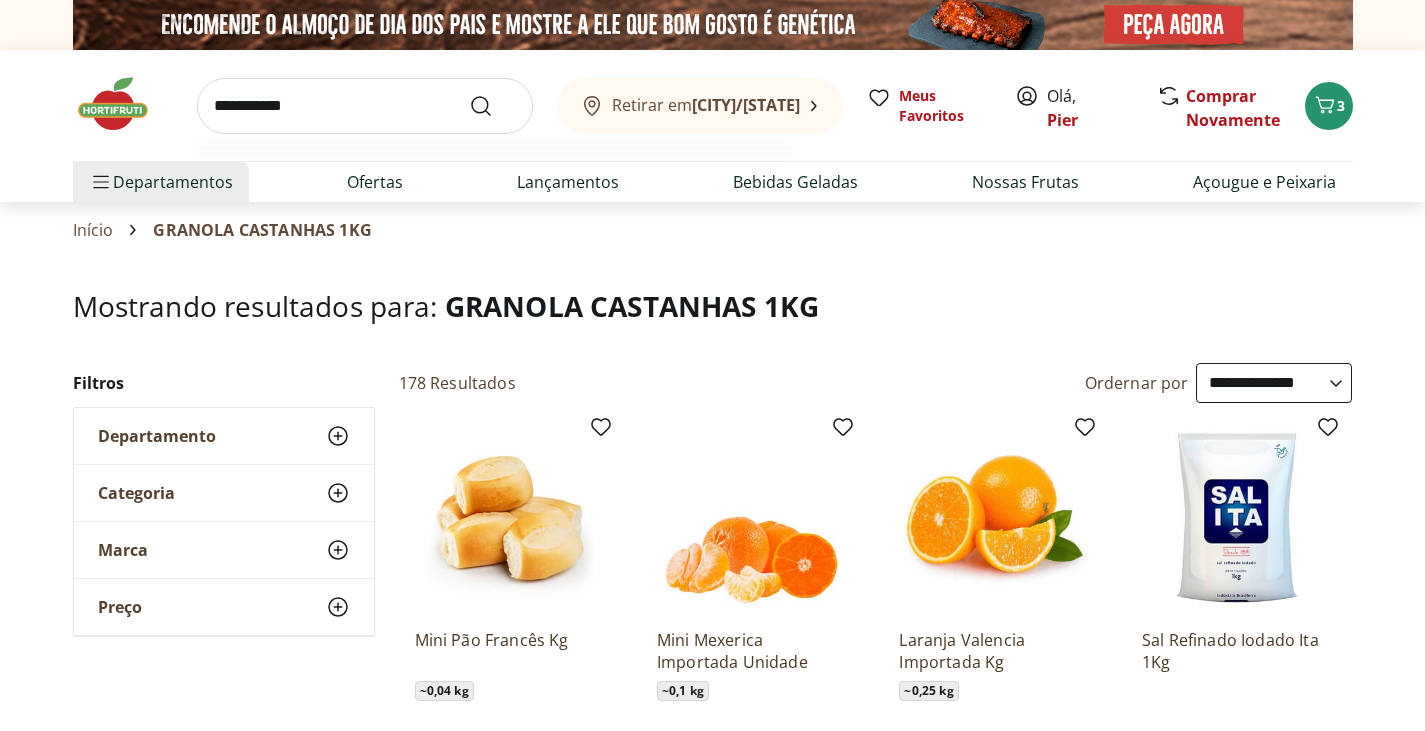 type on "**********" 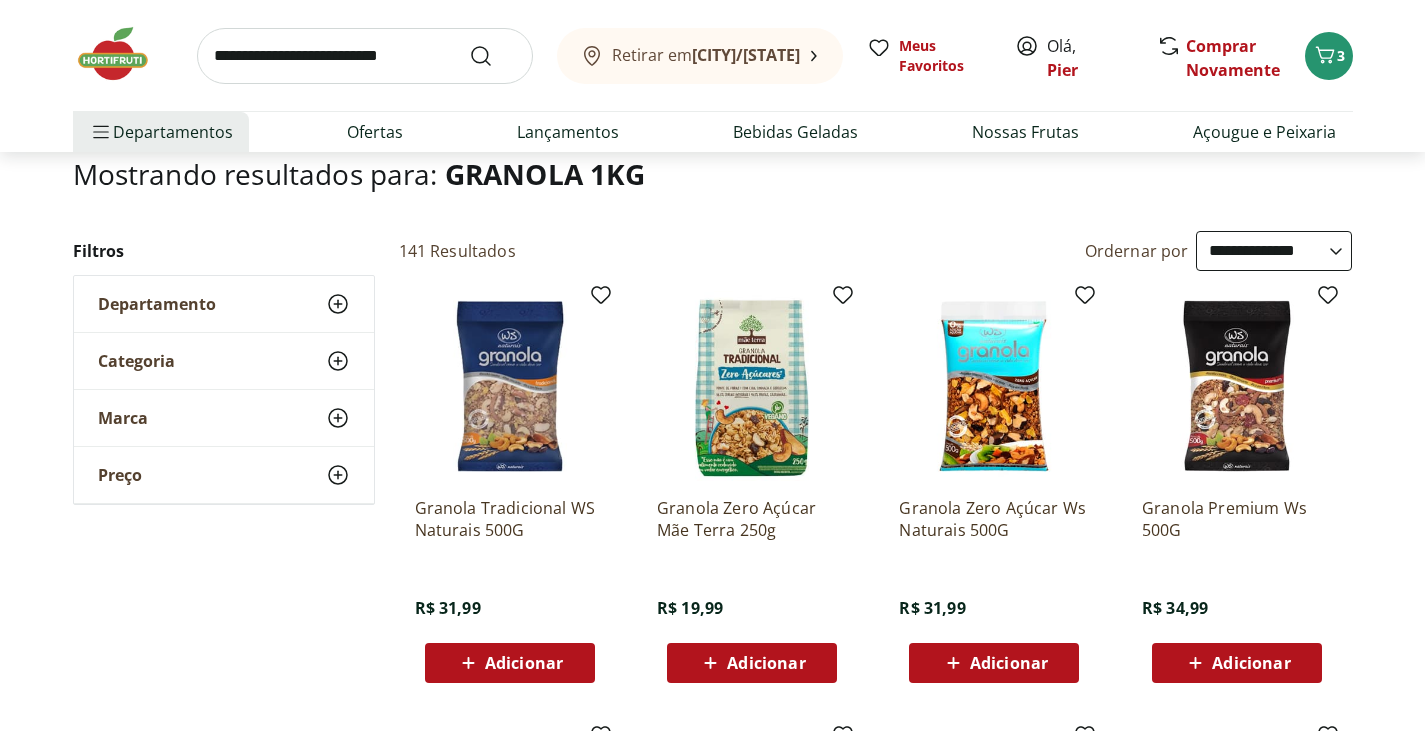 scroll, scrollTop: 151, scrollLeft: 0, axis: vertical 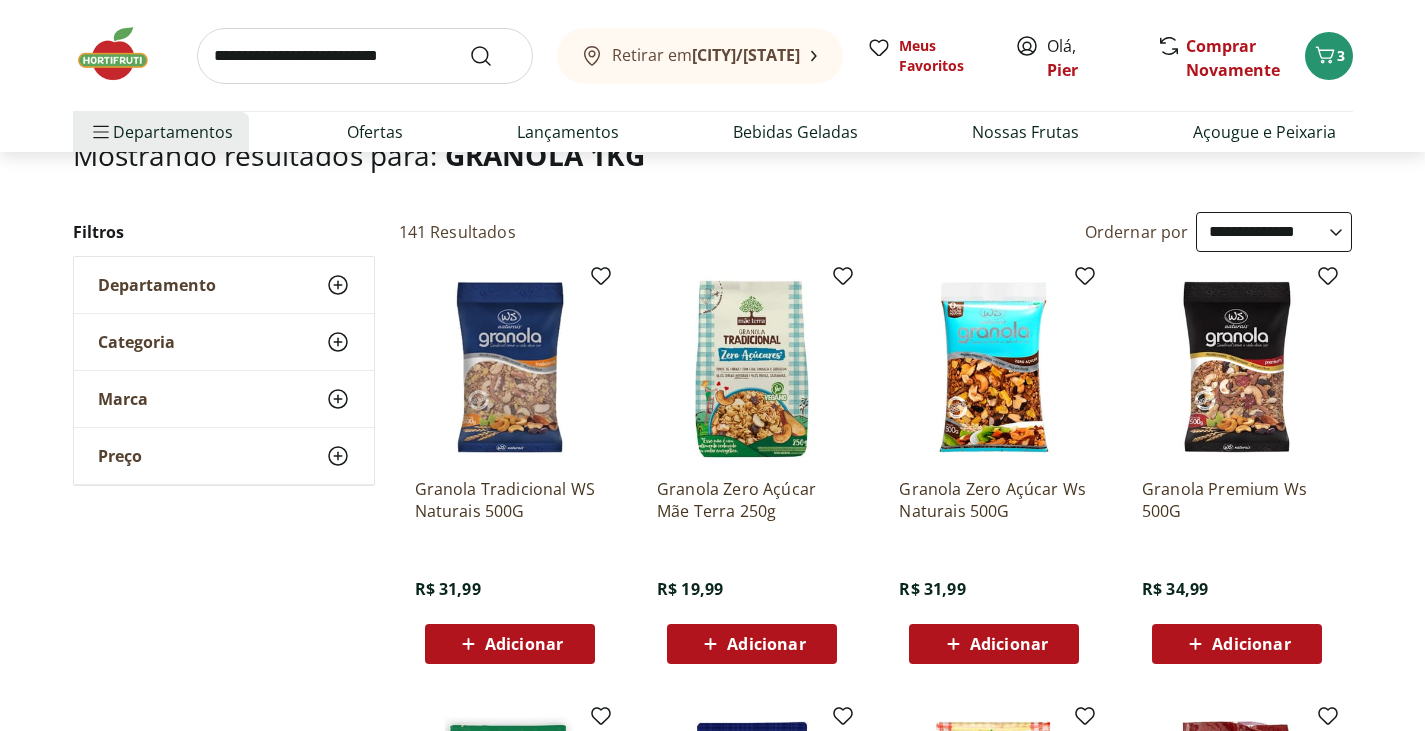 click on "**********" at bounding box center (1274, 232) 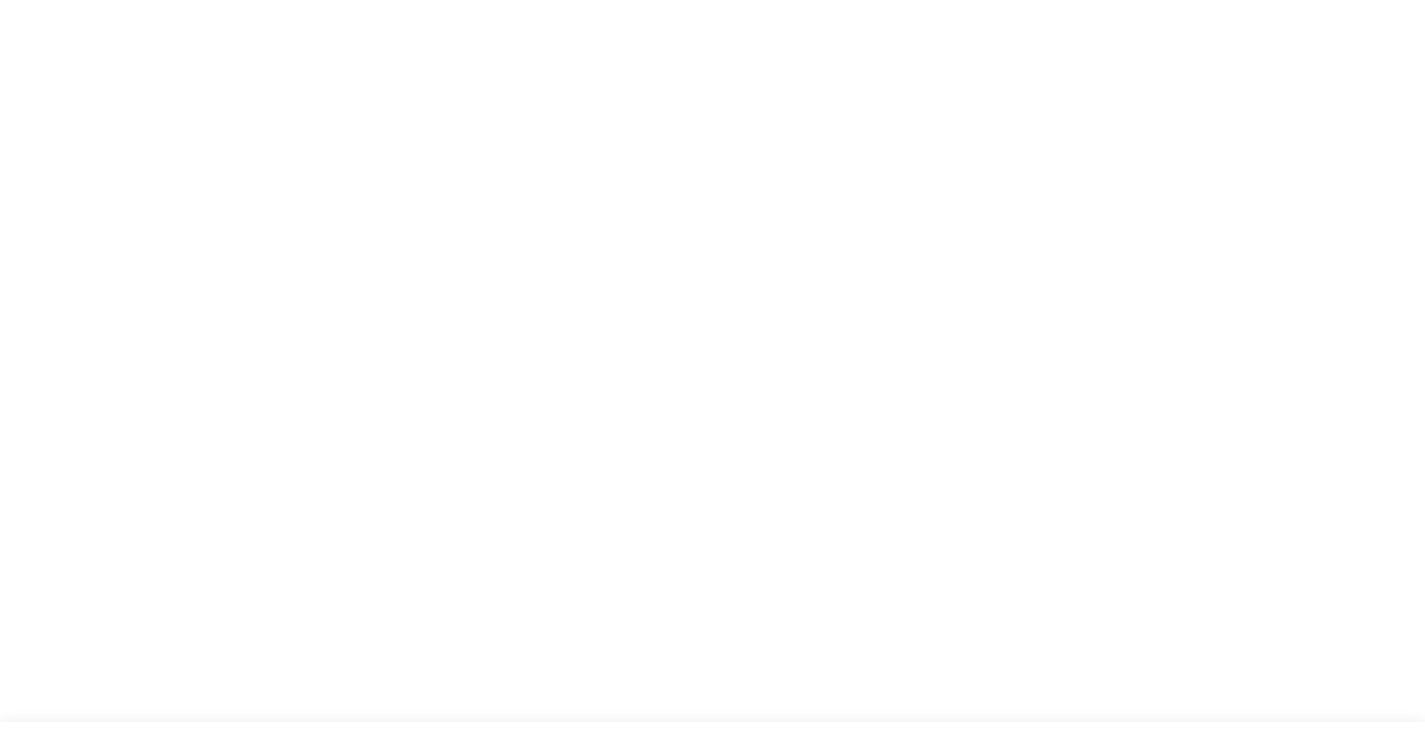 scroll, scrollTop: 0, scrollLeft: 0, axis: both 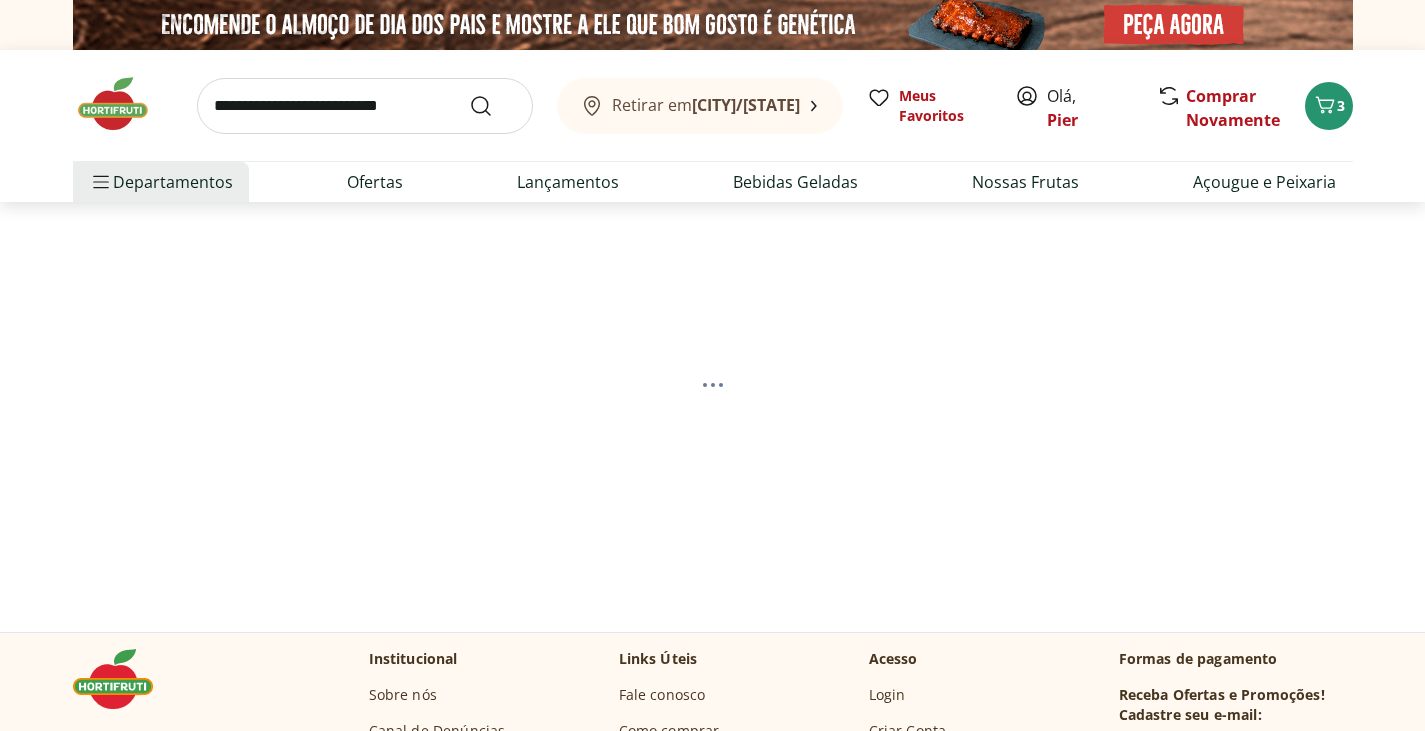 select on "*********" 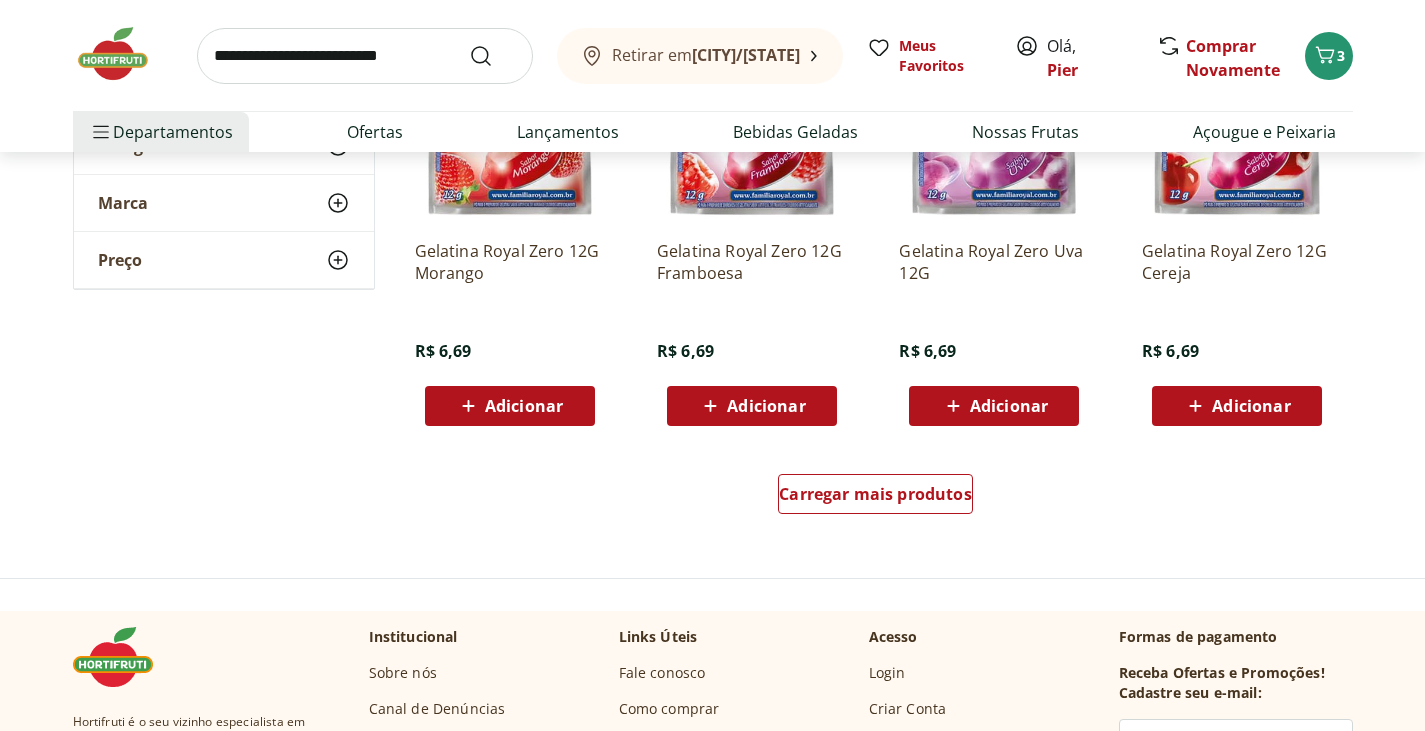 scroll, scrollTop: 1364, scrollLeft: 0, axis: vertical 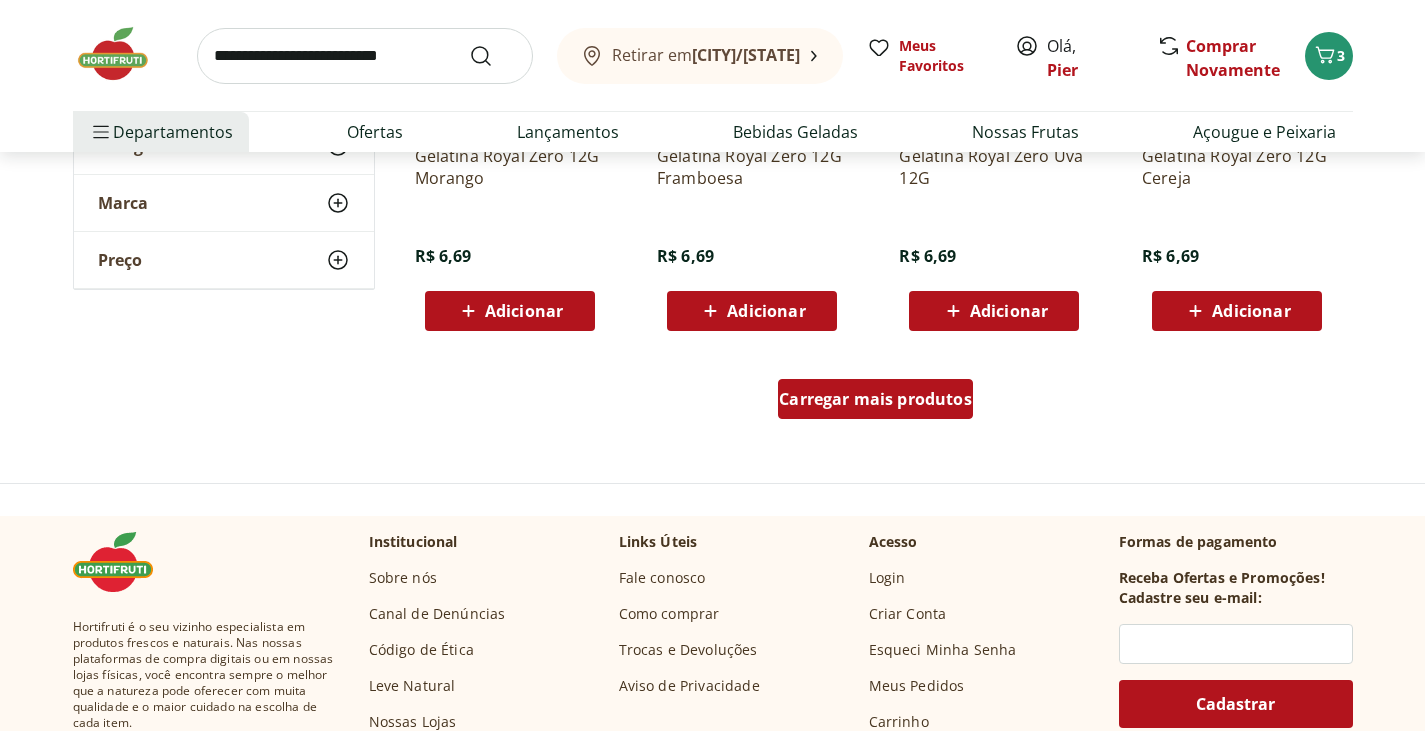 click on "Carregar mais produtos" at bounding box center [875, 399] 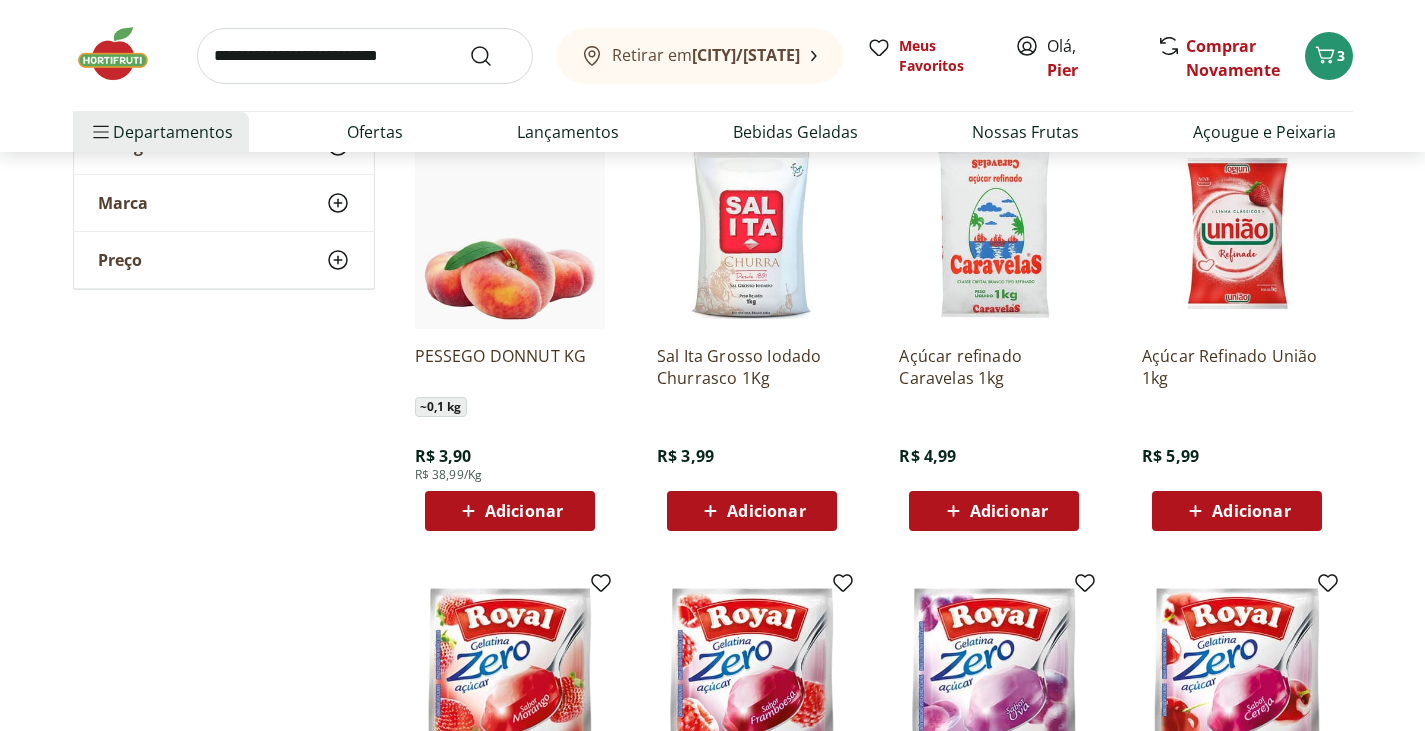 scroll, scrollTop: 0, scrollLeft: 0, axis: both 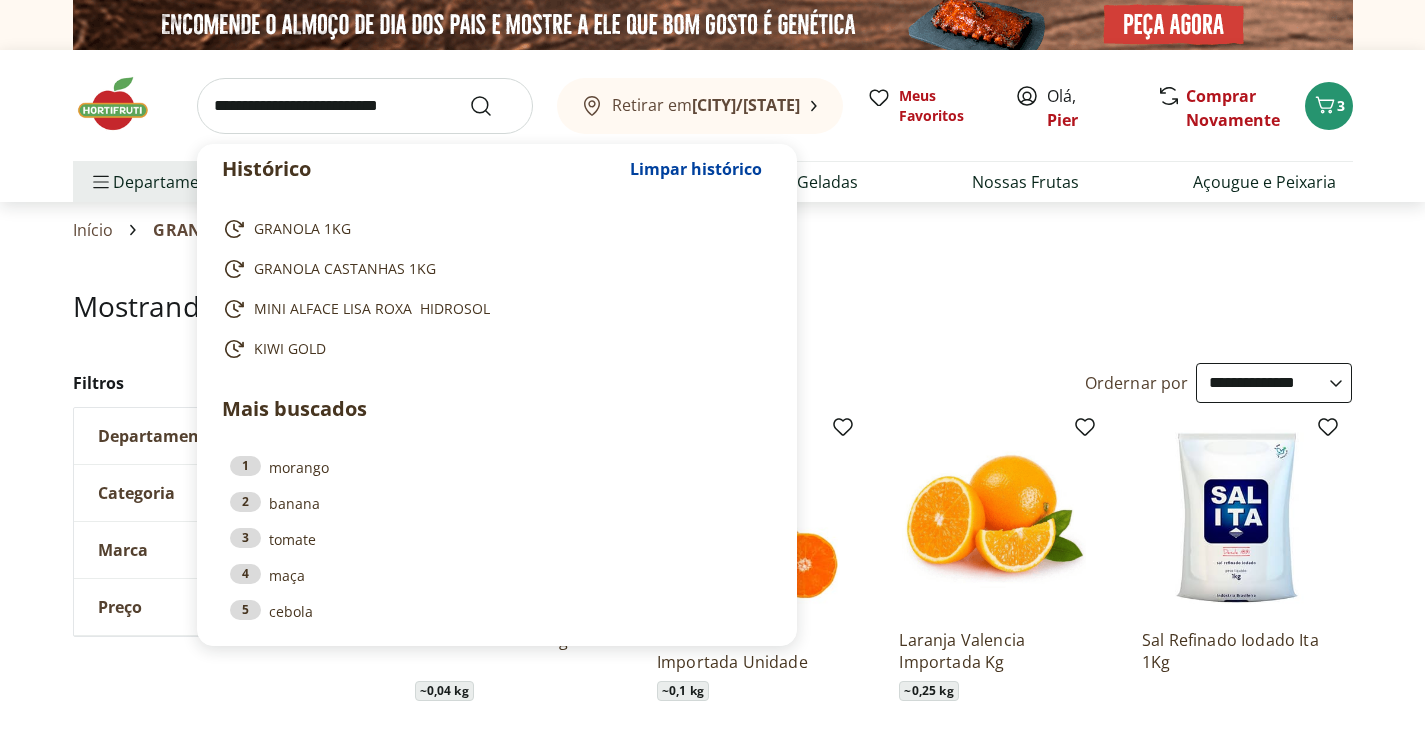 click at bounding box center [365, 106] 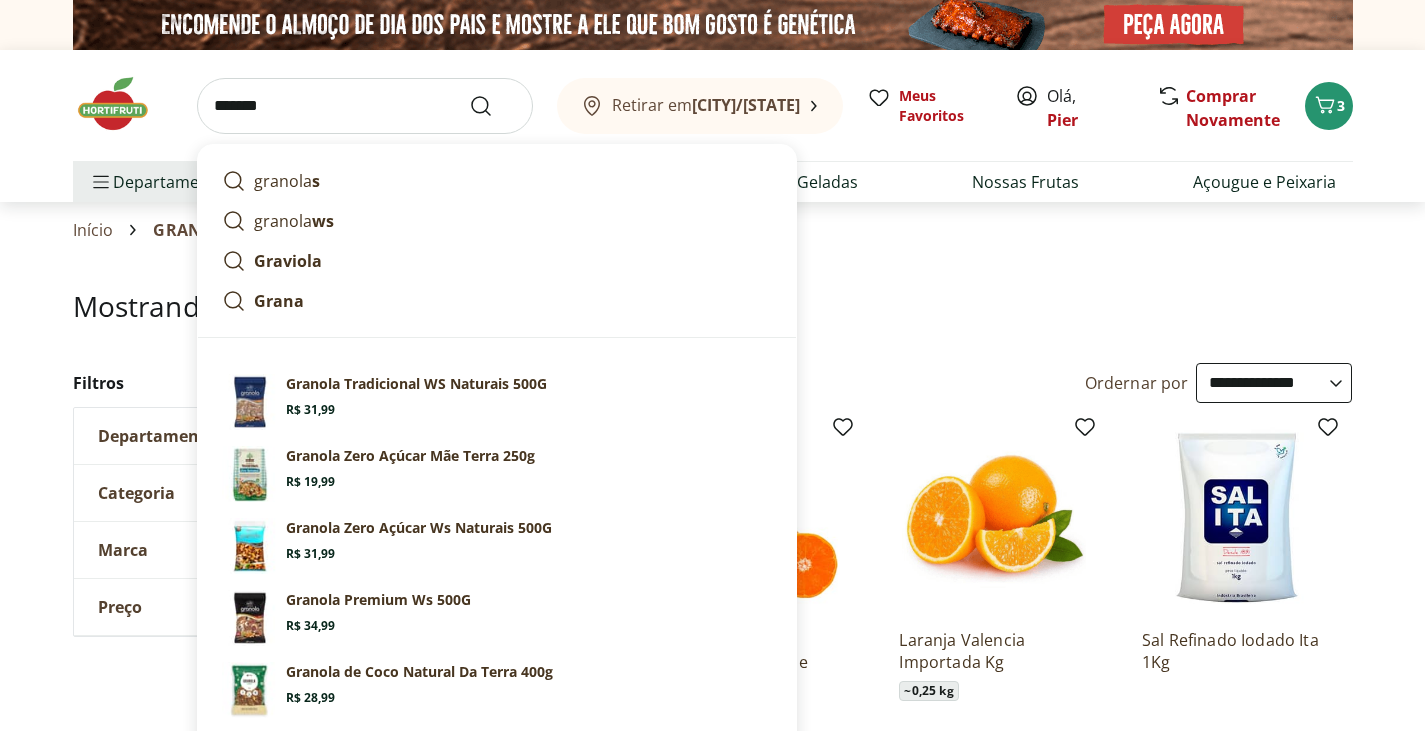 type on "*******" 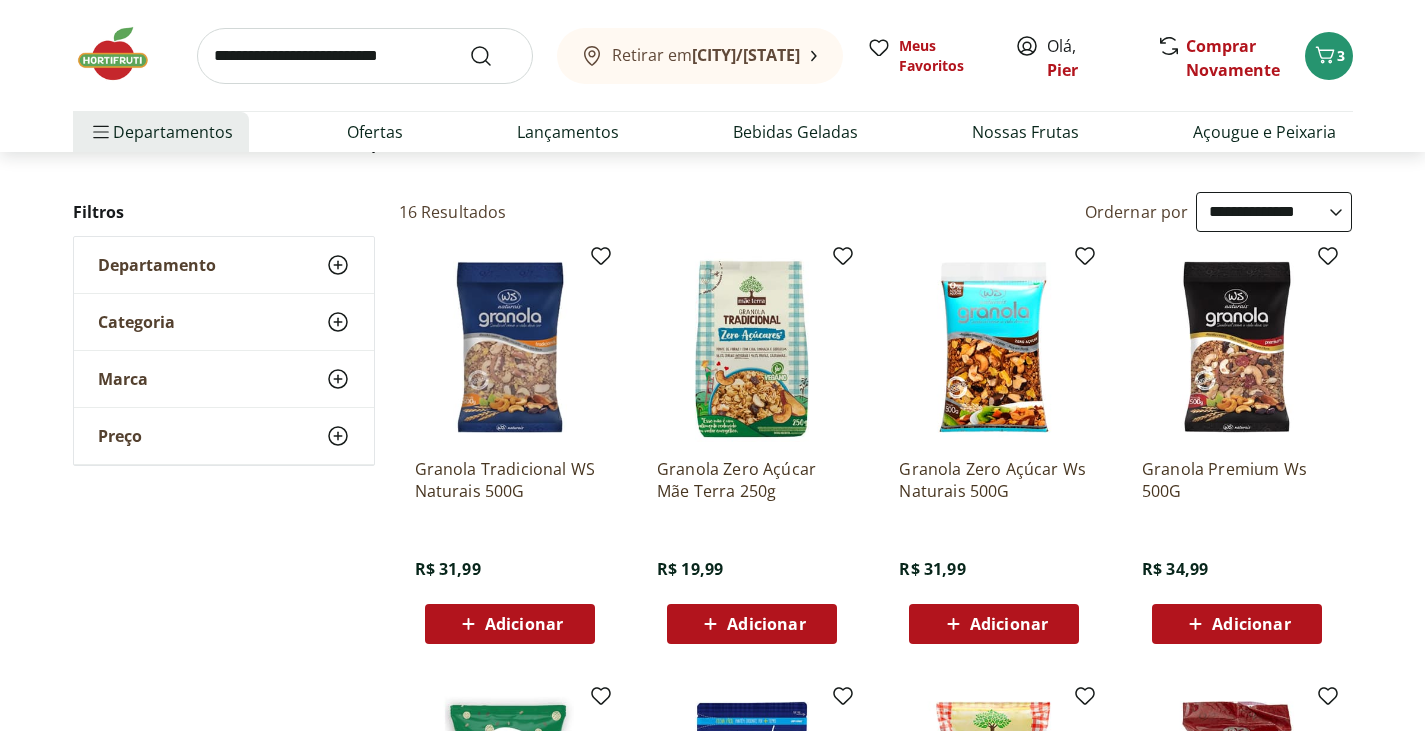 scroll, scrollTop: 183, scrollLeft: 0, axis: vertical 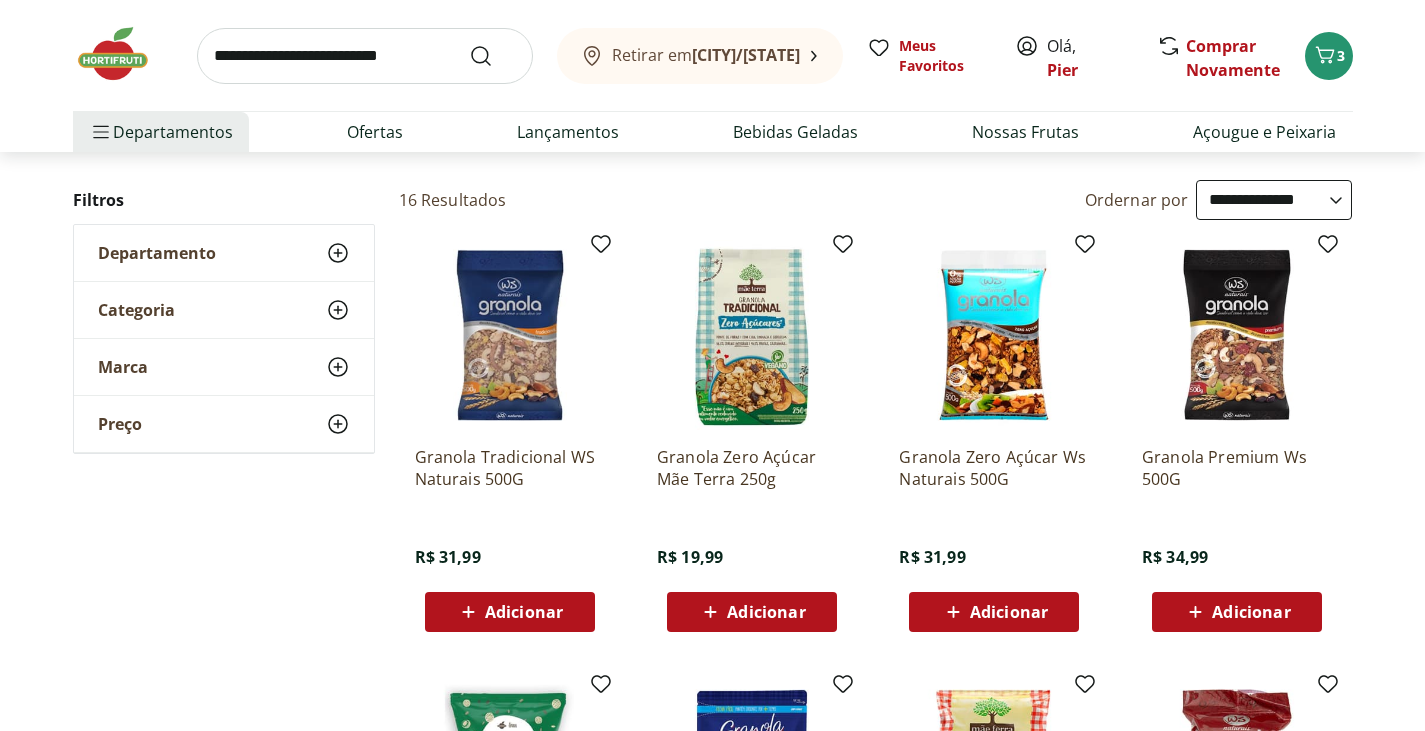 click on "**********" at bounding box center [1274, 200] 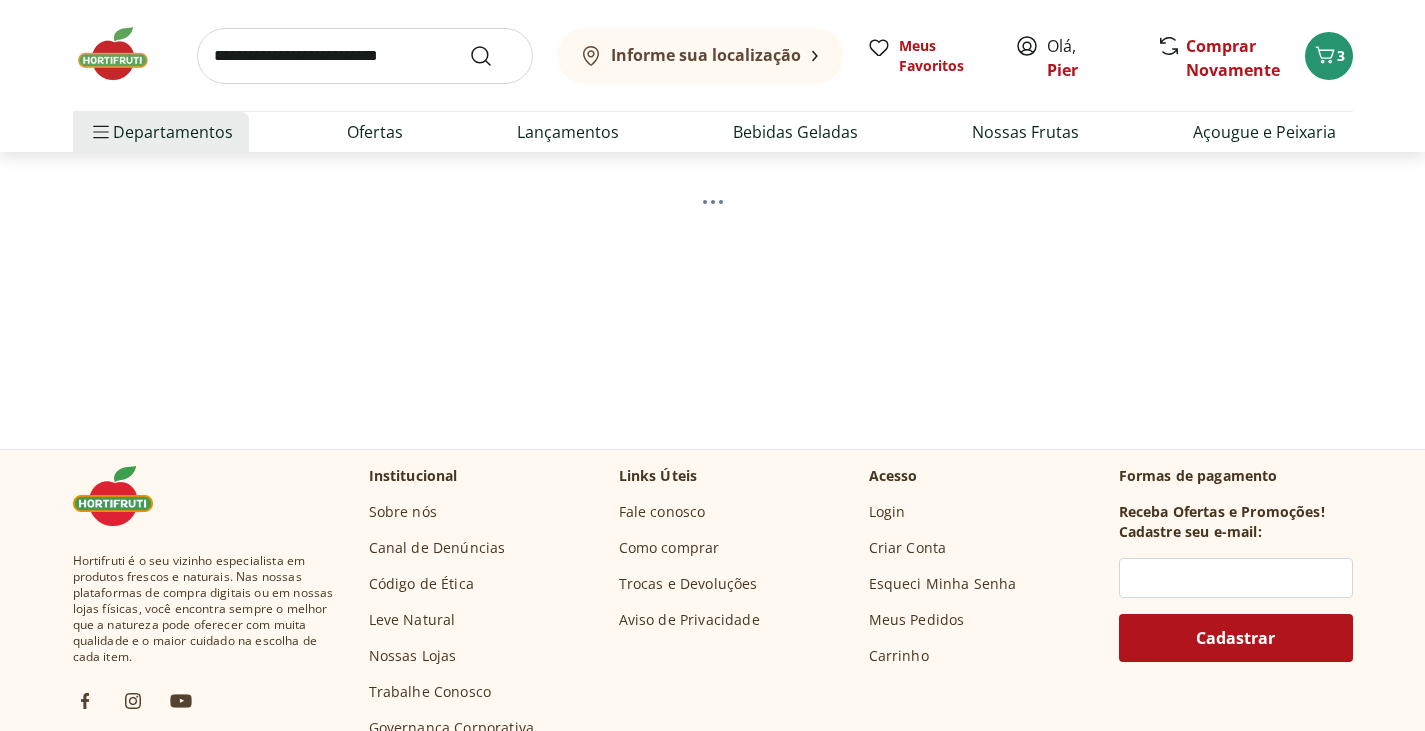 scroll, scrollTop: 0, scrollLeft: 0, axis: both 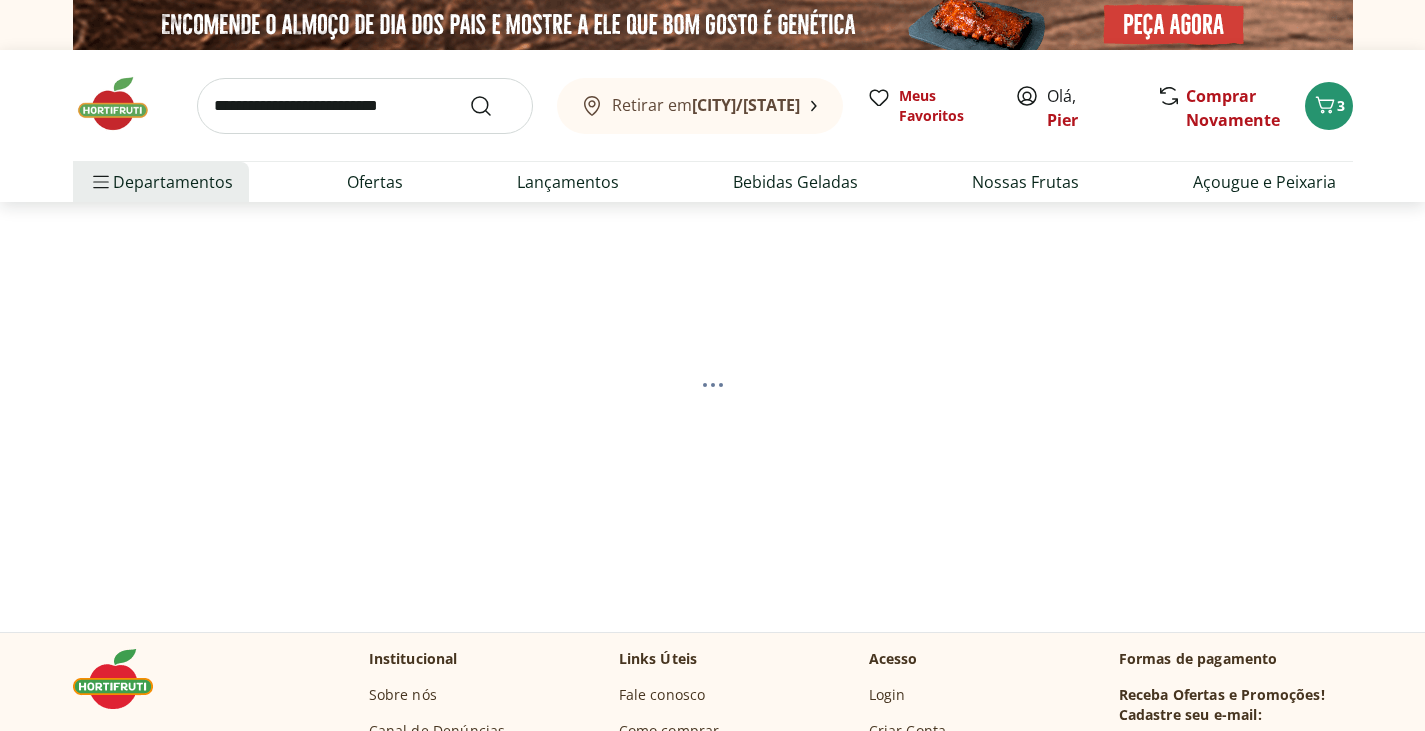 select on "*********" 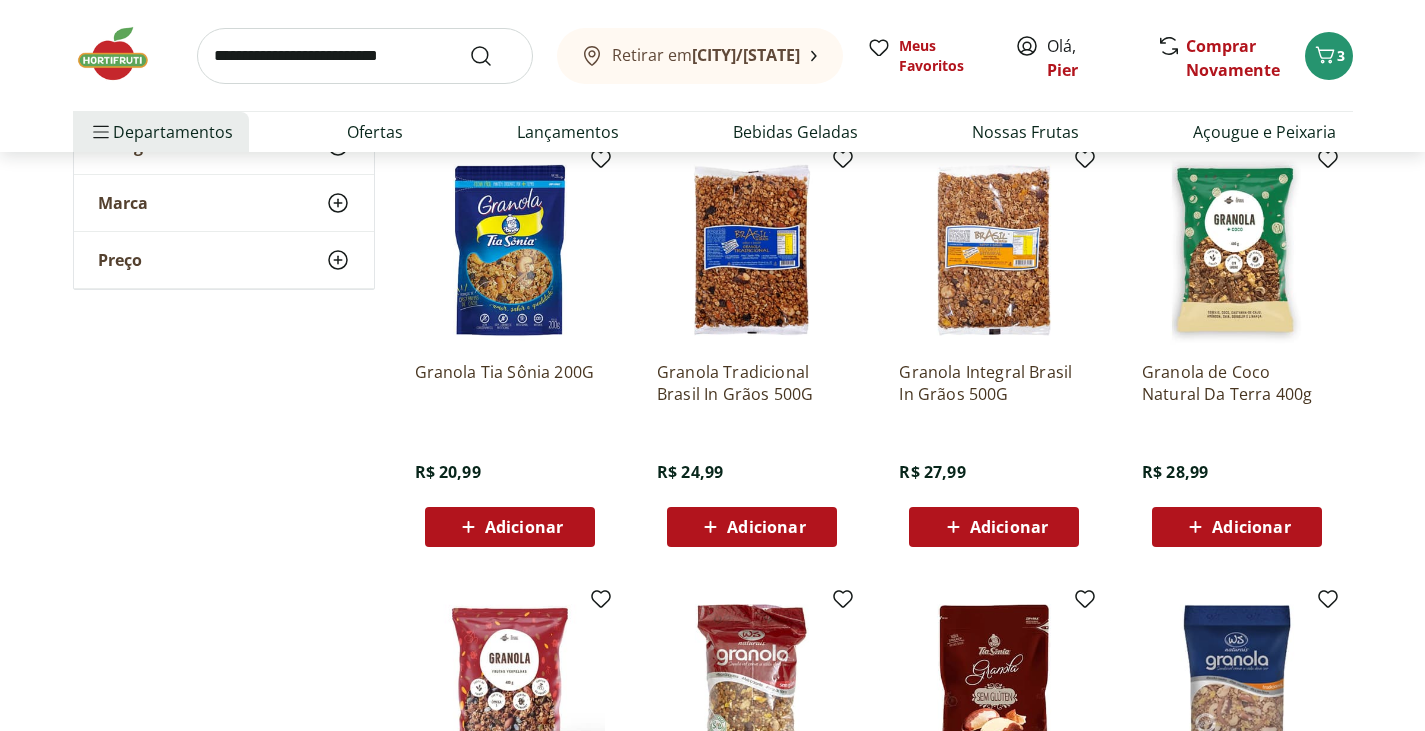 scroll, scrollTop: 755, scrollLeft: 0, axis: vertical 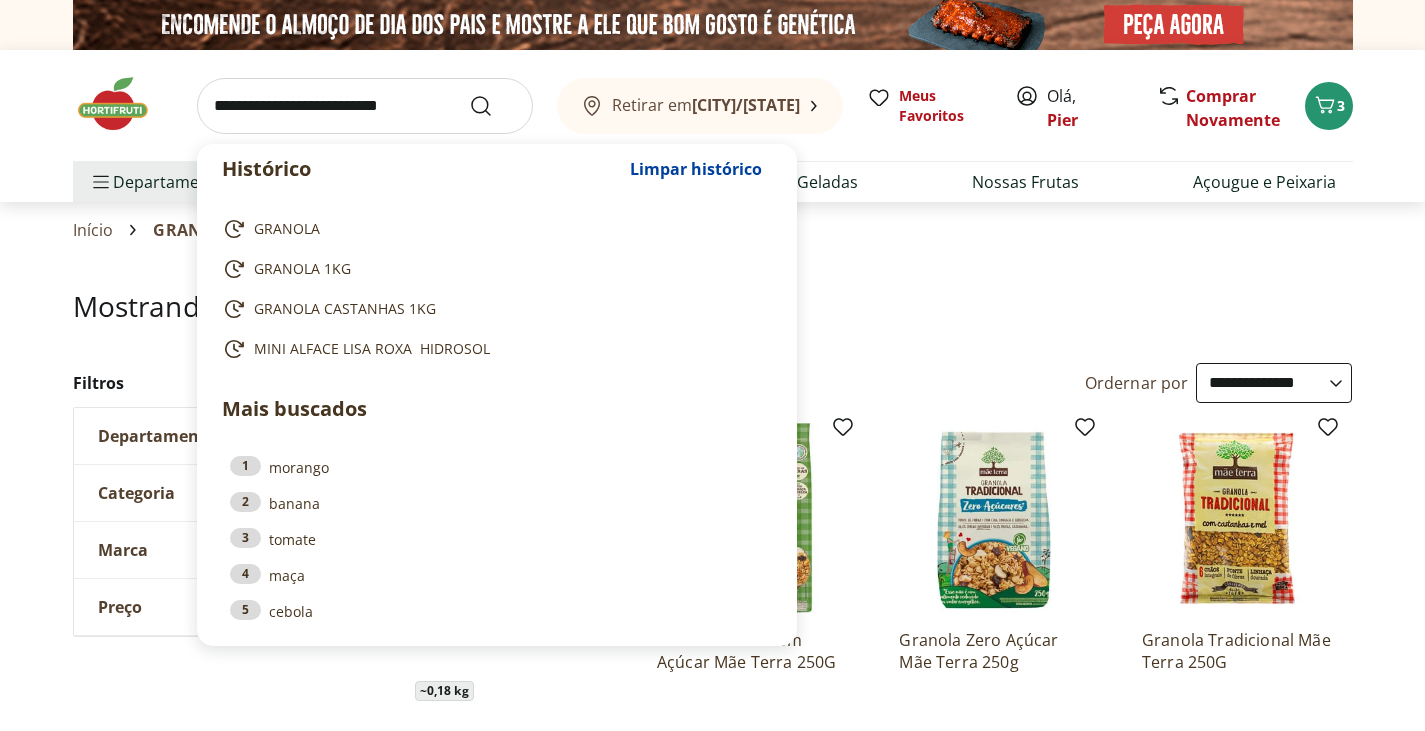 click at bounding box center [365, 106] 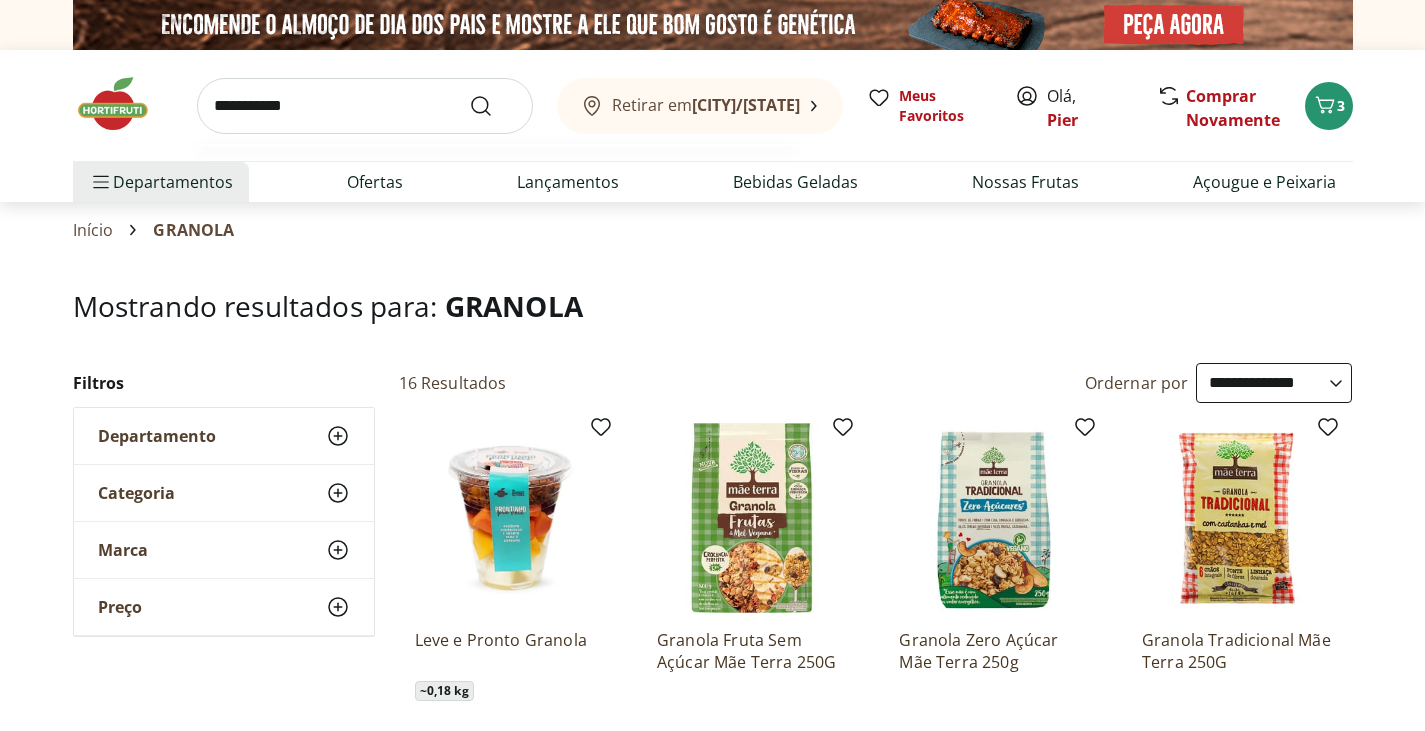type on "**********" 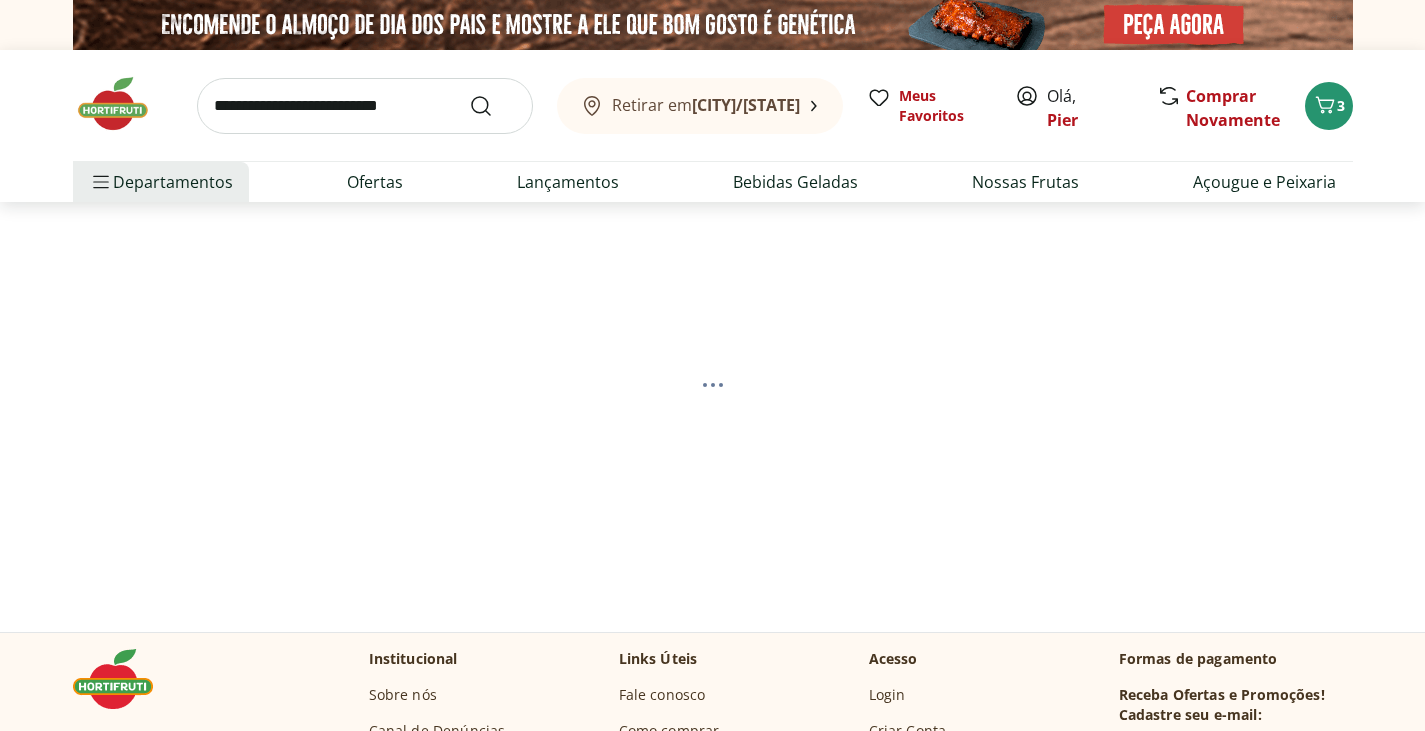 select on "**********" 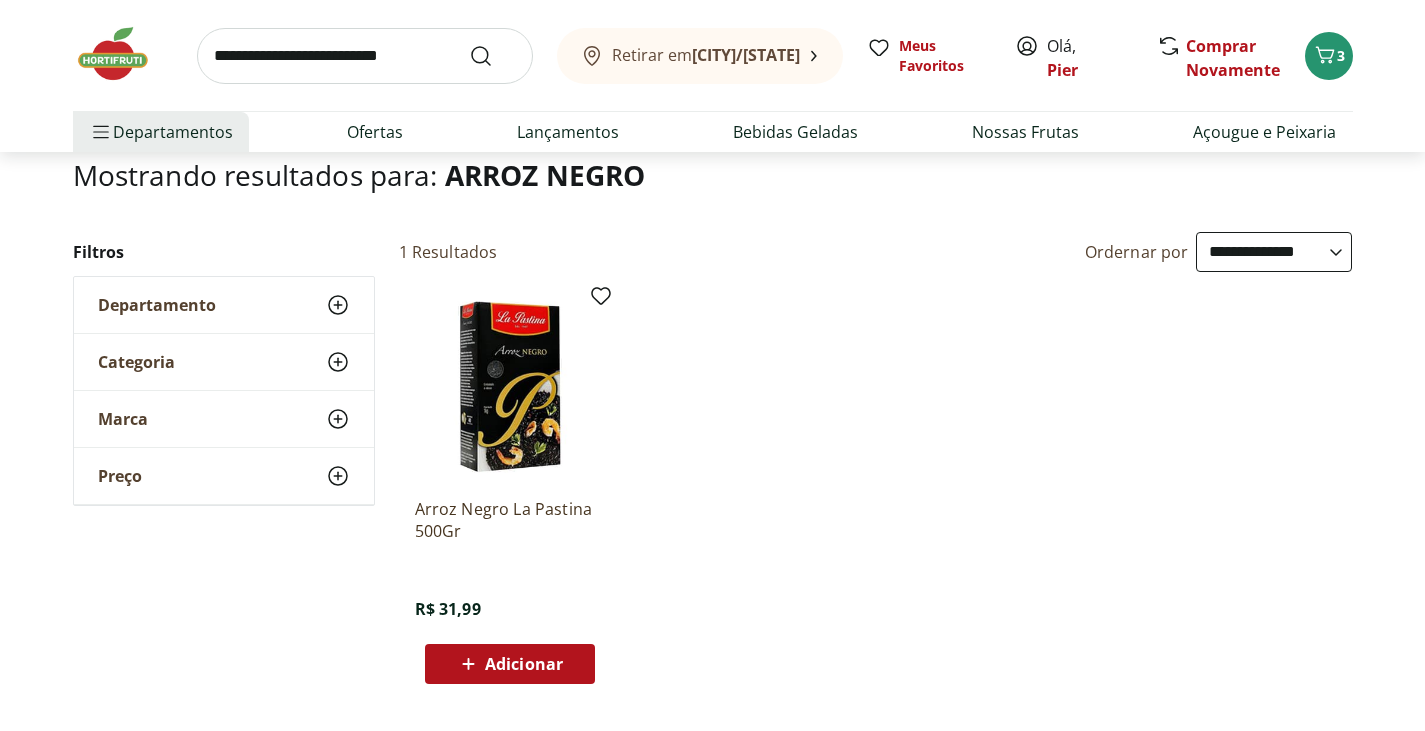 scroll, scrollTop: 110, scrollLeft: 0, axis: vertical 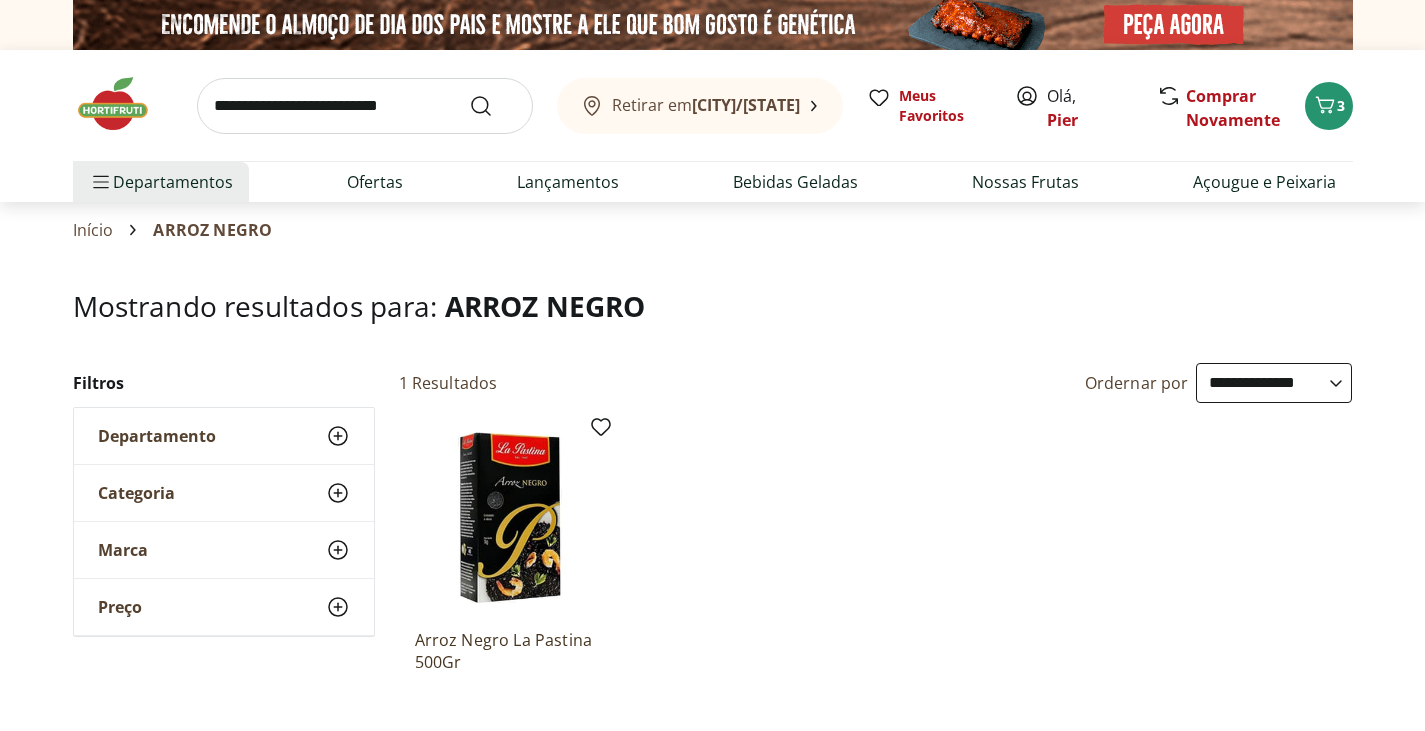click at bounding box center (365, 106) 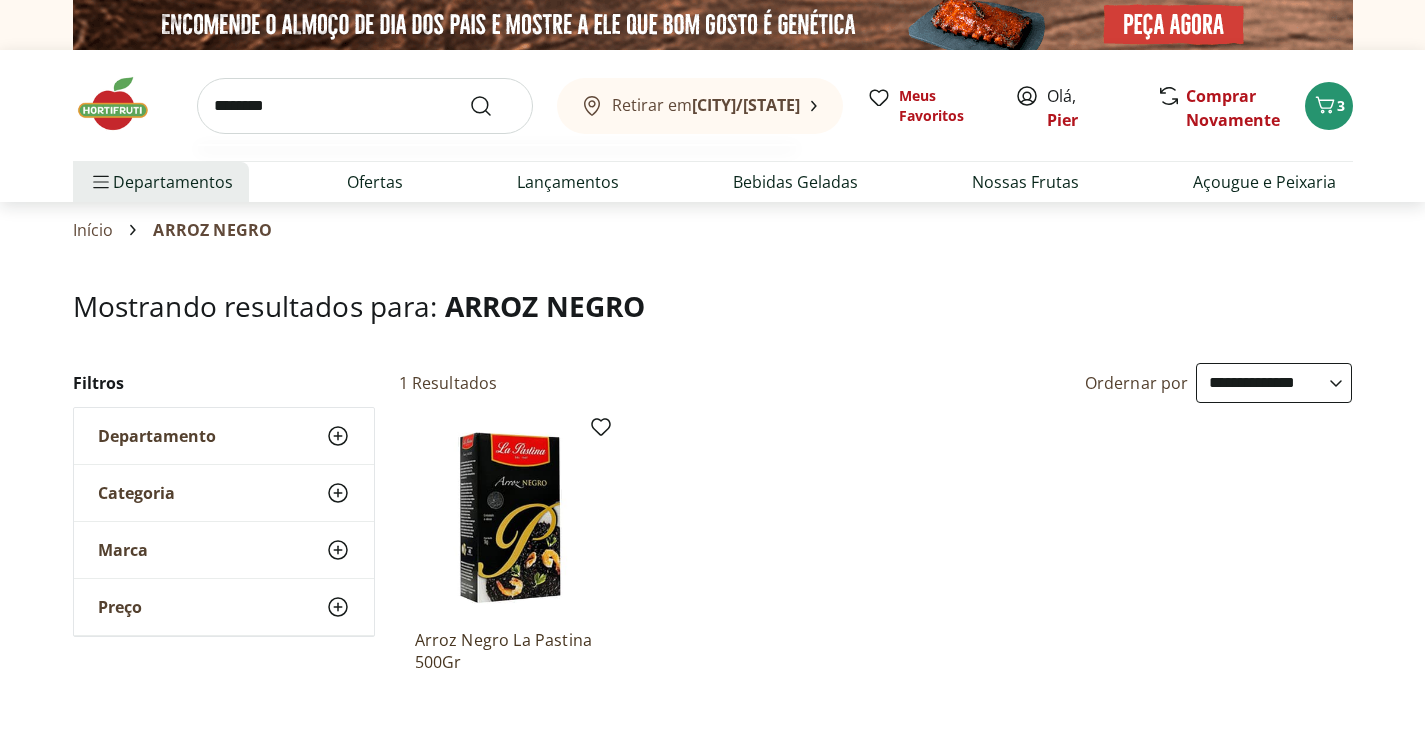 type on "********" 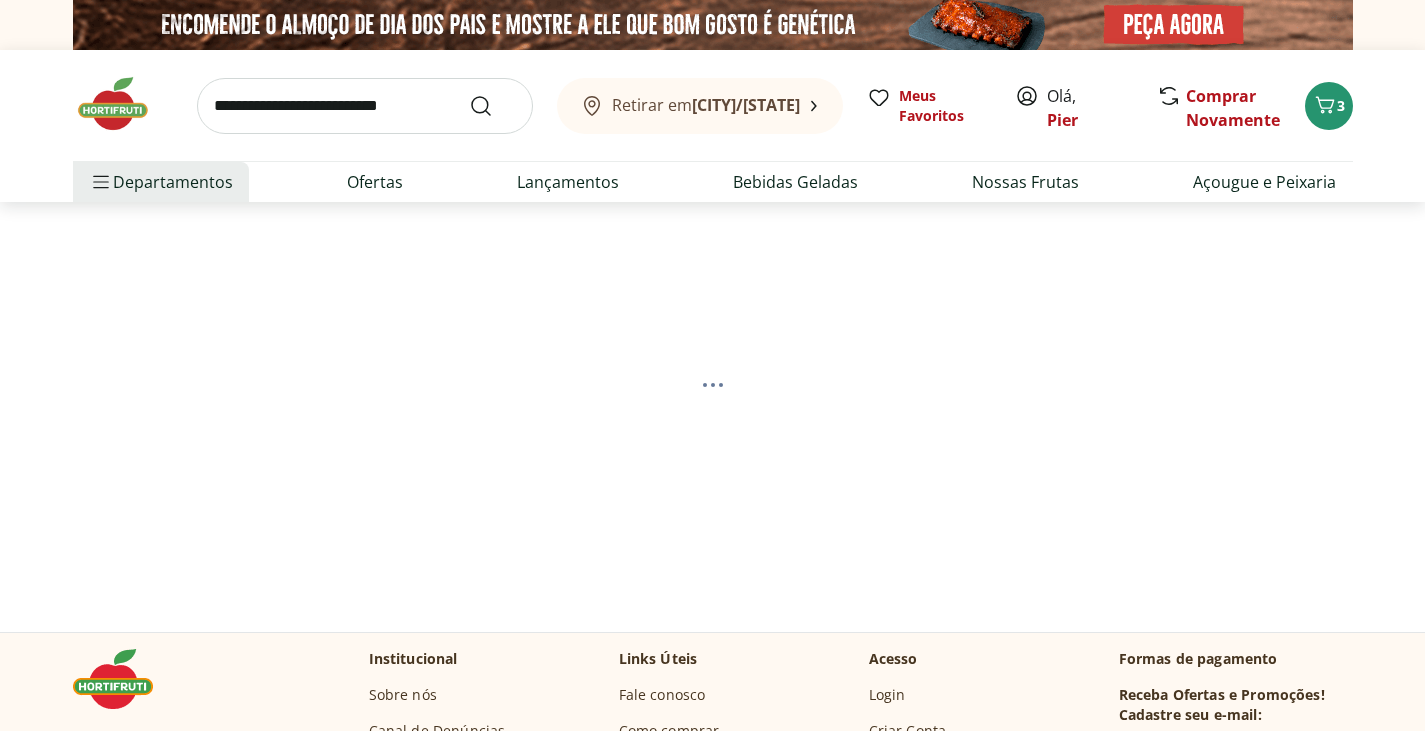 select on "**********" 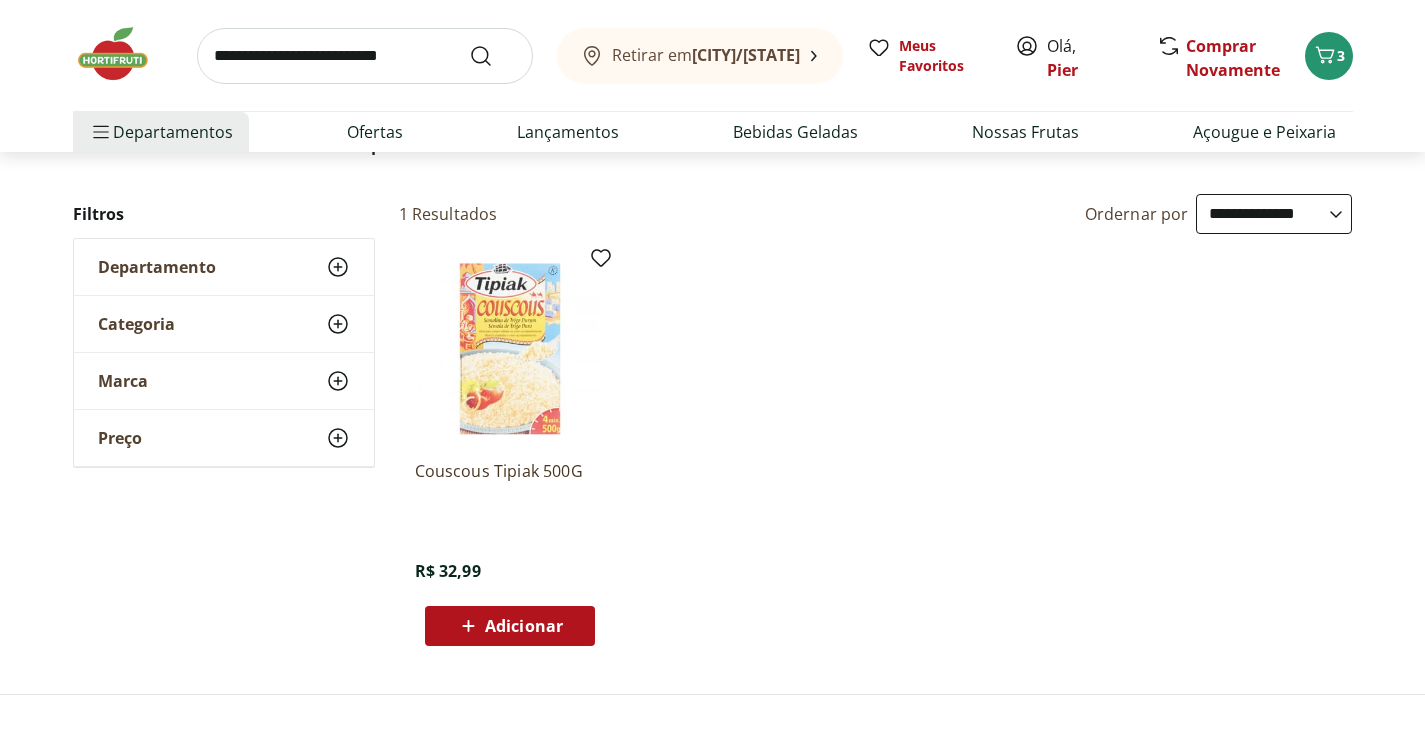 scroll, scrollTop: 182, scrollLeft: 0, axis: vertical 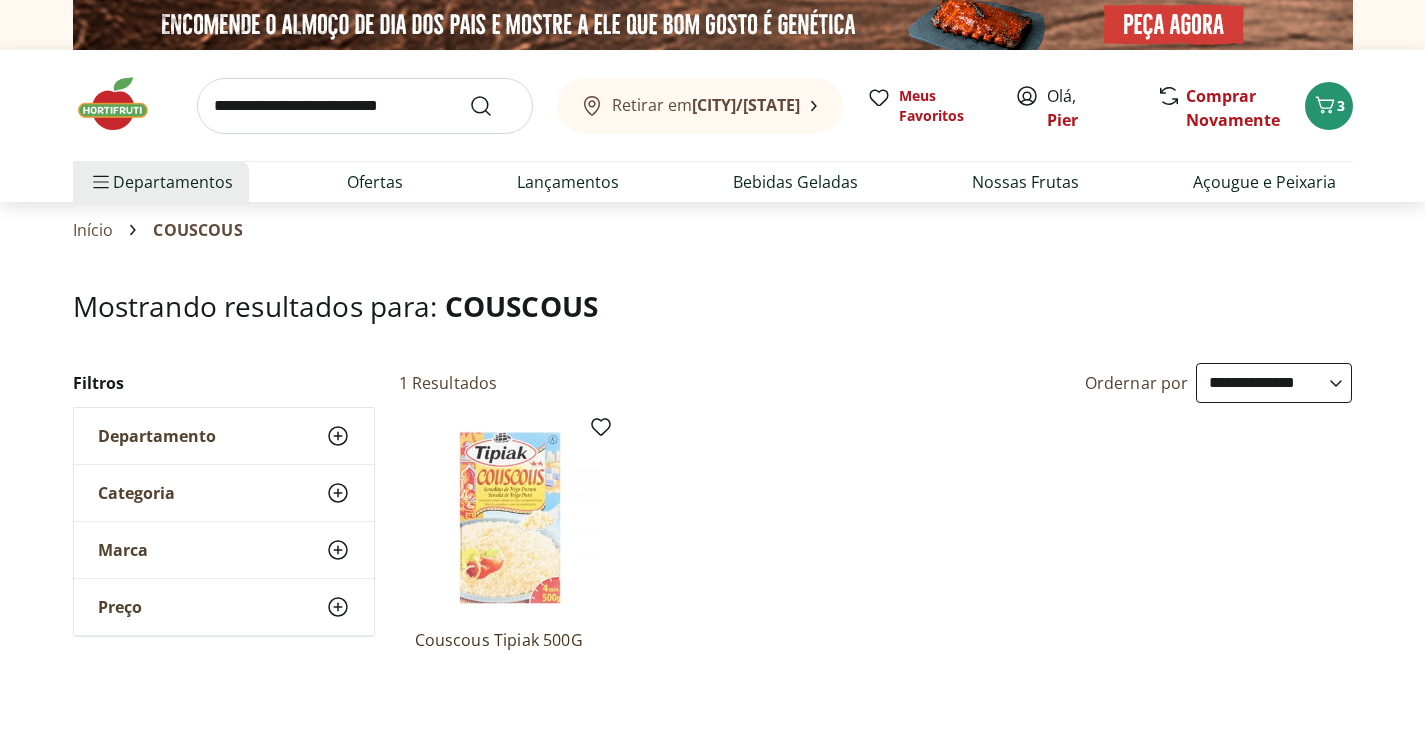 click at bounding box center [365, 106] 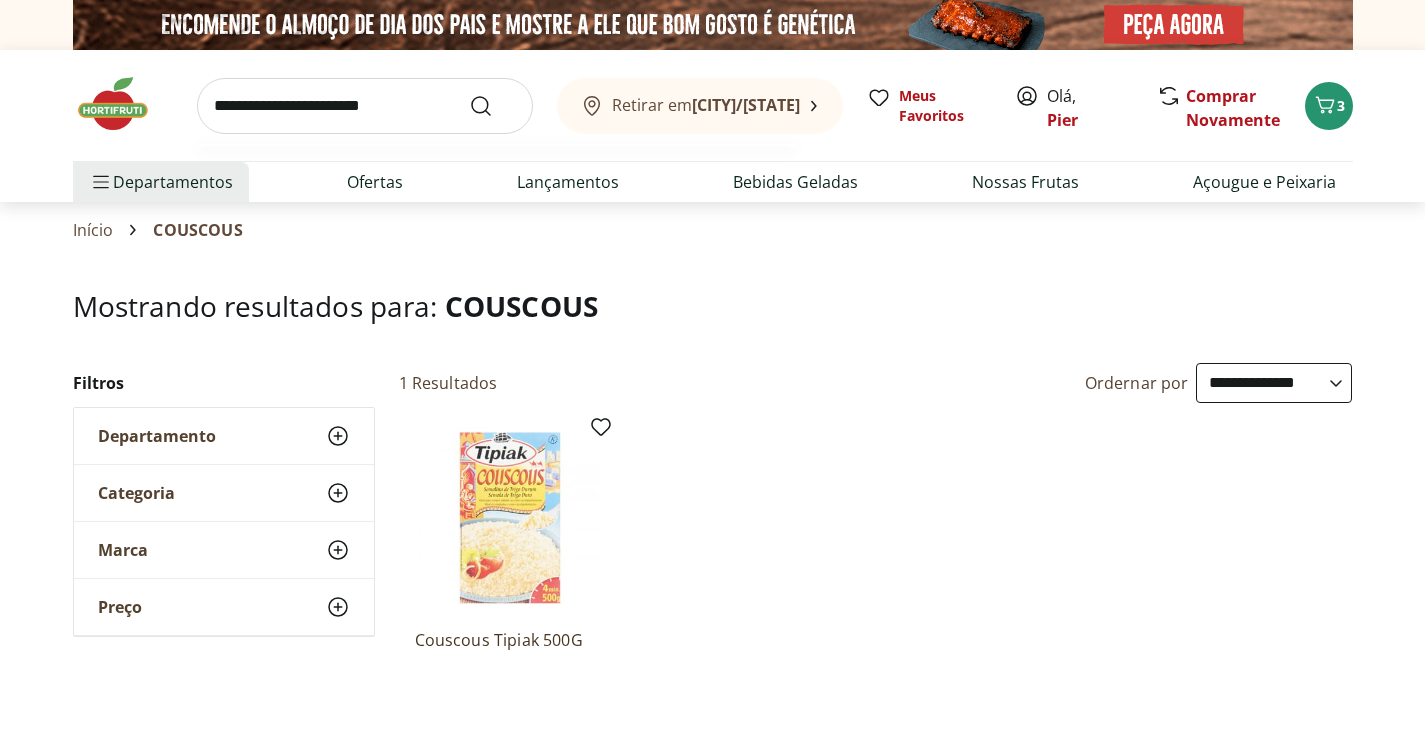 type on "**********" 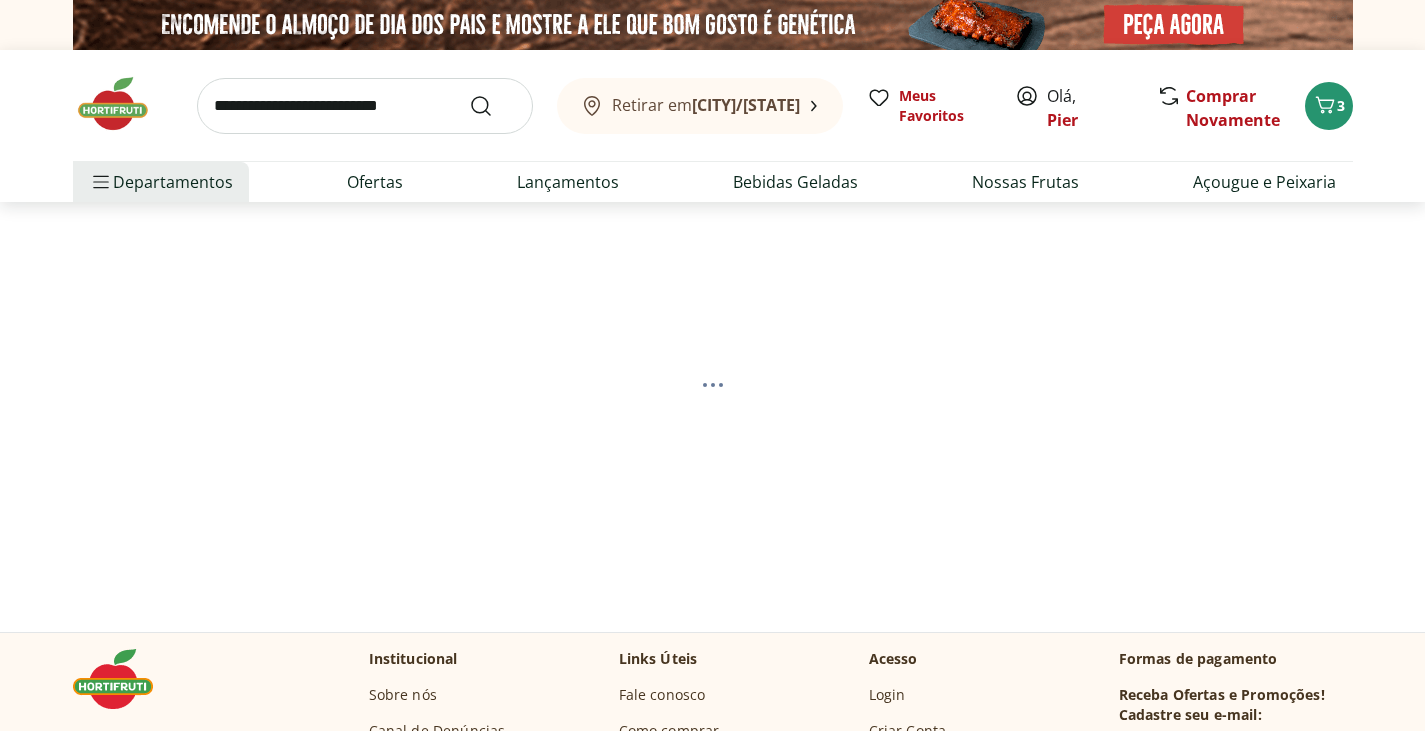 select on "**********" 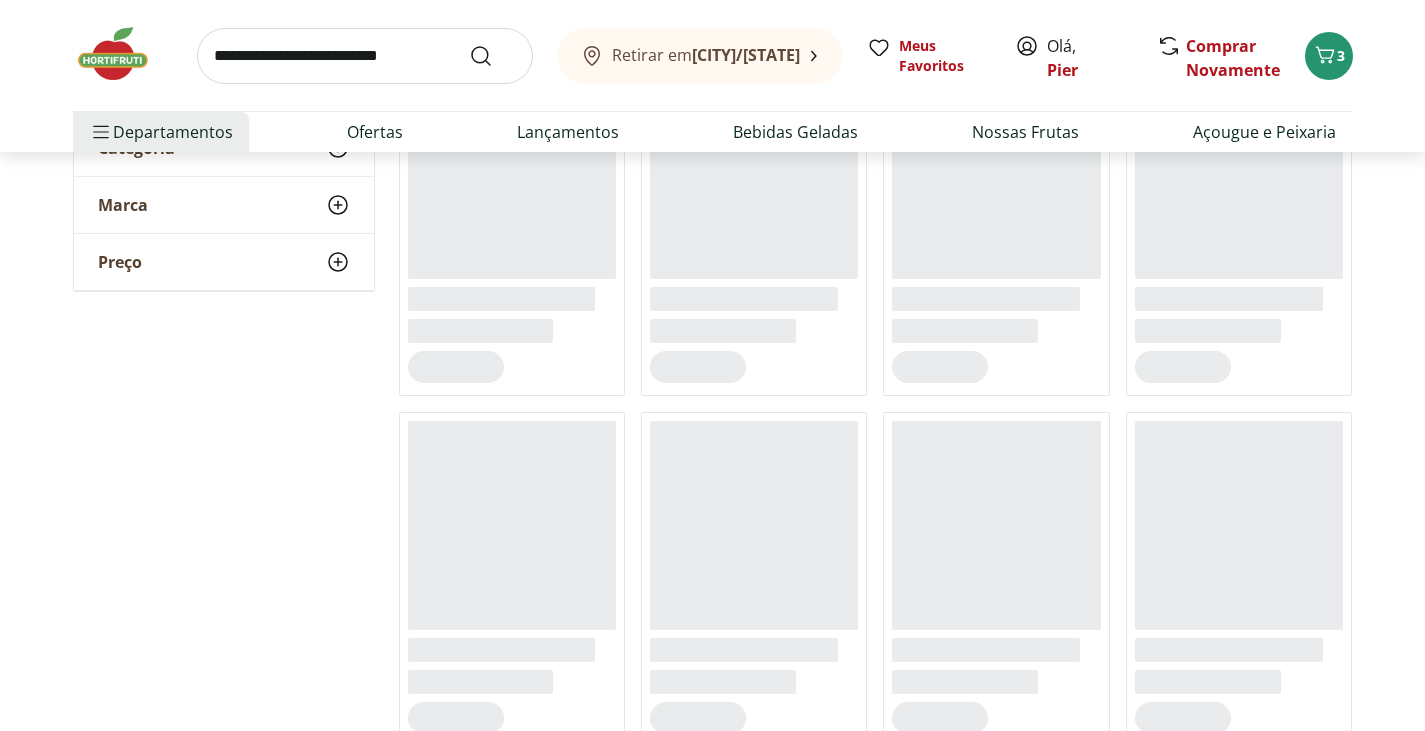 scroll, scrollTop: 359, scrollLeft: 0, axis: vertical 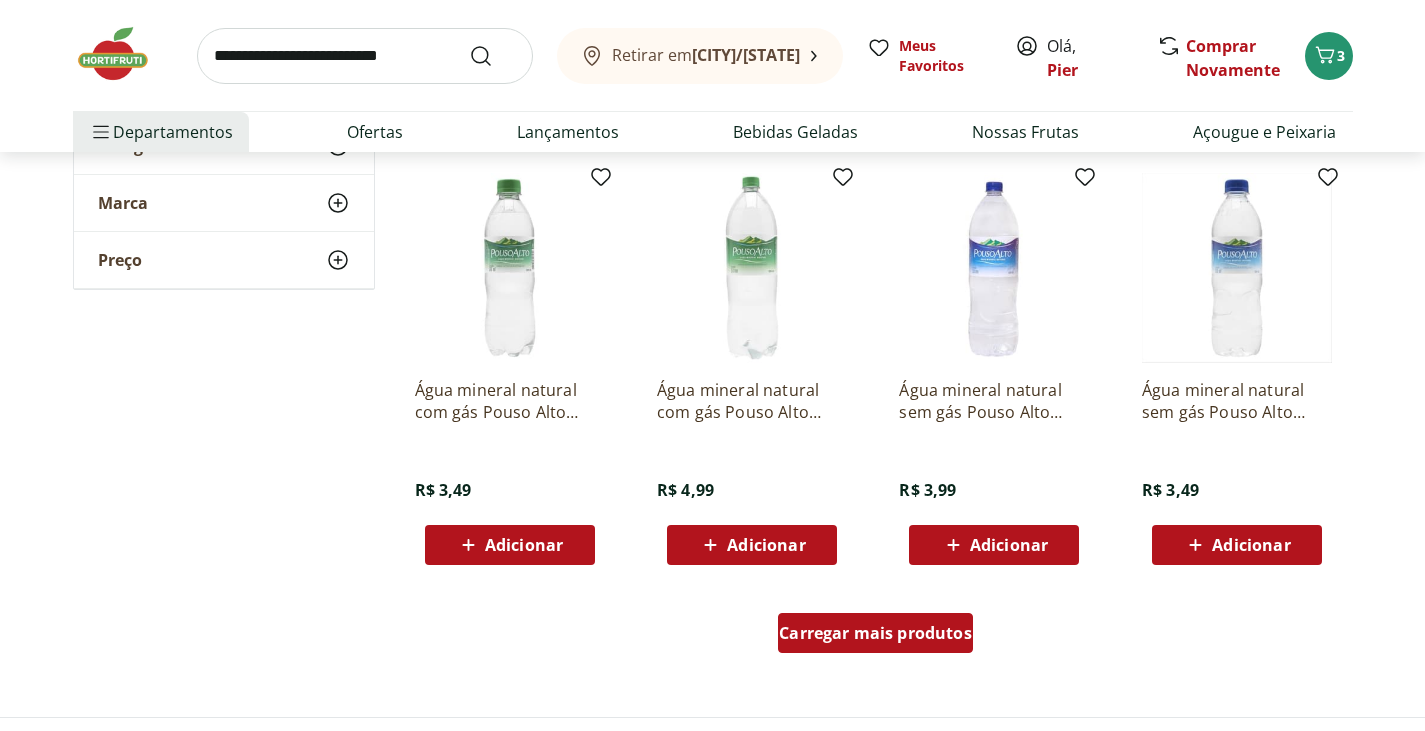 click on "Carregar mais produtos" 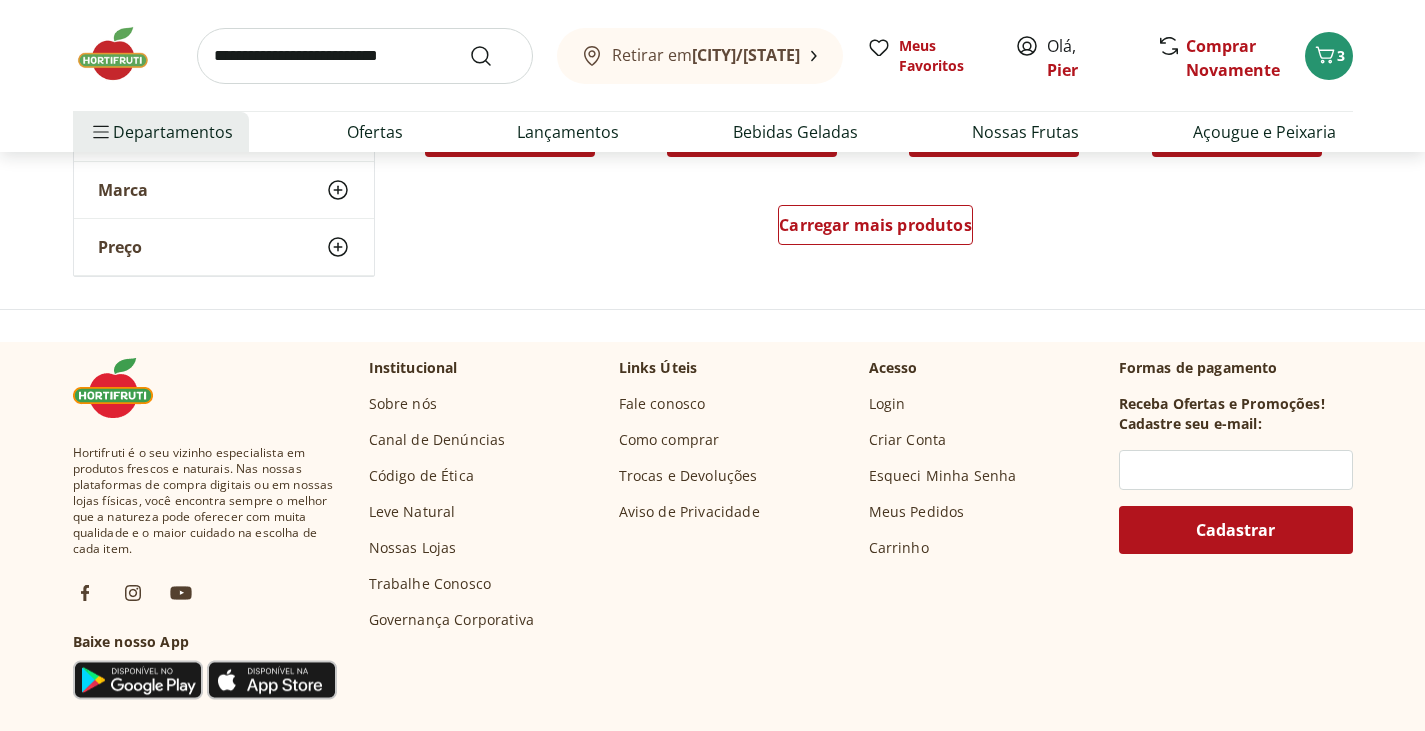 scroll, scrollTop: 2639, scrollLeft: 0, axis: vertical 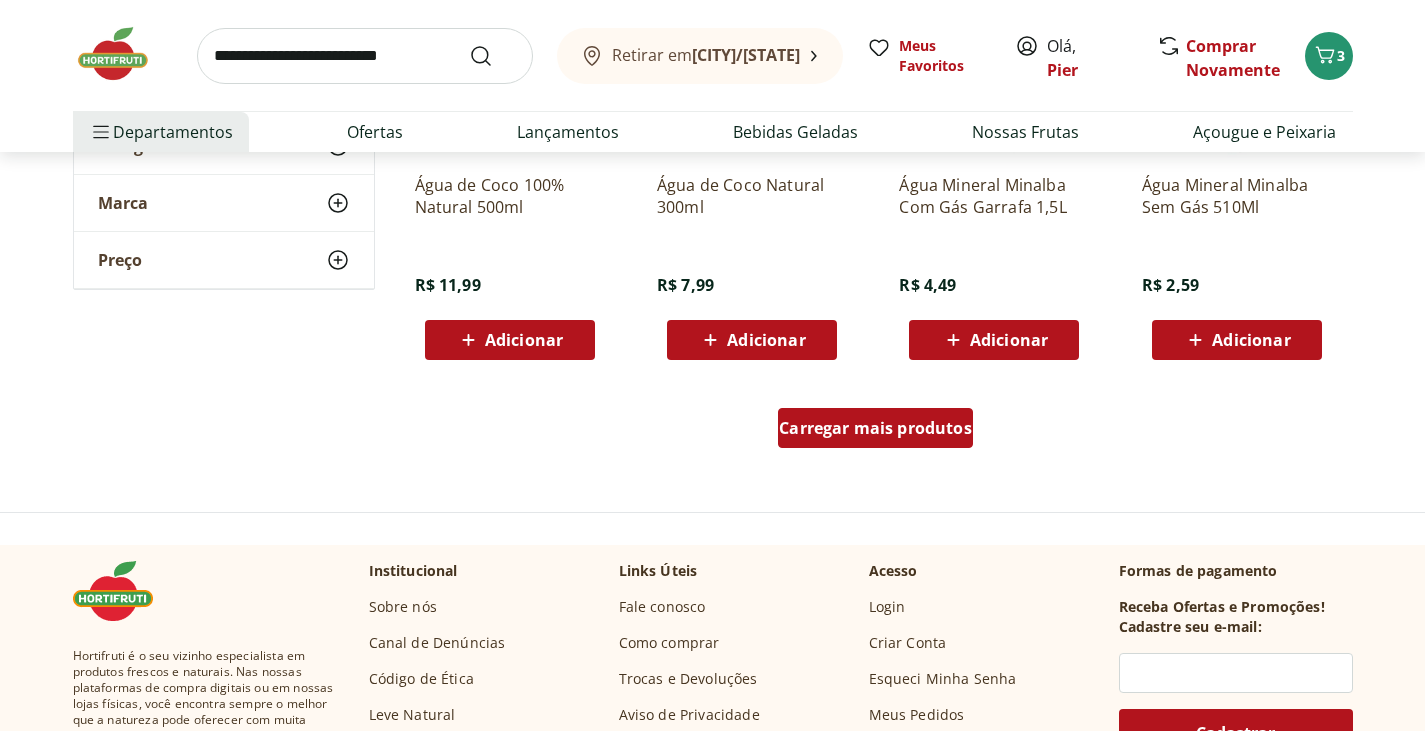 click on "Carregar mais produtos" 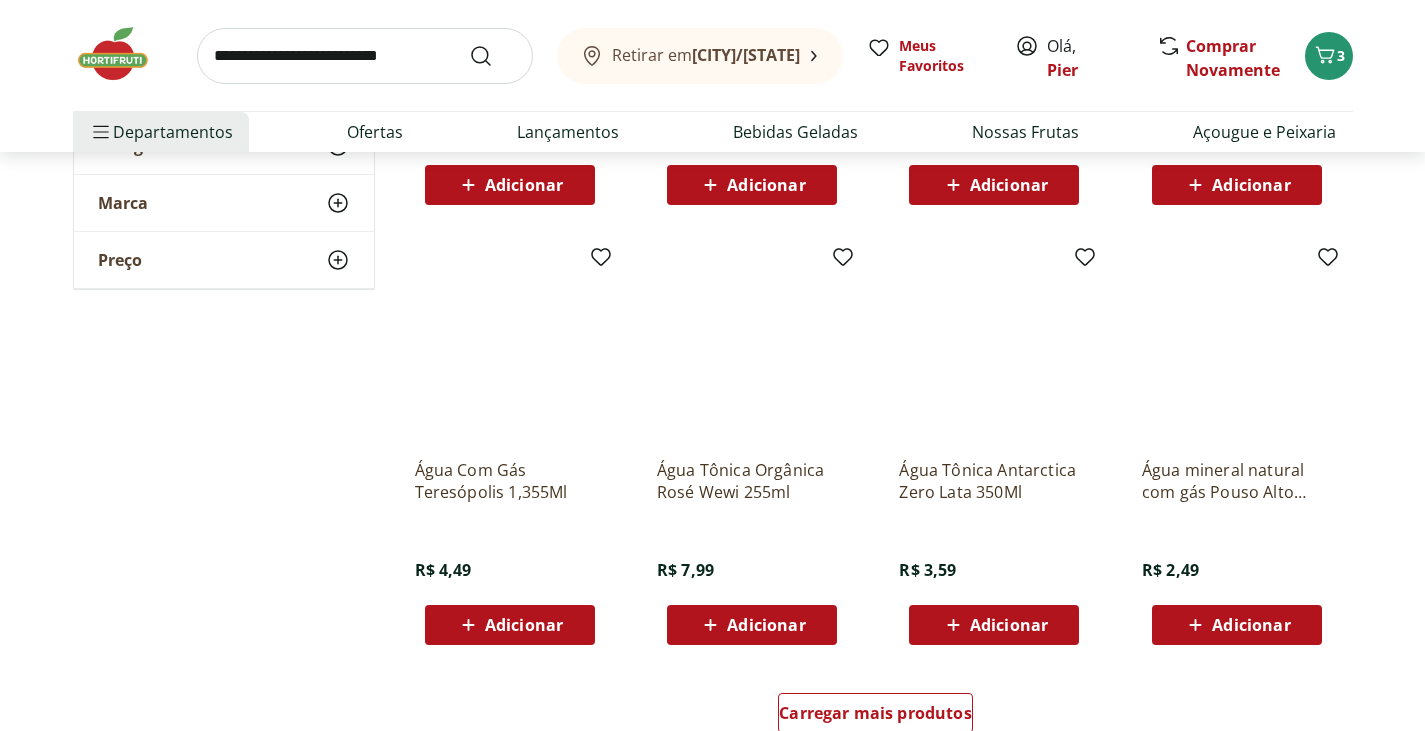 scroll, scrollTop: 3672, scrollLeft: 0, axis: vertical 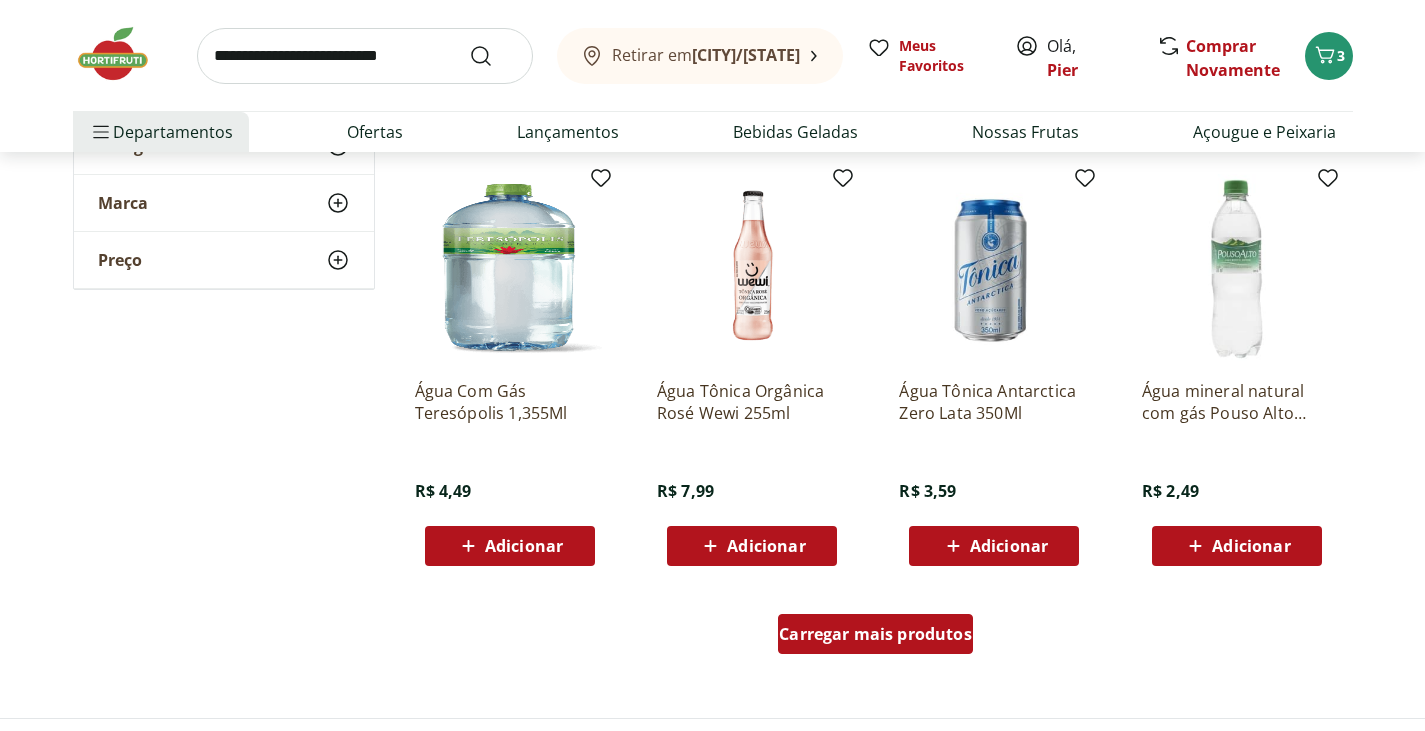 click on "Carregar mais produtos" 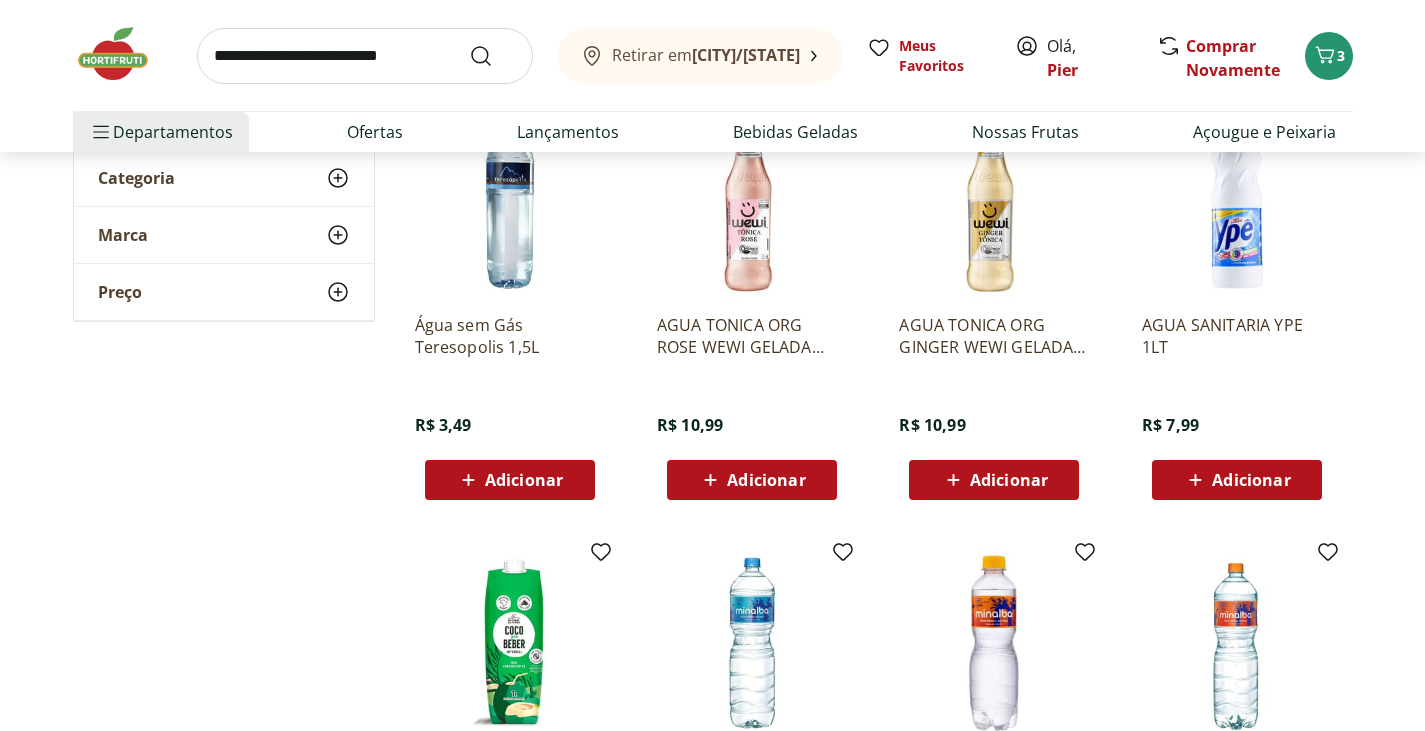 scroll, scrollTop: 0, scrollLeft: 0, axis: both 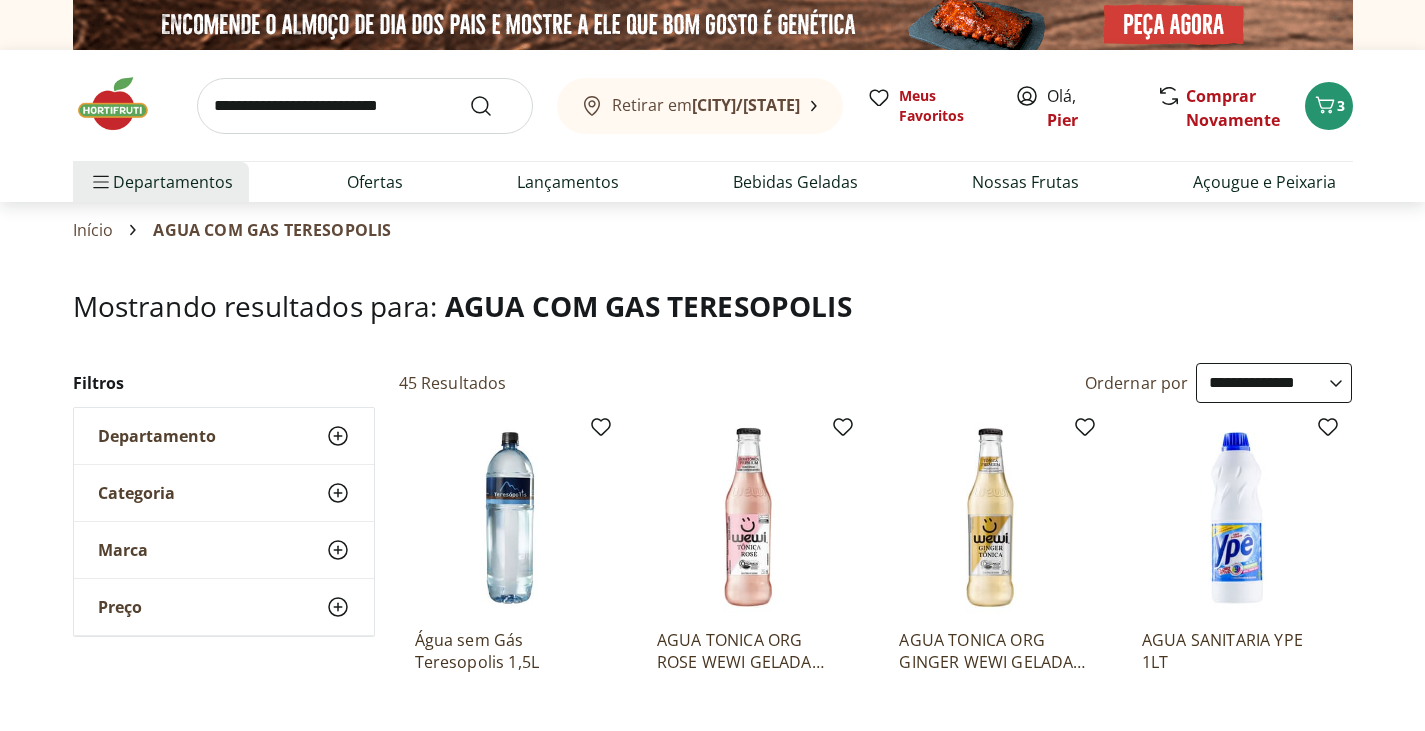 click 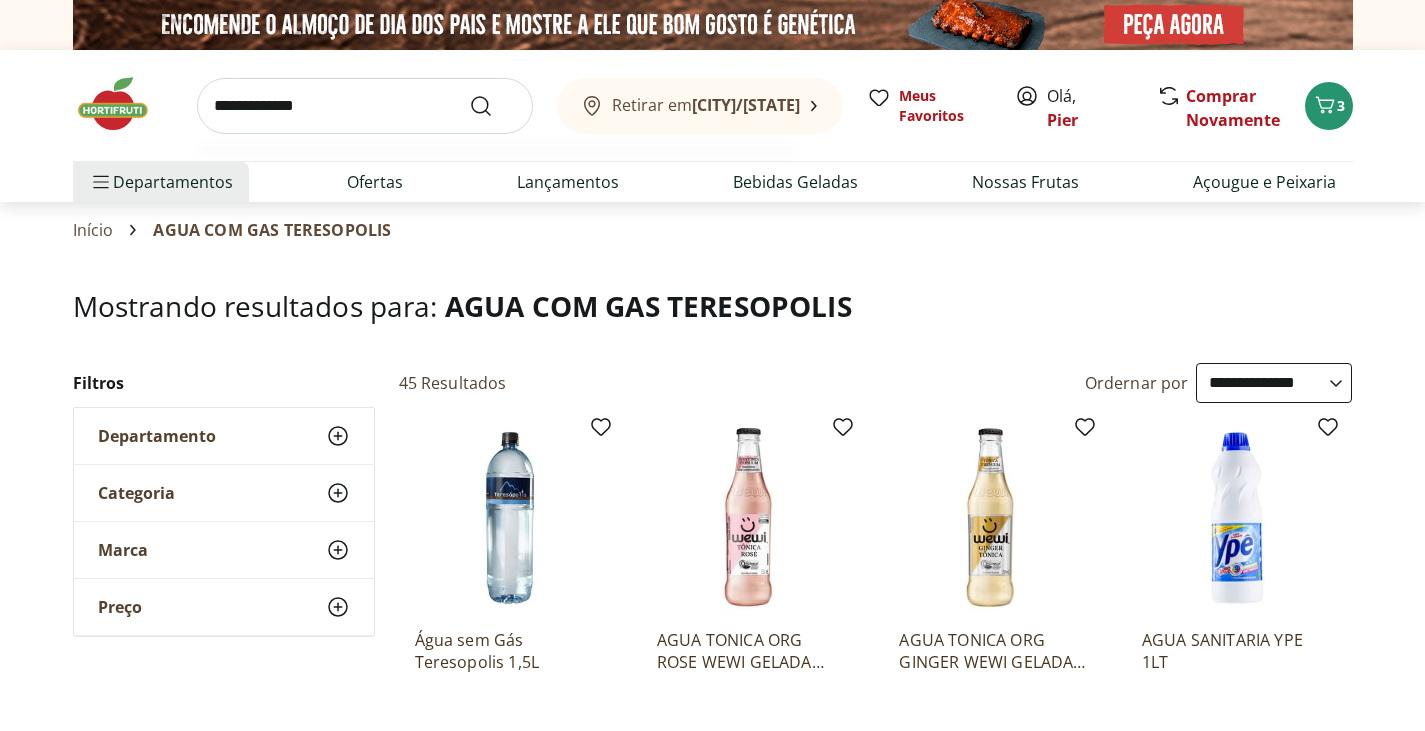 type on "**********" 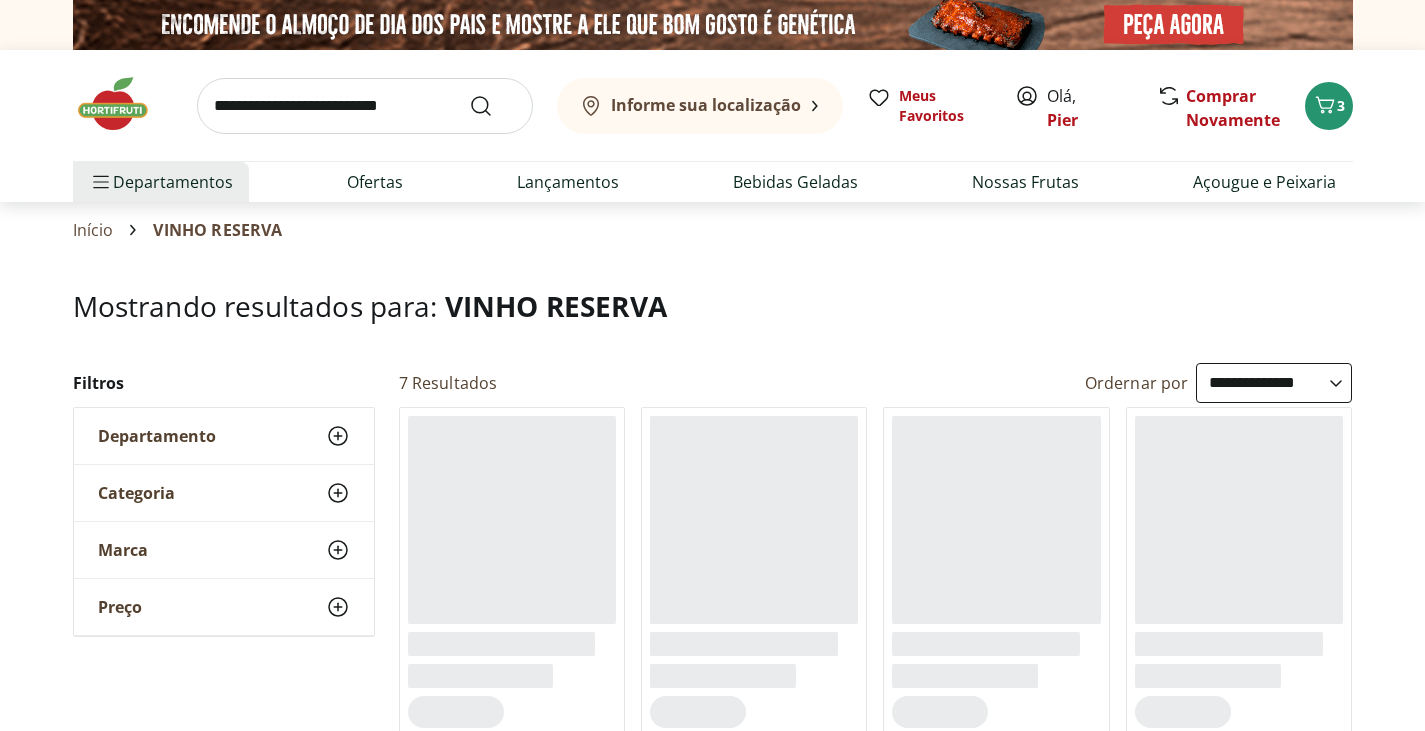 select on "*********" 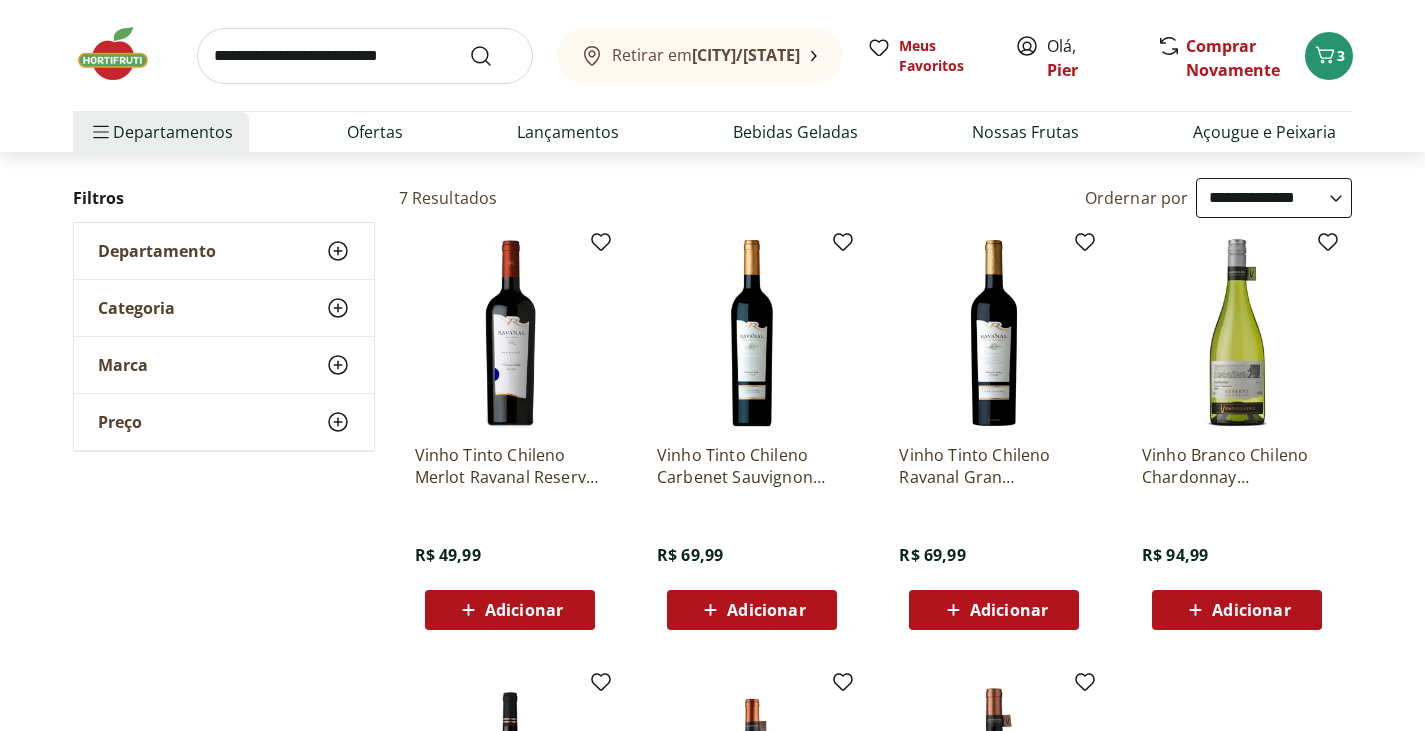 scroll, scrollTop: 0, scrollLeft: 0, axis: both 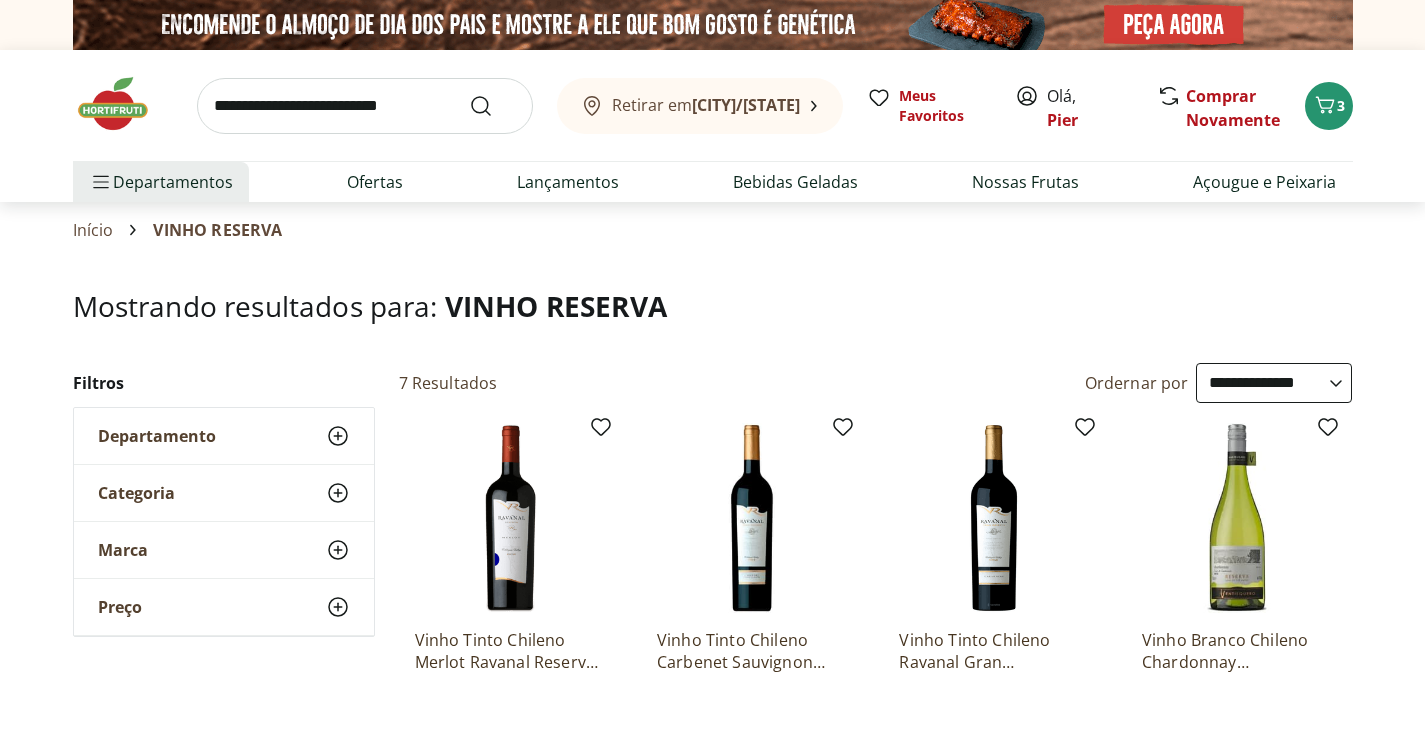 click at bounding box center [365, 106] 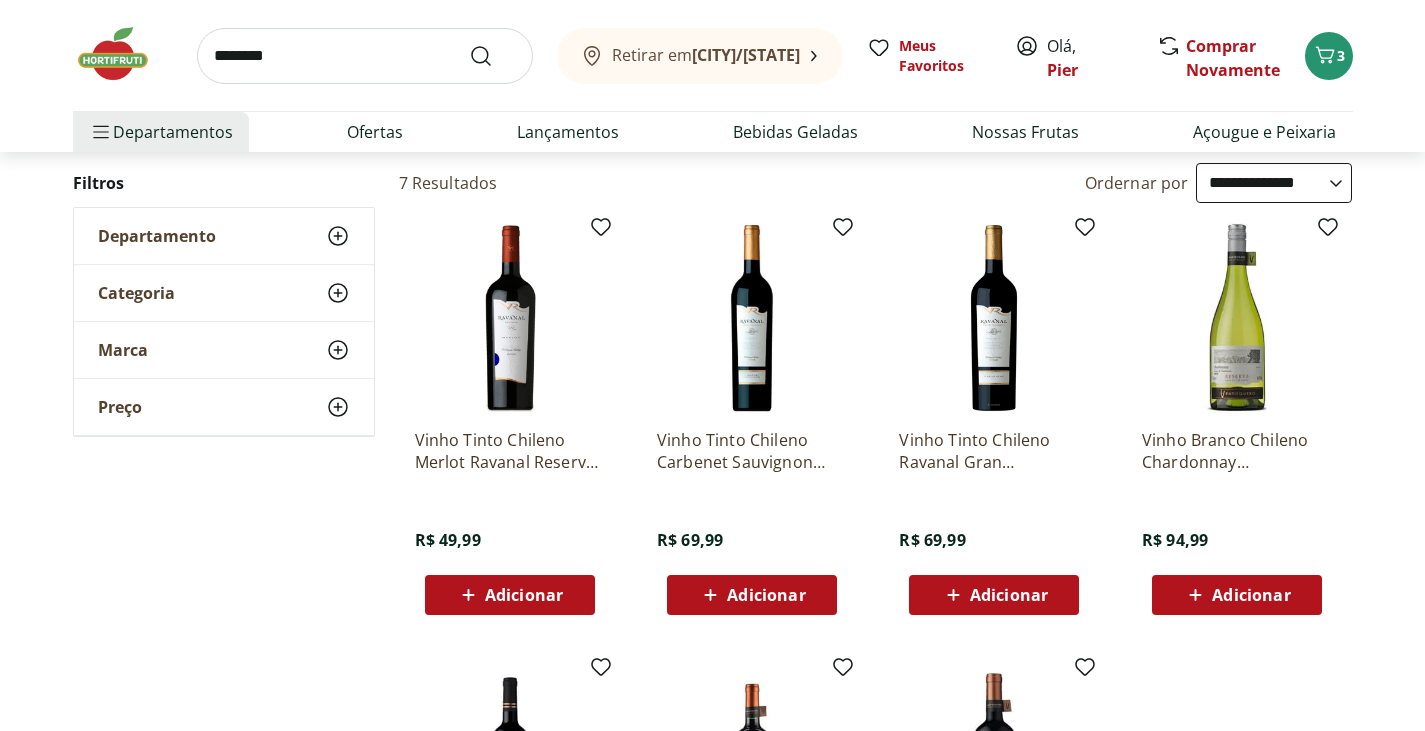 scroll, scrollTop: 0, scrollLeft: 0, axis: both 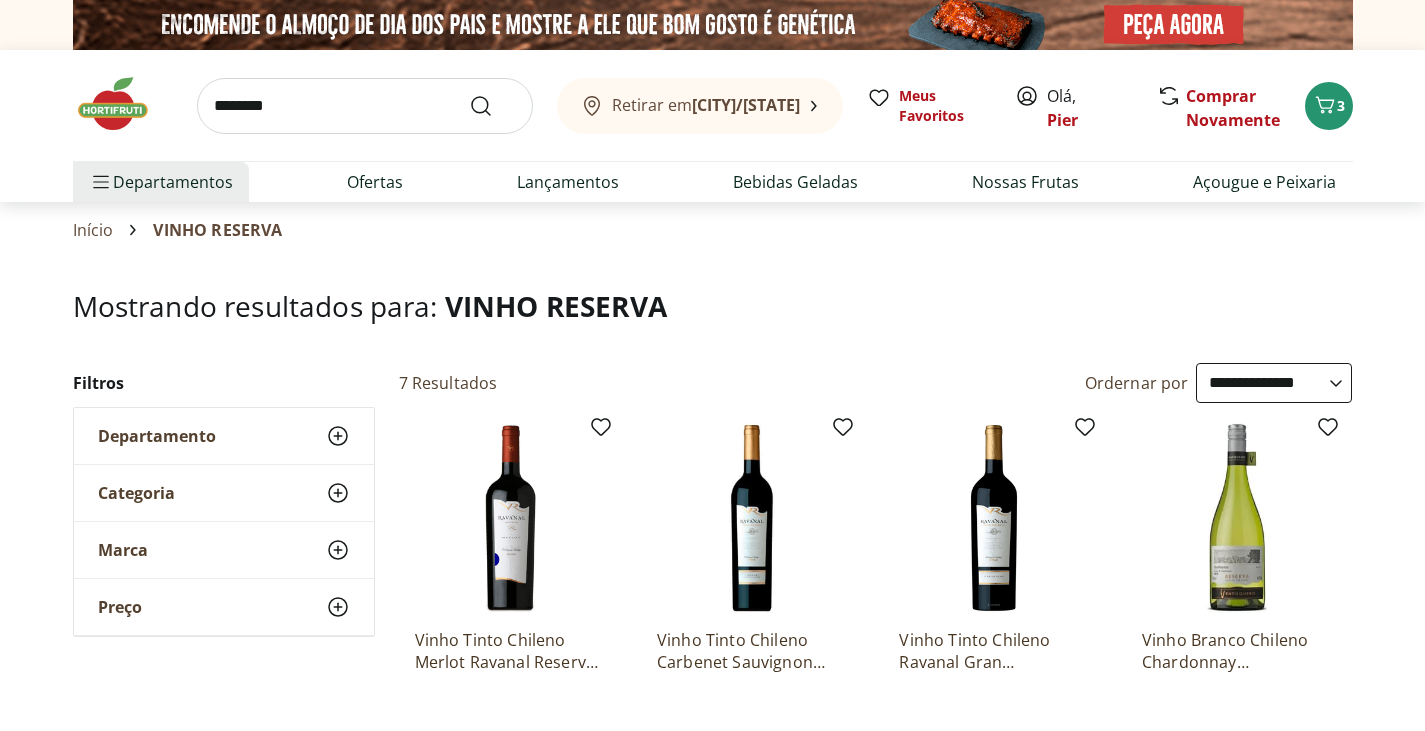 click on "********" at bounding box center [365, 106] 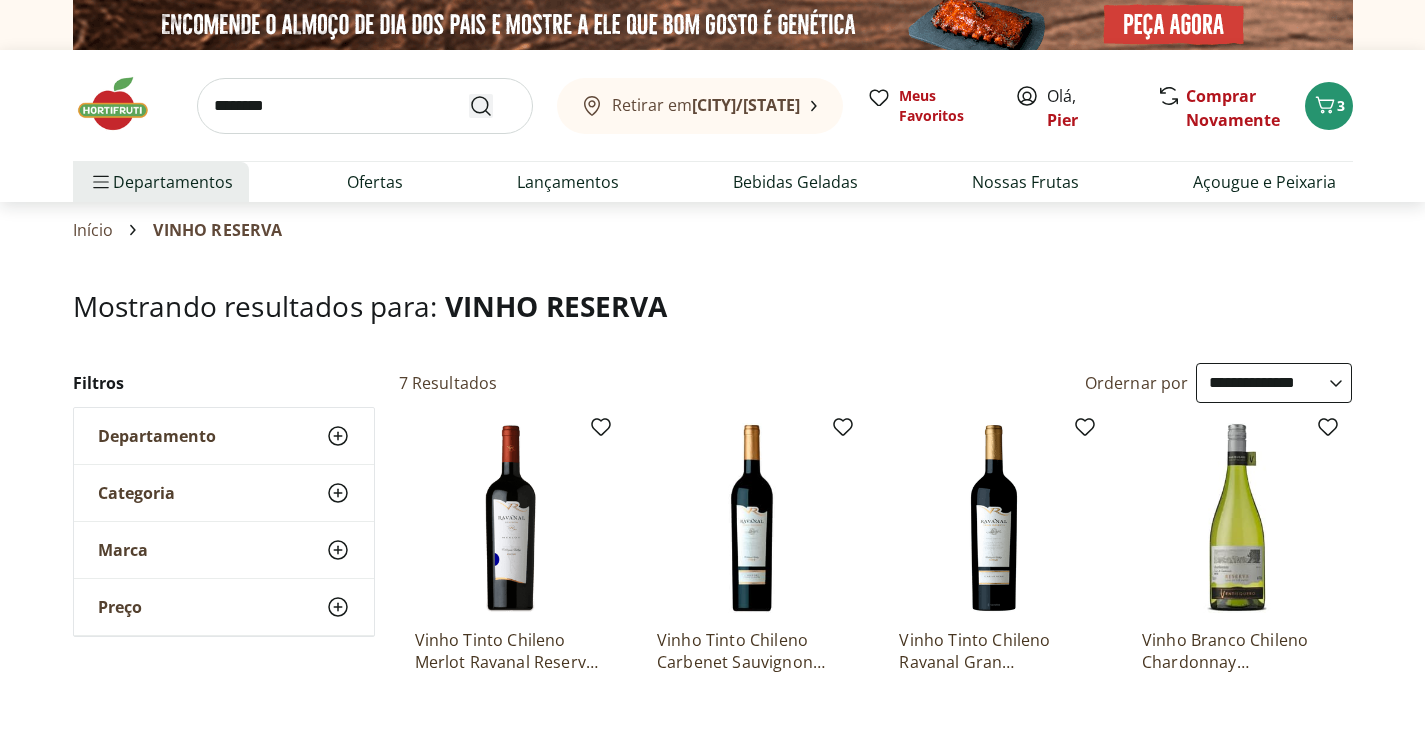 type on "********" 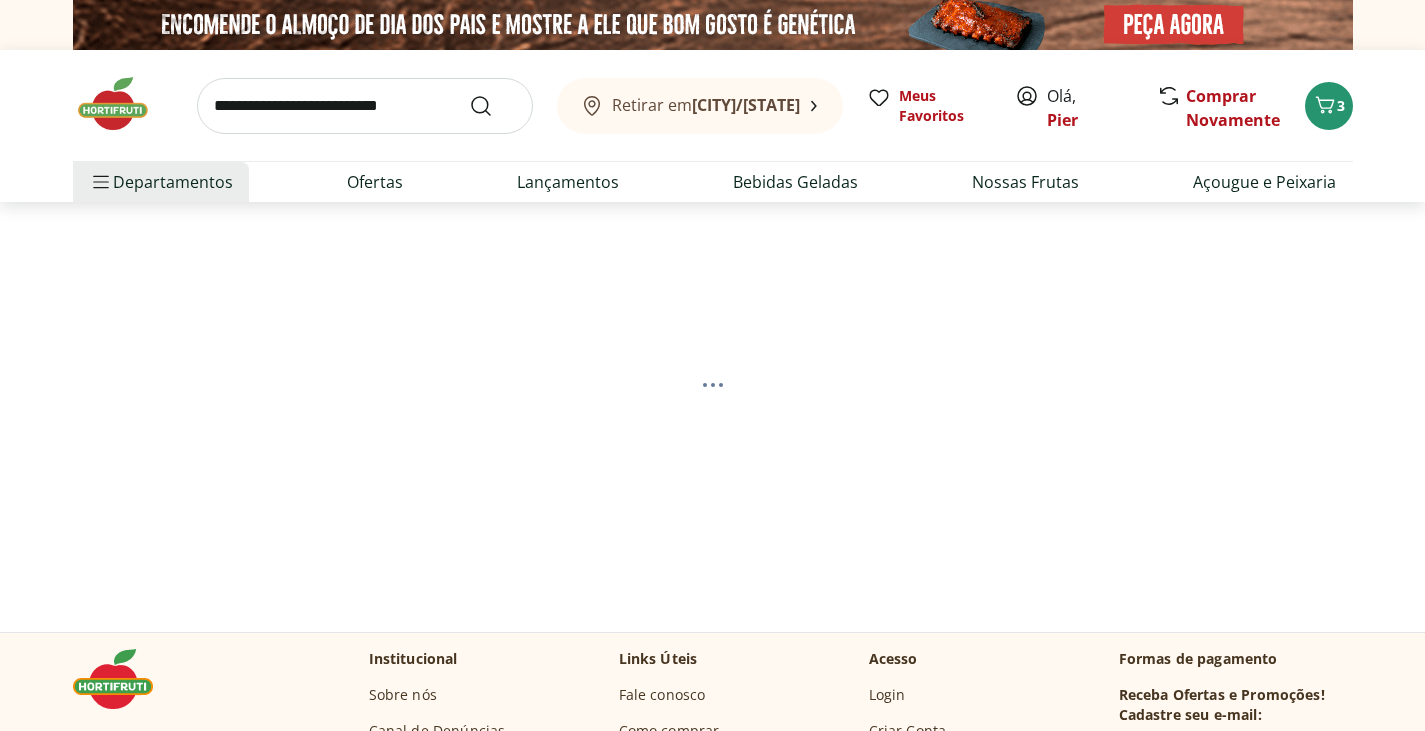 select on "**********" 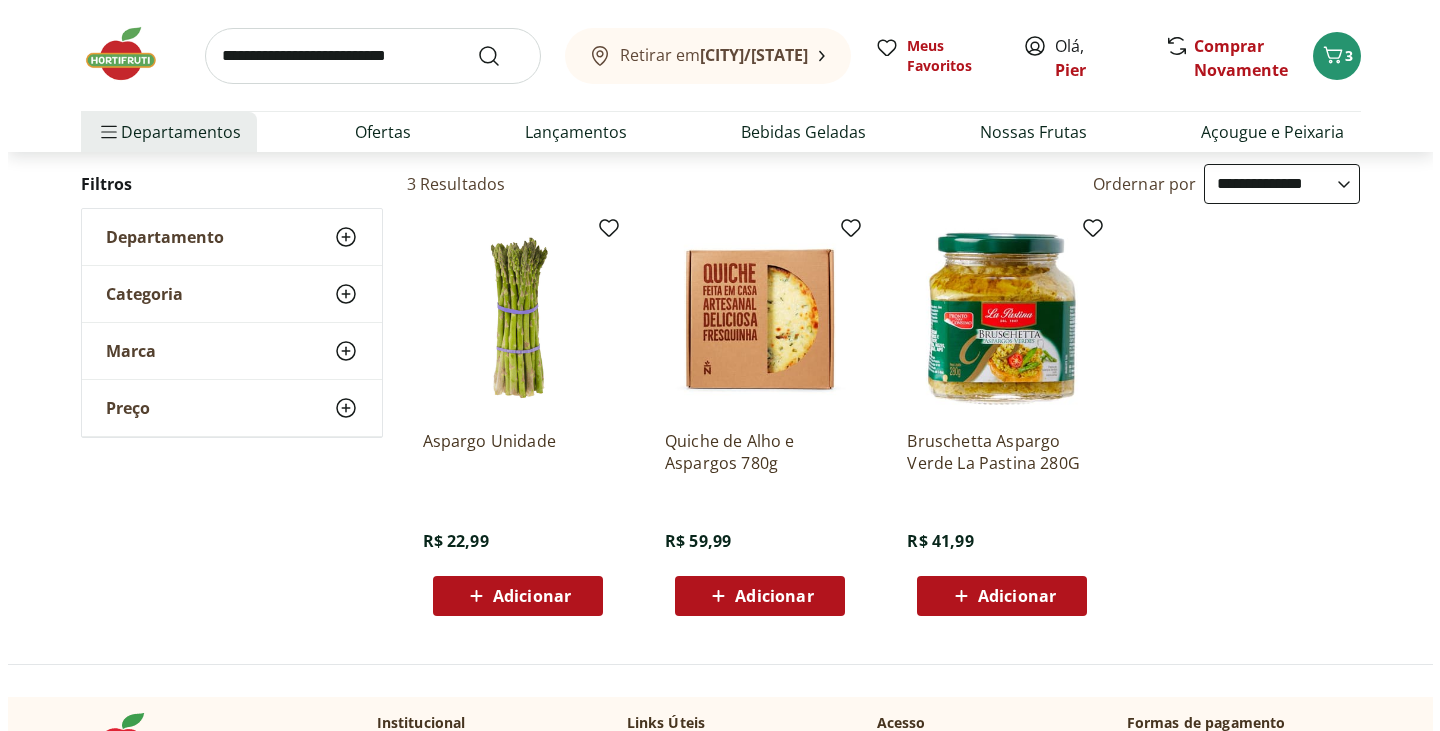 scroll, scrollTop: 200, scrollLeft: 0, axis: vertical 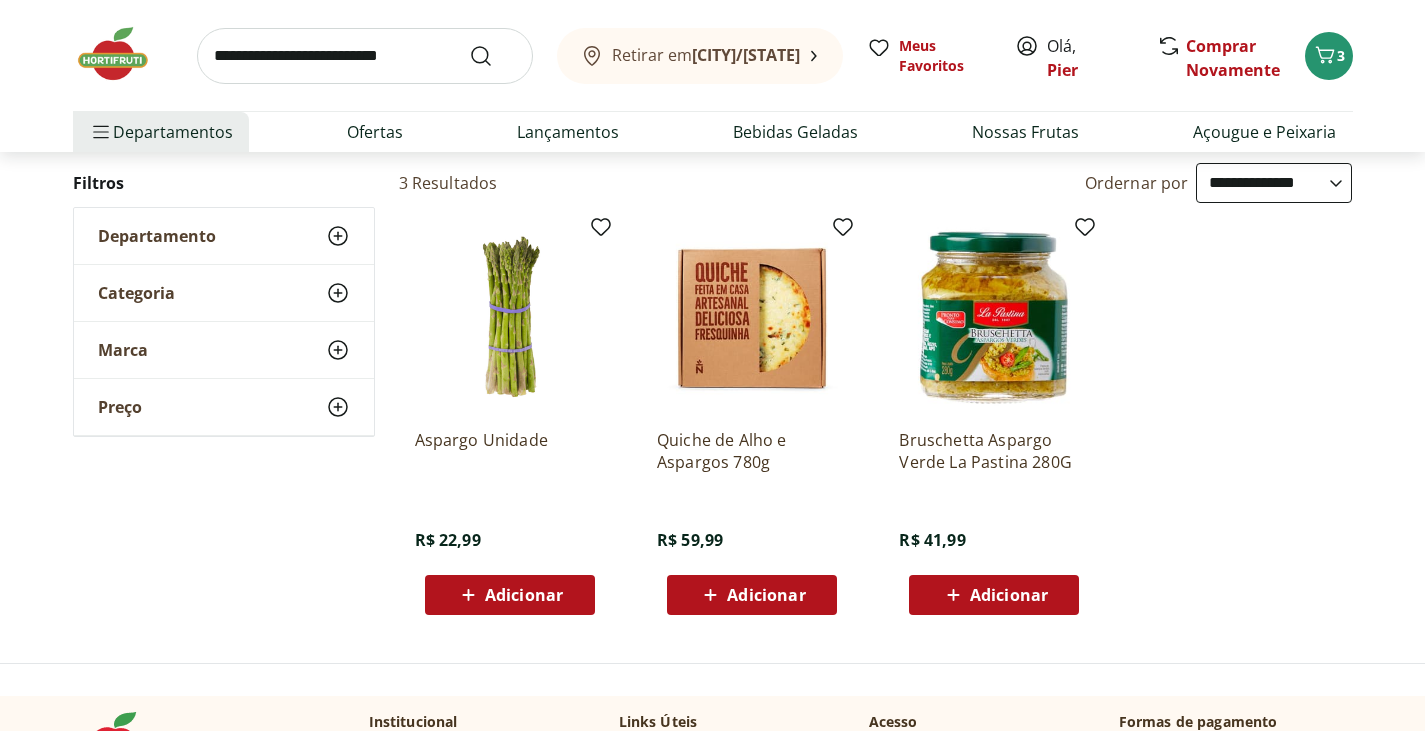 click on "Adicionar" at bounding box center (524, 595) 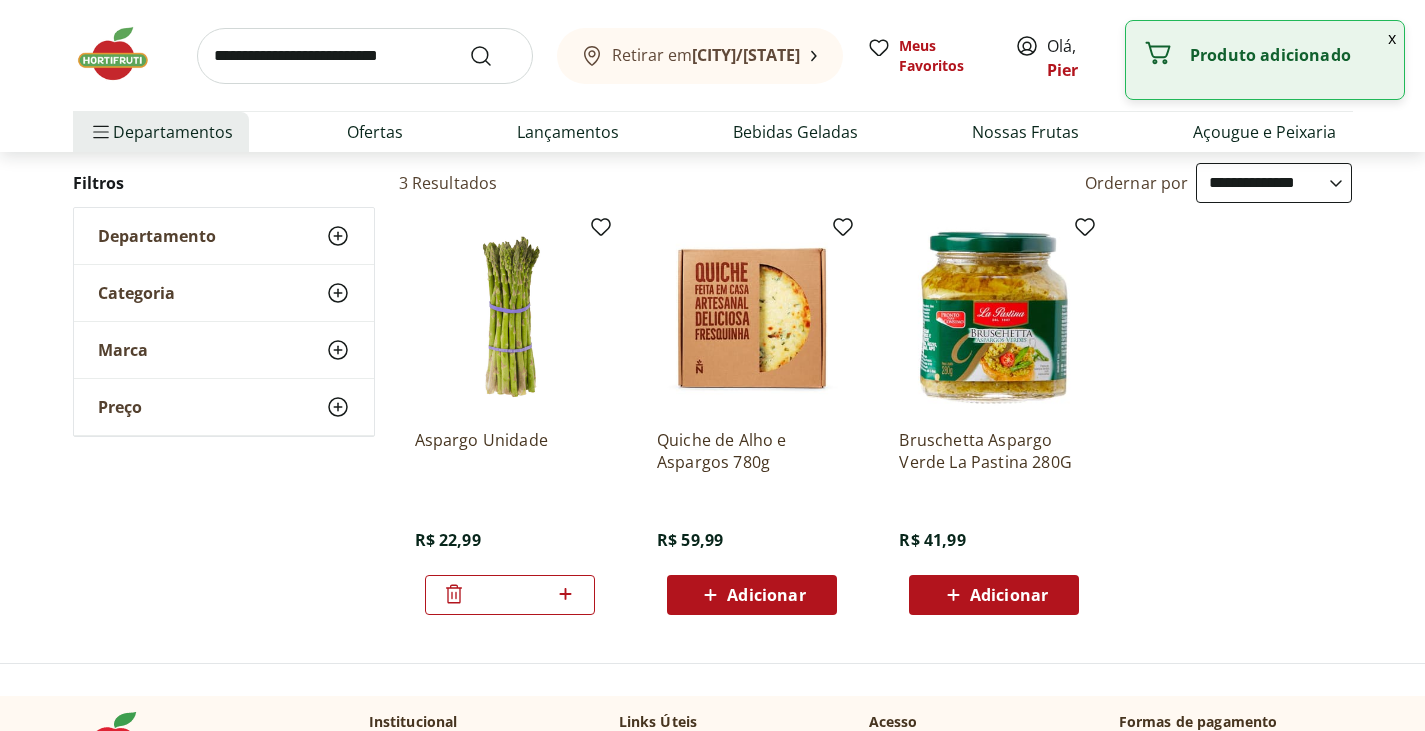 click 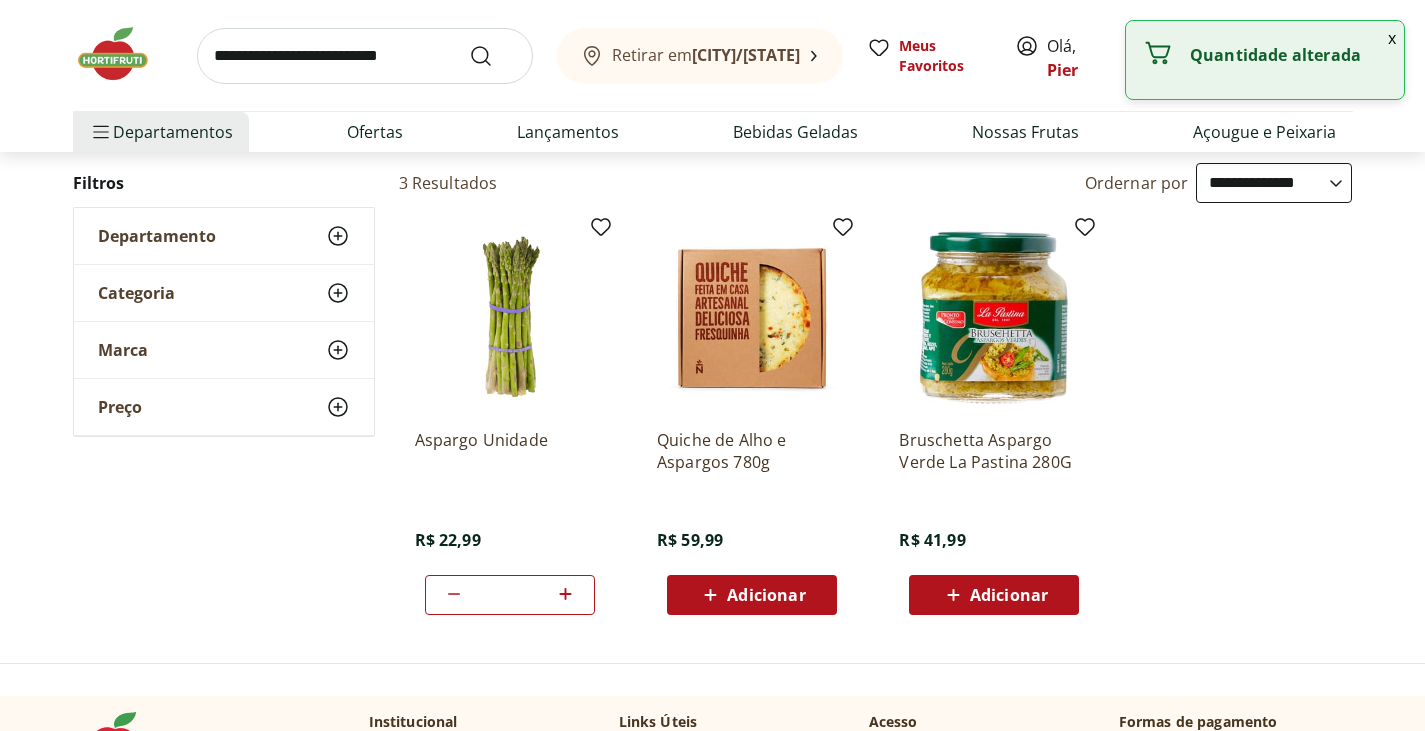 click 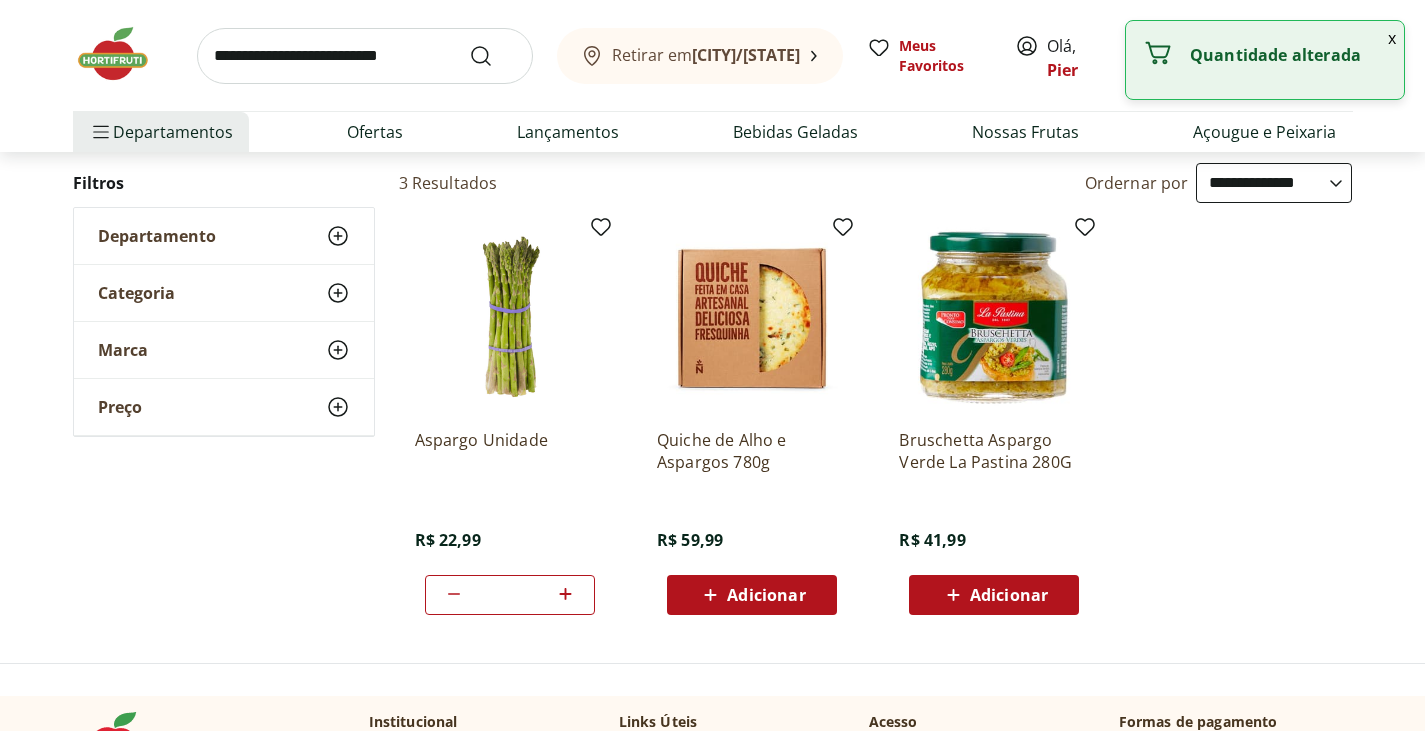 click 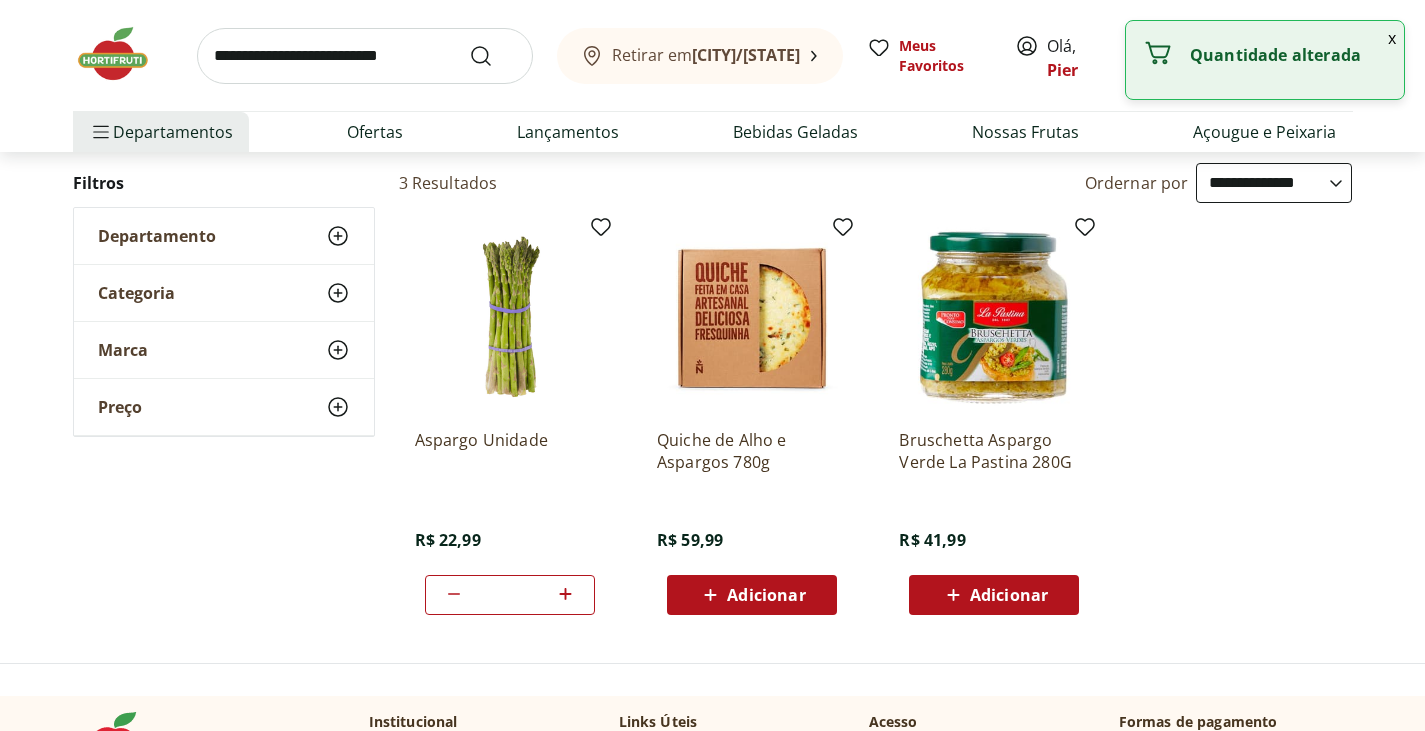 click 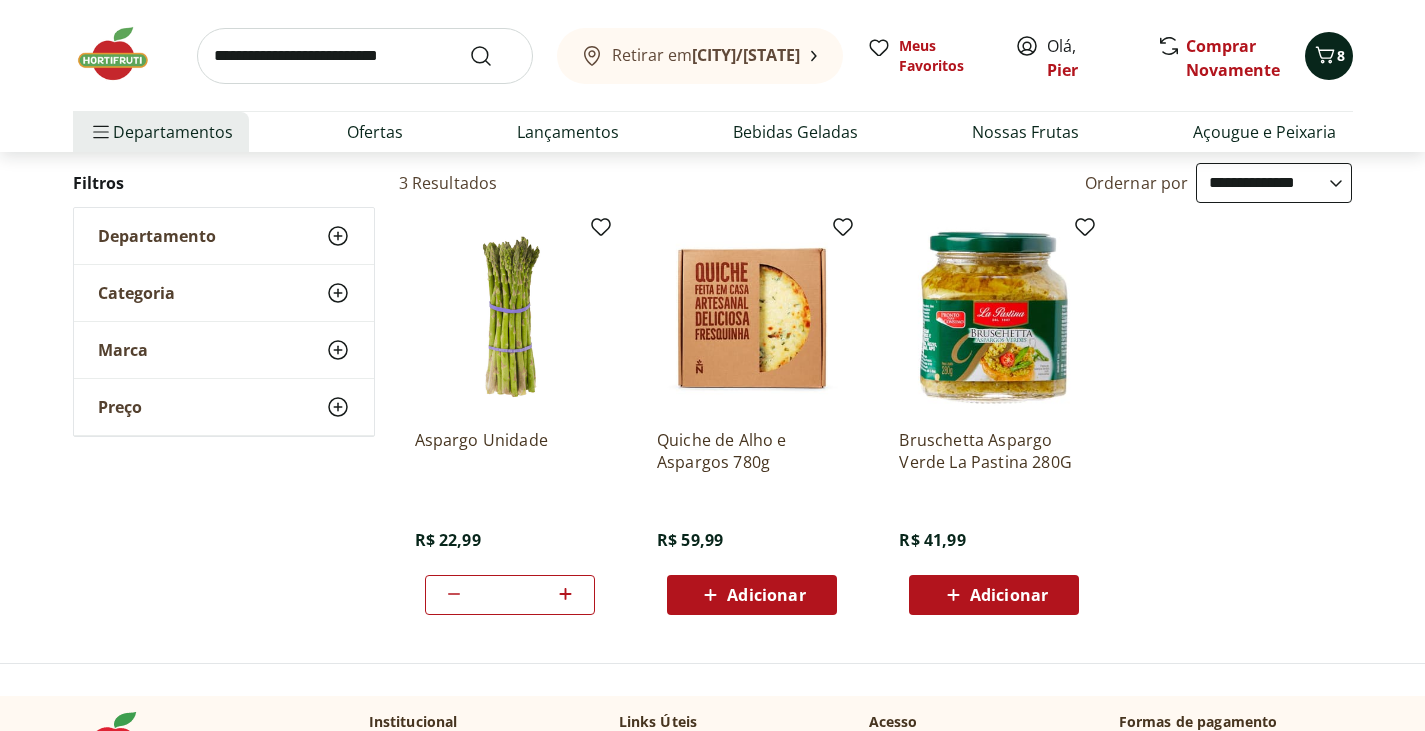 click 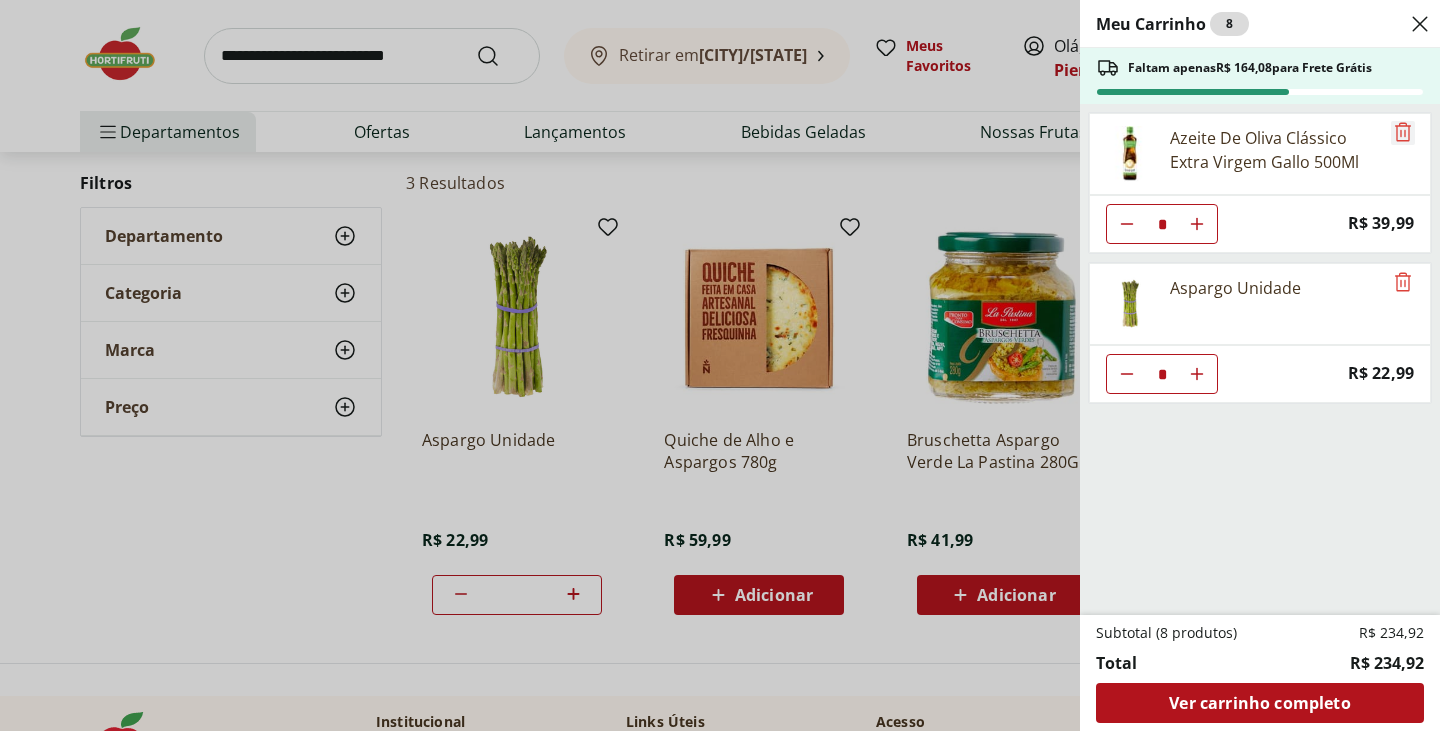 click 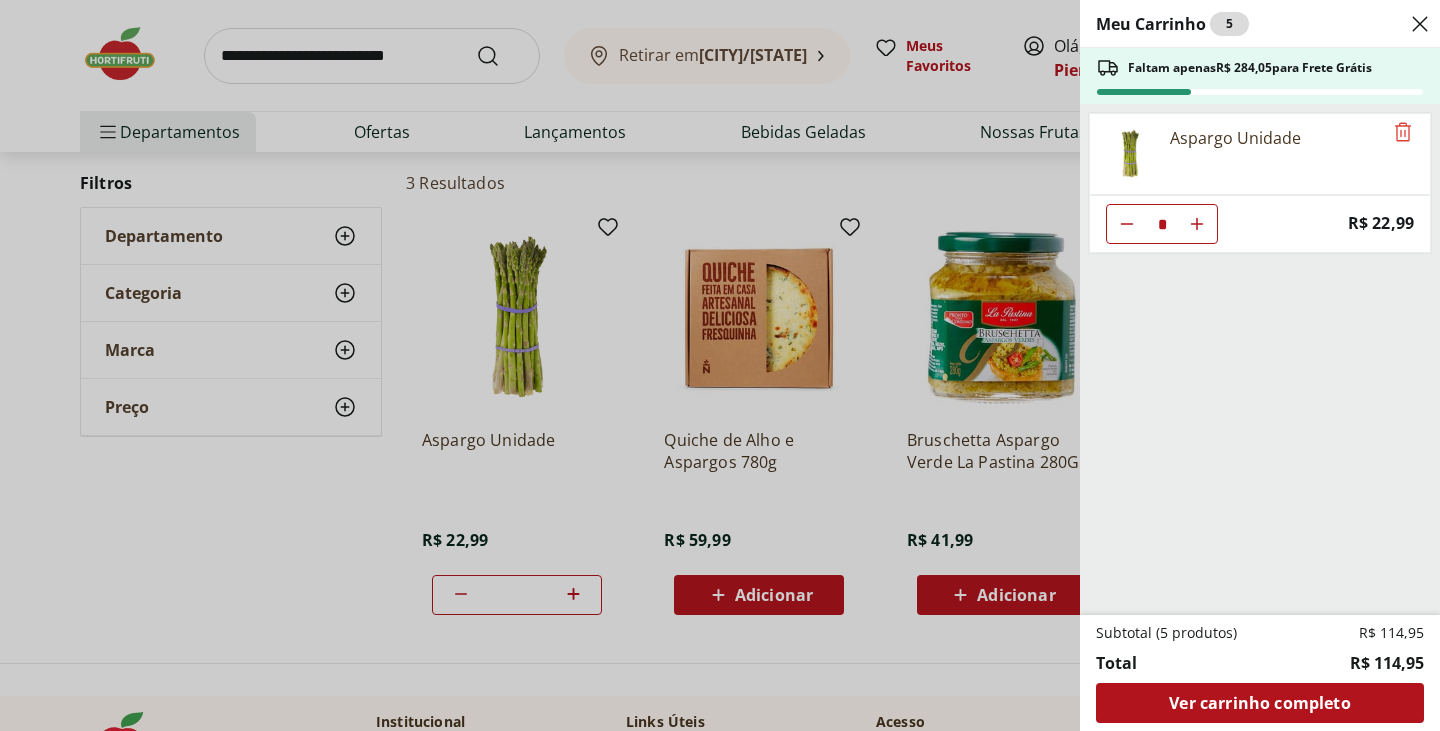 click 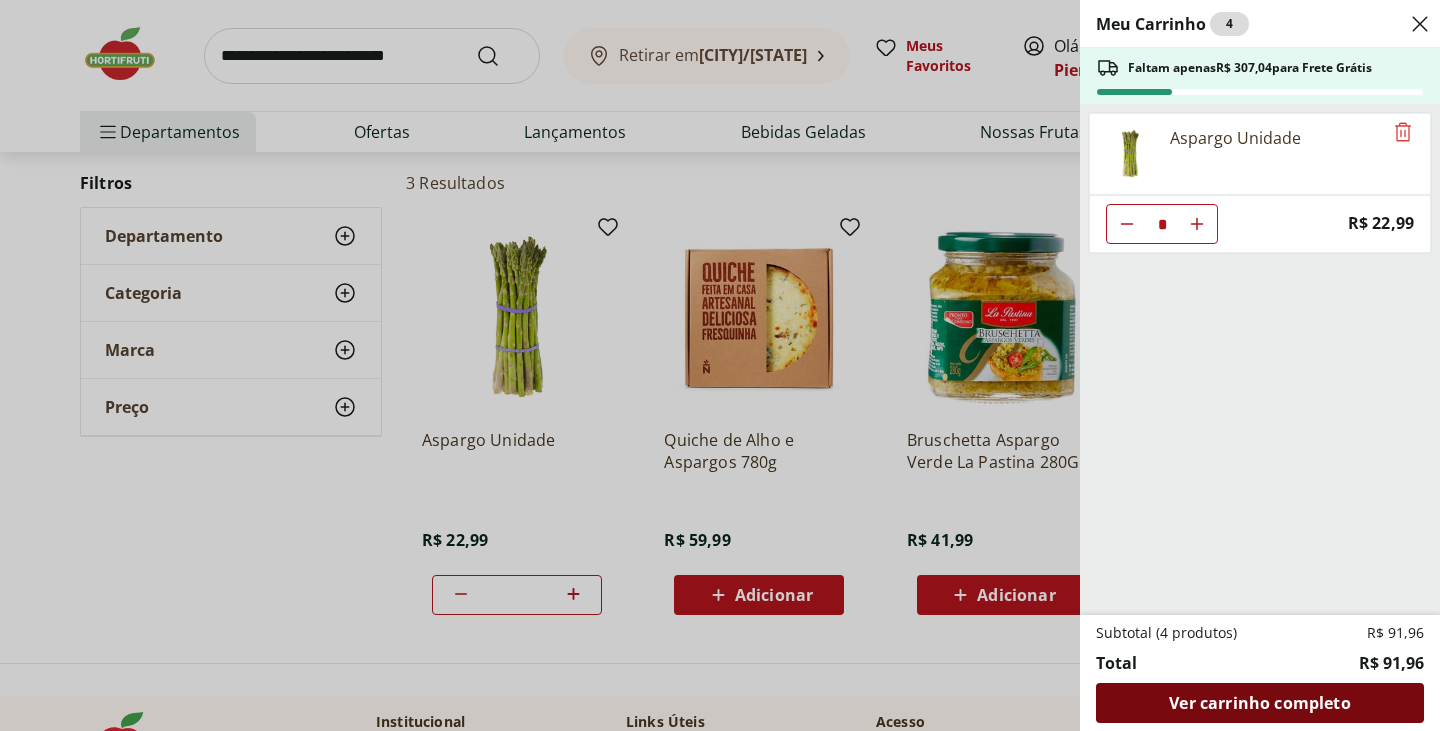click on "Ver carrinho completo" at bounding box center [1259, 703] 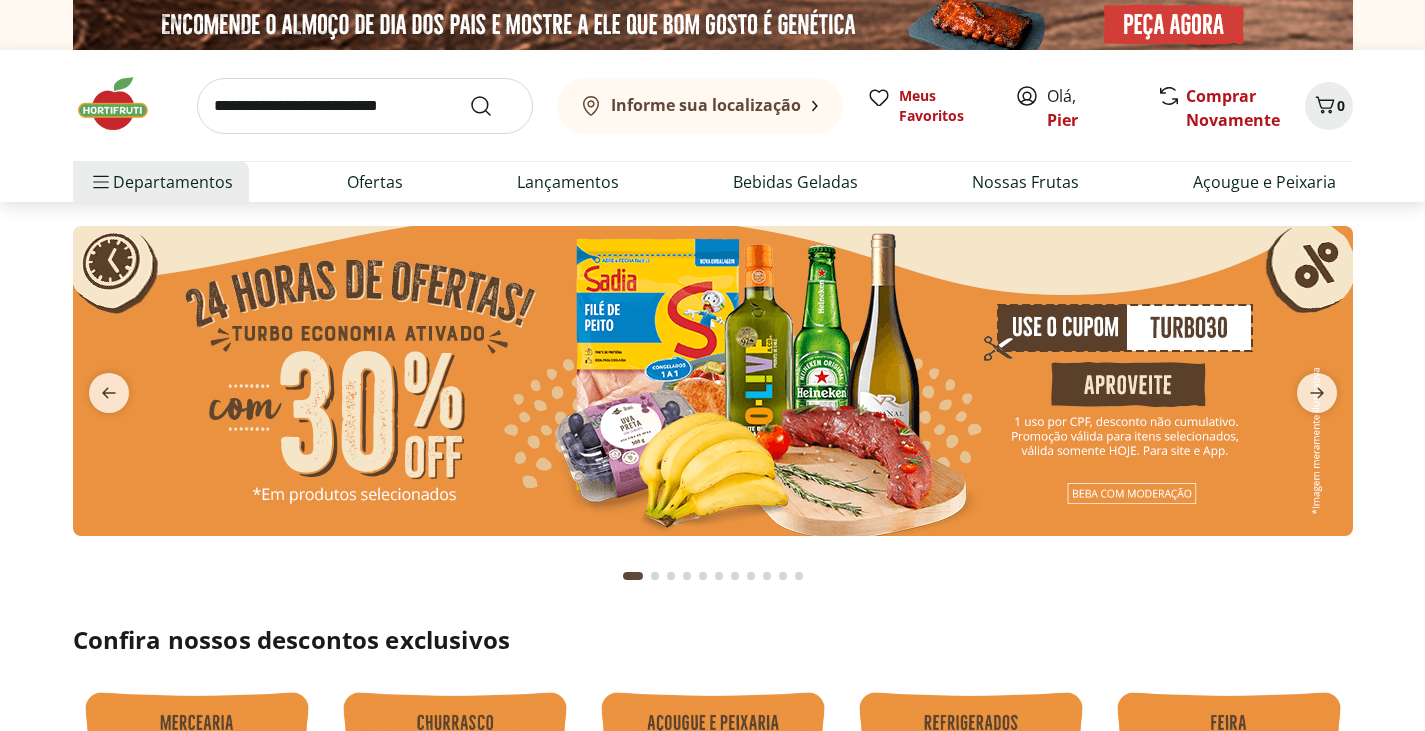 scroll, scrollTop: 0, scrollLeft: 0, axis: both 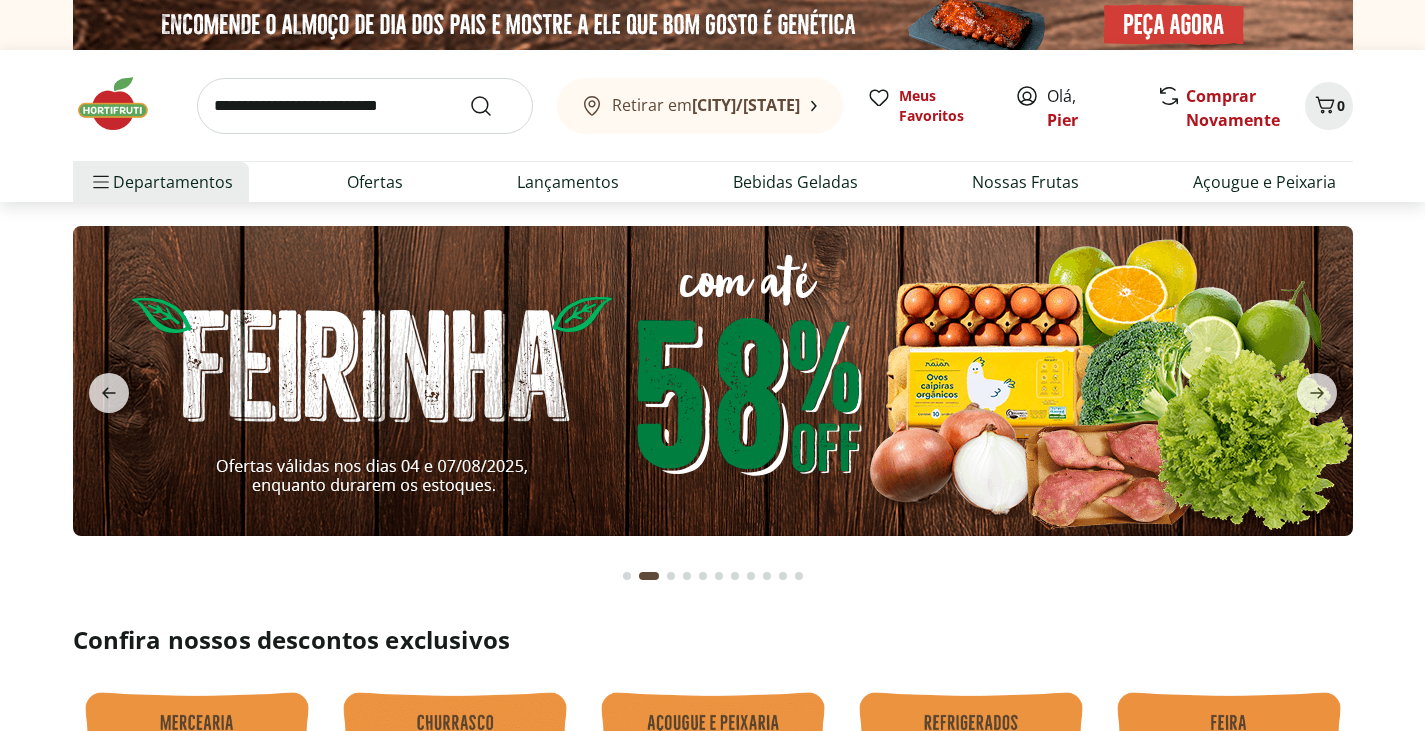 click at bounding box center (123, 104) 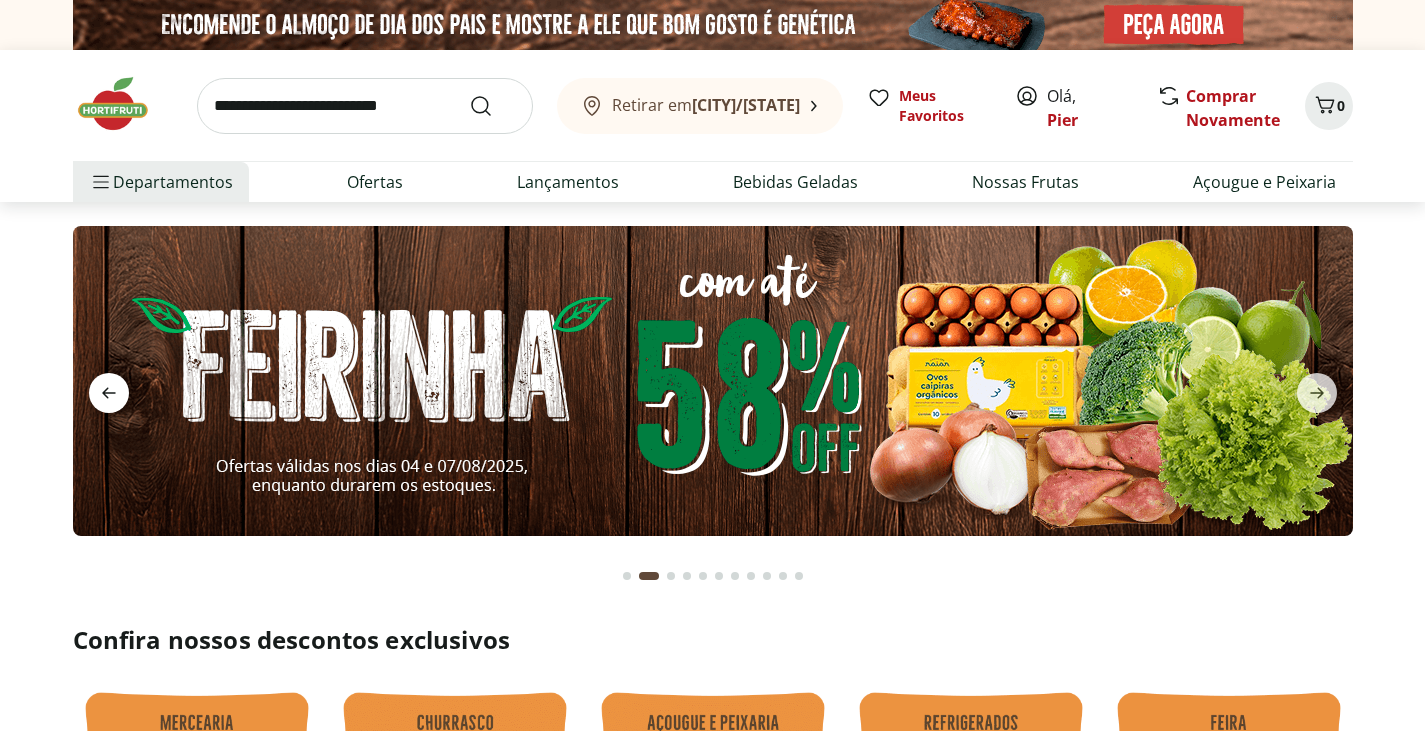 click at bounding box center [109, 393] 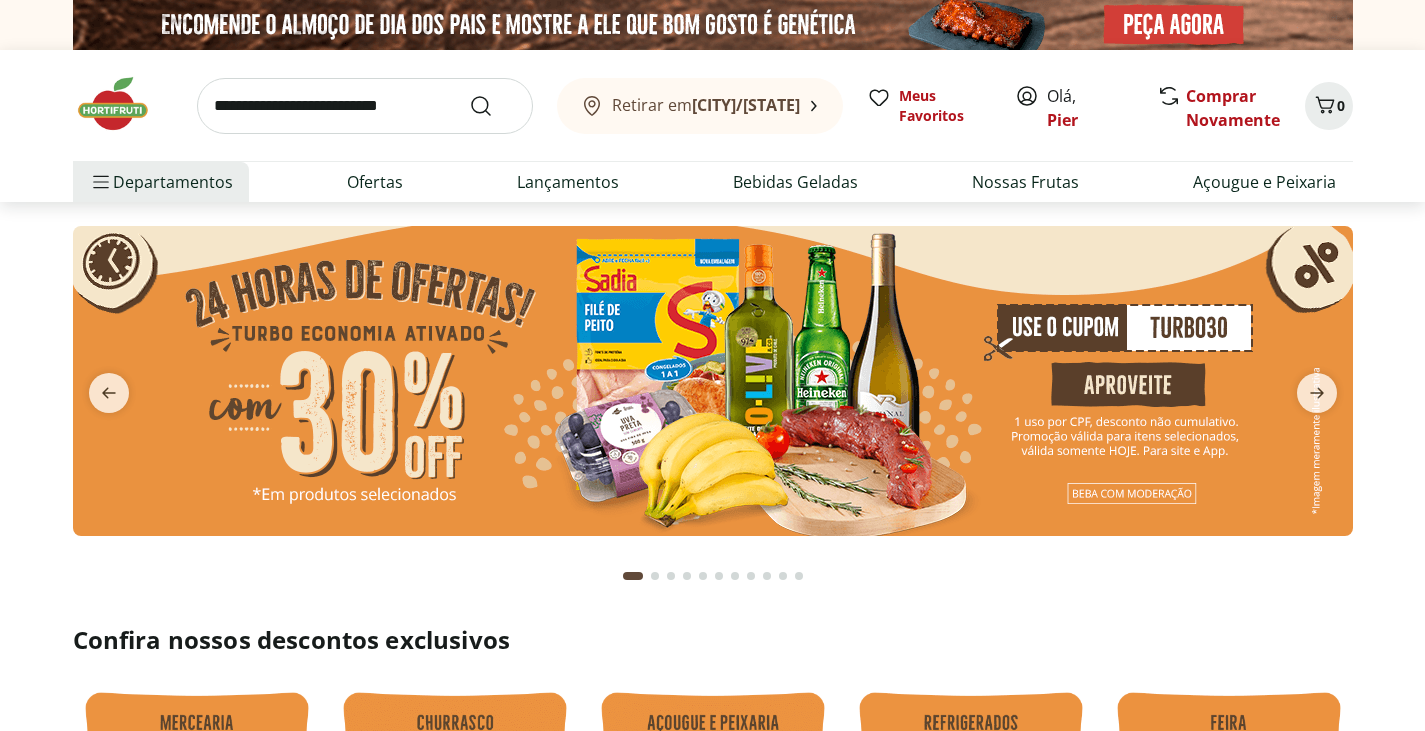 click at bounding box center (713, 381) 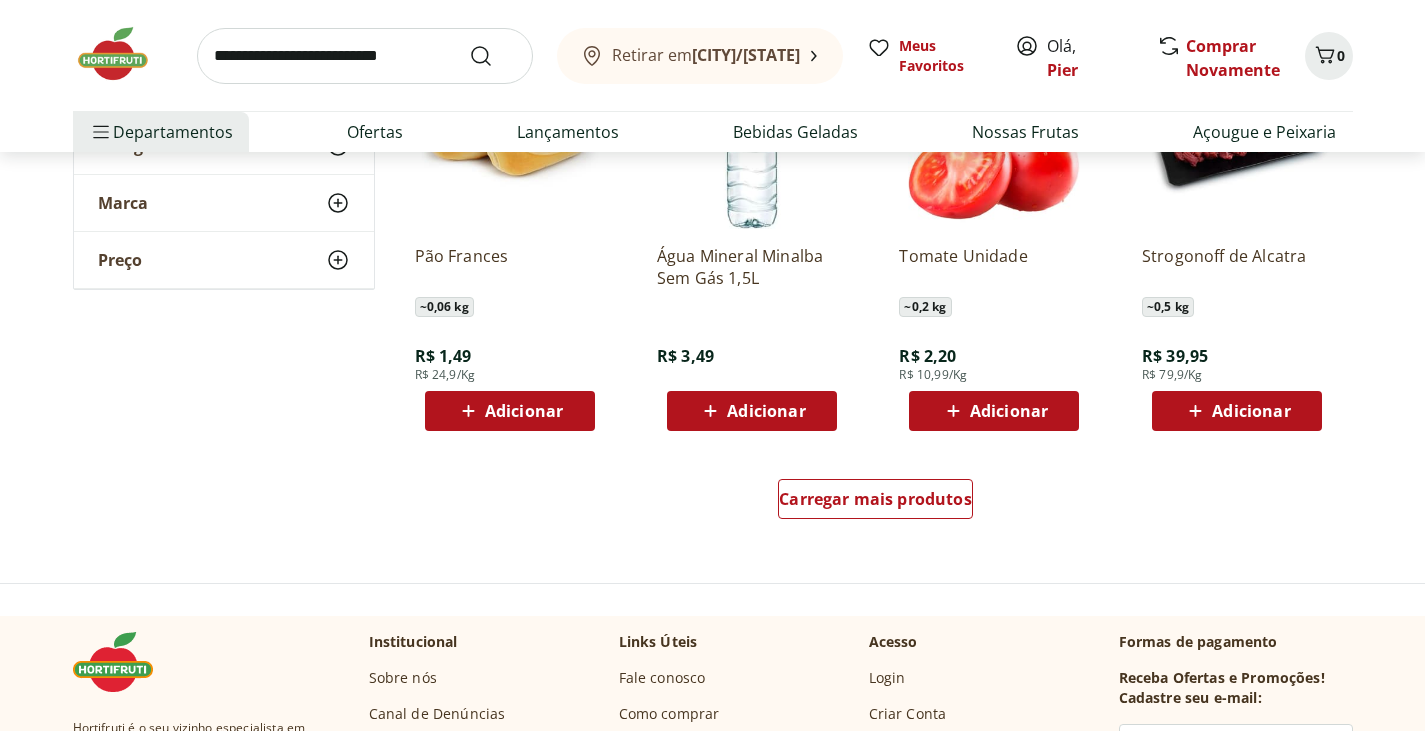 scroll, scrollTop: 1201, scrollLeft: 0, axis: vertical 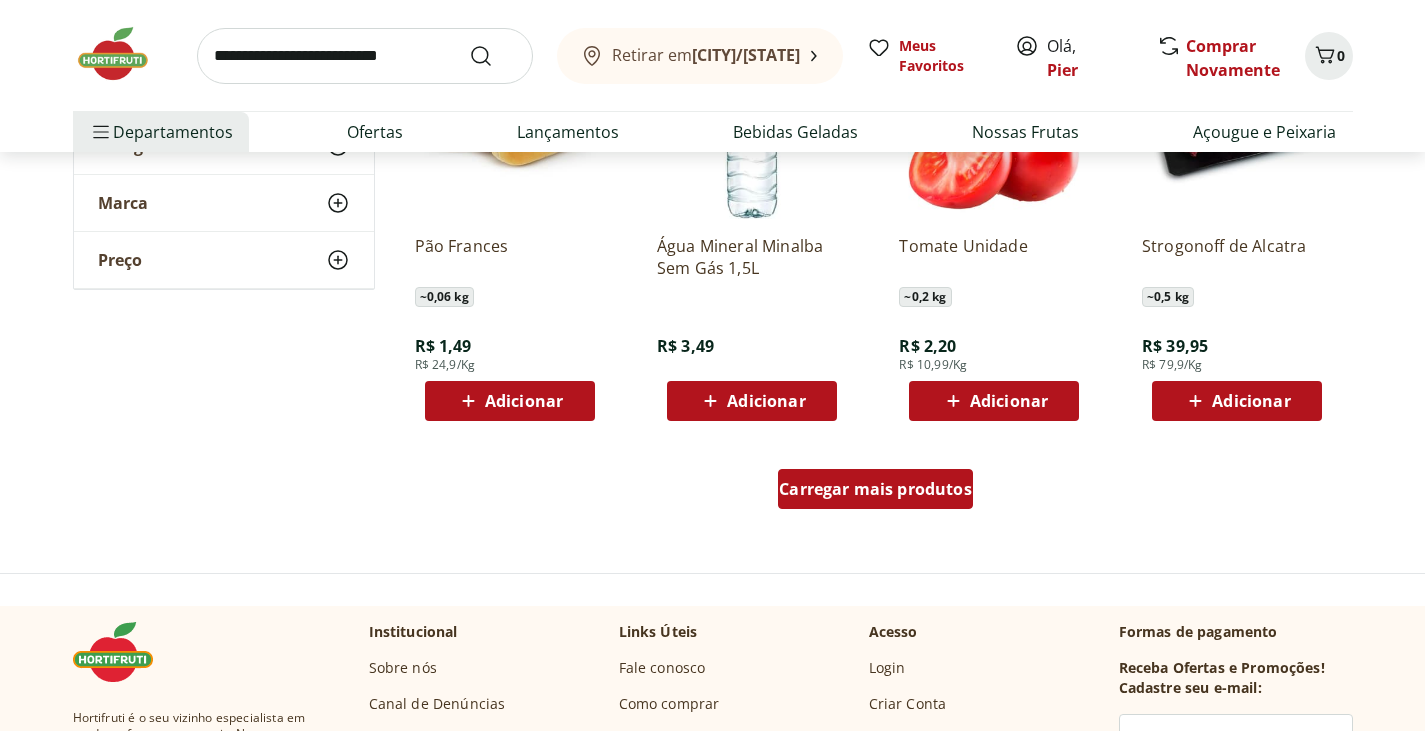 click on "Carregar mais produtos" at bounding box center [875, 489] 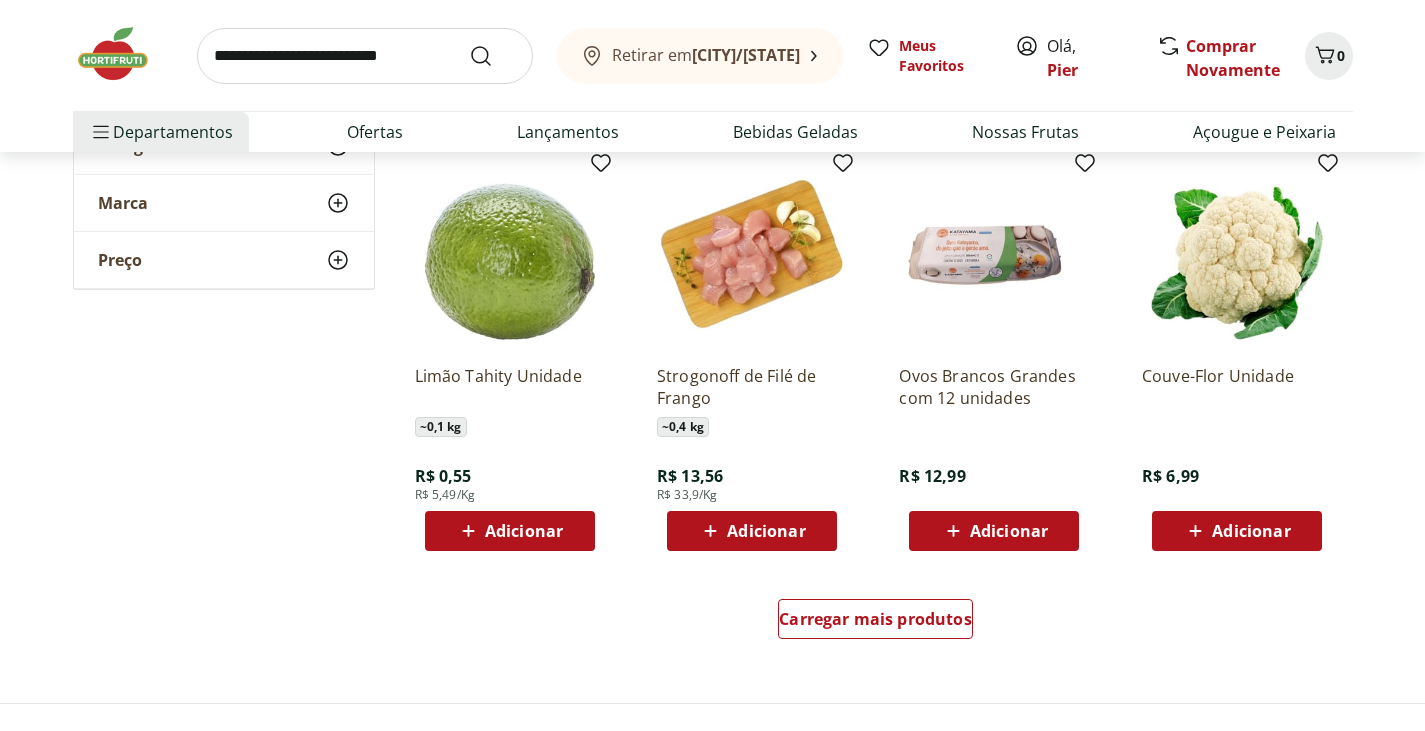 scroll, scrollTop: 2395, scrollLeft: 0, axis: vertical 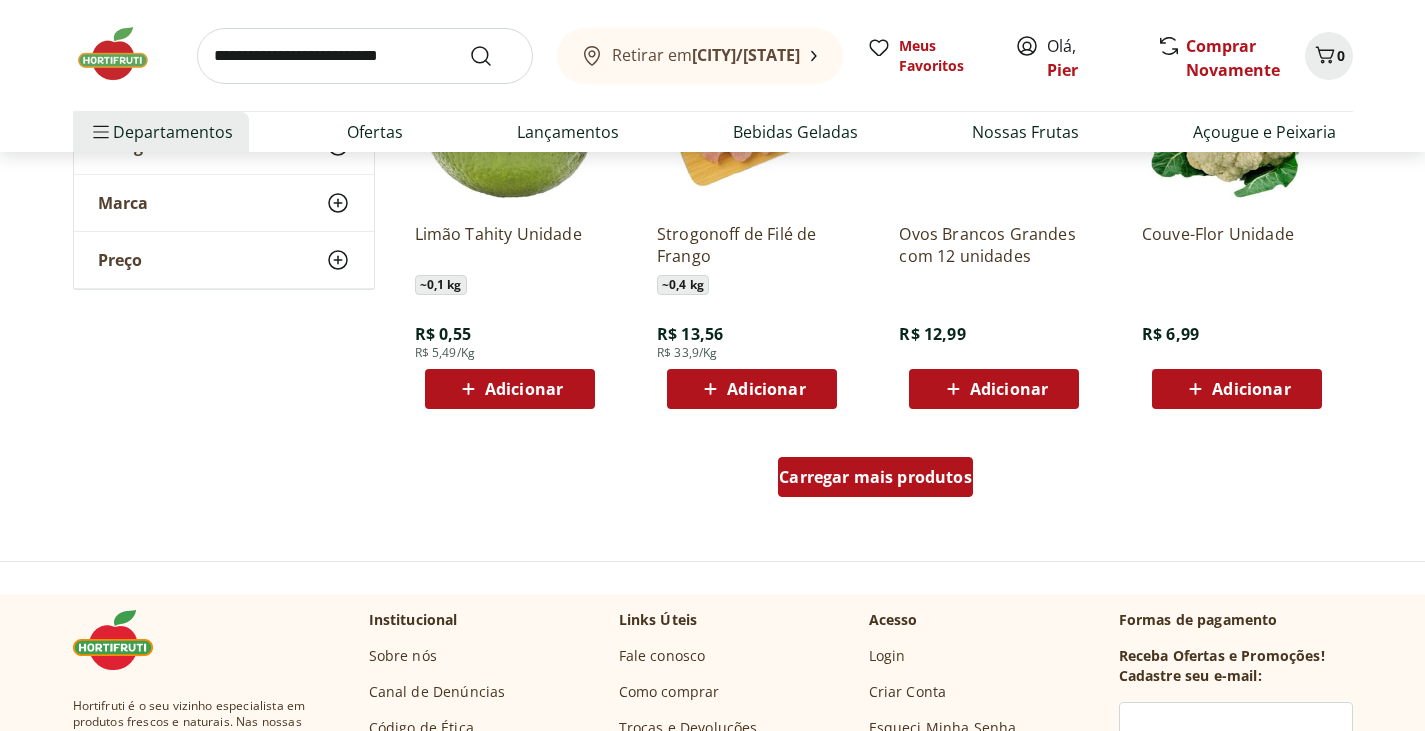 click on "Carregar mais produtos" at bounding box center [875, 477] 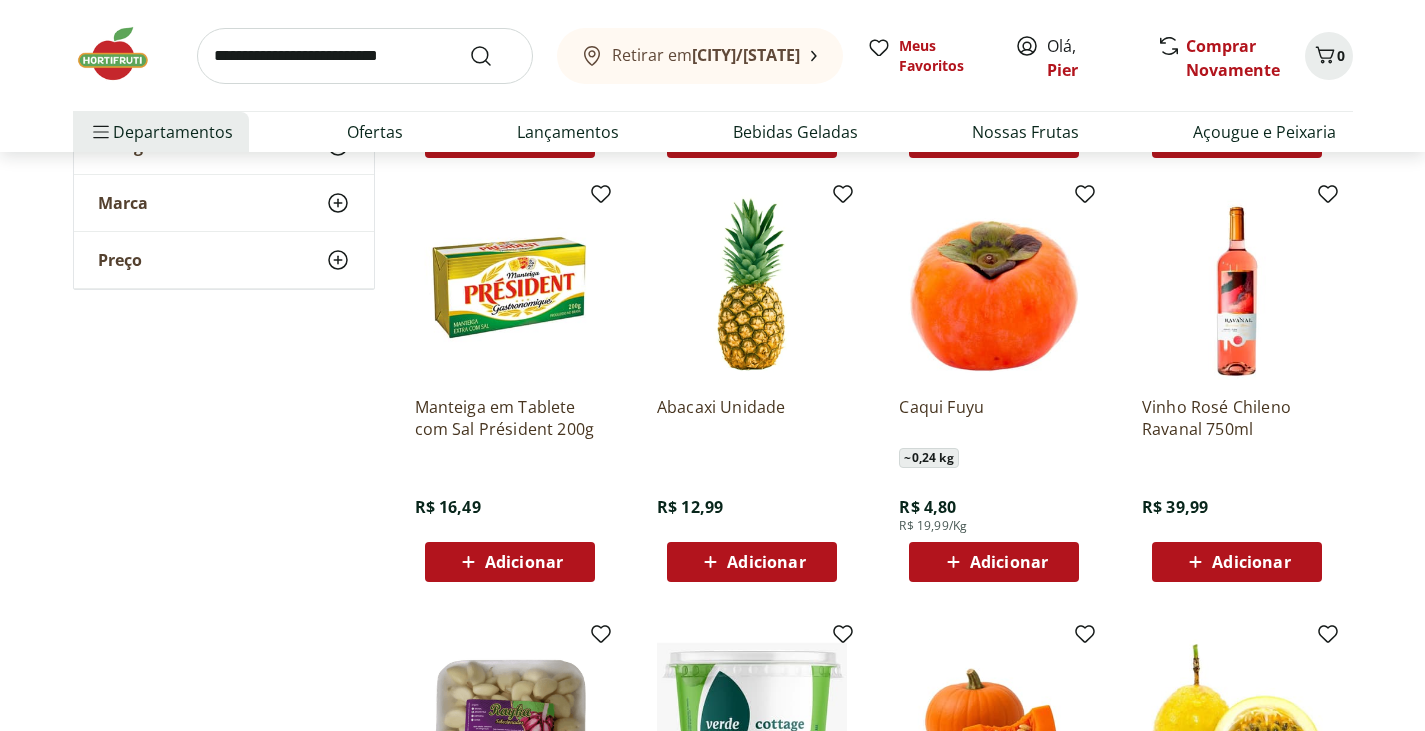 scroll, scrollTop: 2776, scrollLeft: 0, axis: vertical 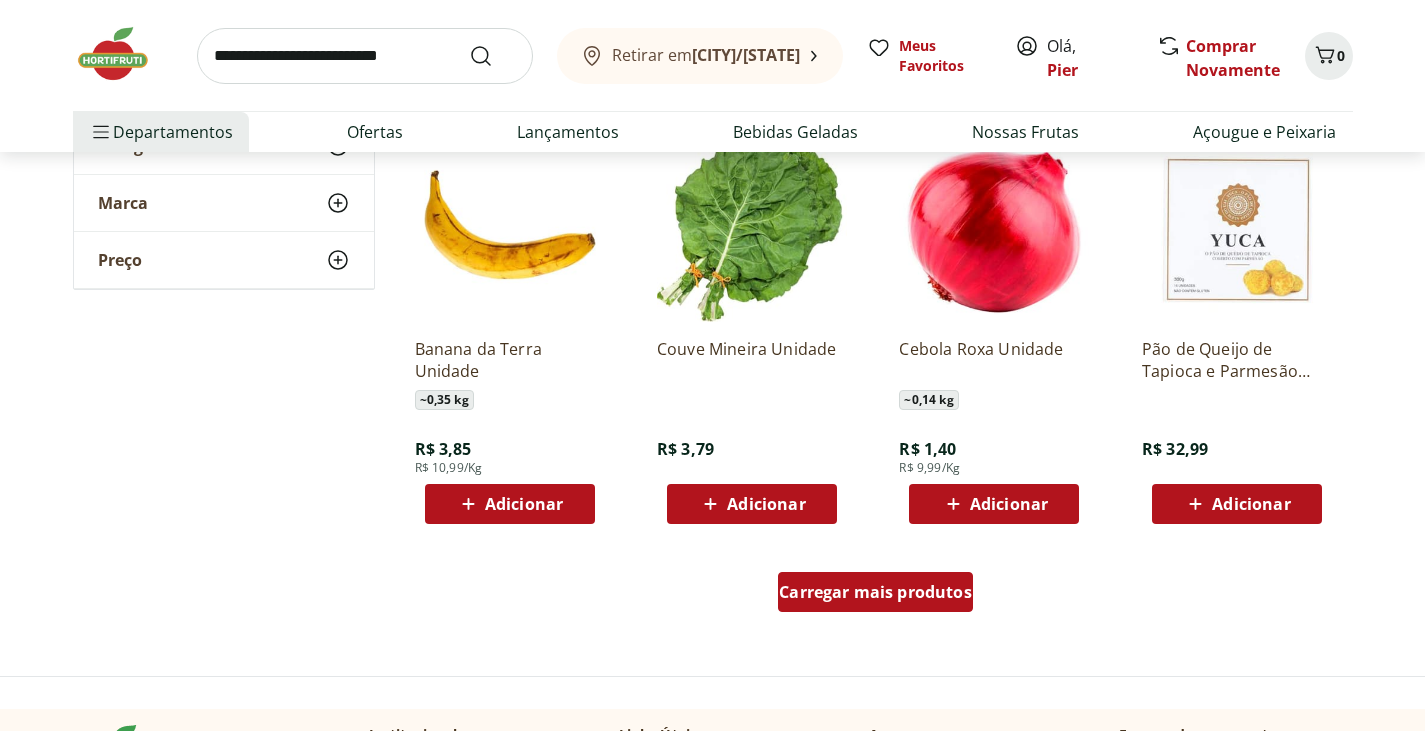 click on "Carregar mais produtos" at bounding box center (875, 592) 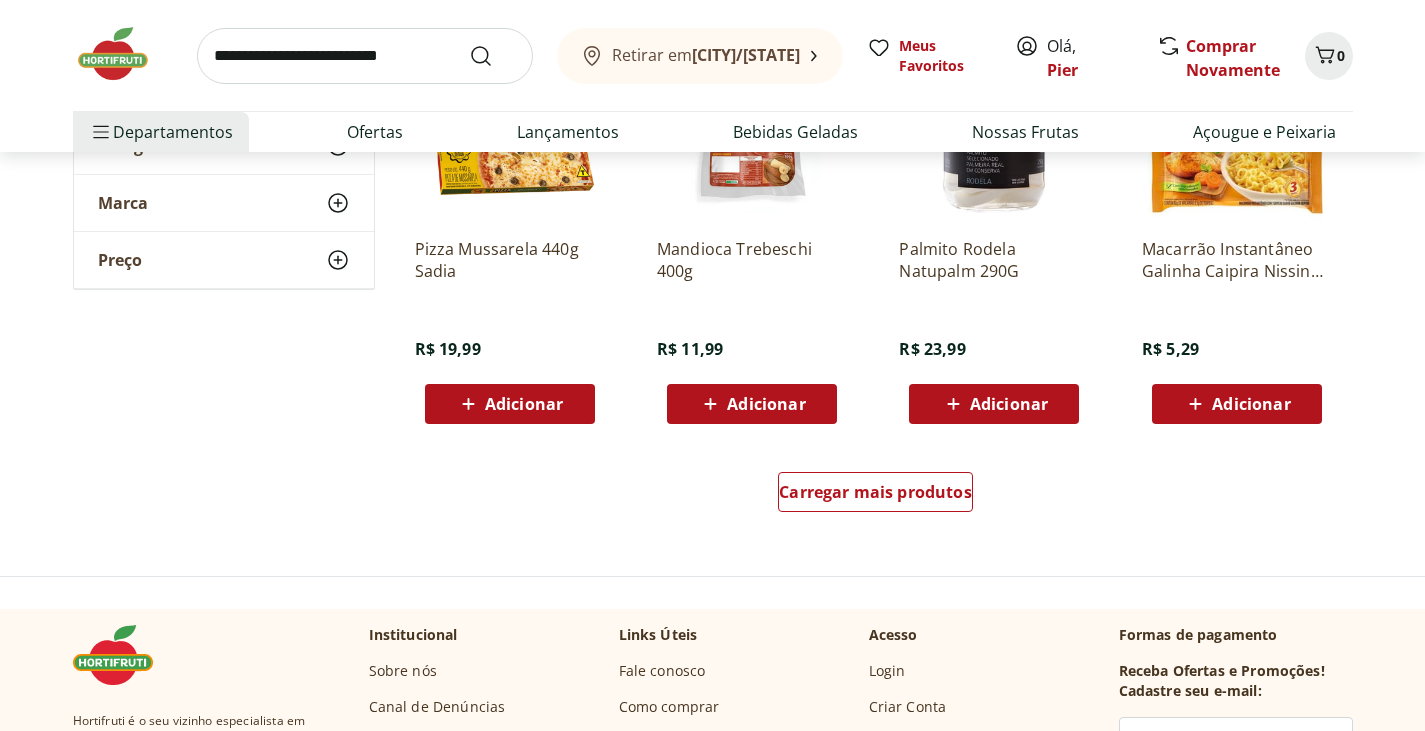 scroll, scrollTop: 5153, scrollLeft: 0, axis: vertical 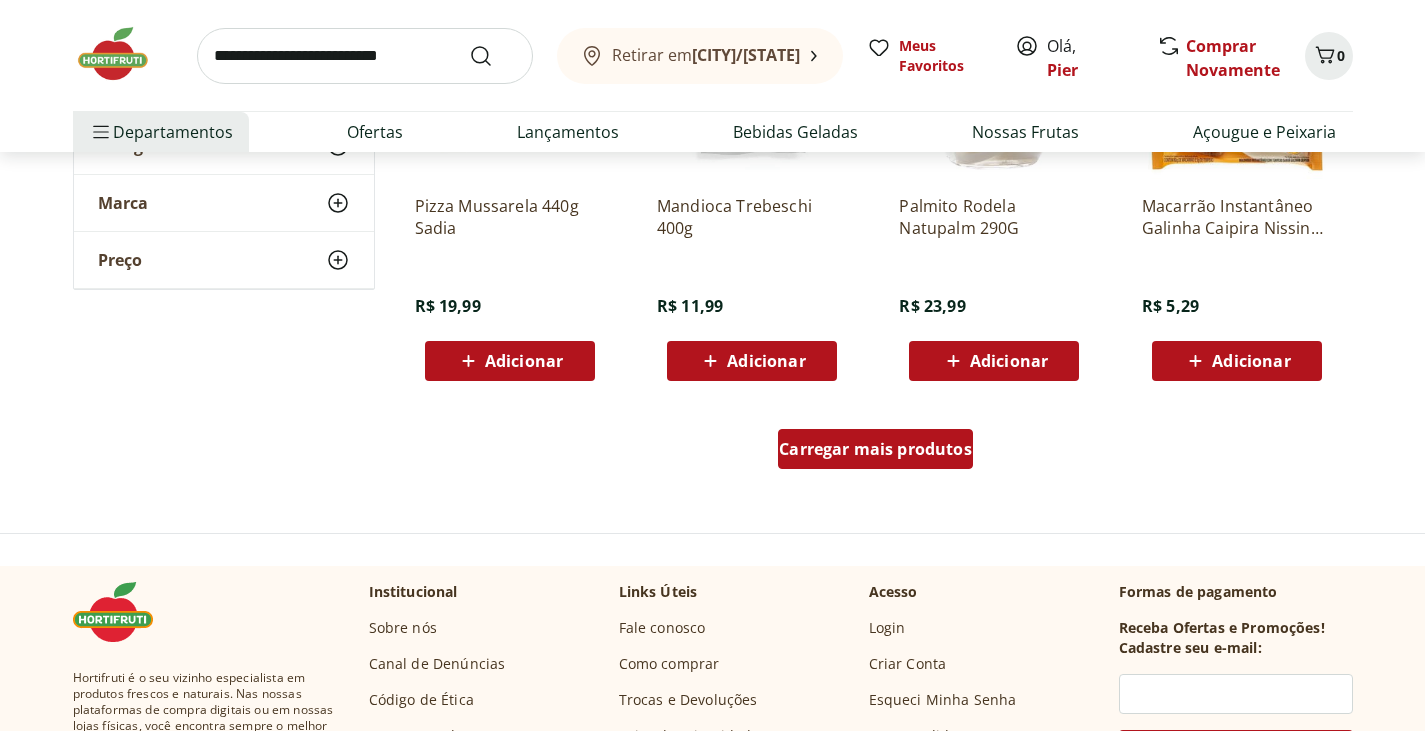 click on "Carregar mais produtos" at bounding box center [875, 449] 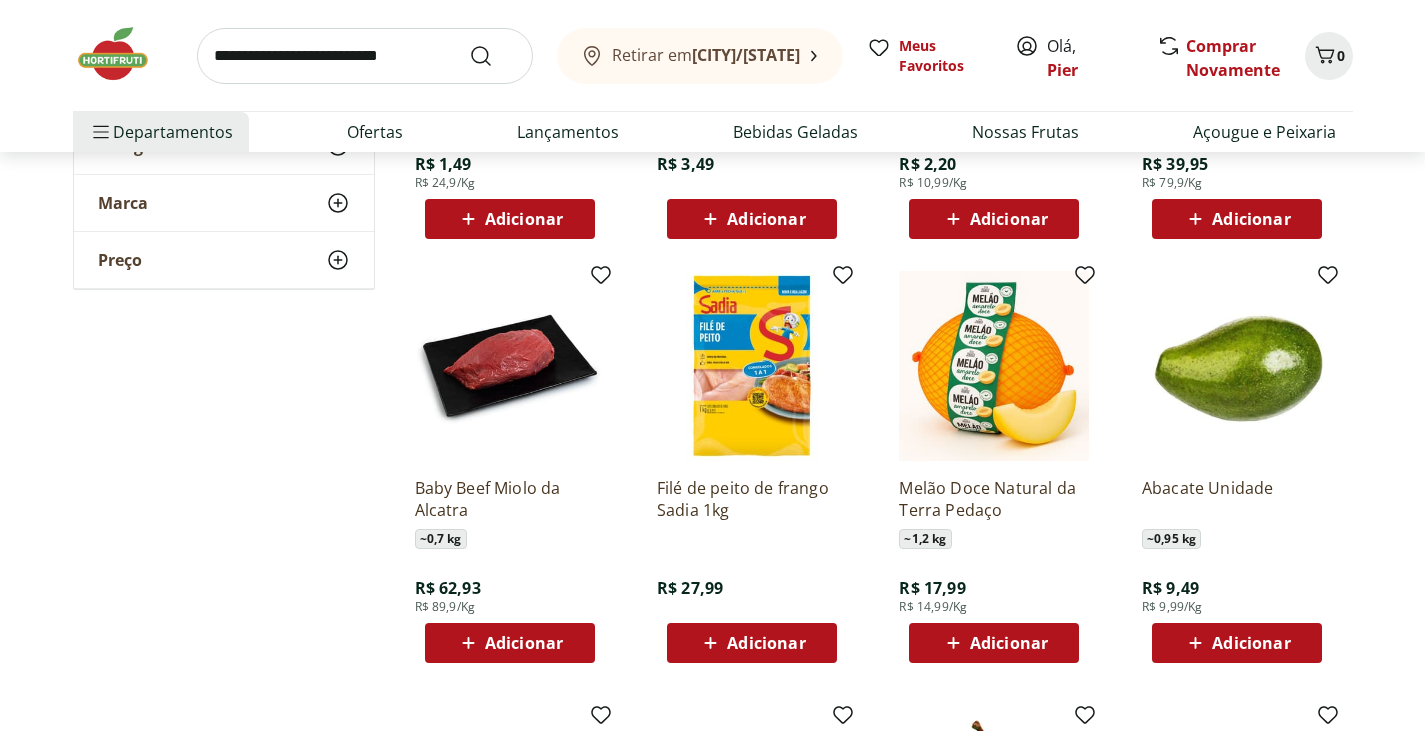 scroll, scrollTop: 0, scrollLeft: 0, axis: both 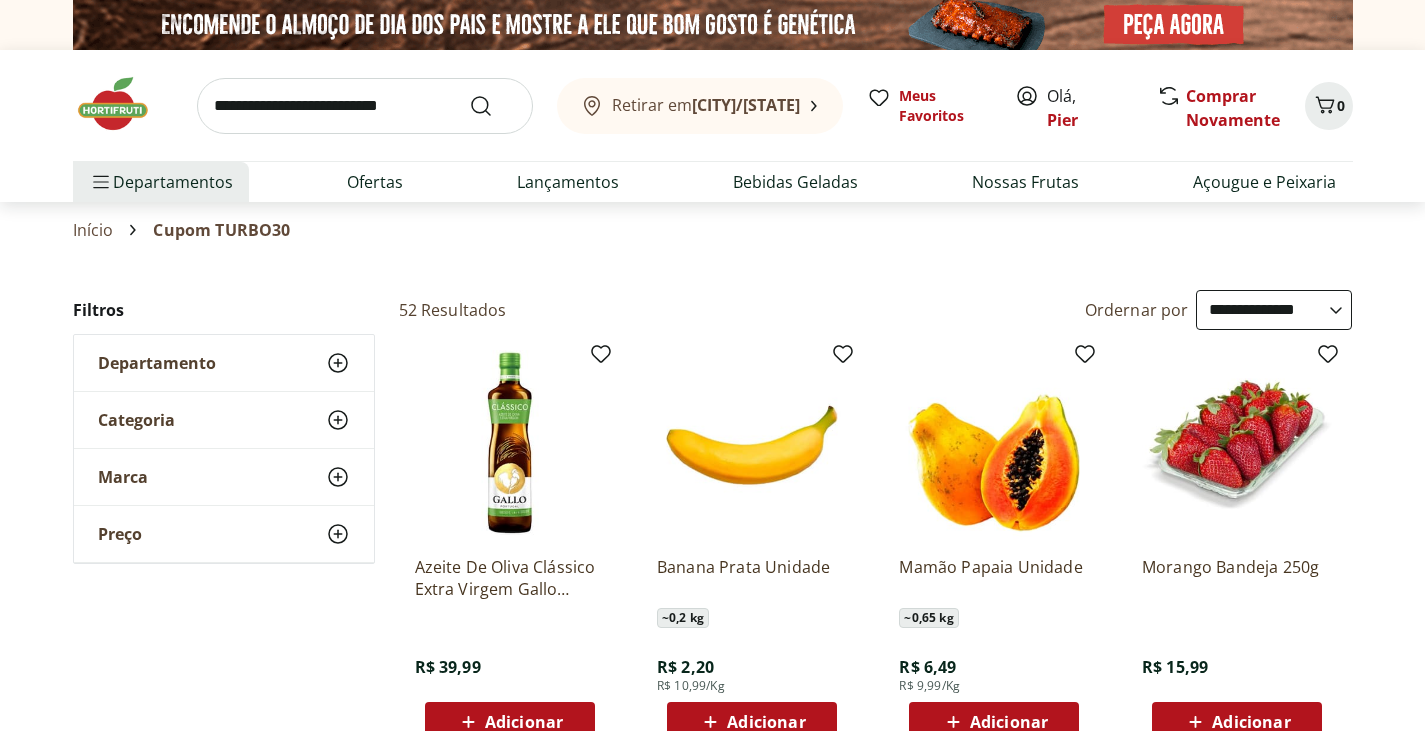 click on "**********" at bounding box center (1274, 310) 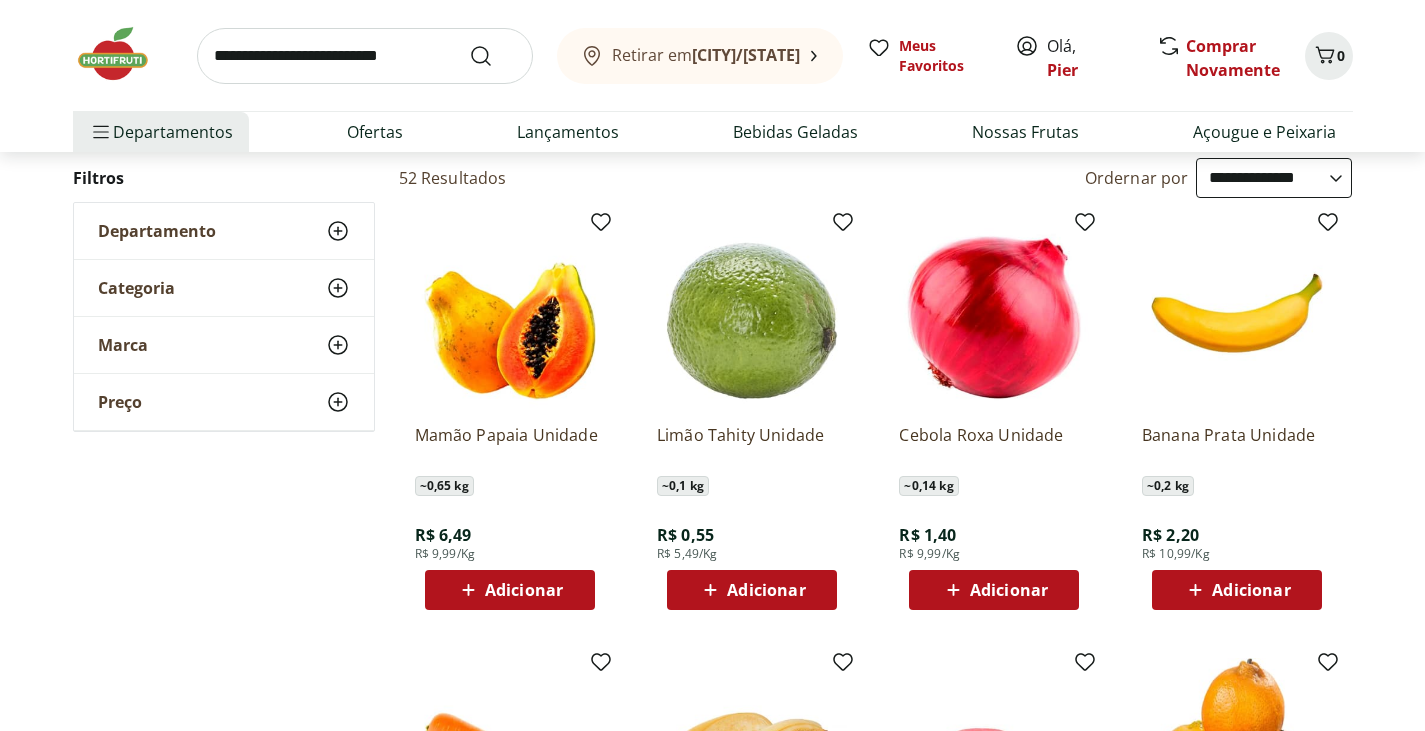 scroll, scrollTop: 153, scrollLeft: 0, axis: vertical 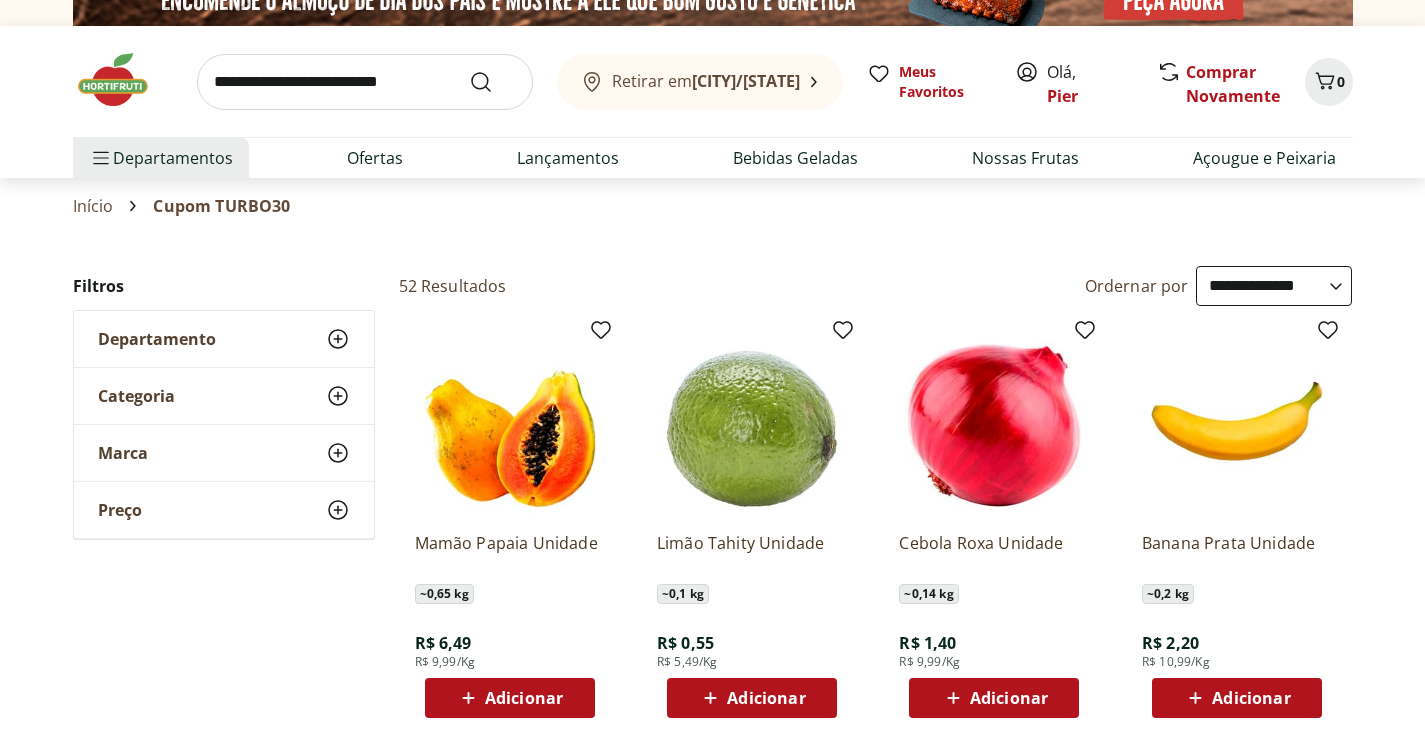 click at bounding box center [123, 80] 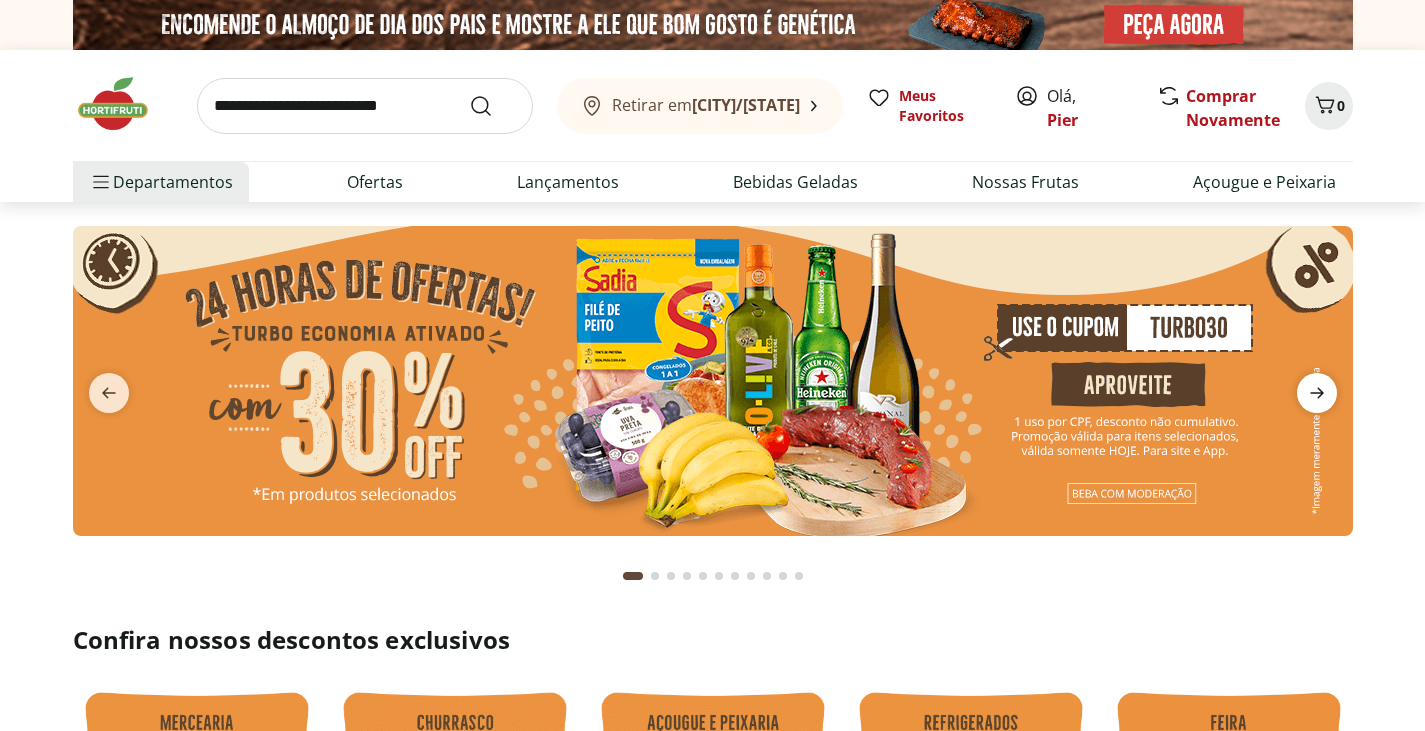 click 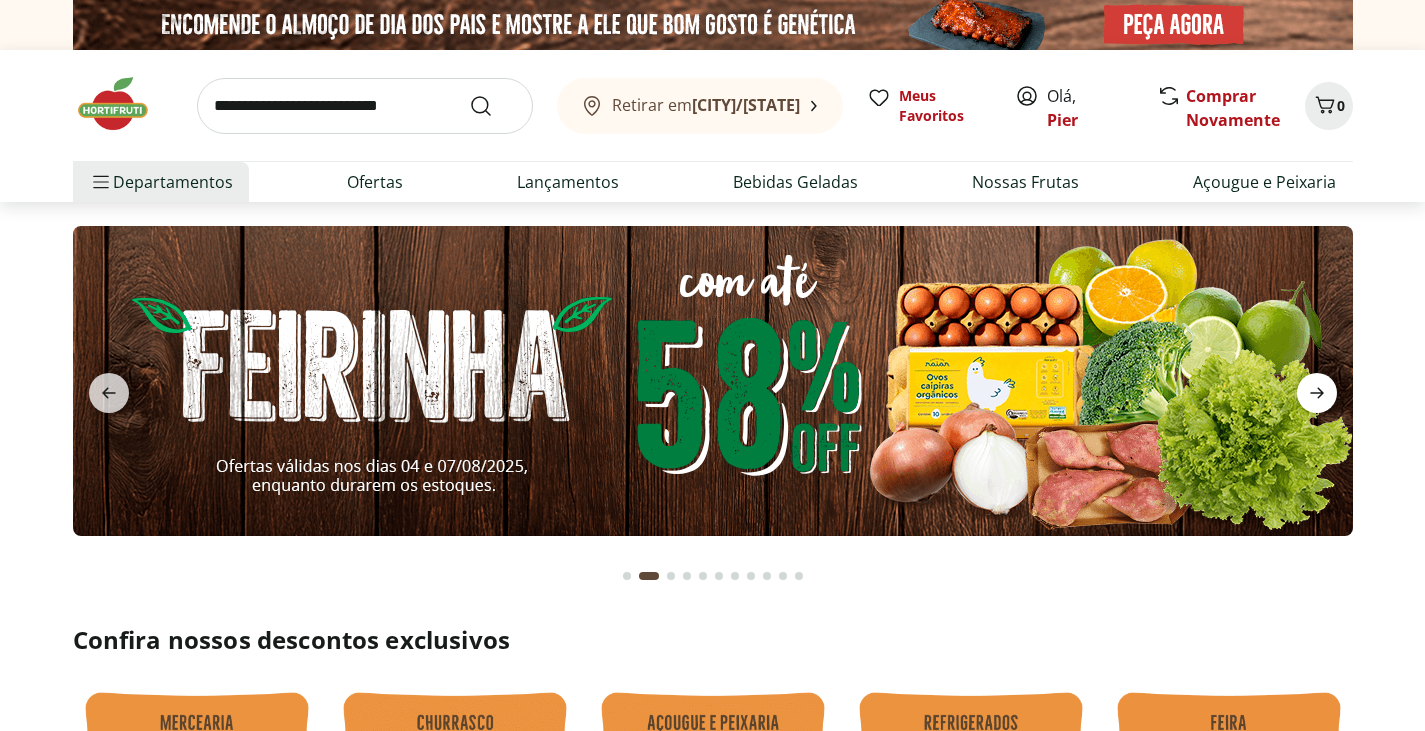 click 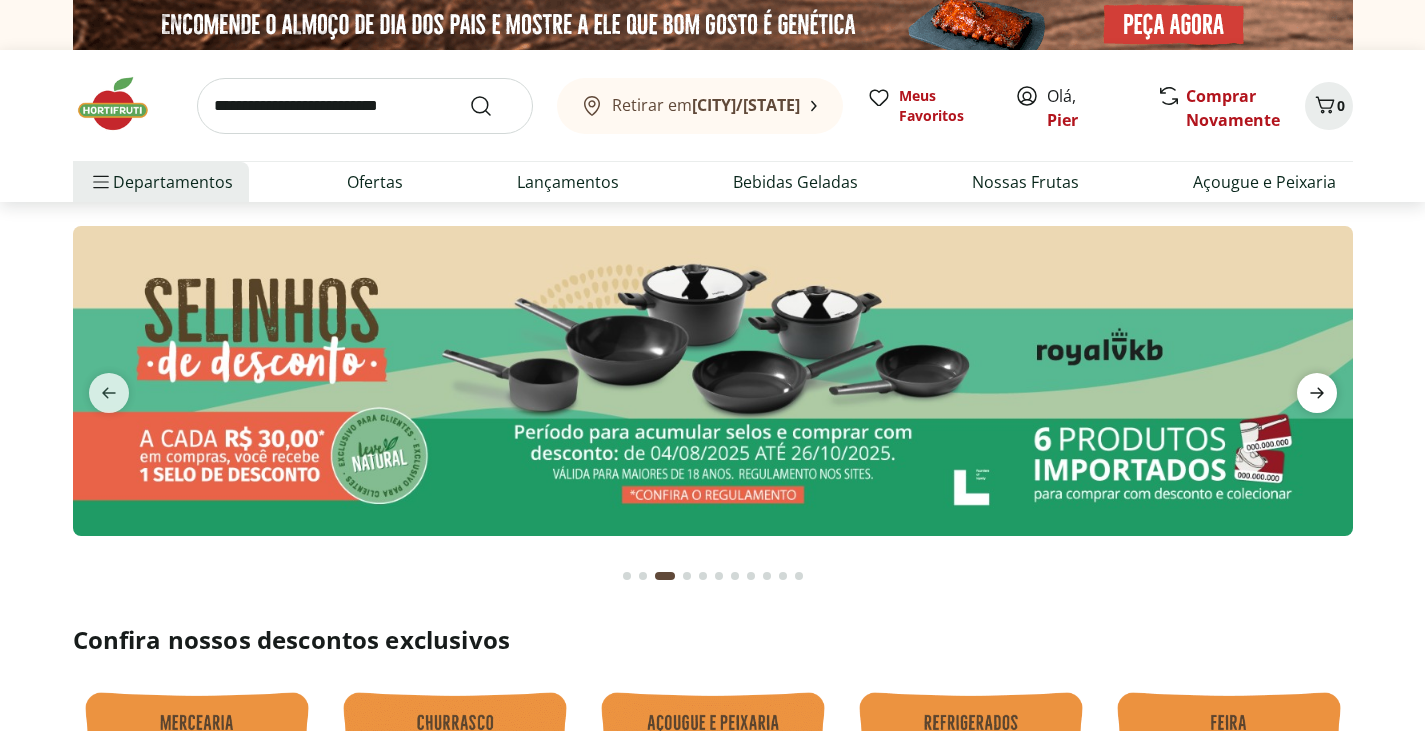 click 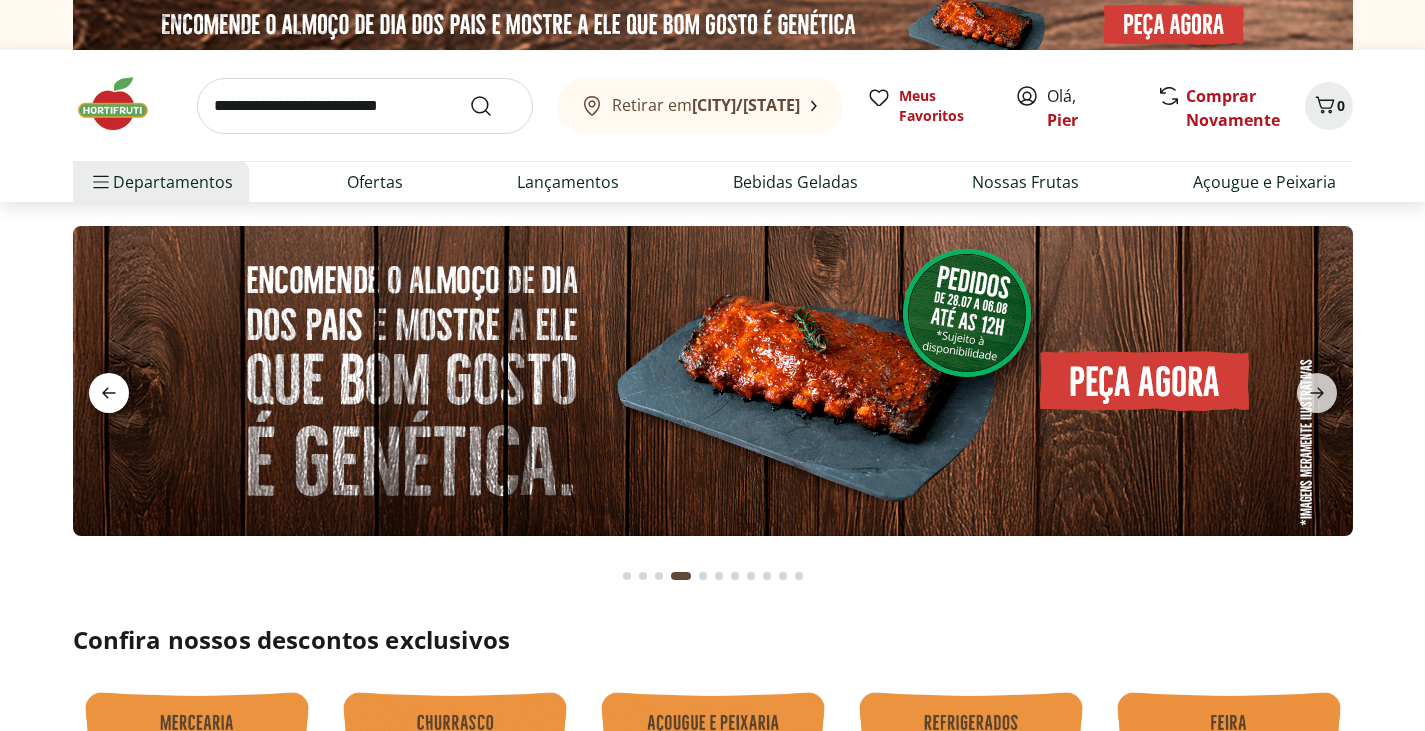 click 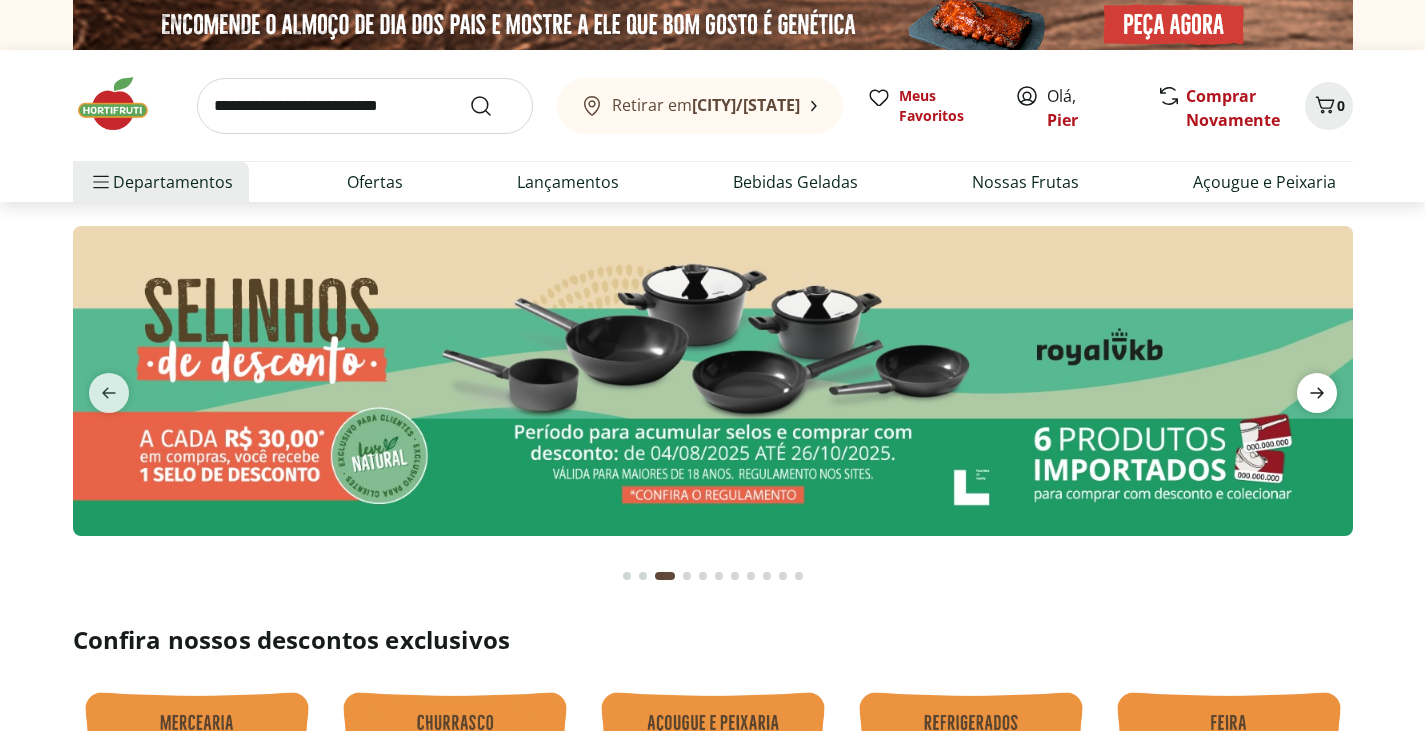 click 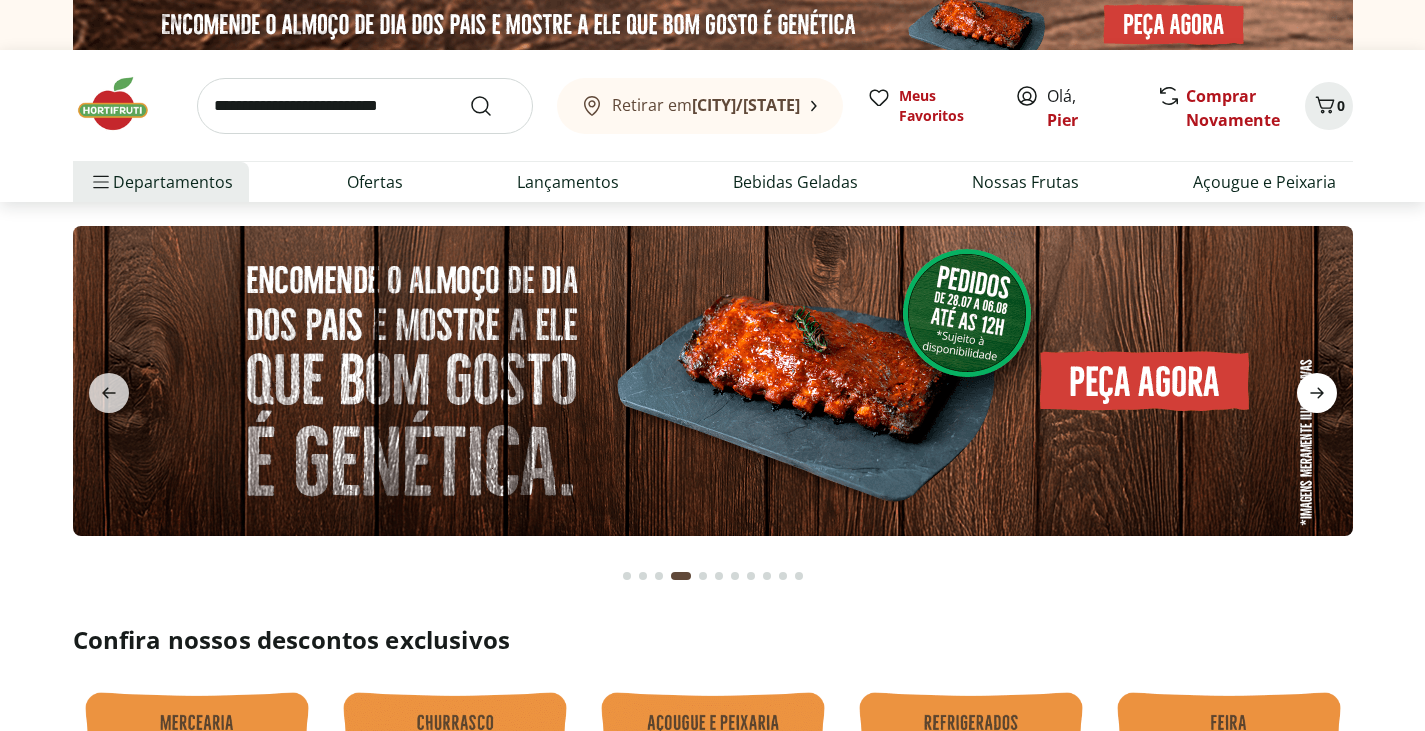 click 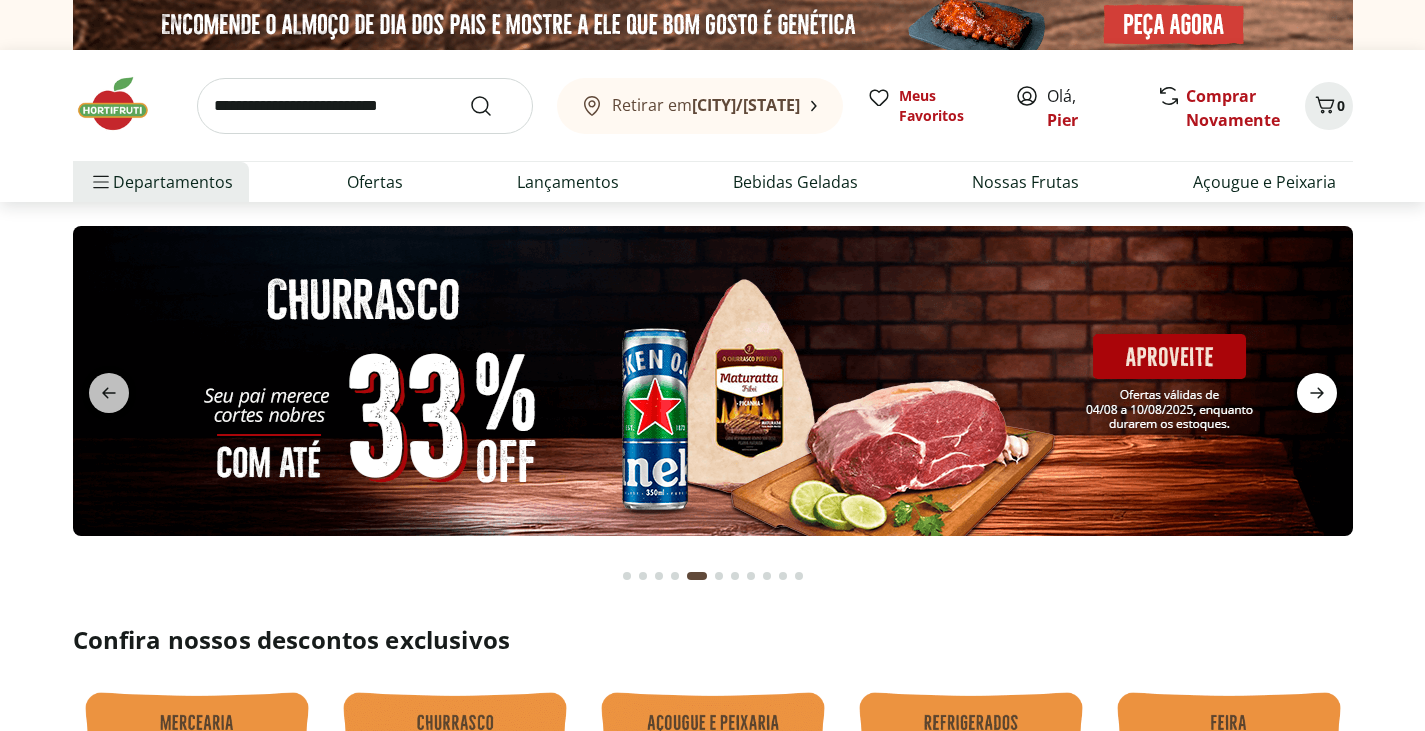 click 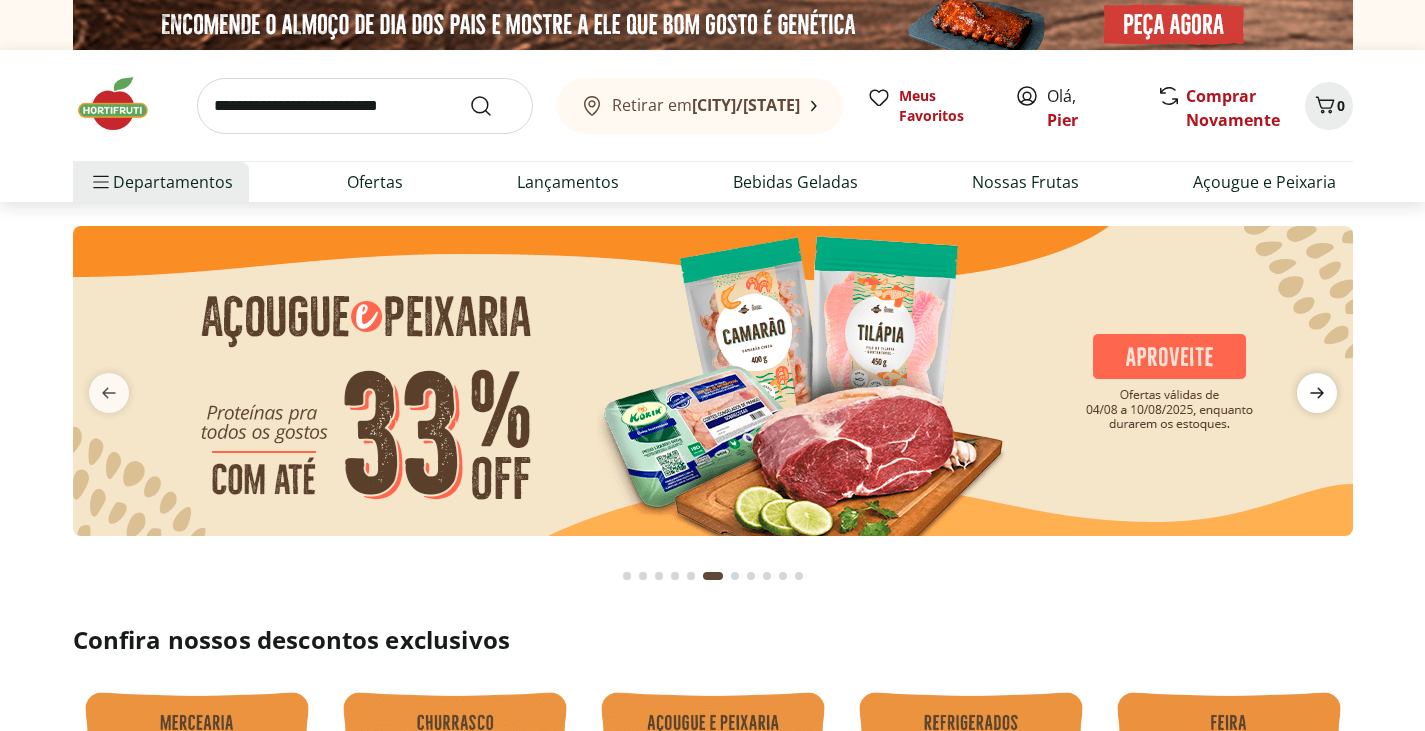 click 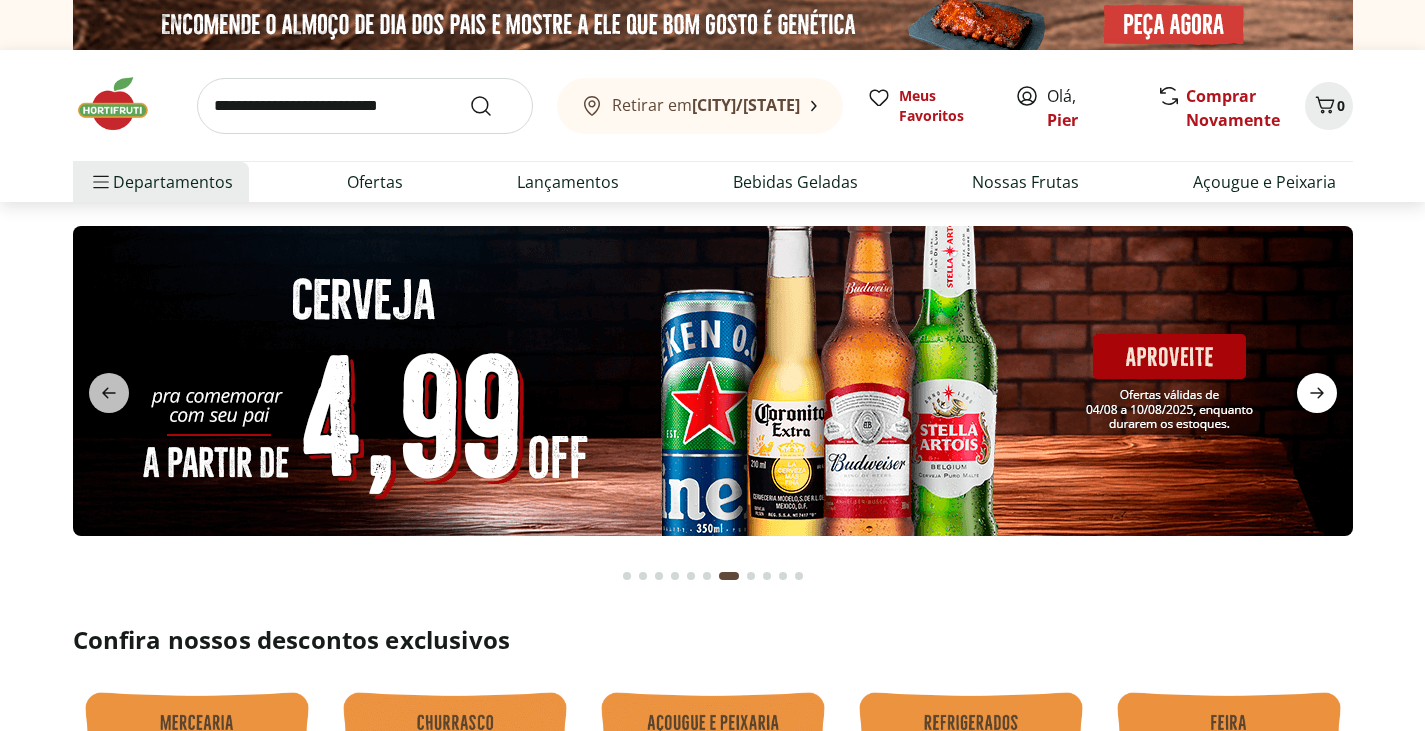 click 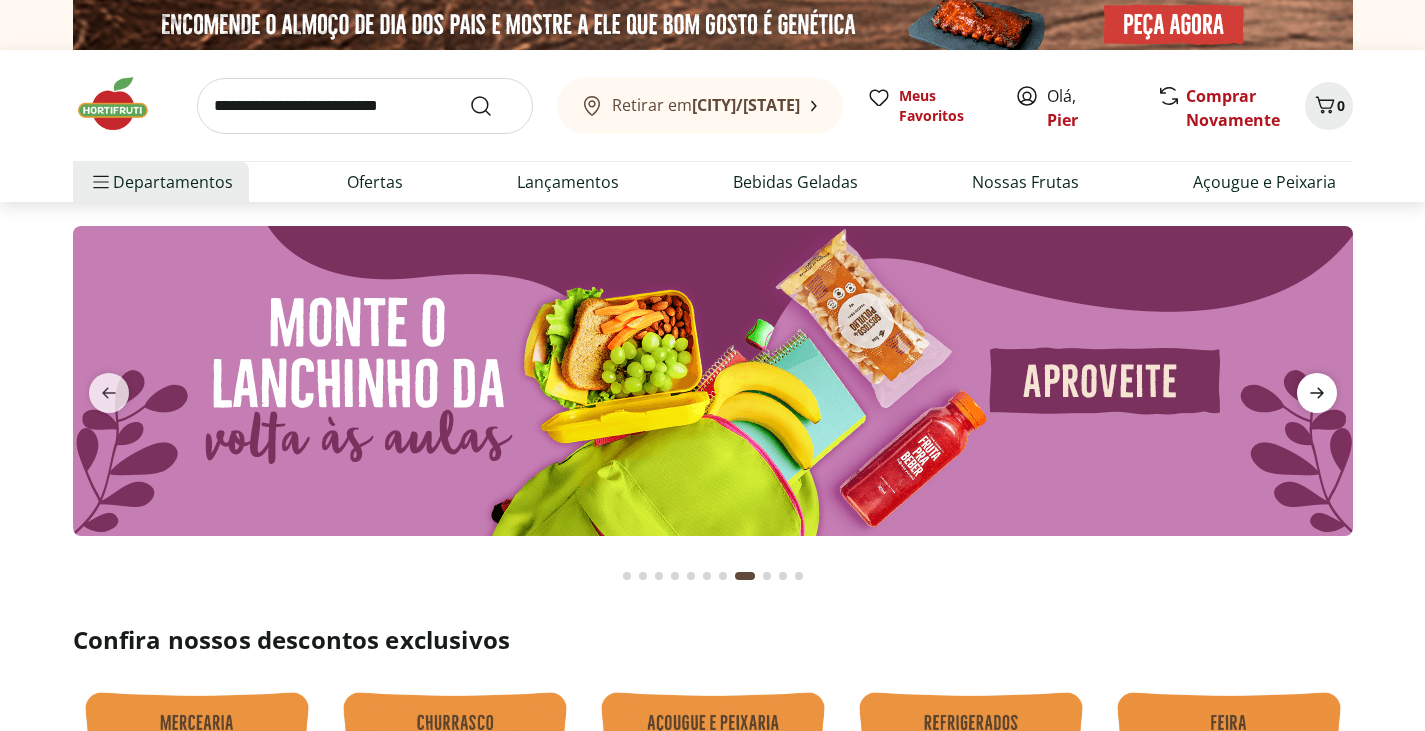 click 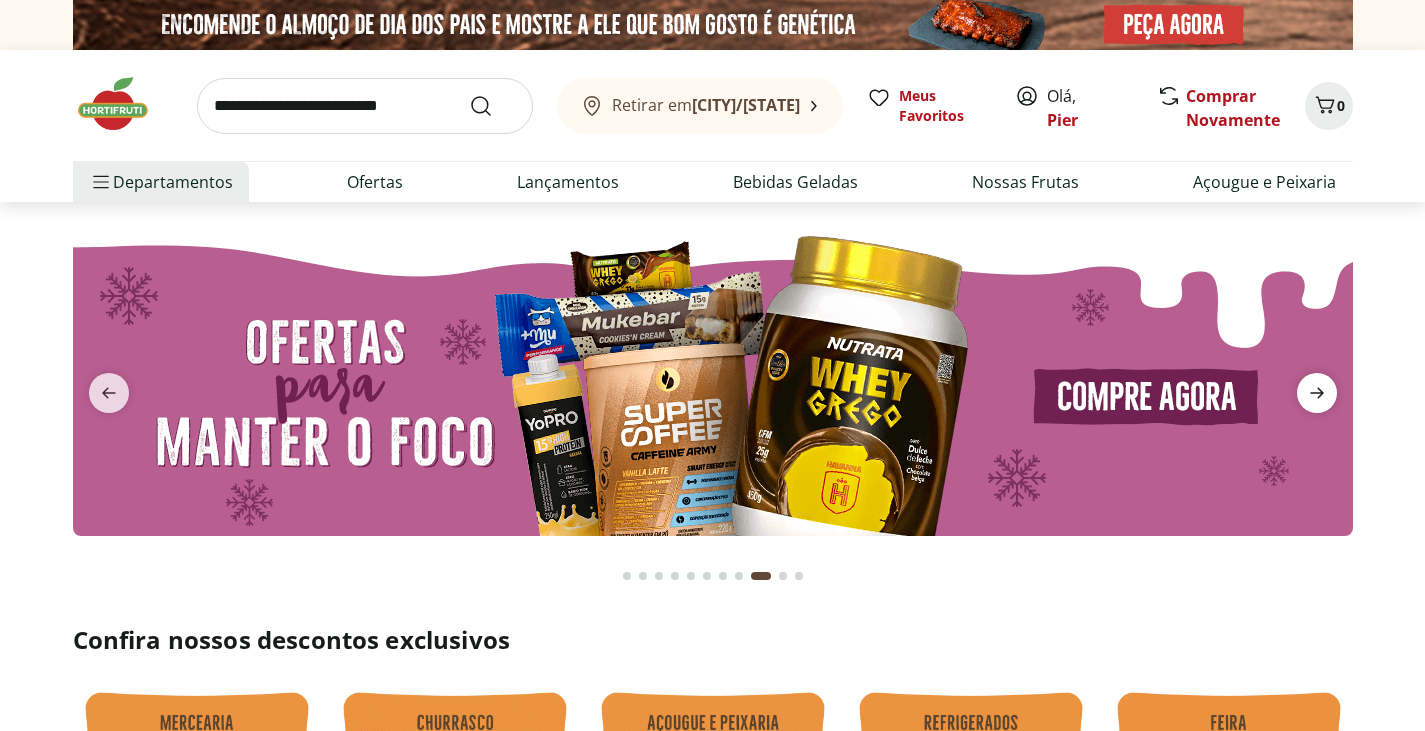 click 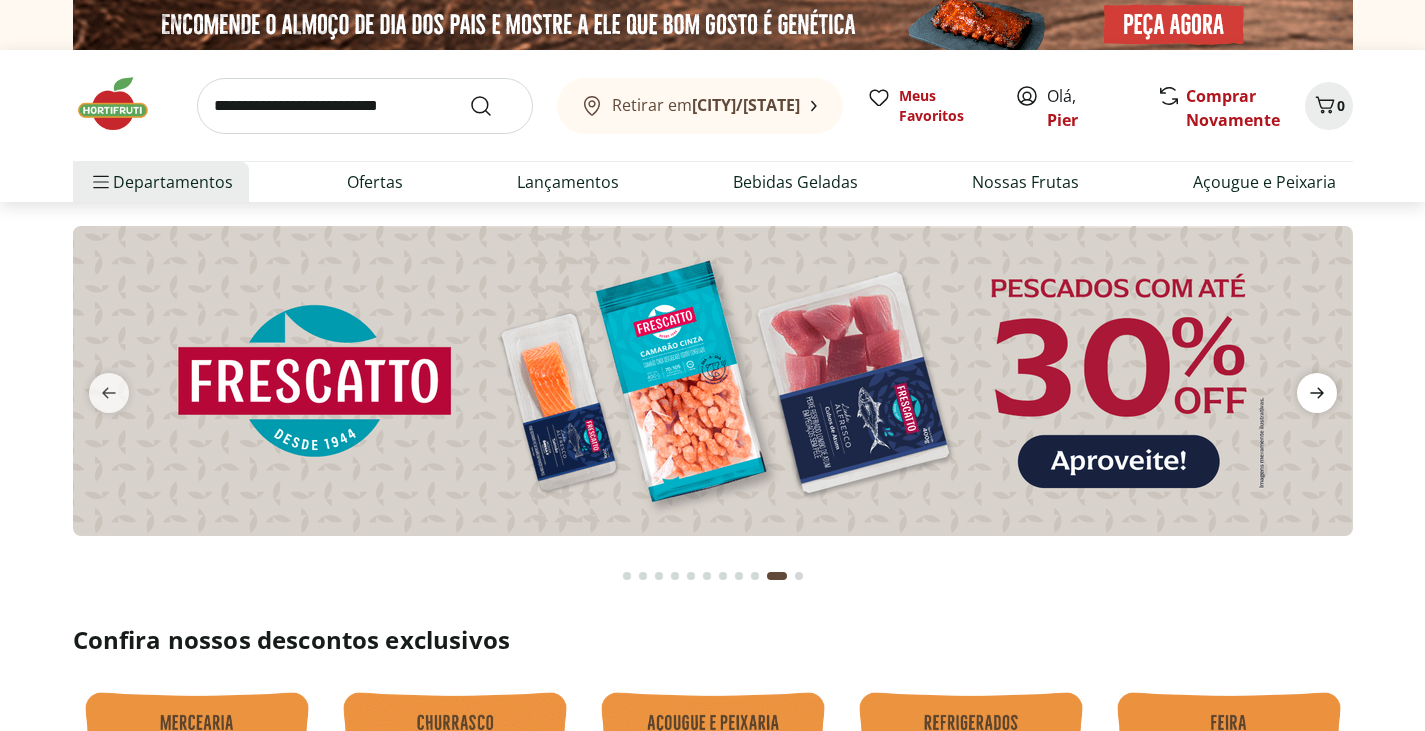 click 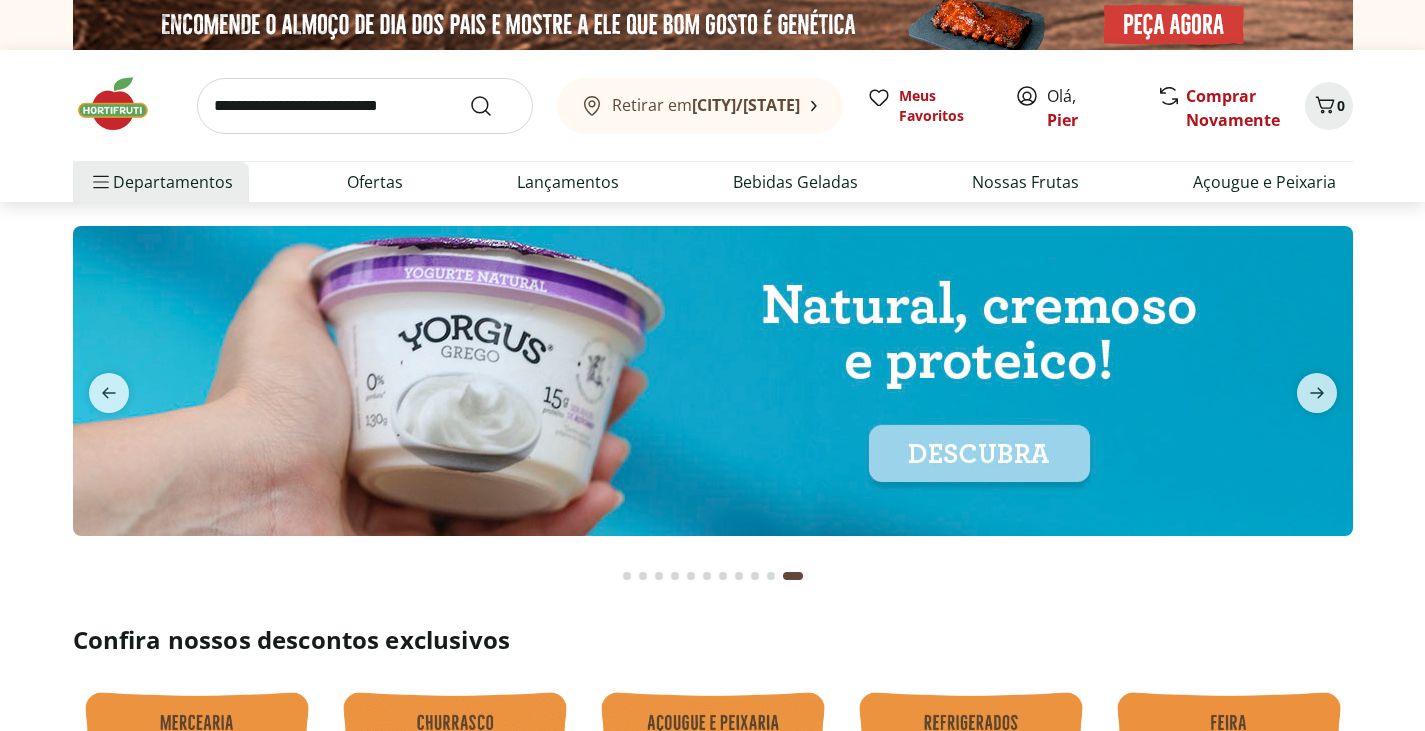 click at bounding box center (365, 106) 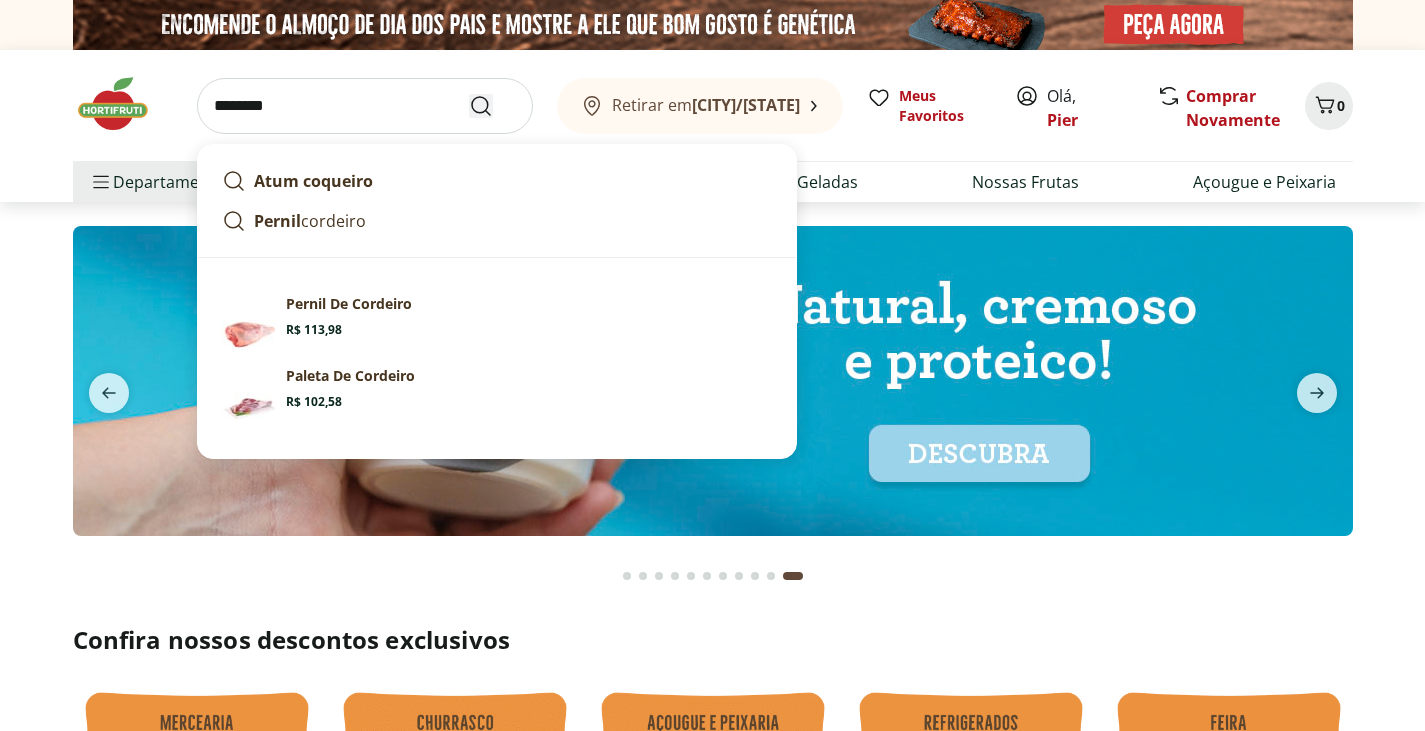 type on "********" 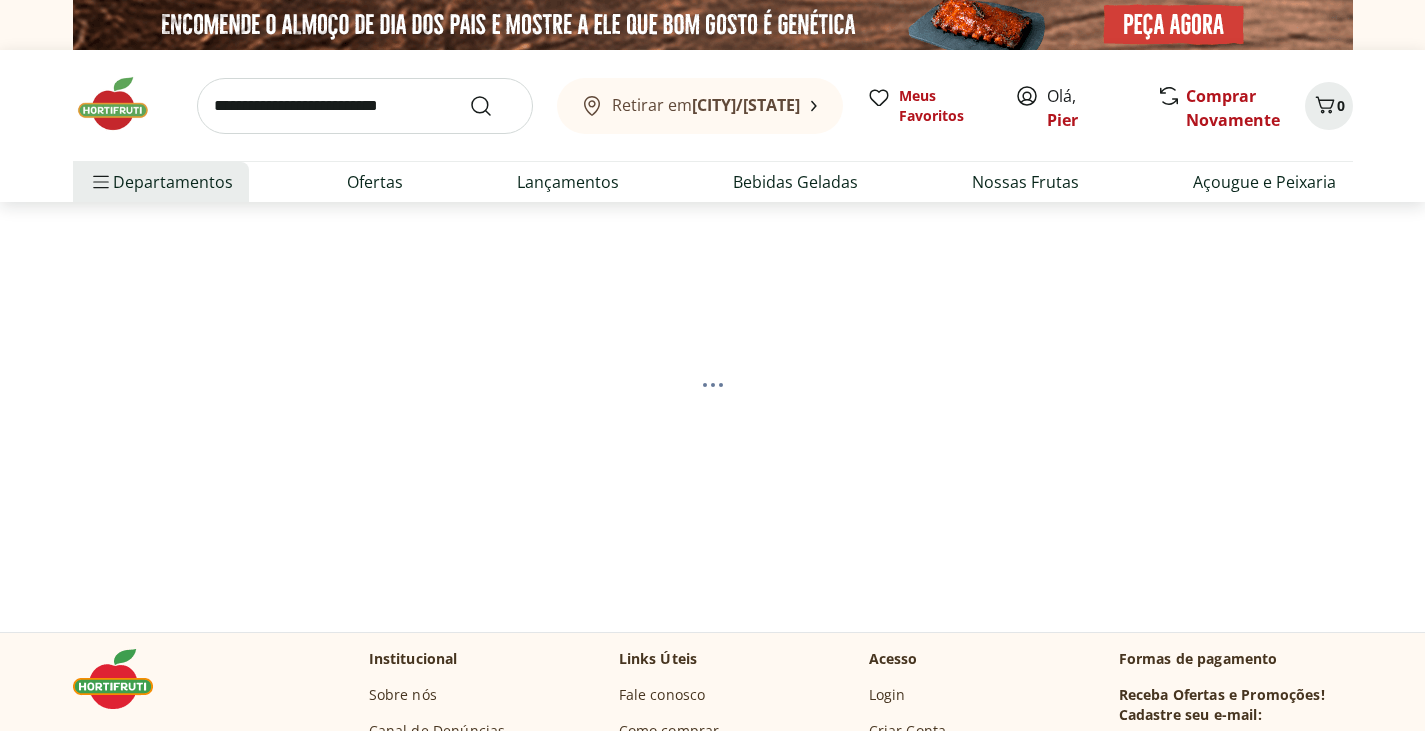 select on "**********" 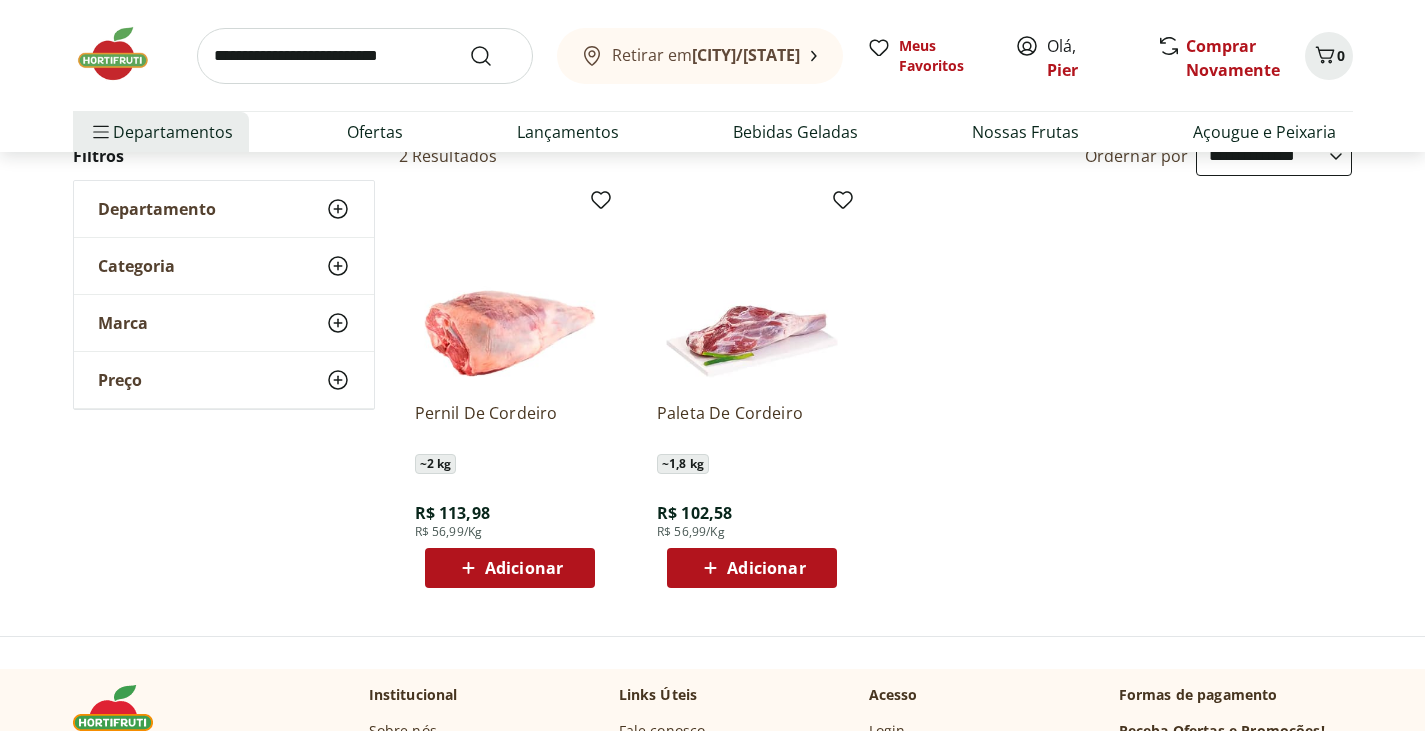 scroll, scrollTop: 246, scrollLeft: 0, axis: vertical 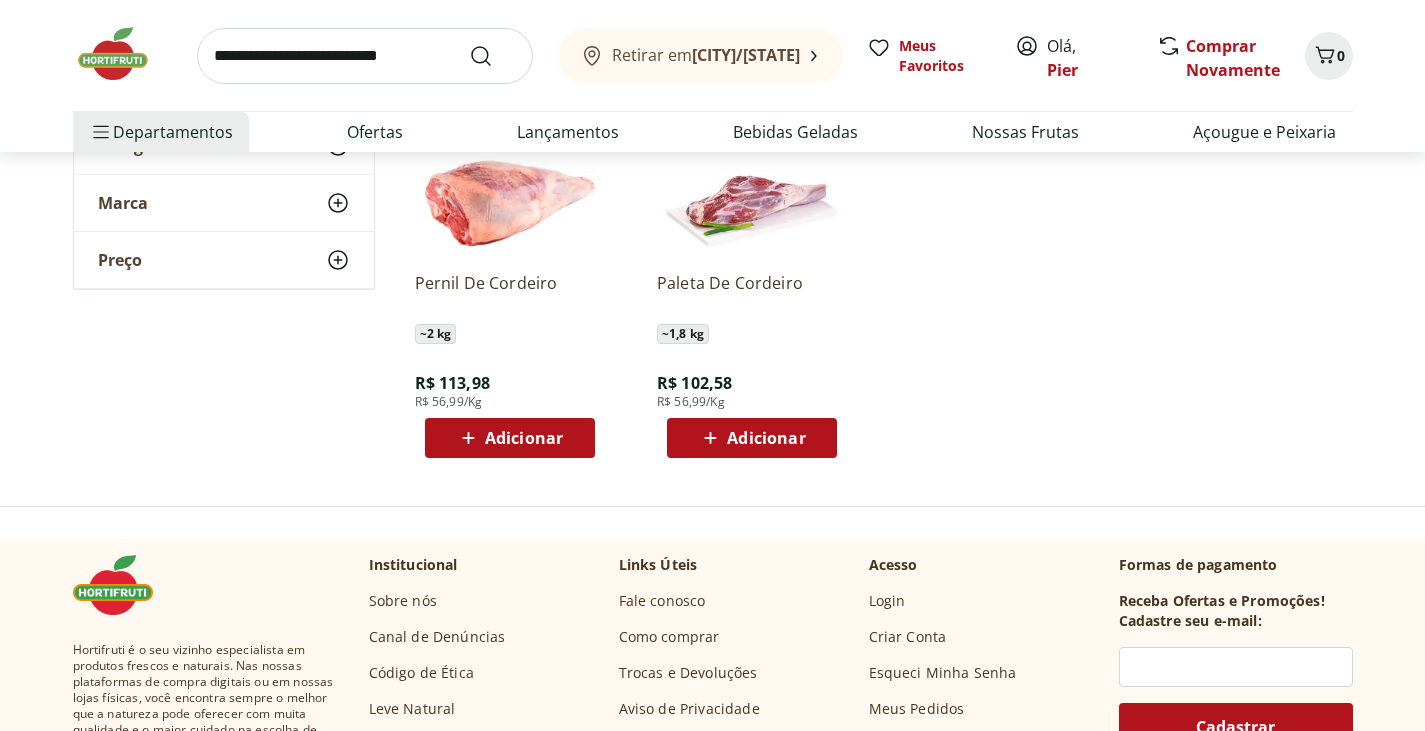 click on "Adicionar" at bounding box center (524, 438) 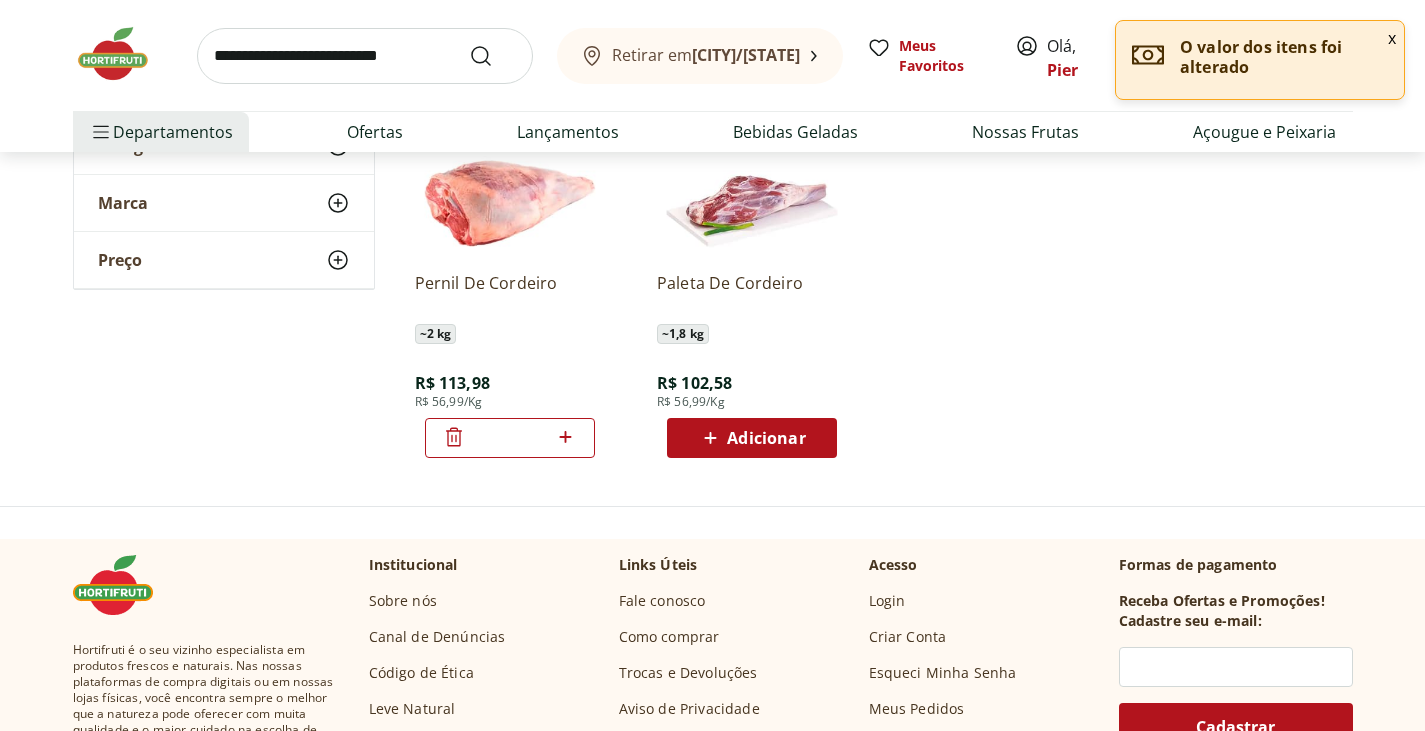click 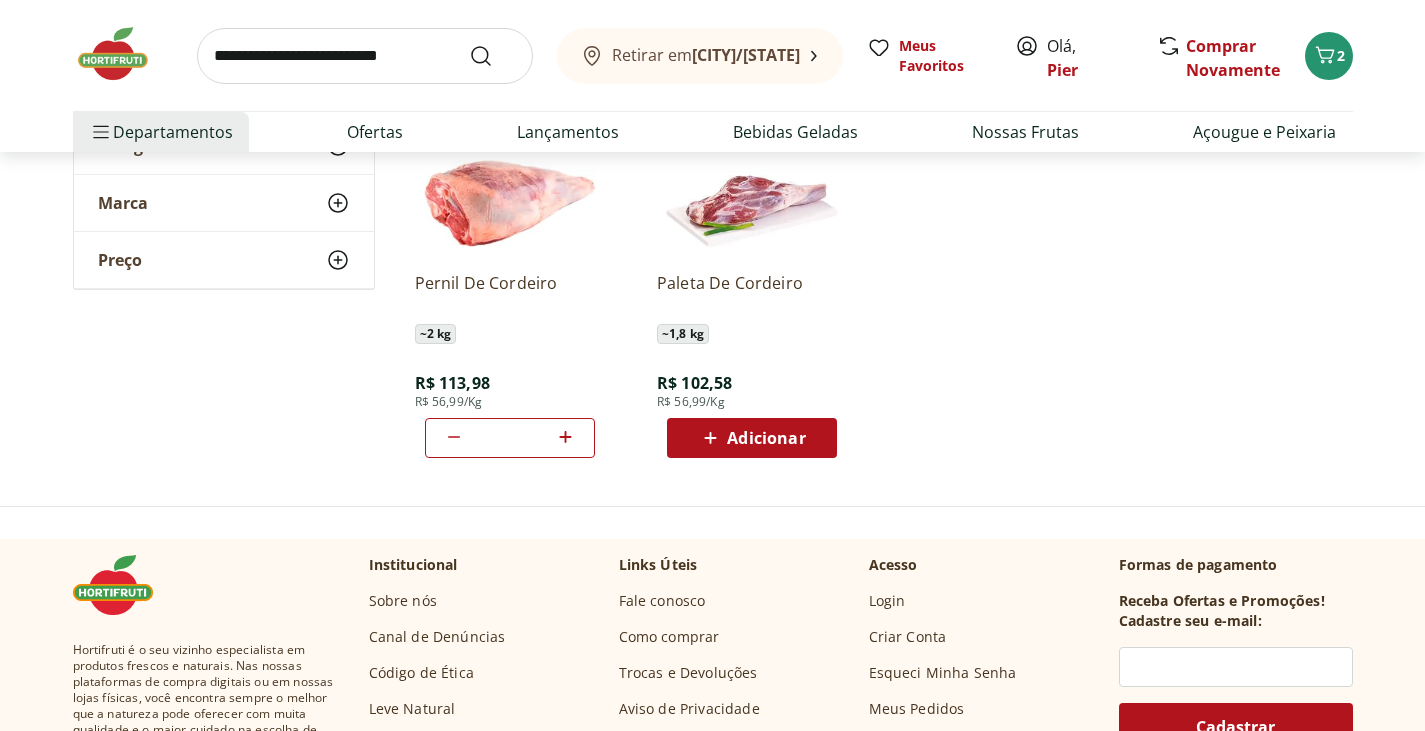 click 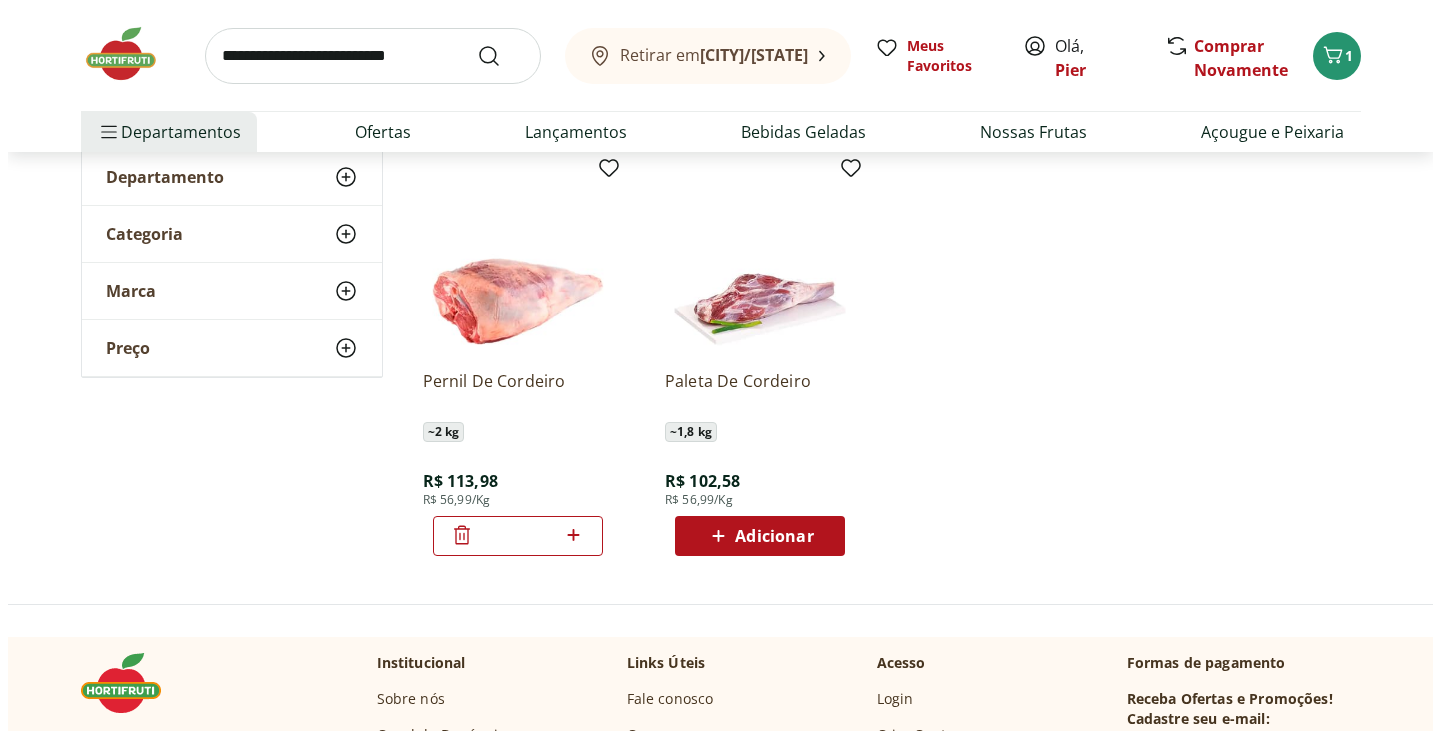scroll, scrollTop: 345, scrollLeft: 0, axis: vertical 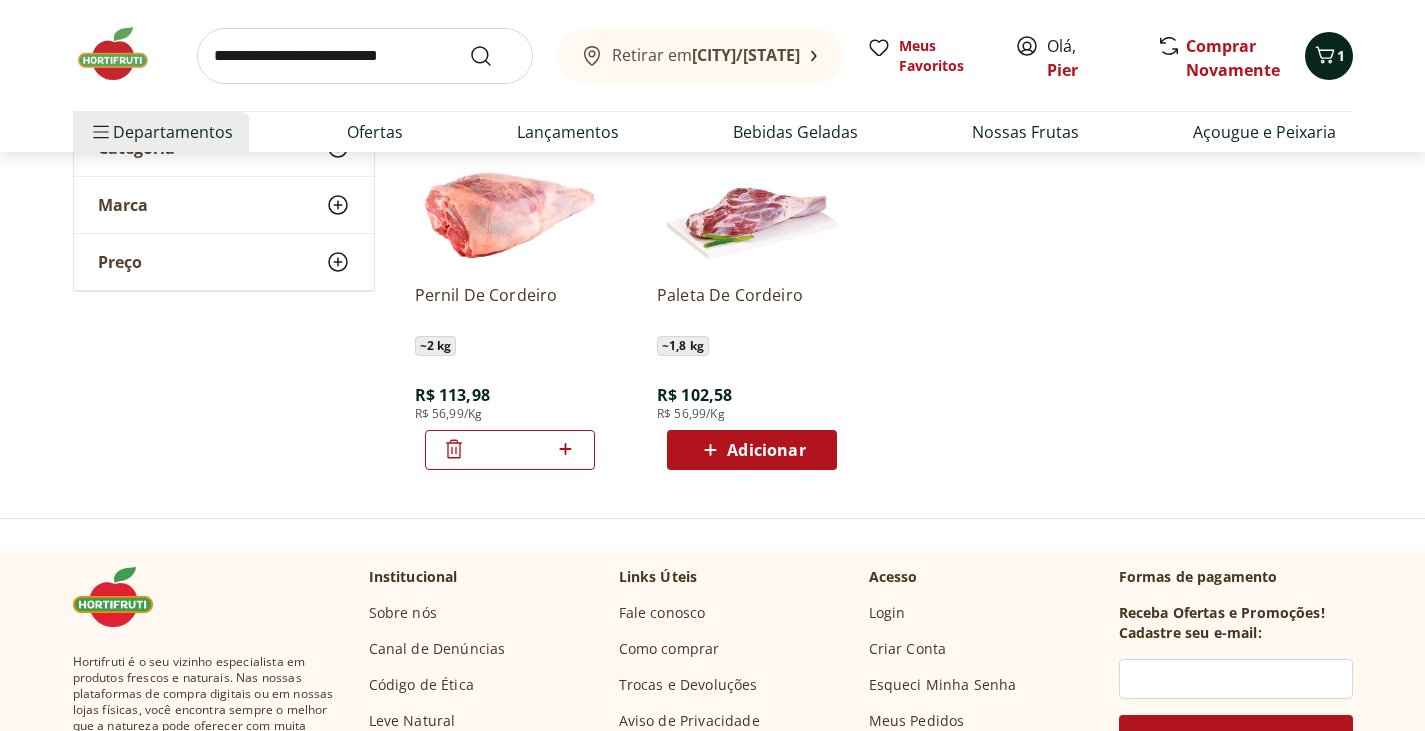 click 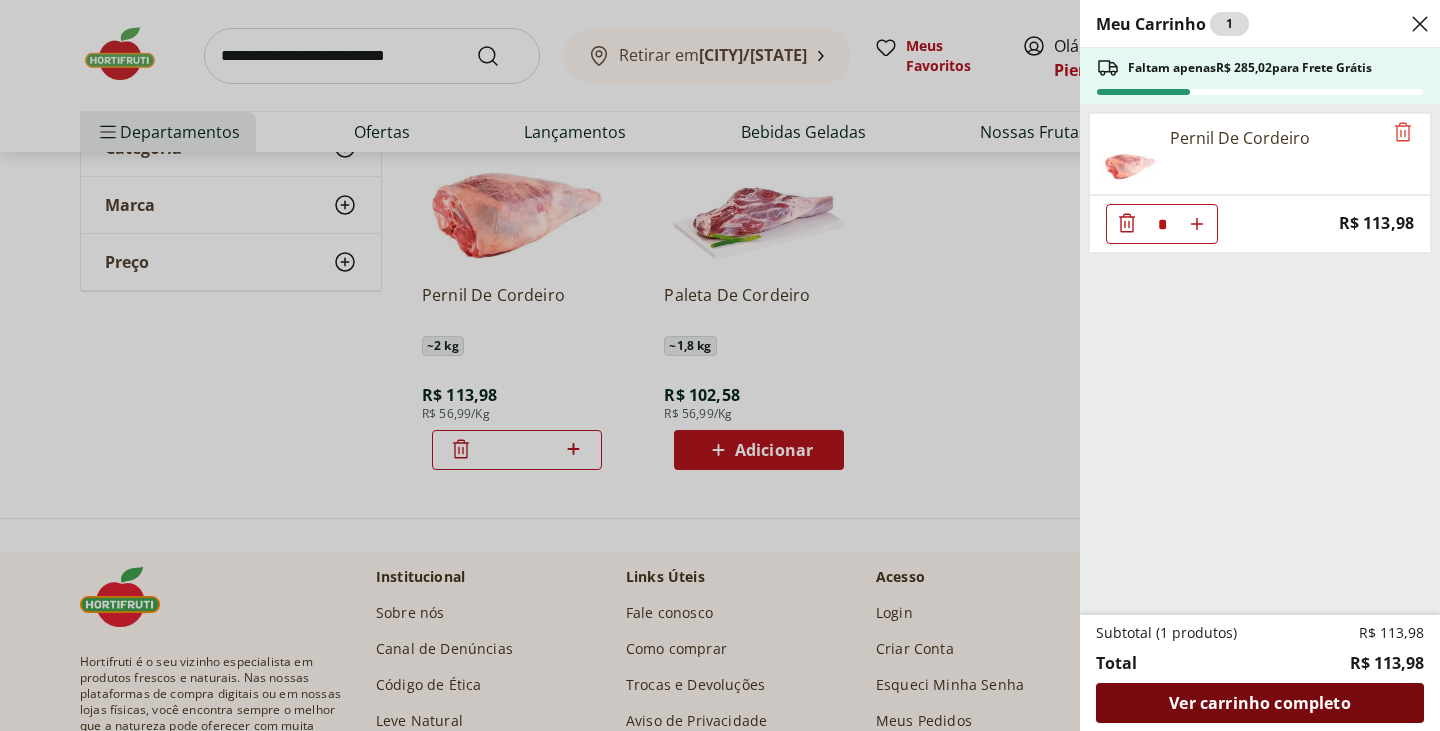 click on "Ver carrinho completo" at bounding box center (1259, 703) 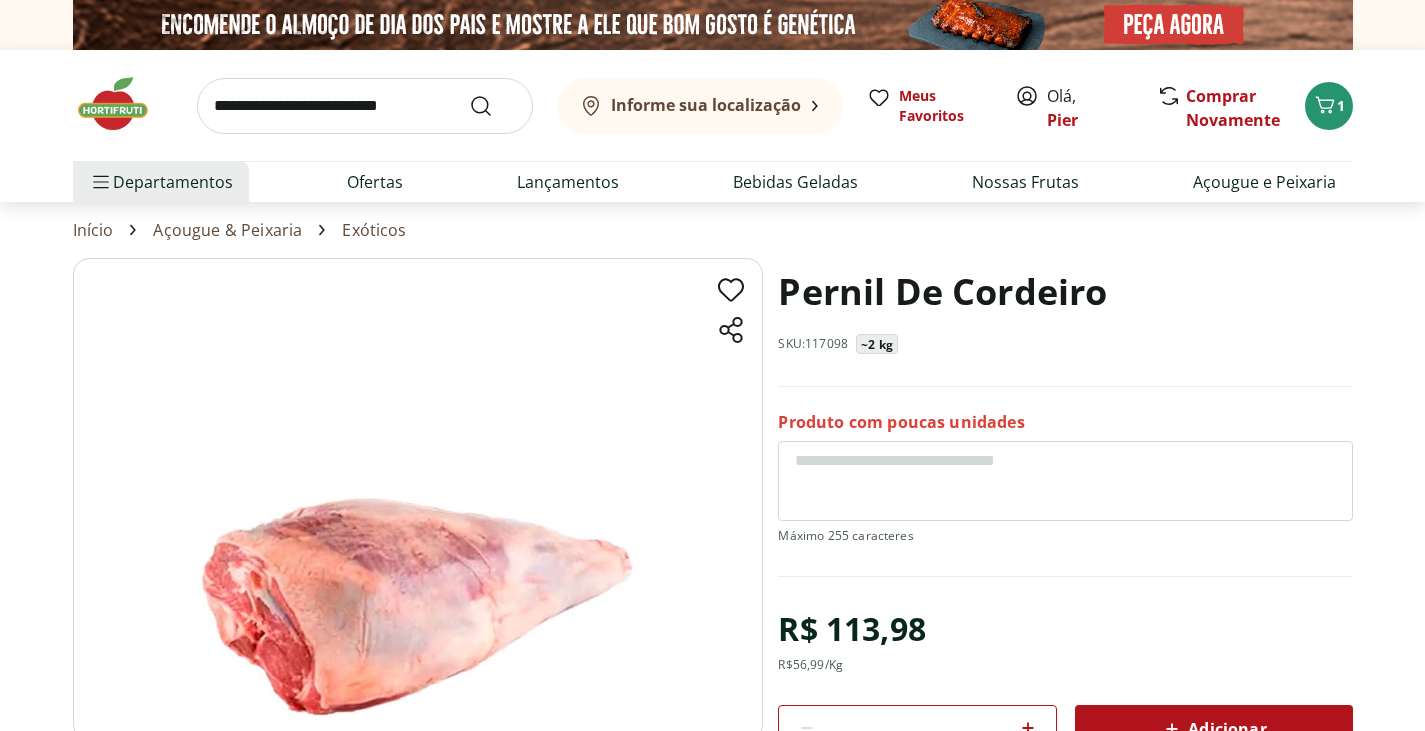 scroll, scrollTop: 0, scrollLeft: 0, axis: both 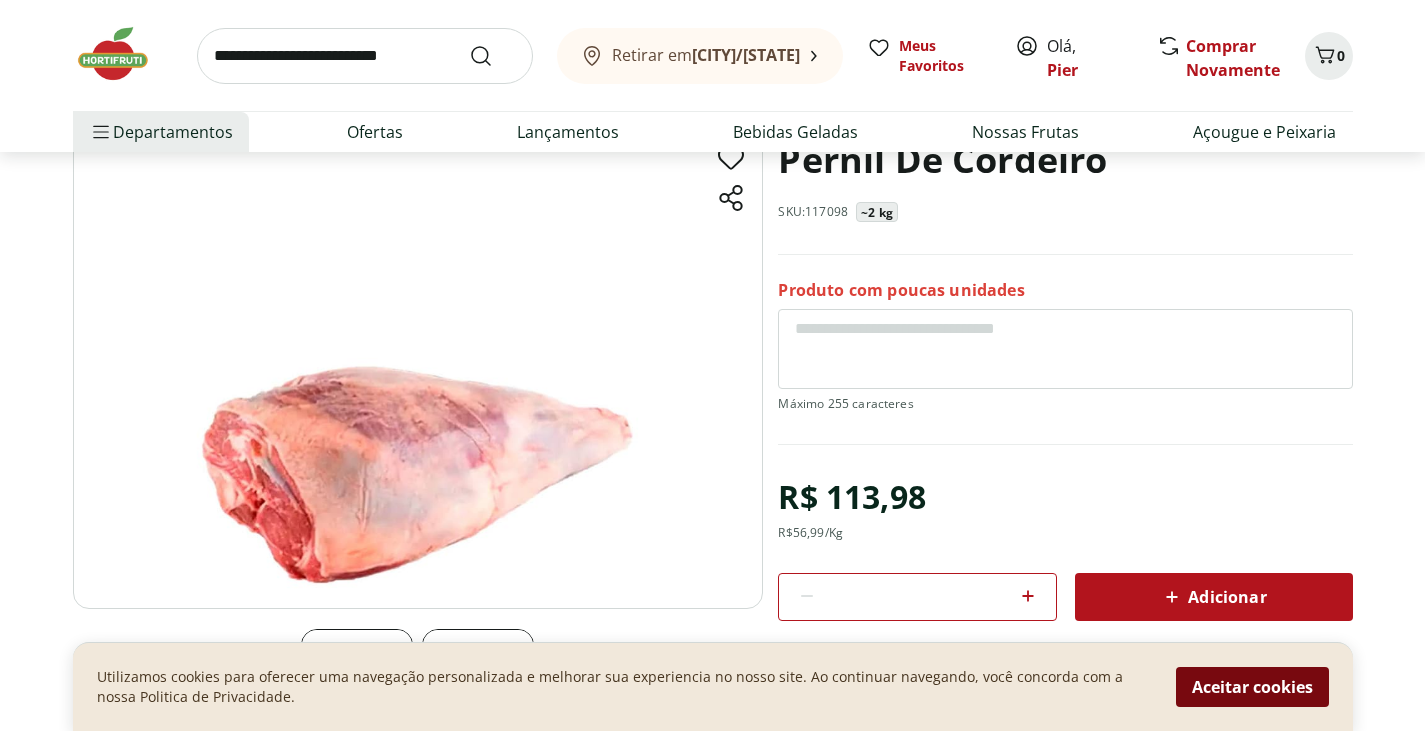 click on "Aceitar cookies" at bounding box center (1252, 687) 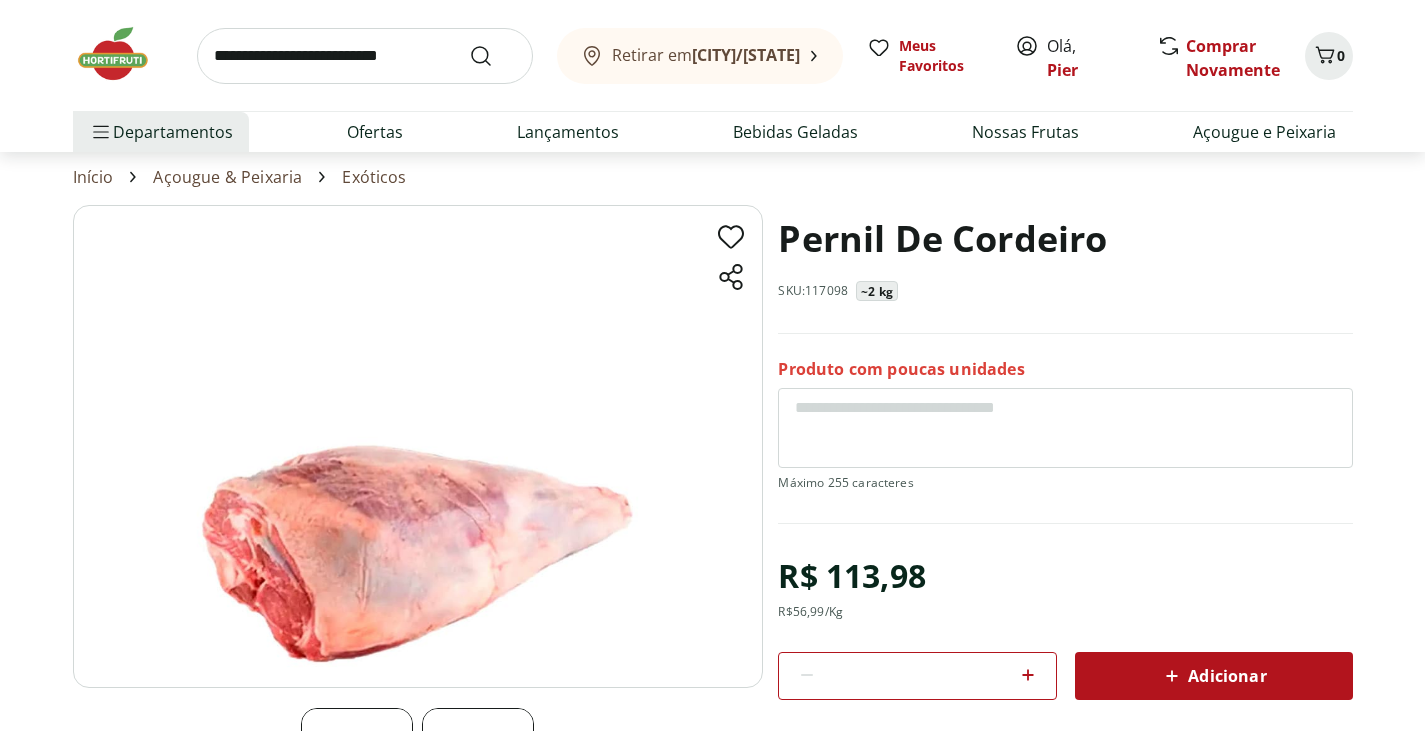 scroll, scrollTop: 44, scrollLeft: 0, axis: vertical 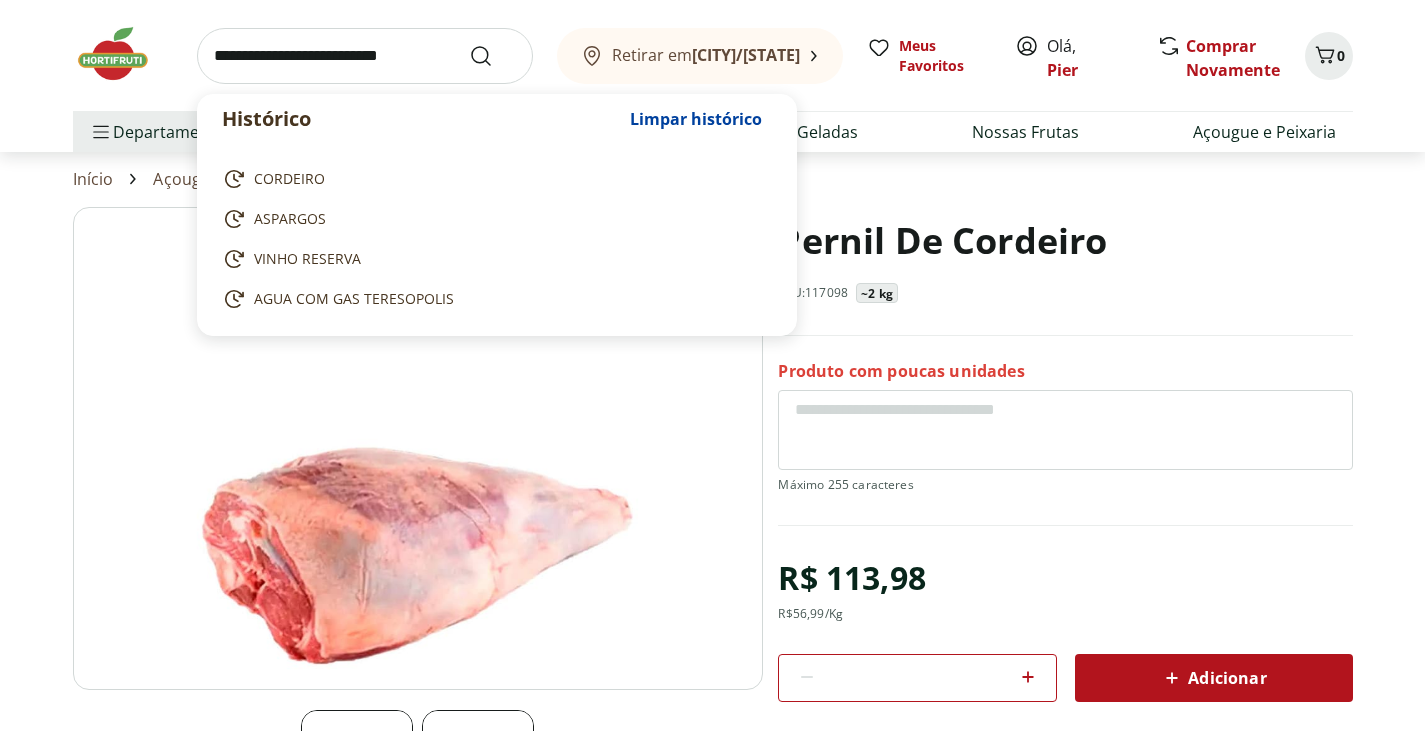 click at bounding box center (365, 56) 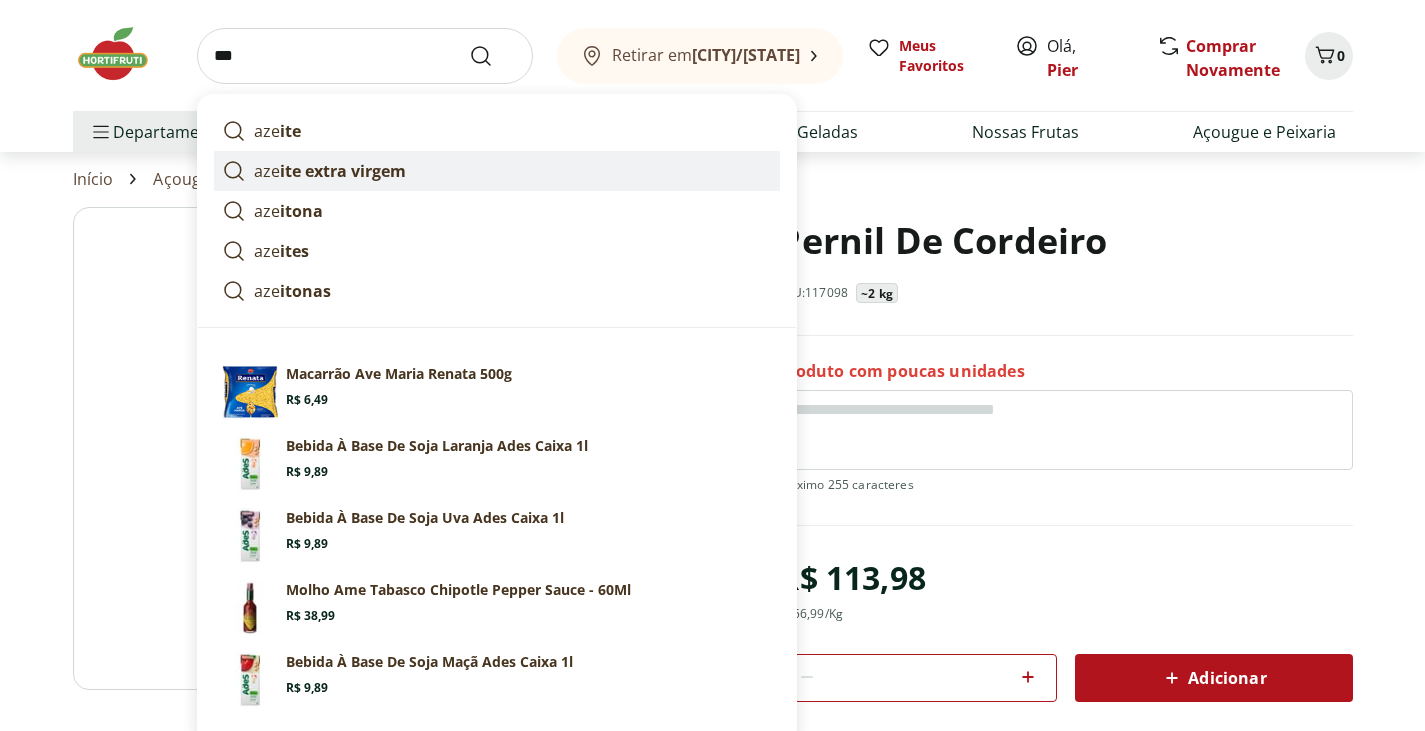 click on "aze ite extra virgem" at bounding box center (497, 171) 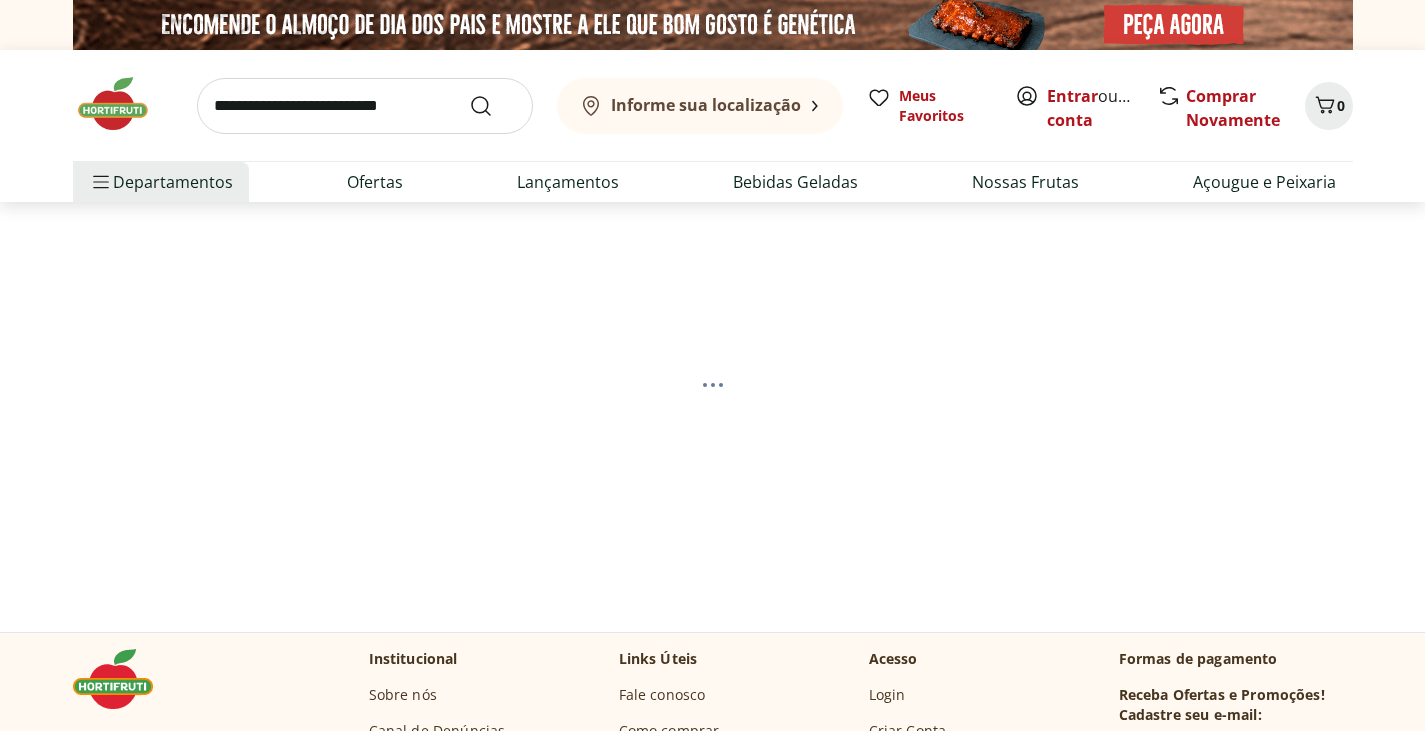 scroll, scrollTop: 0, scrollLeft: 0, axis: both 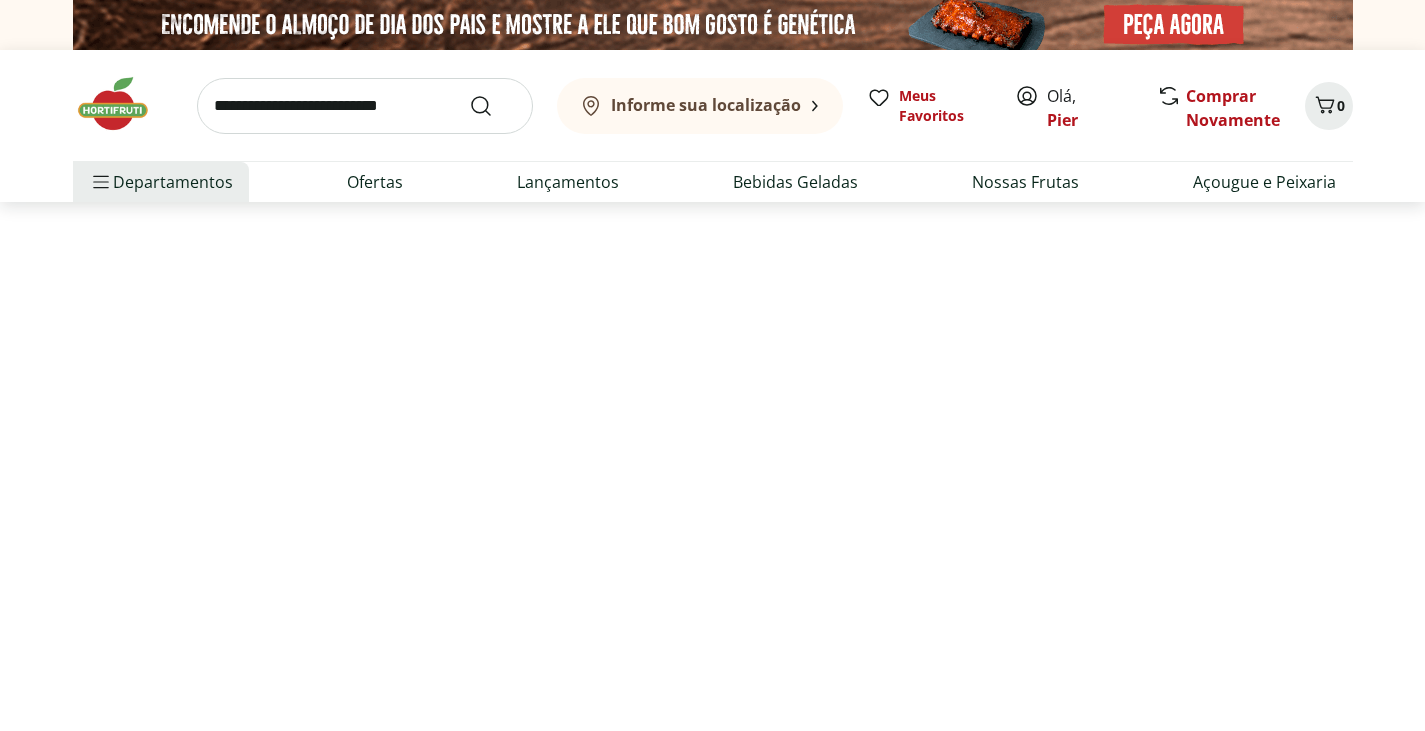 select on "**********" 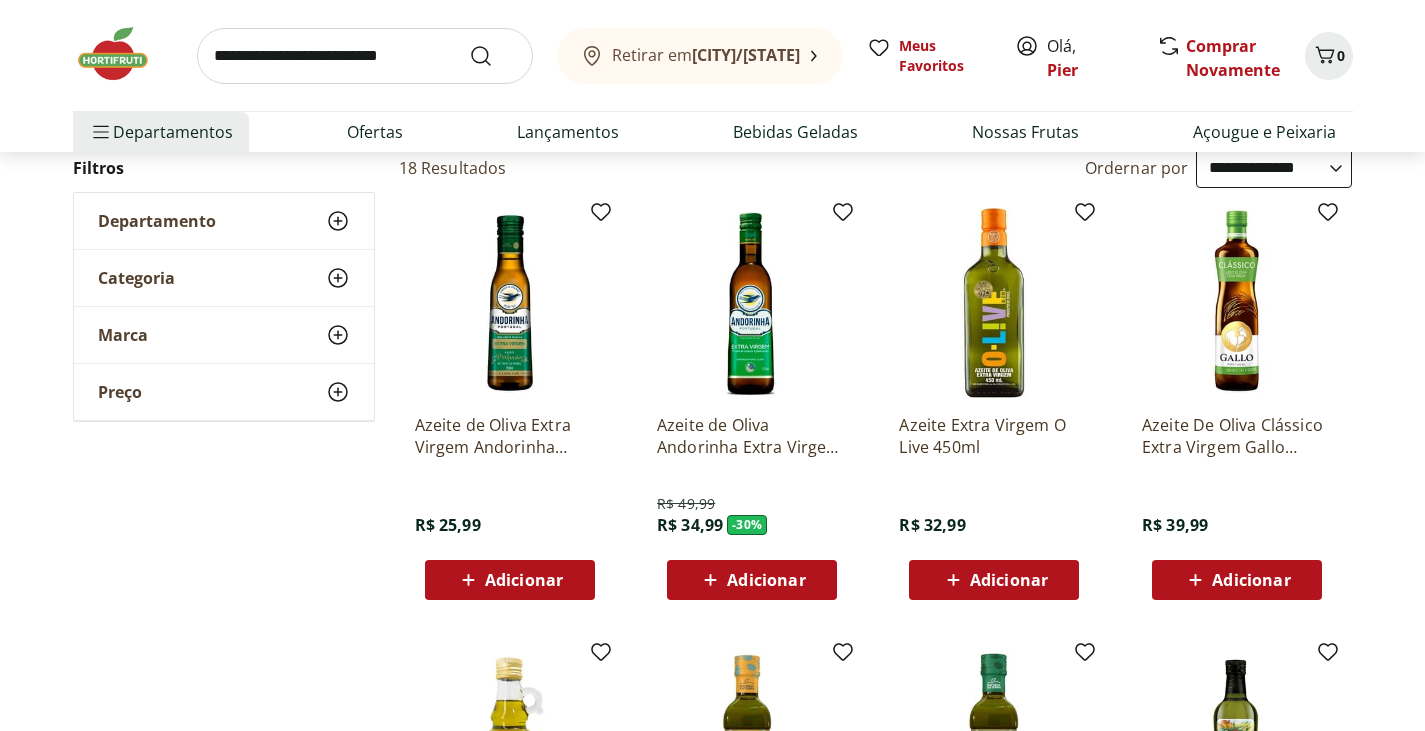 scroll, scrollTop: 234, scrollLeft: 0, axis: vertical 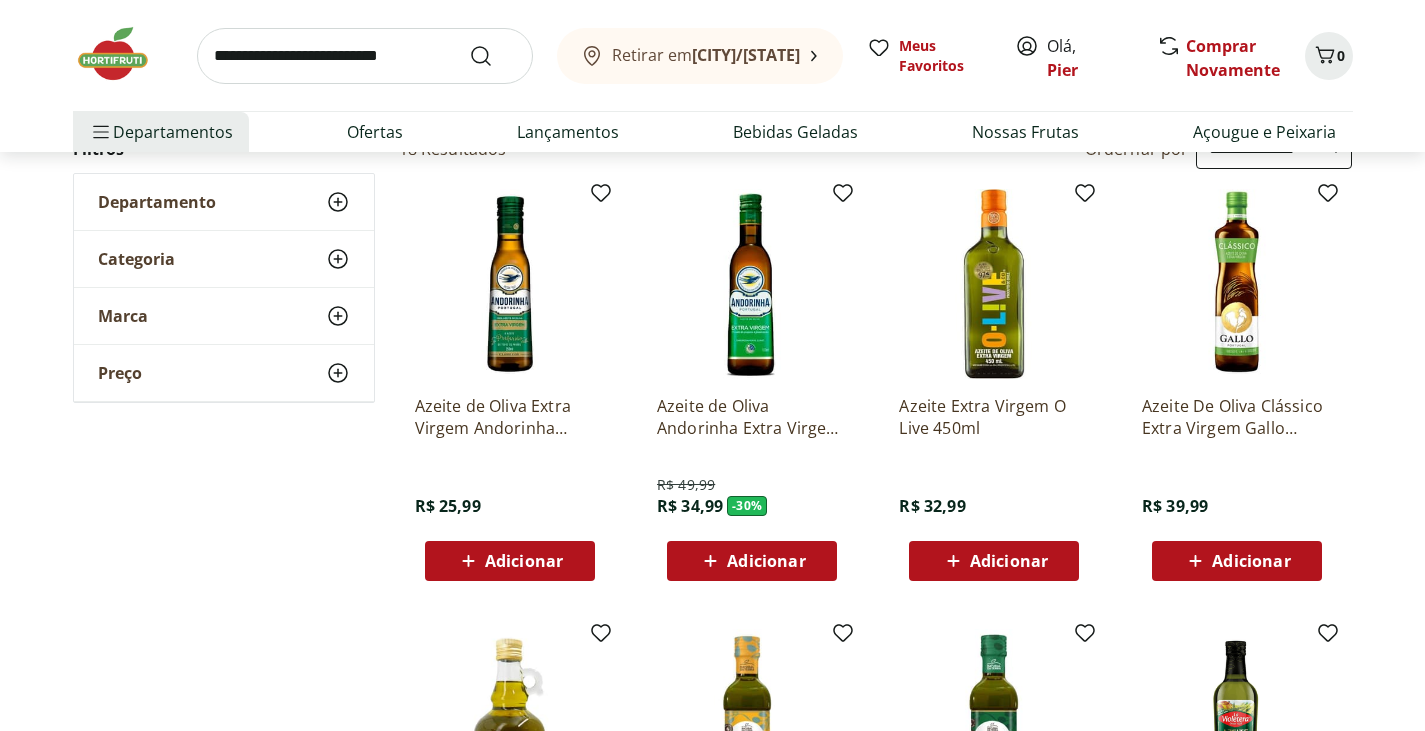 click at bounding box center (752, 284) 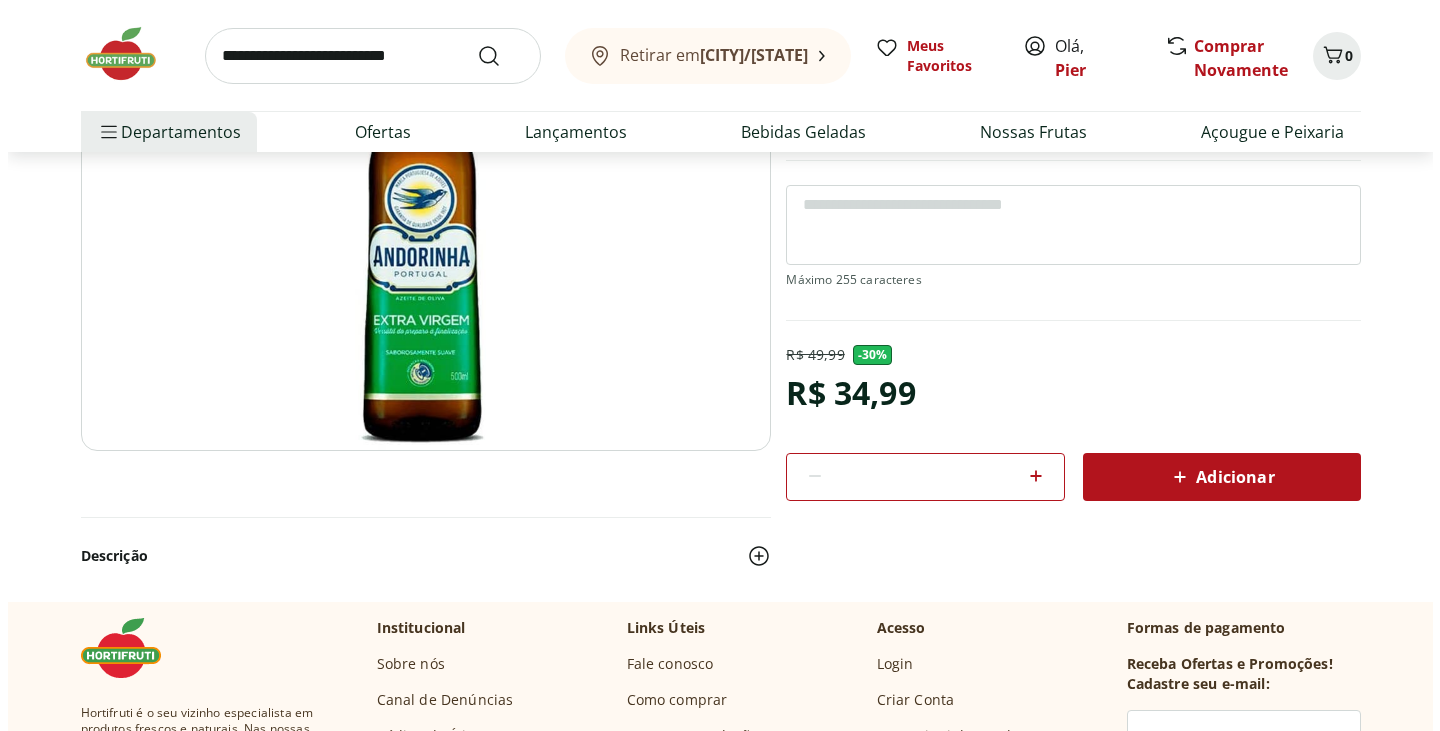 scroll, scrollTop: 295, scrollLeft: 0, axis: vertical 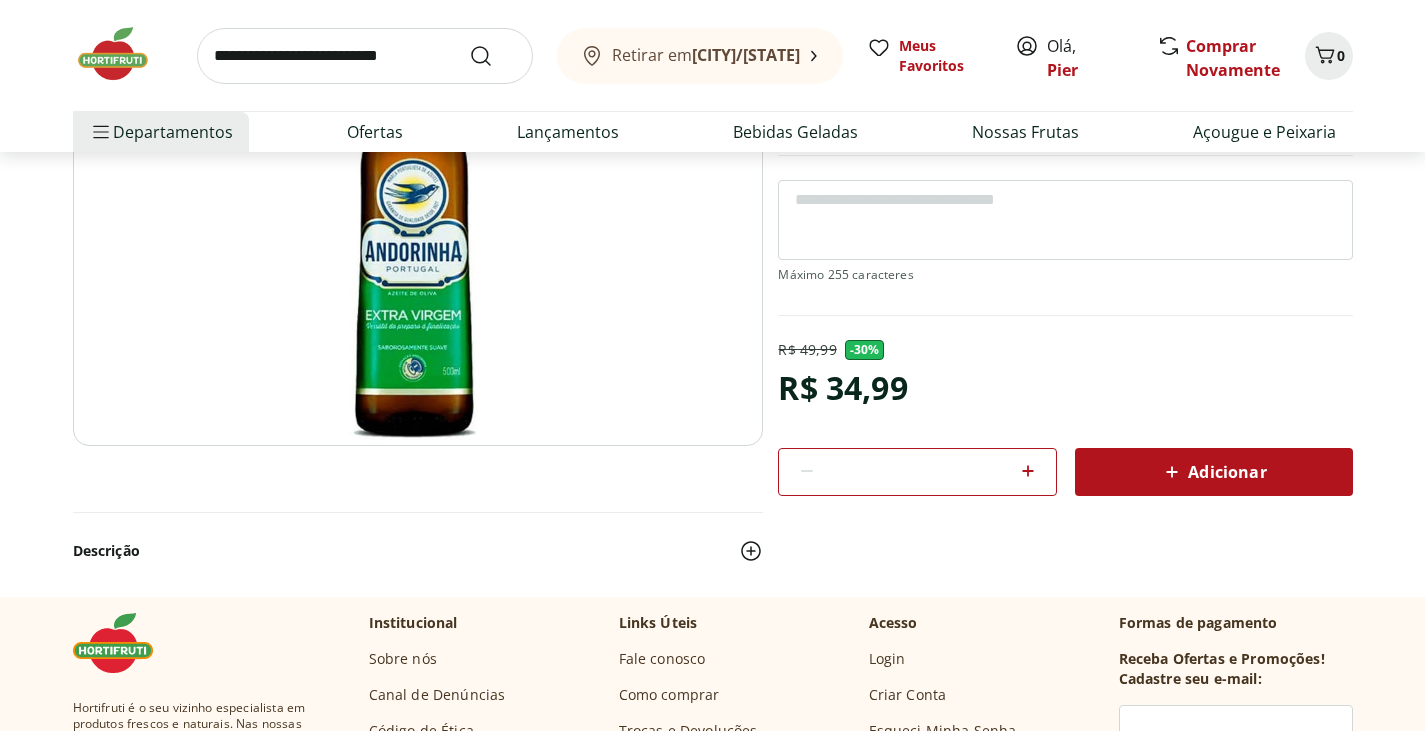 click 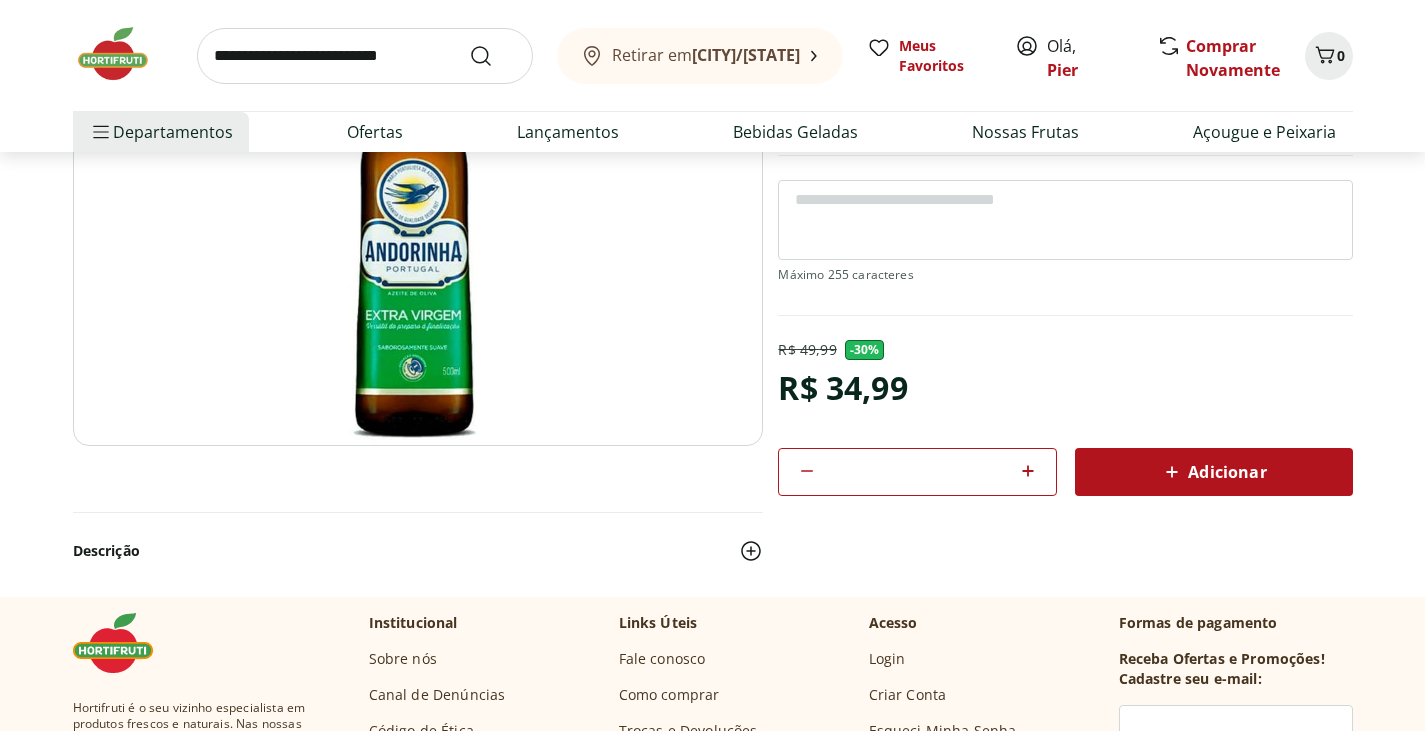 click 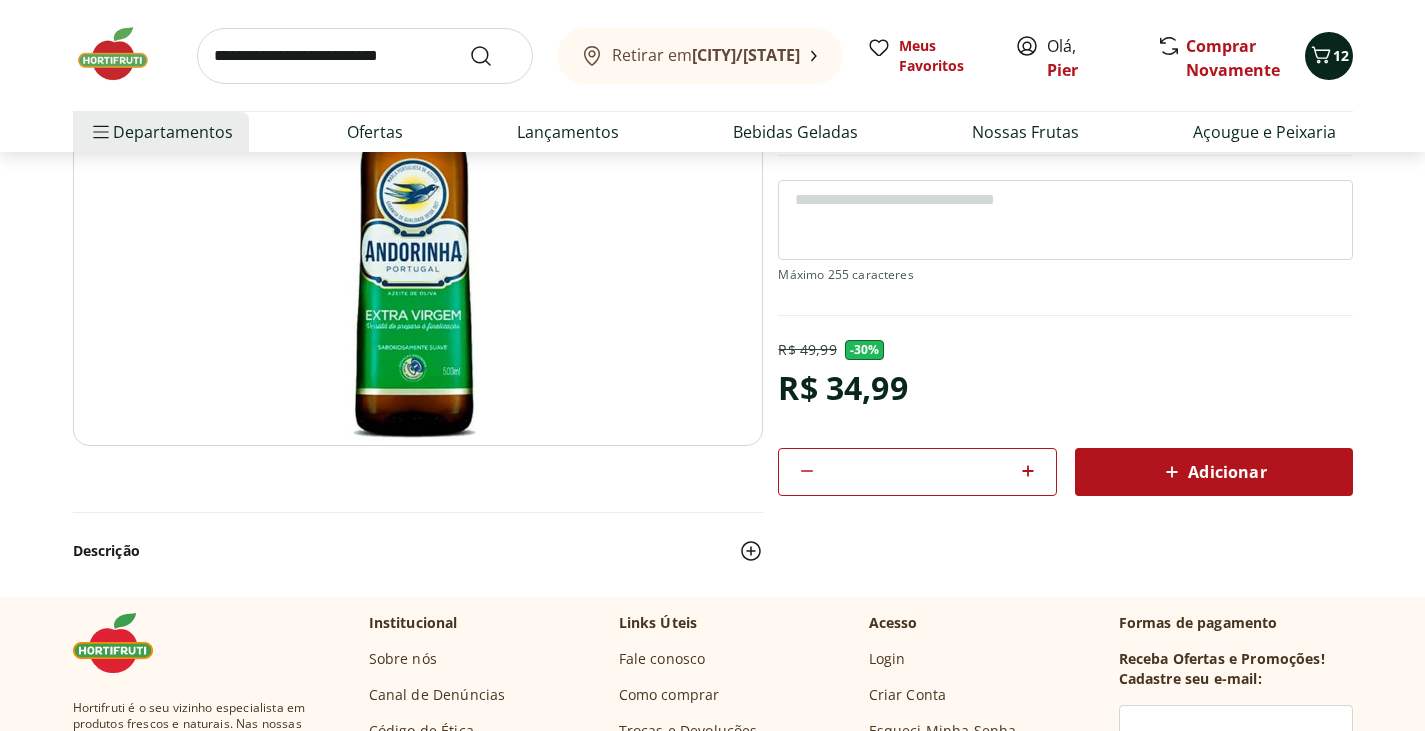 click on "12" at bounding box center (1341, 55) 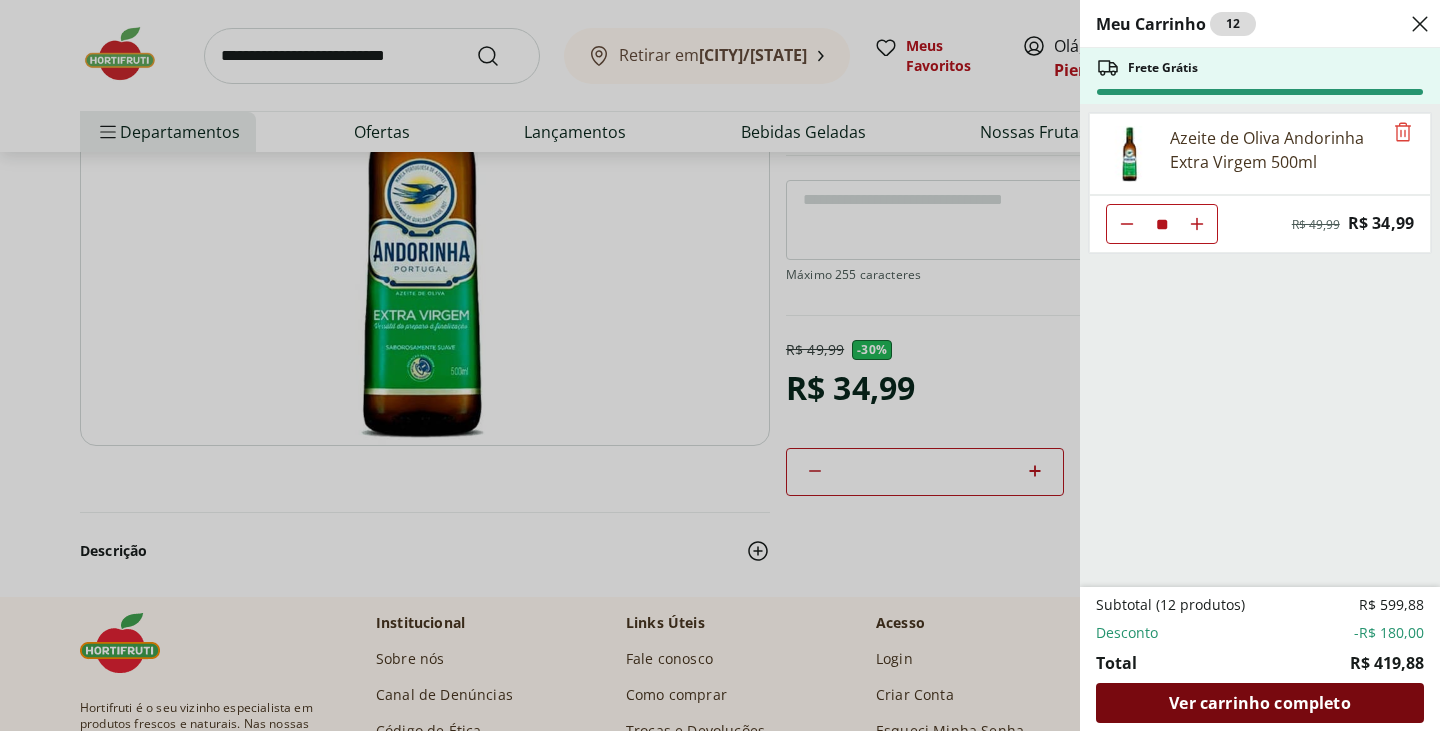 click on "Ver carrinho completo" at bounding box center (1259, 703) 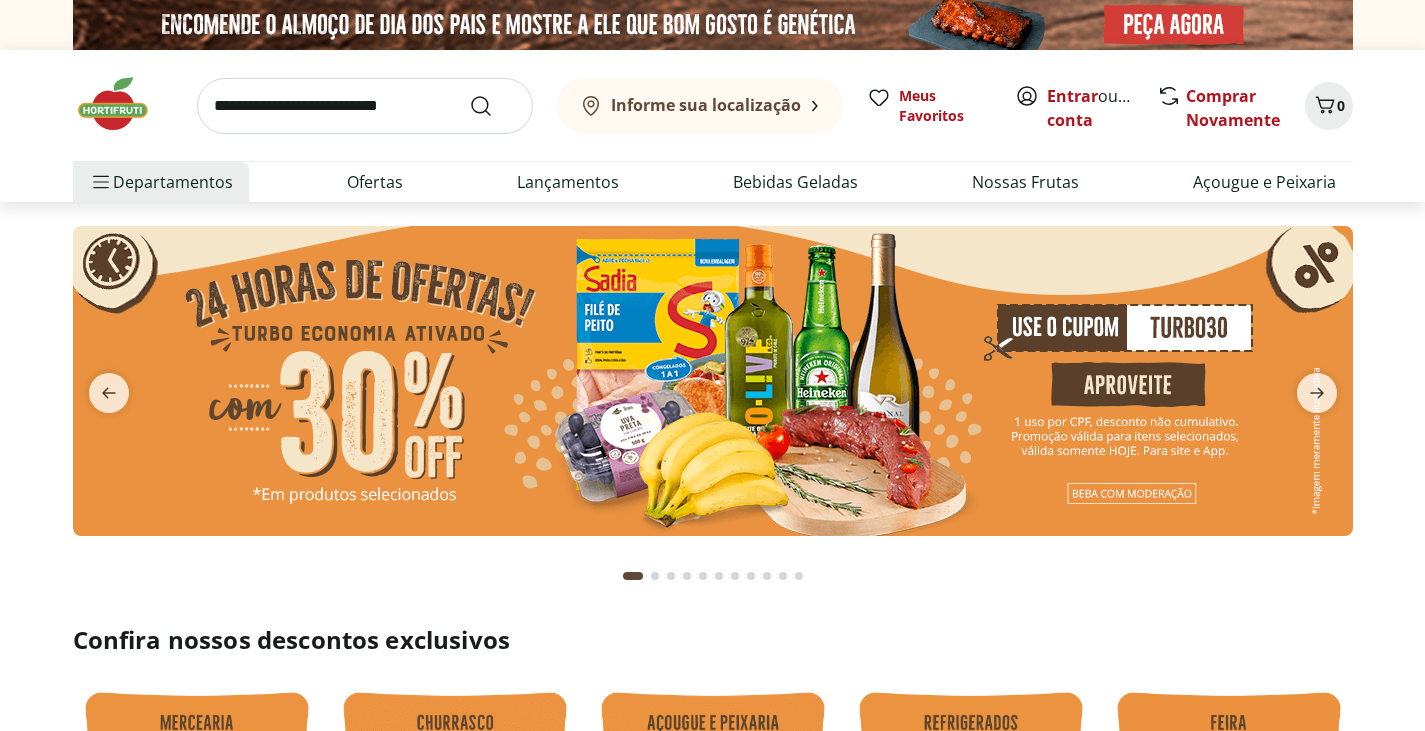 scroll, scrollTop: 0, scrollLeft: 0, axis: both 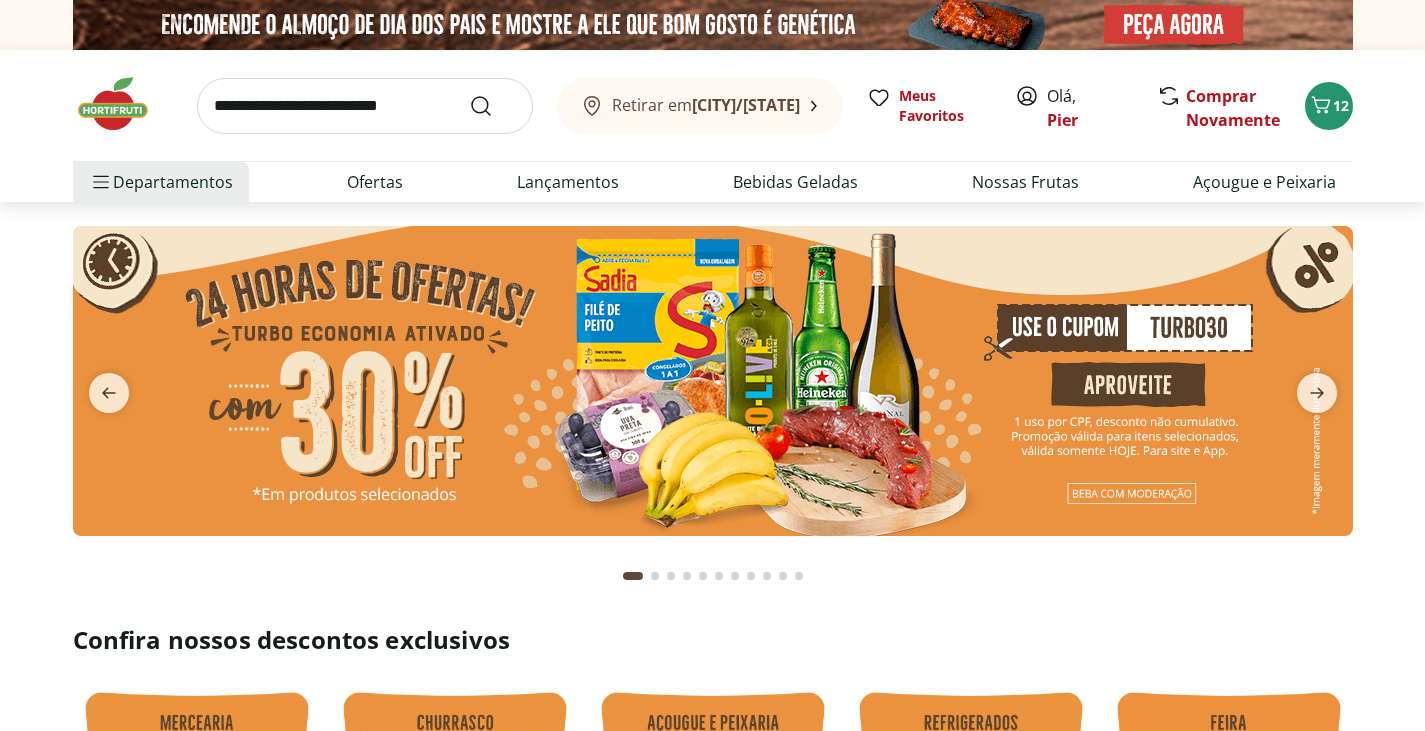 click at bounding box center [365, 106] 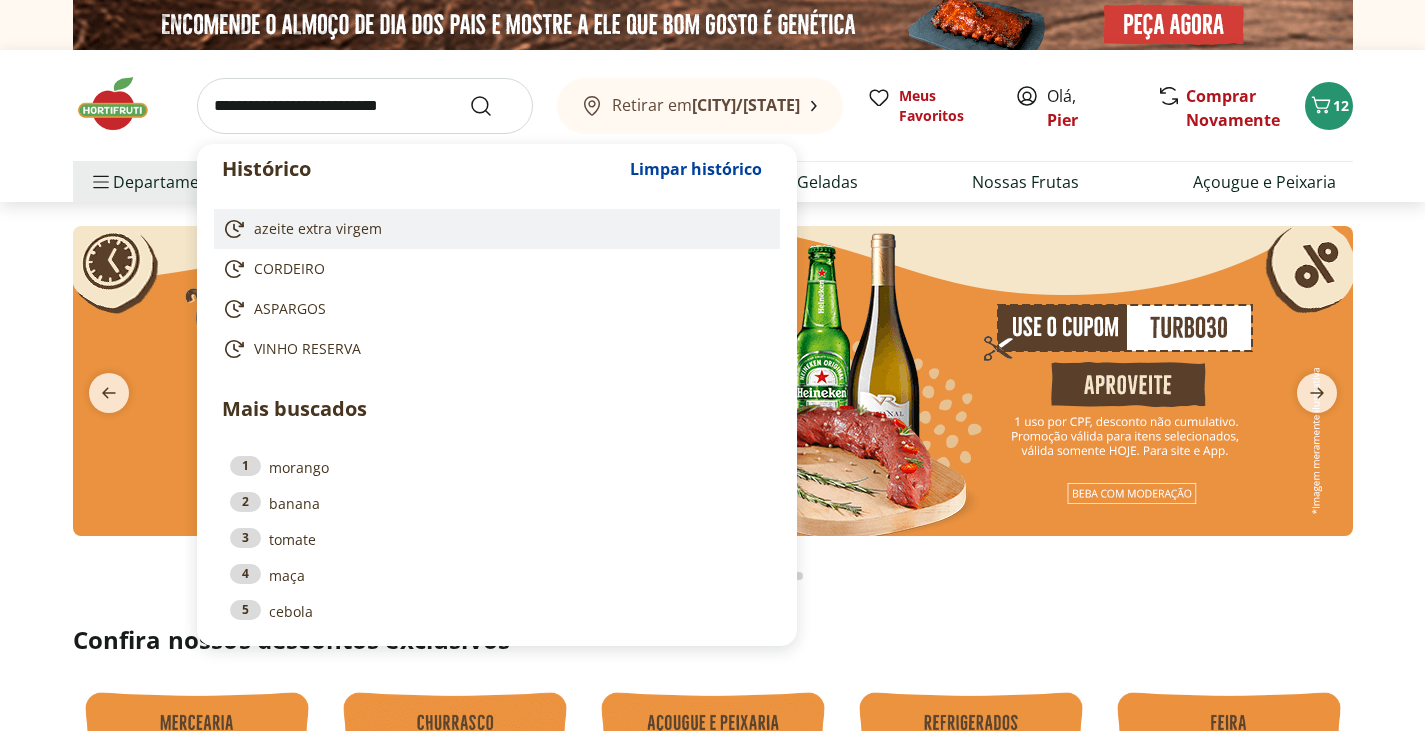 click on "azeite extra virgem" at bounding box center [493, 229] 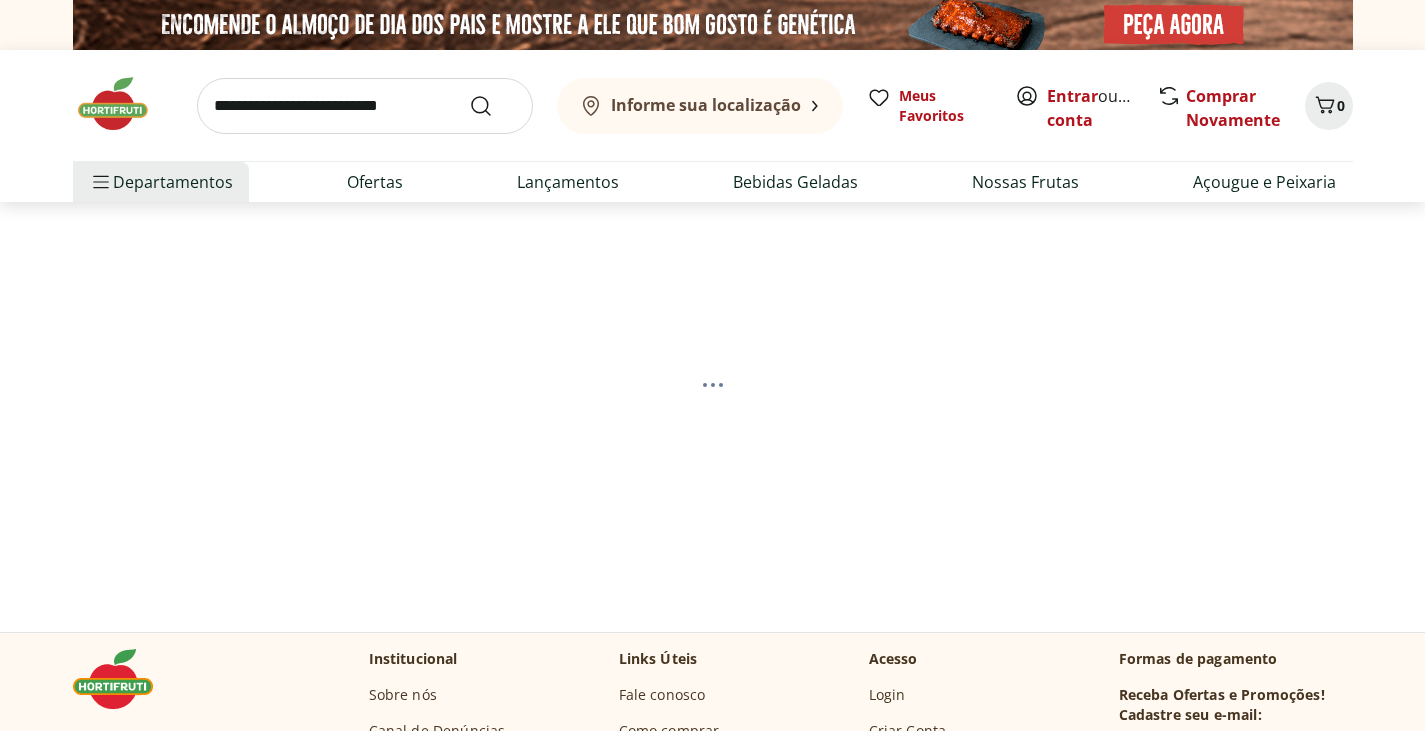 scroll, scrollTop: 0, scrollLeft: 0, axis: both 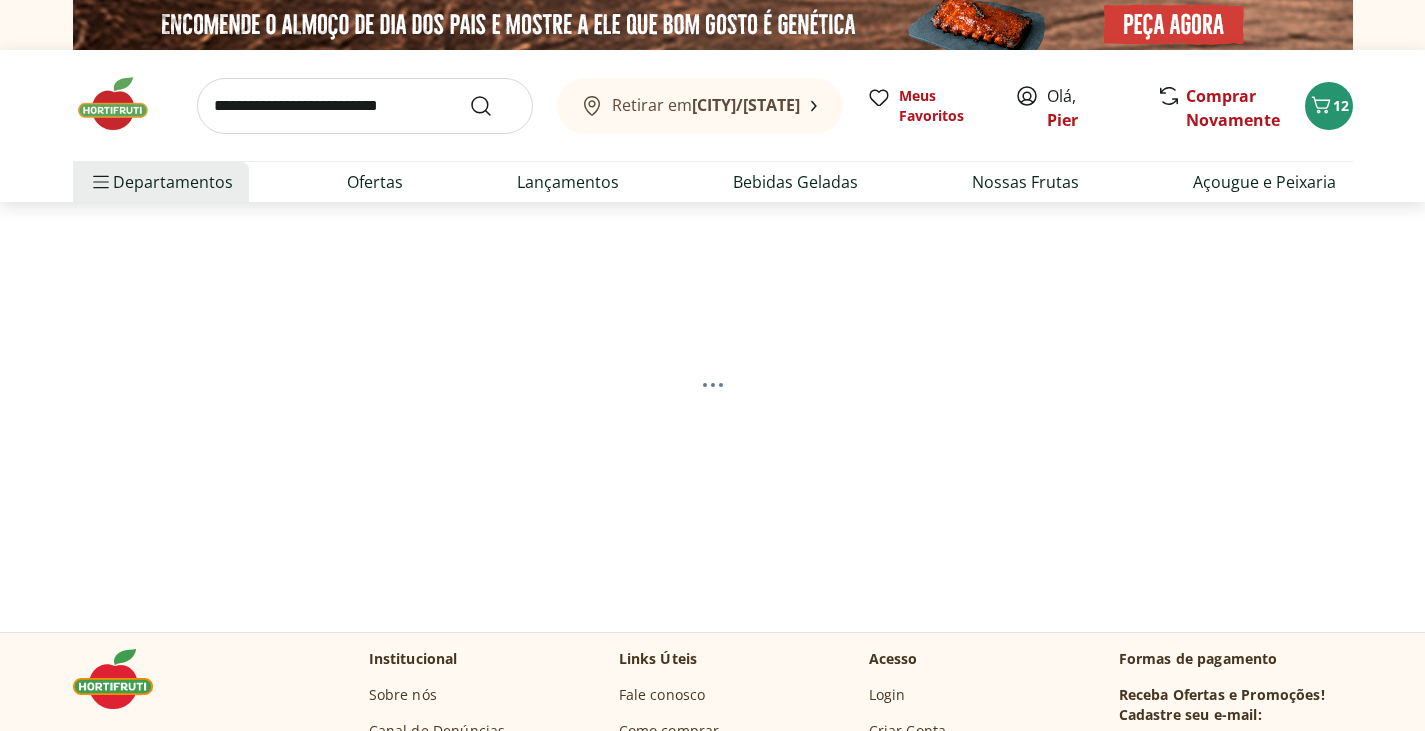 select on "**********" 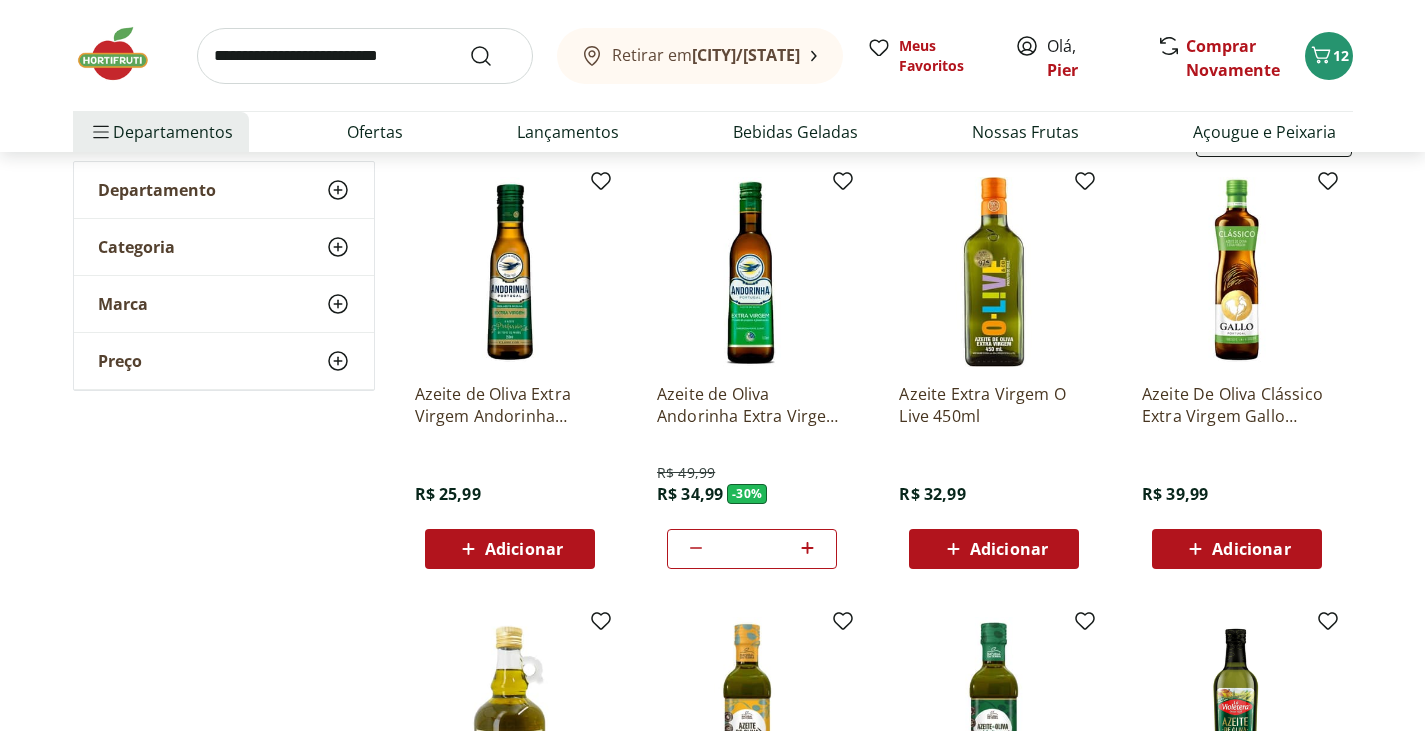 scroll, scrollTop: 250, scrollLeft: 0, axis: vertical 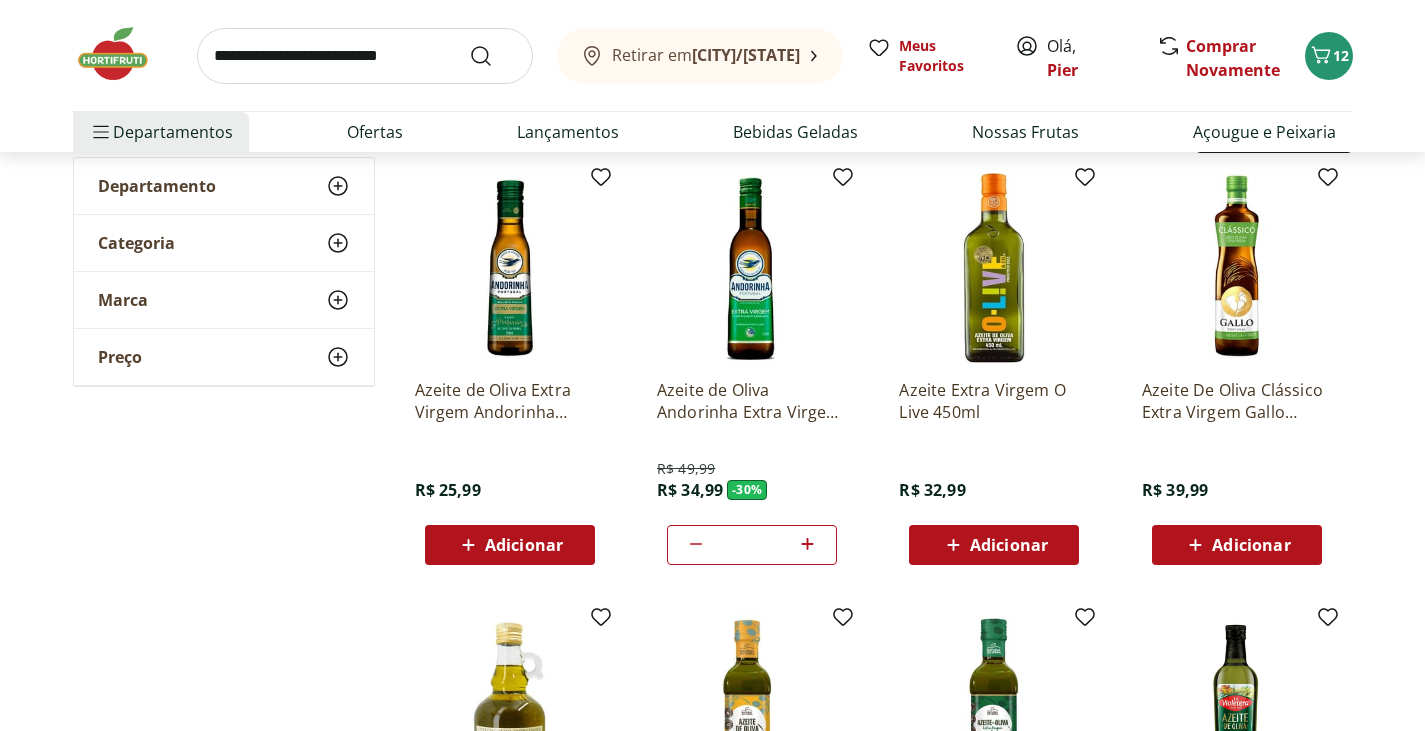 click at bounding box center (994, 268) 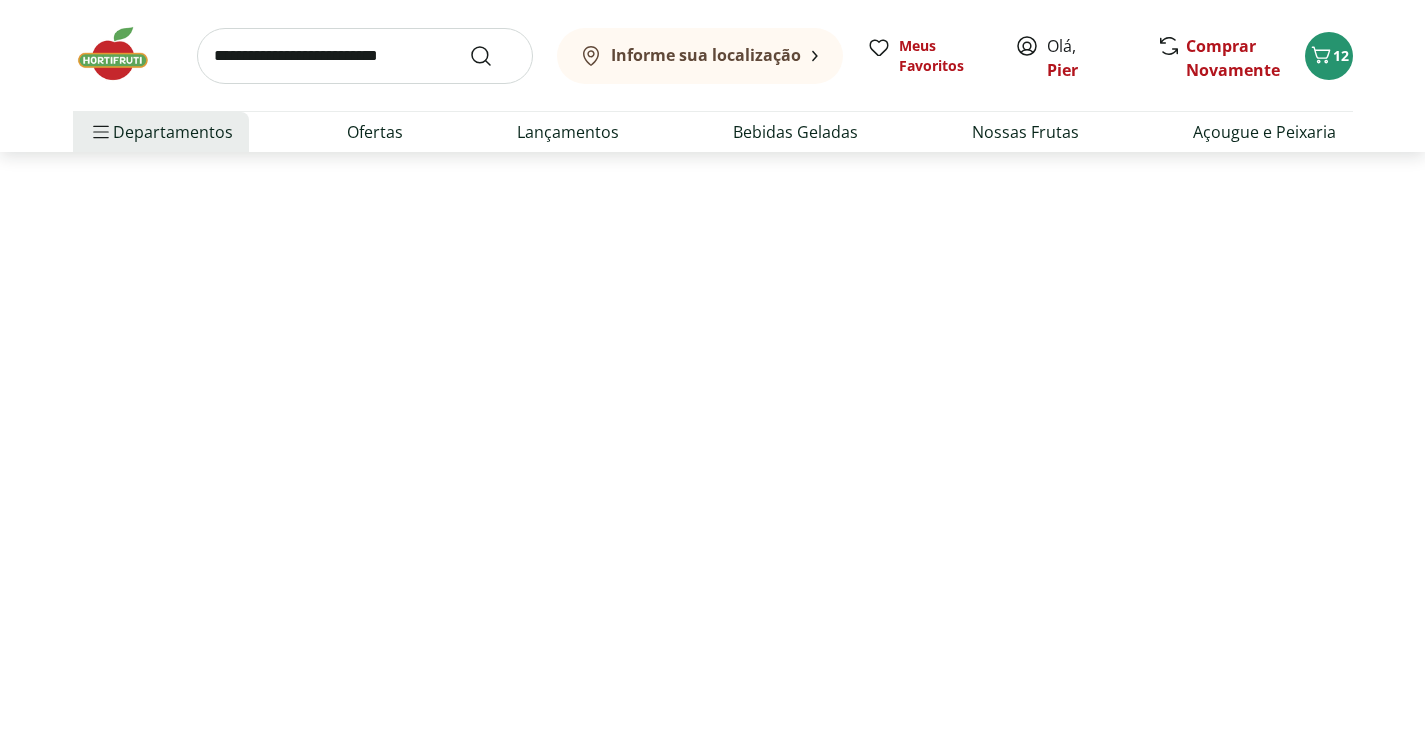 scroll, scrollTop: 0, scrollLeft: 0, axis: both 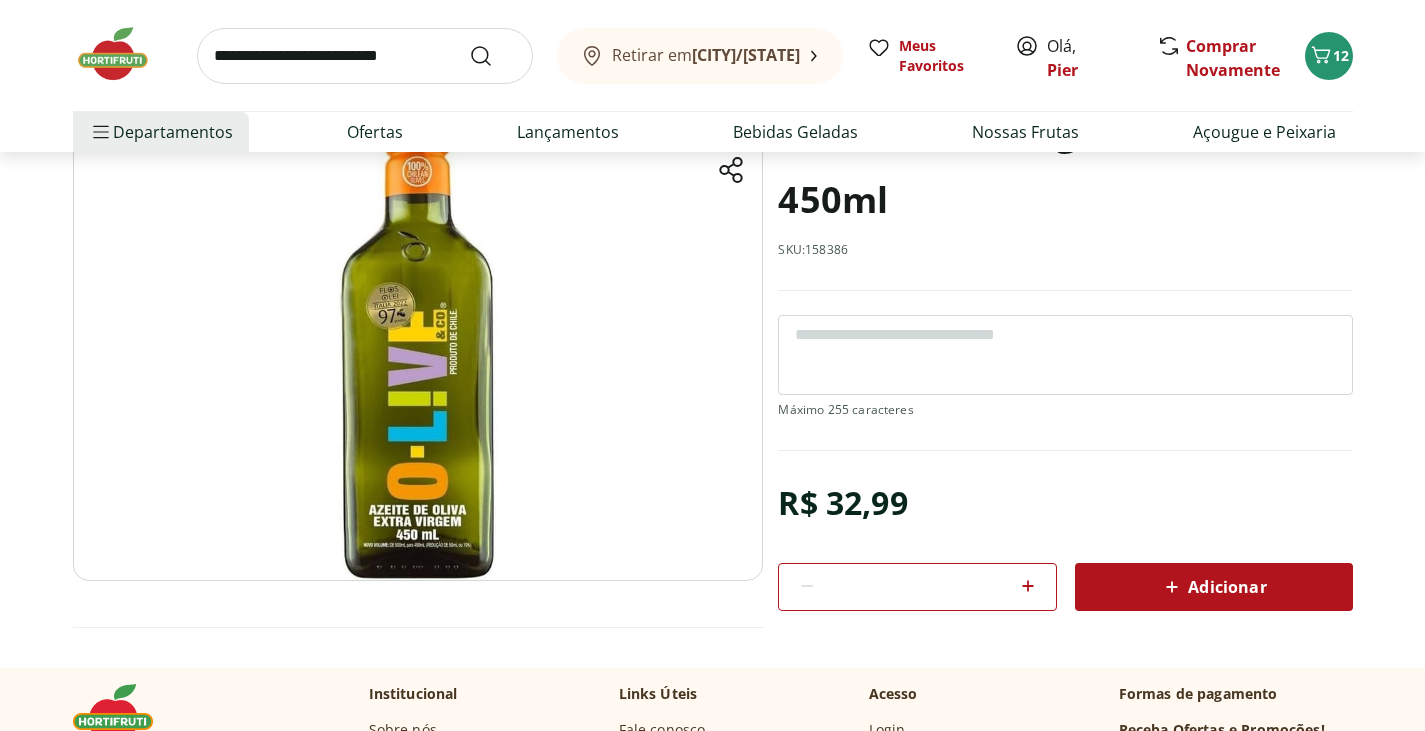 click 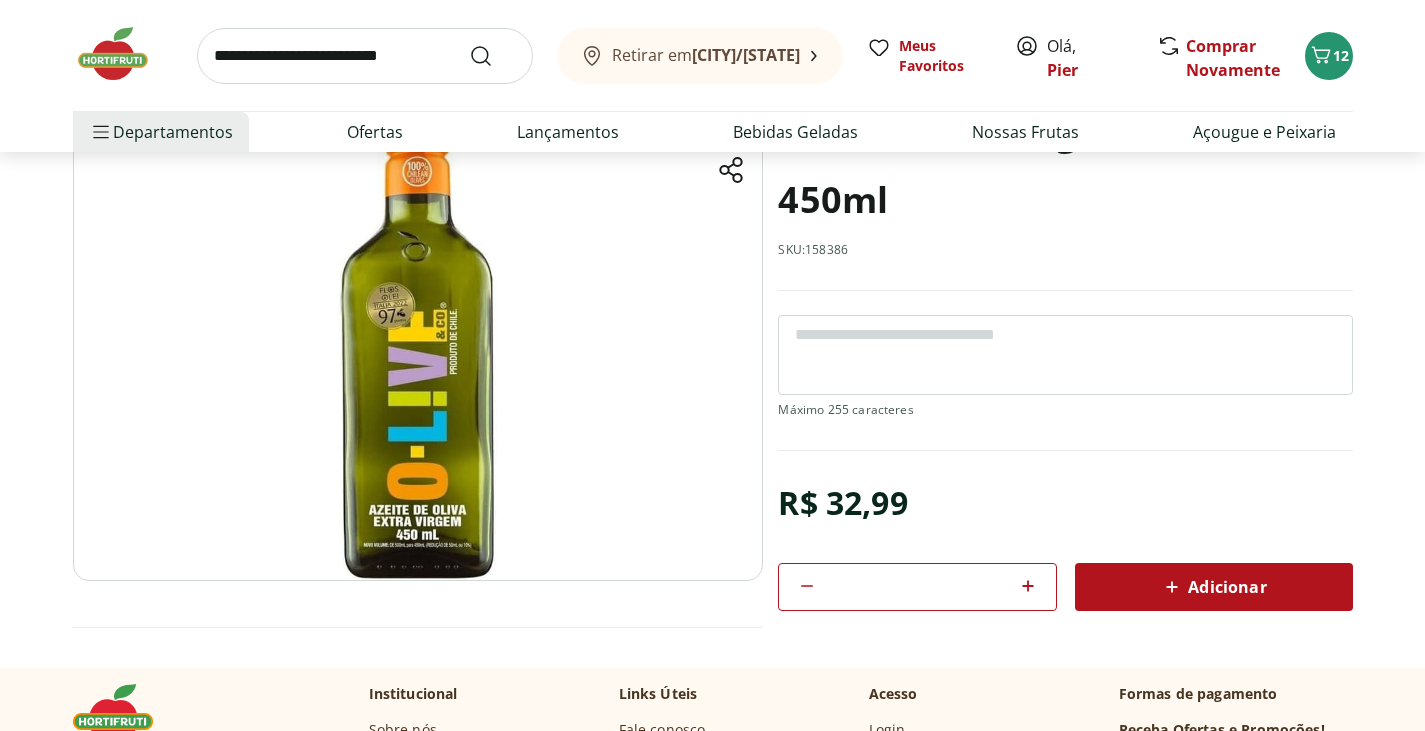 click 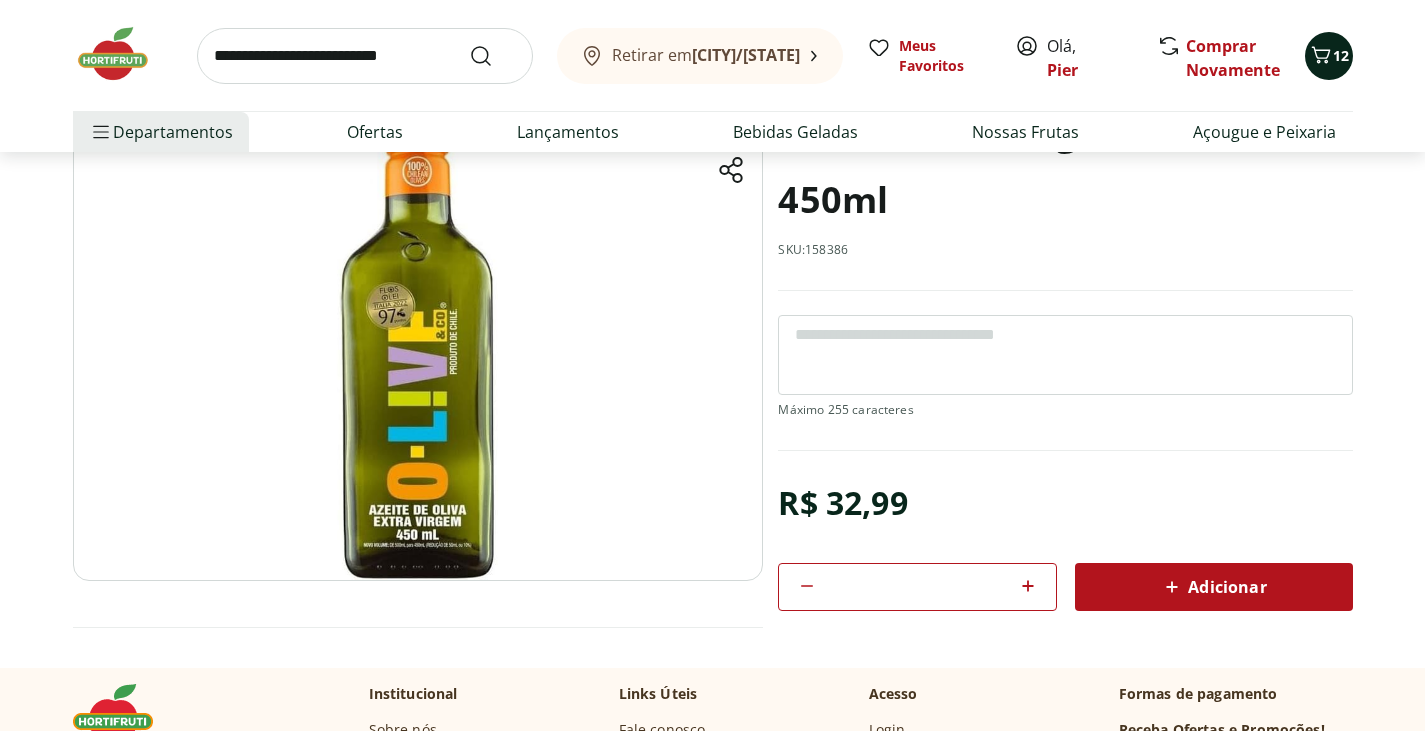 click 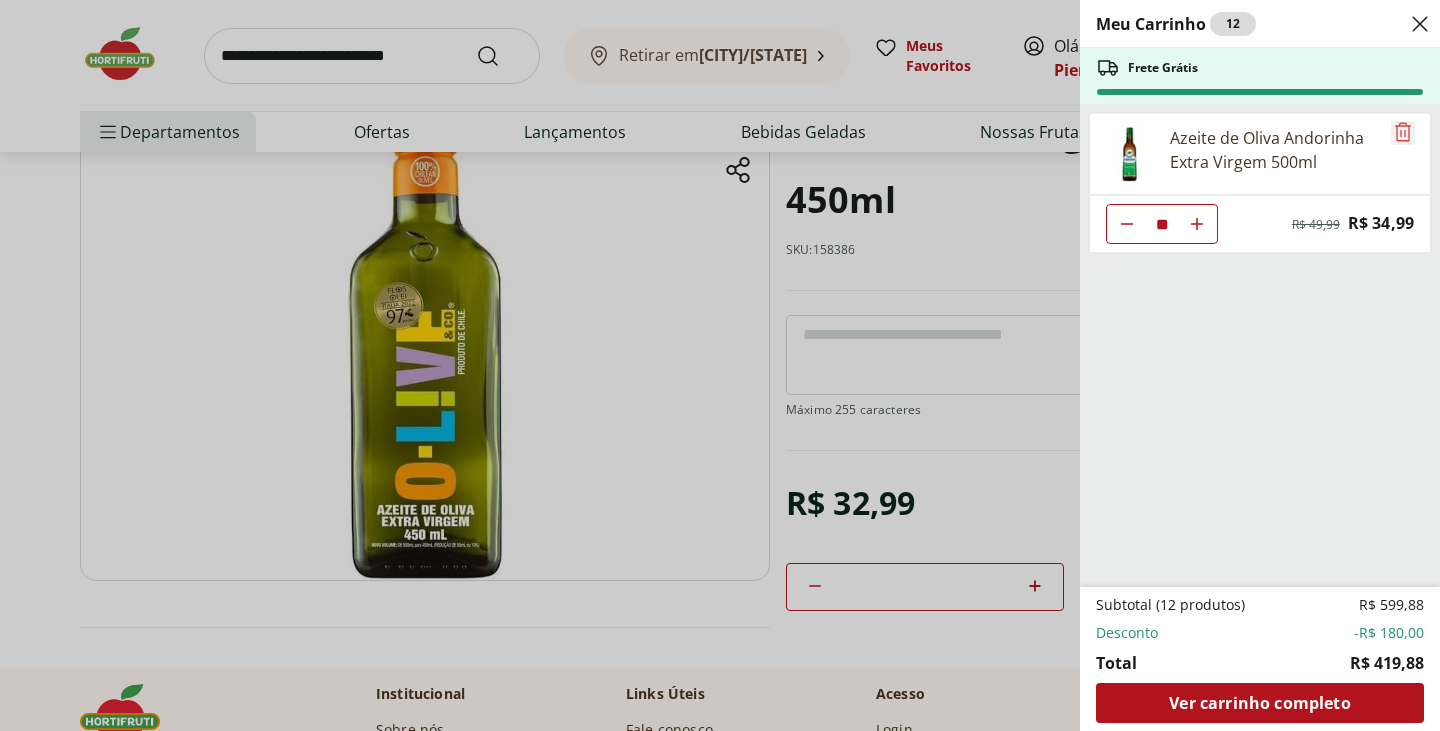 click 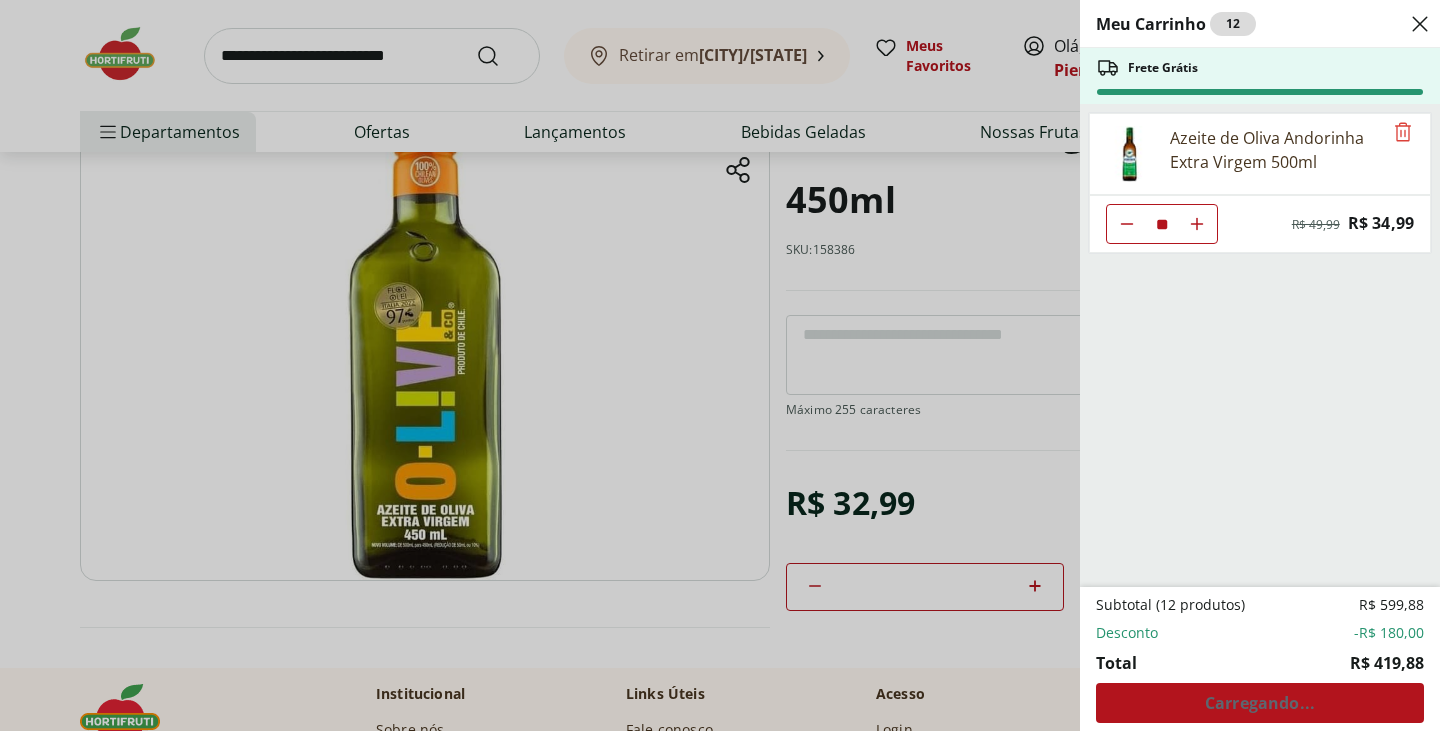 click on "Meu Carrinho 12 Frete Grátis Azeite de Oliva Andorinha Extra Virgem 500ml ** Original price: R$ 49,99 Price: R$ 34,99 Subtotal (12 produtos) R$ 599,88 Desconto -R$ 180,00 Total R$ 419,88 Carregando..." at bounding box center [720, 365] 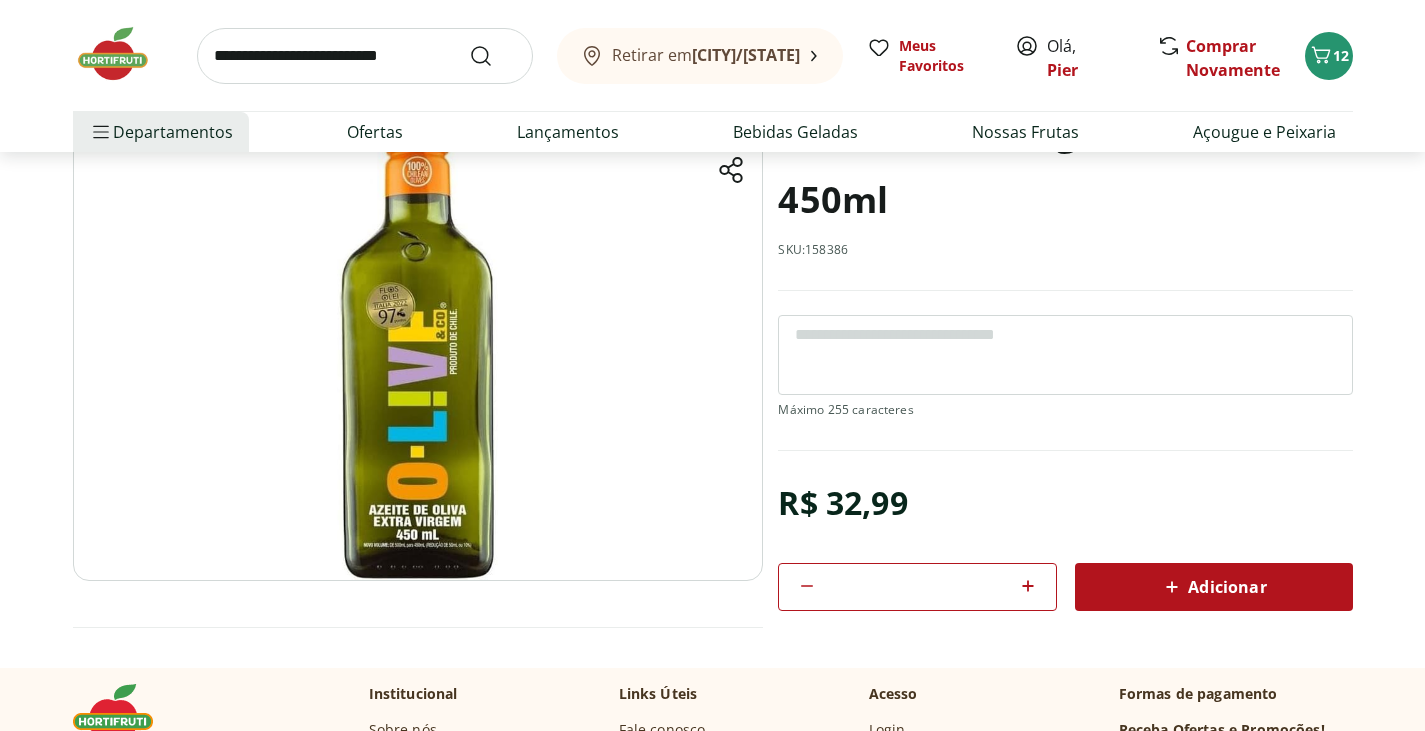 click on "Adicionar" at bounding box center (1214, 587) 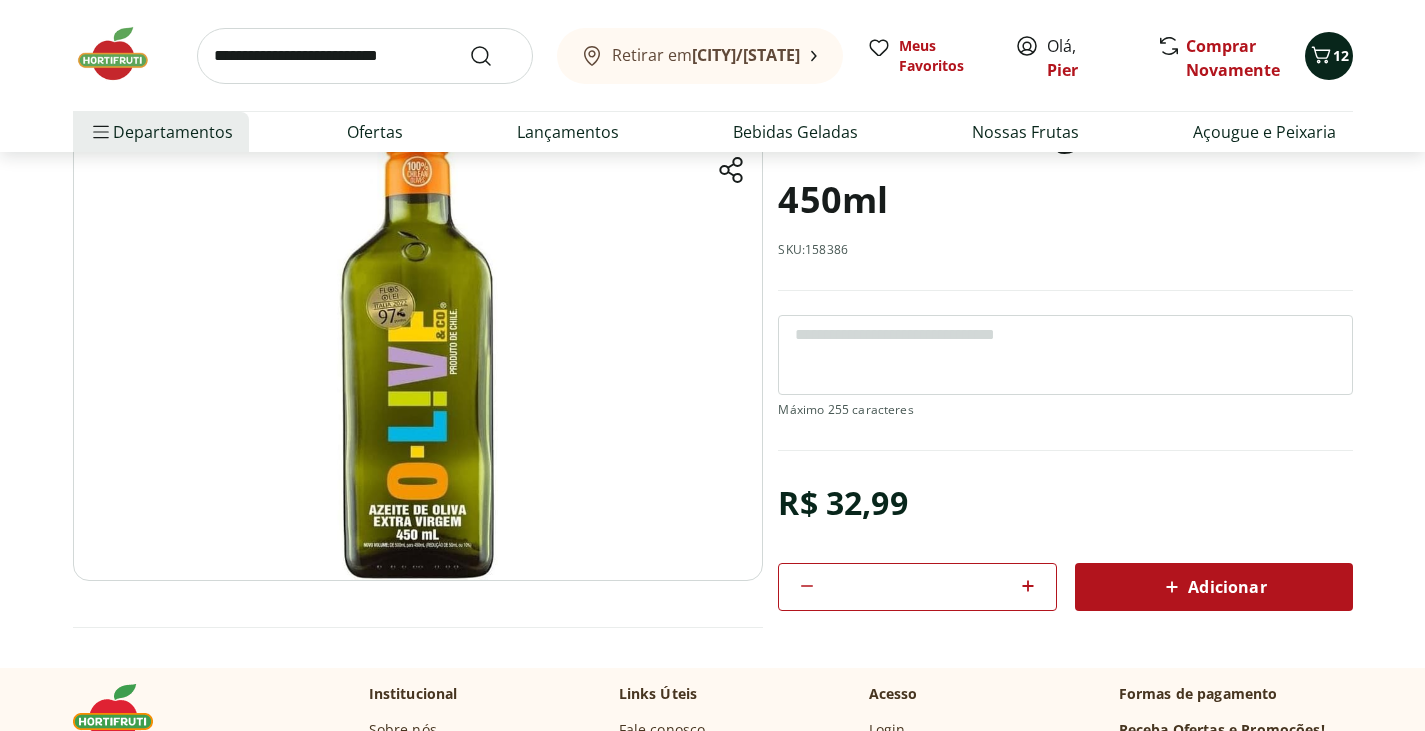 click 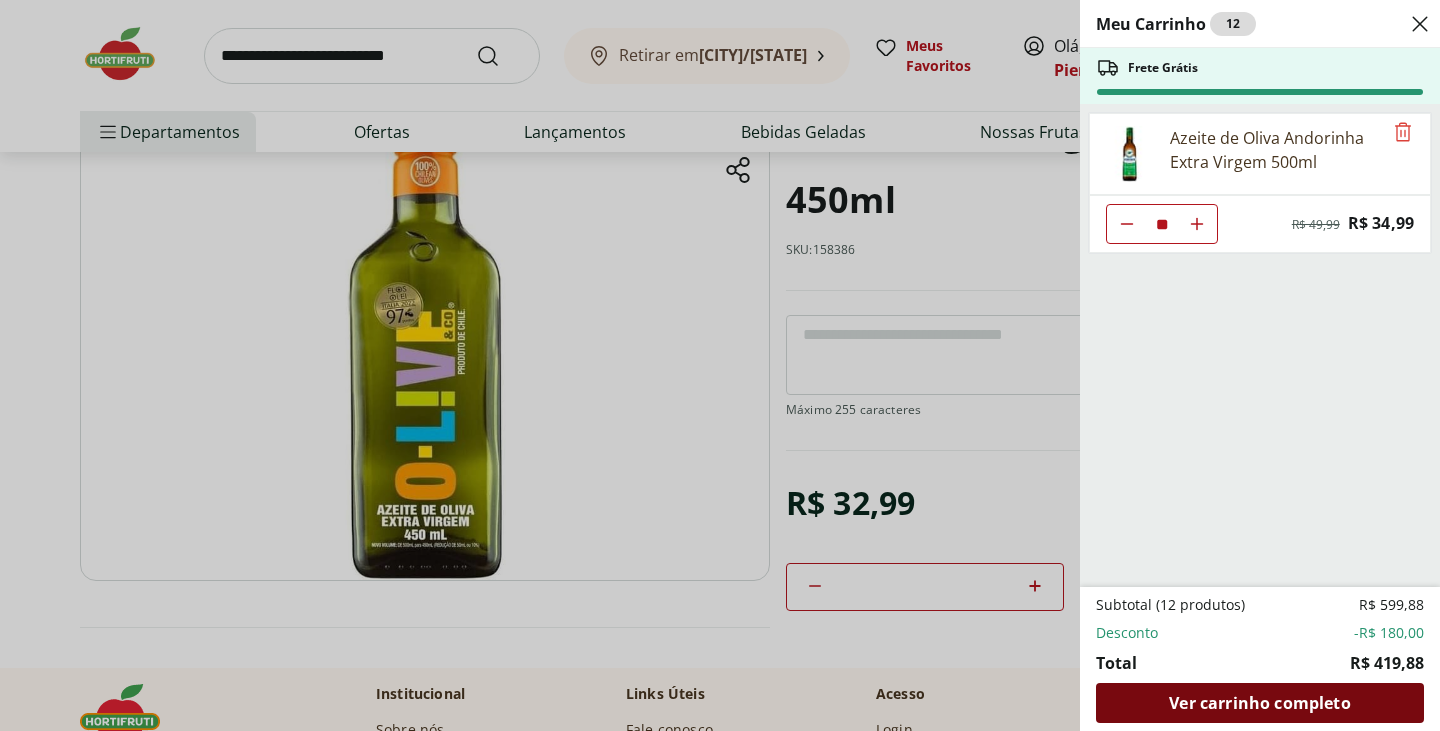 click on "Ver carrinho completo" at bounding box center [1259, 703] 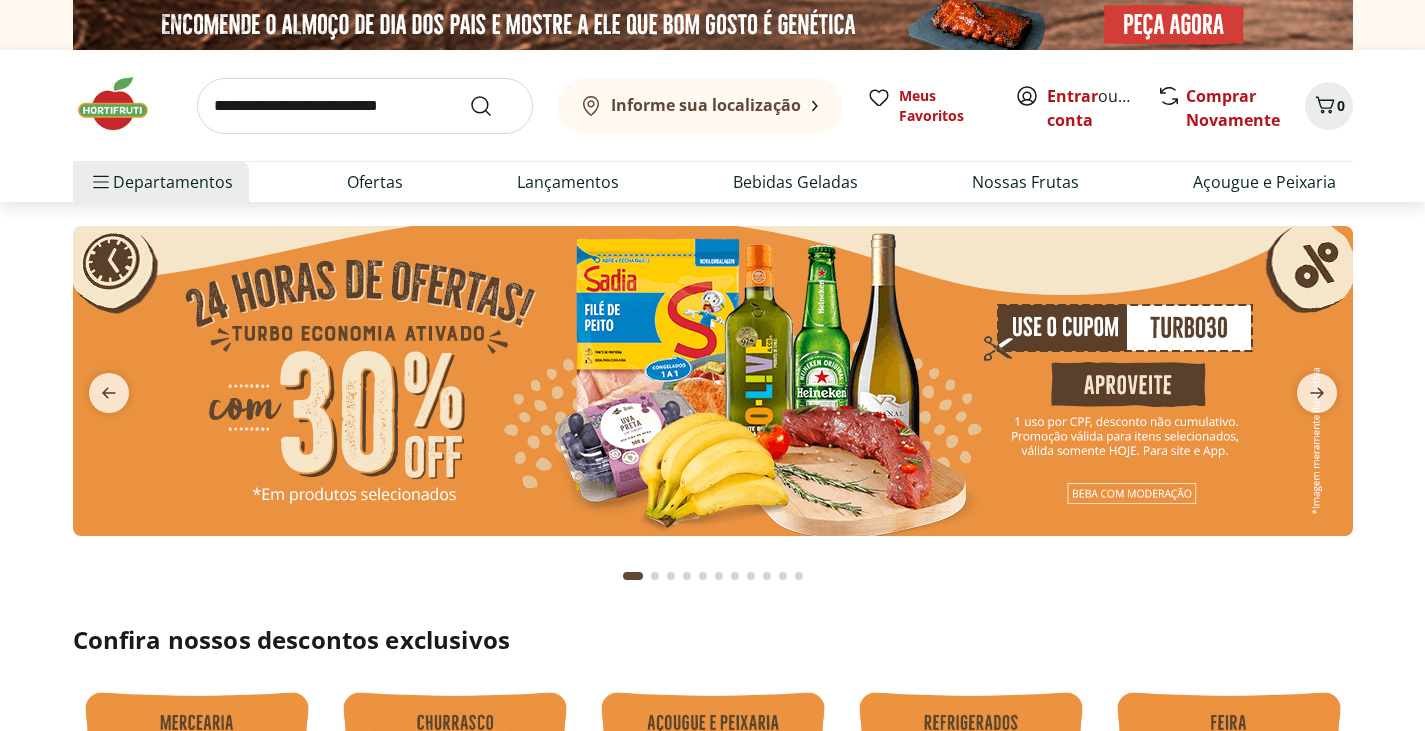 scroll, scrollTop: 0, scrollLeft: 0, axis: both 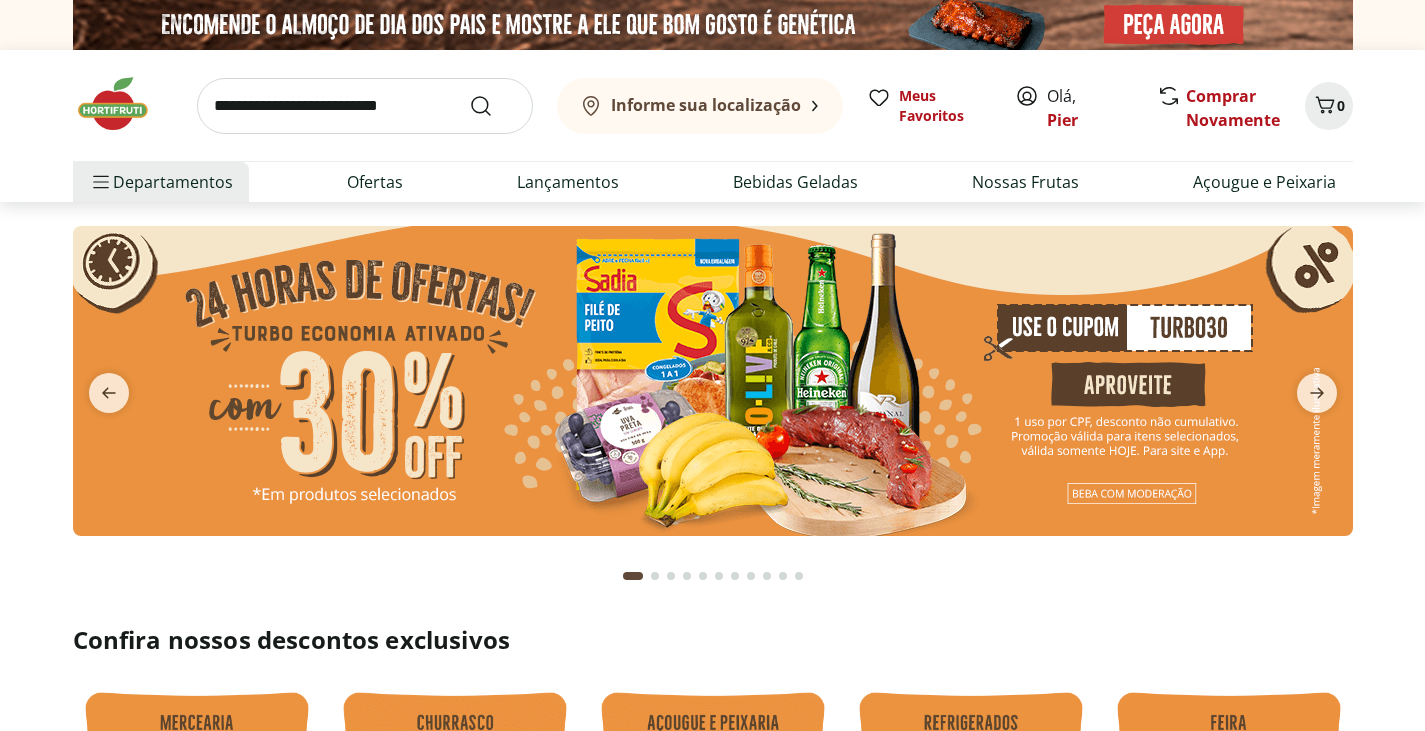 click at bounding box center [365, 106] 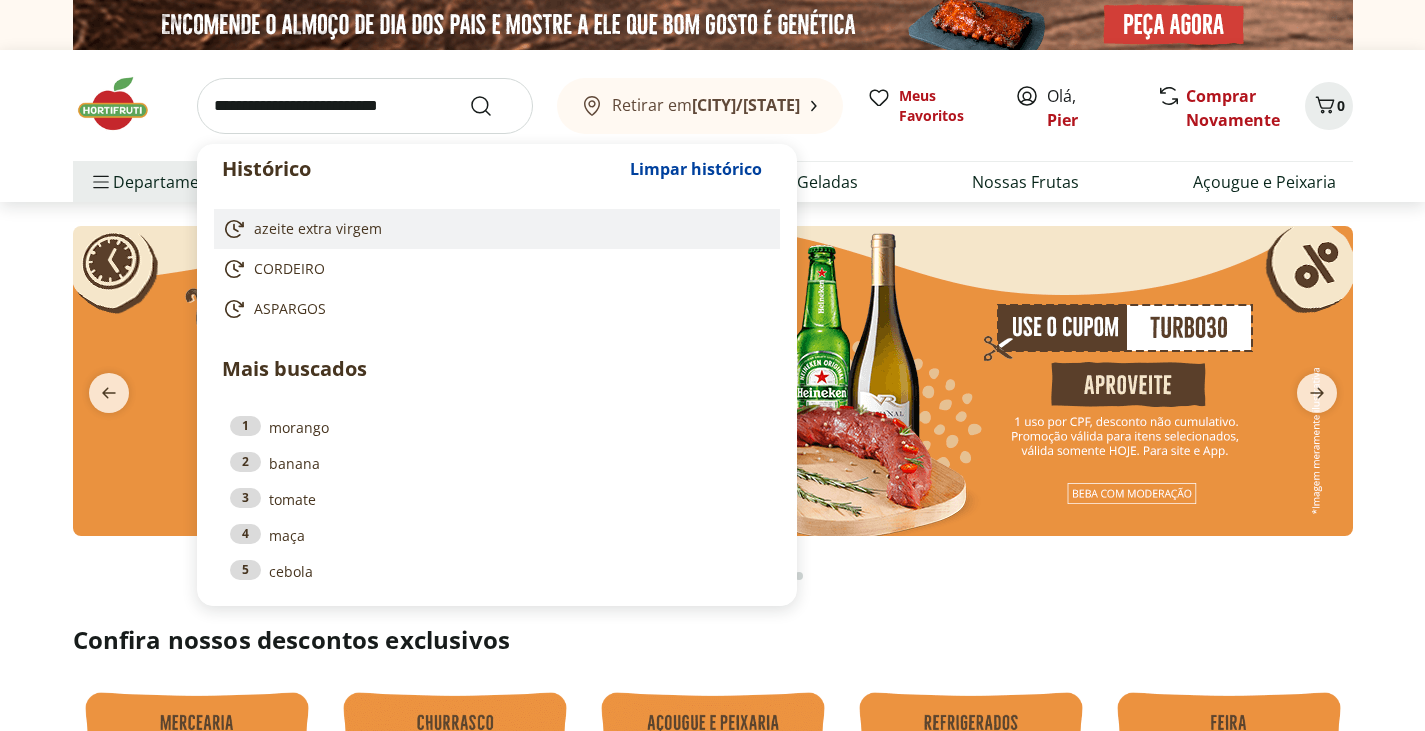 click on "azeite extra virgem" at bounding box center [493, 229] 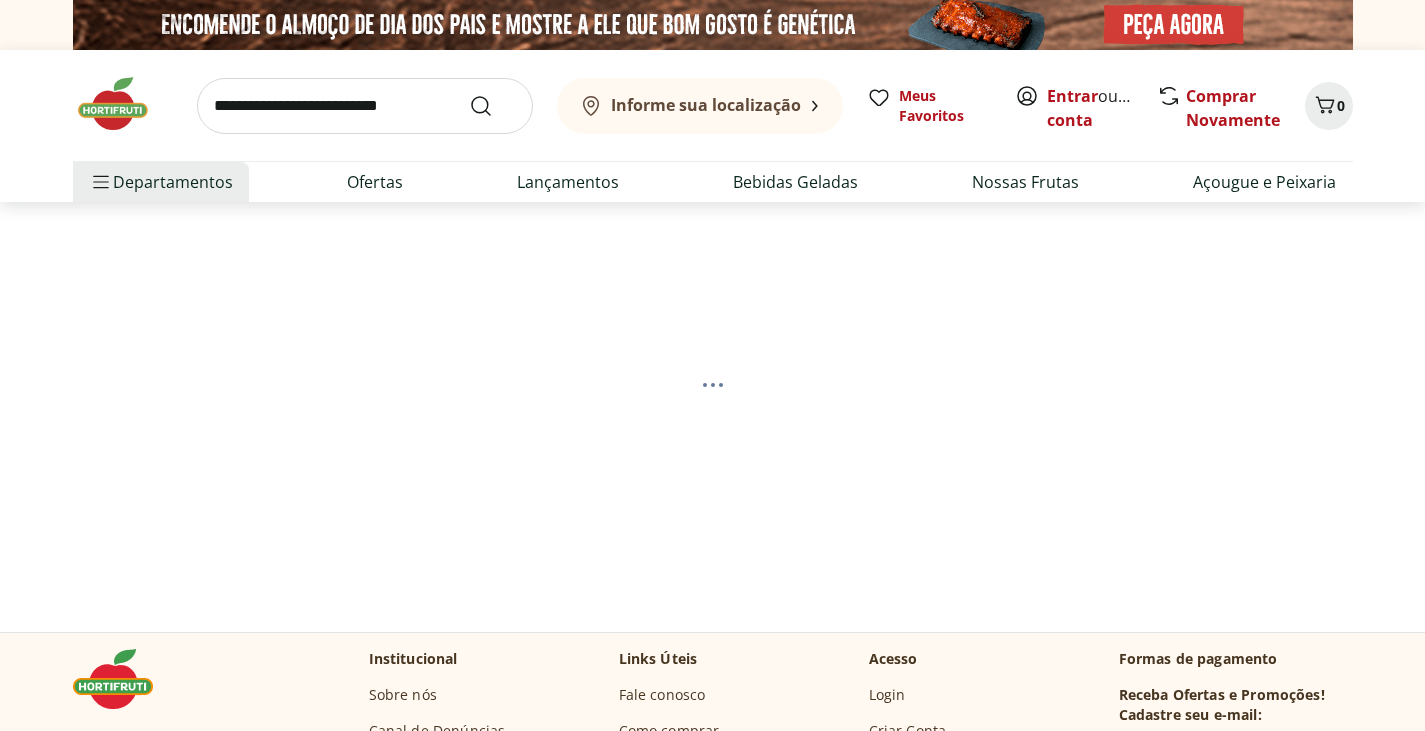 scroll, scrollTop: 0, scrollLeft: 0, axis: both 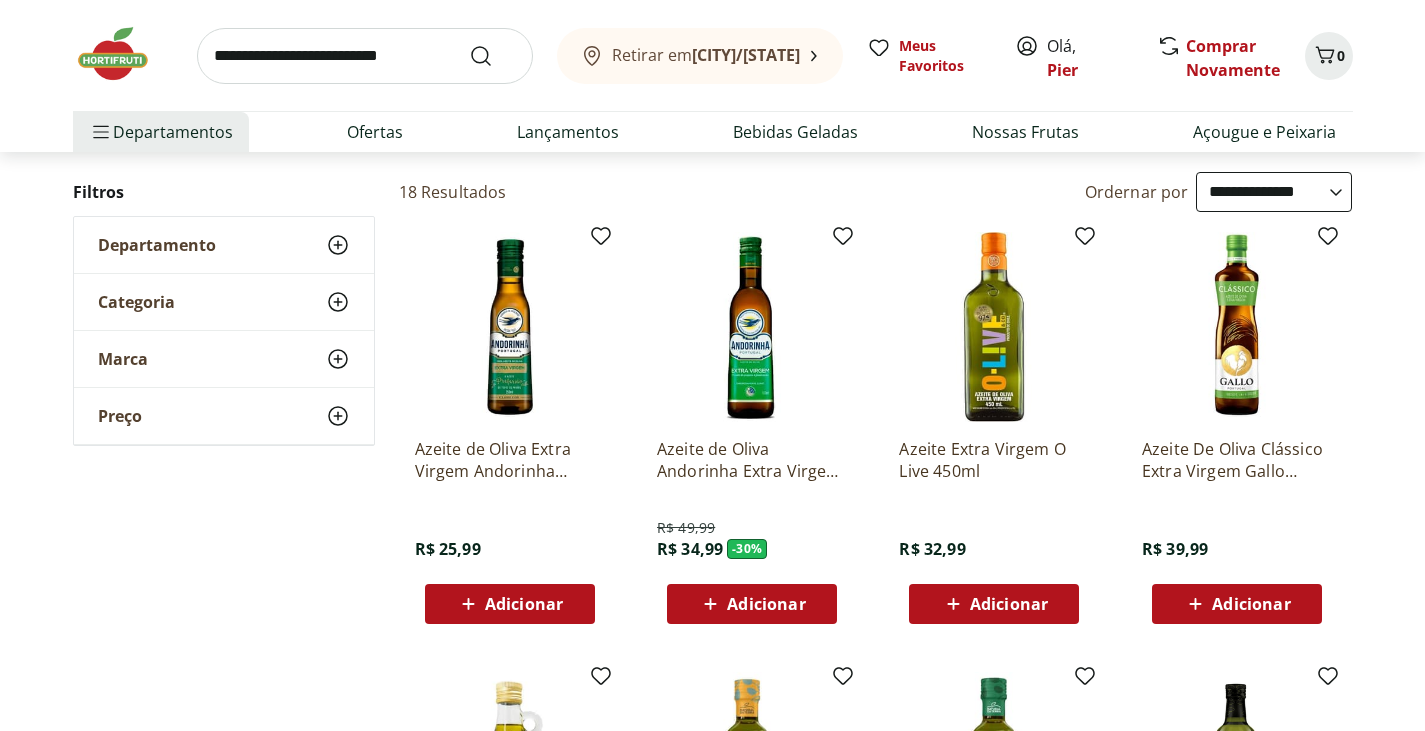 click on "**********" at bounding box center (1274, 192) 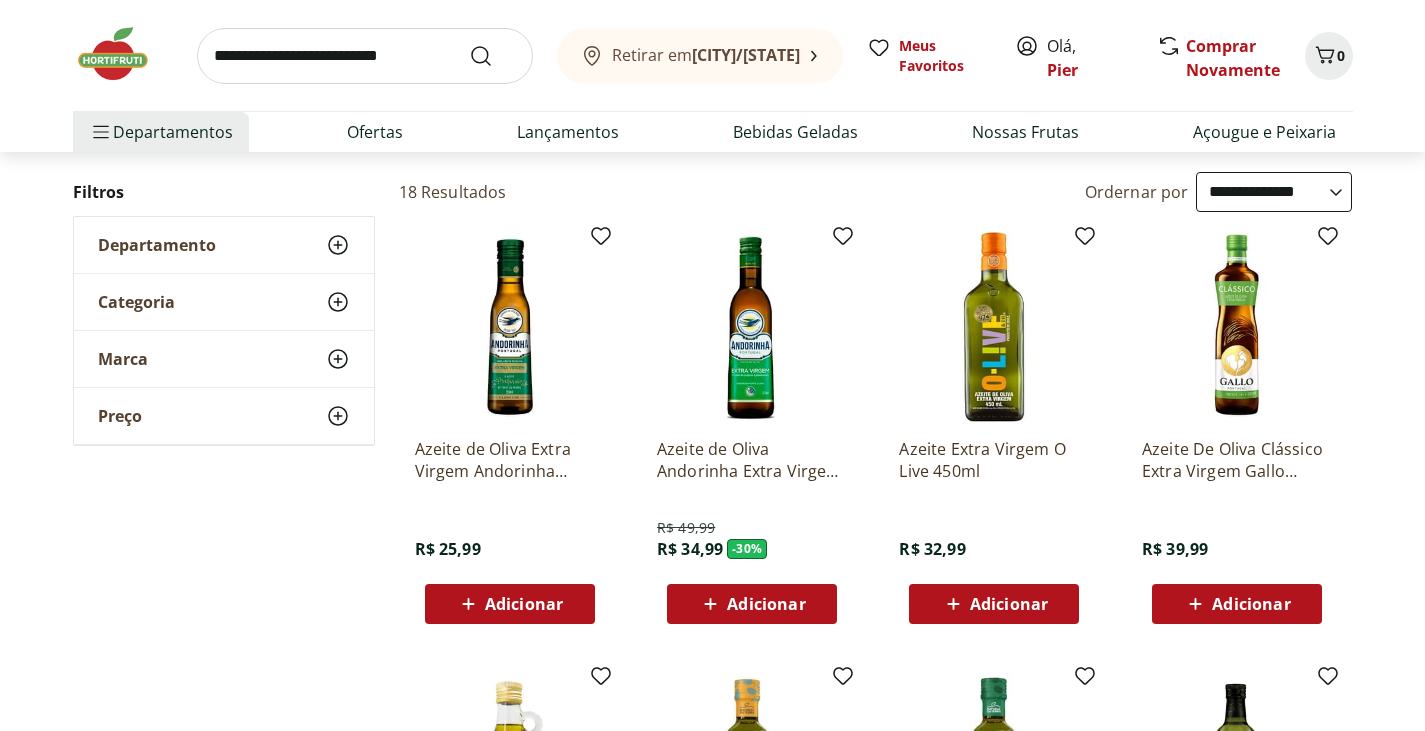 click on "**********" at bounding box center [1274, 192] 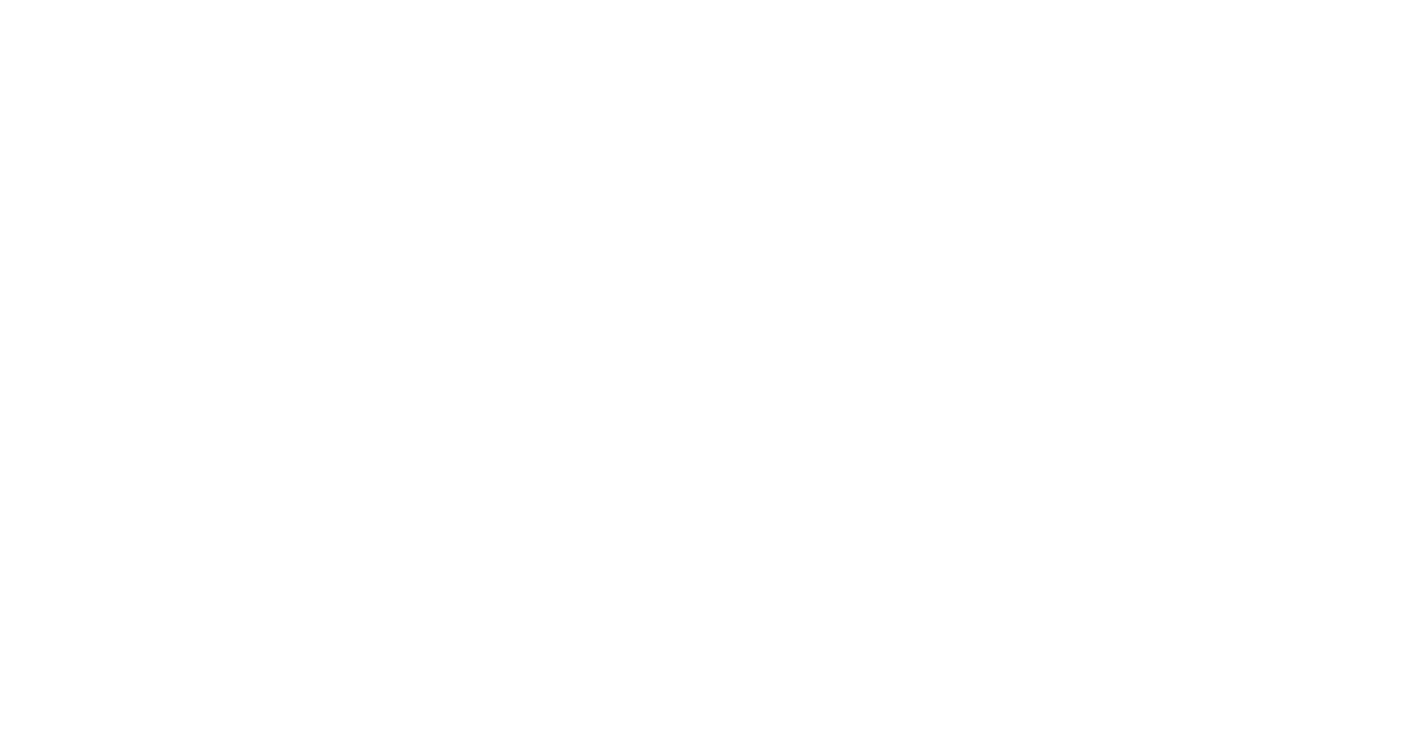 scroll, scrollTop: 0, scrollLeft: 0, axis: both 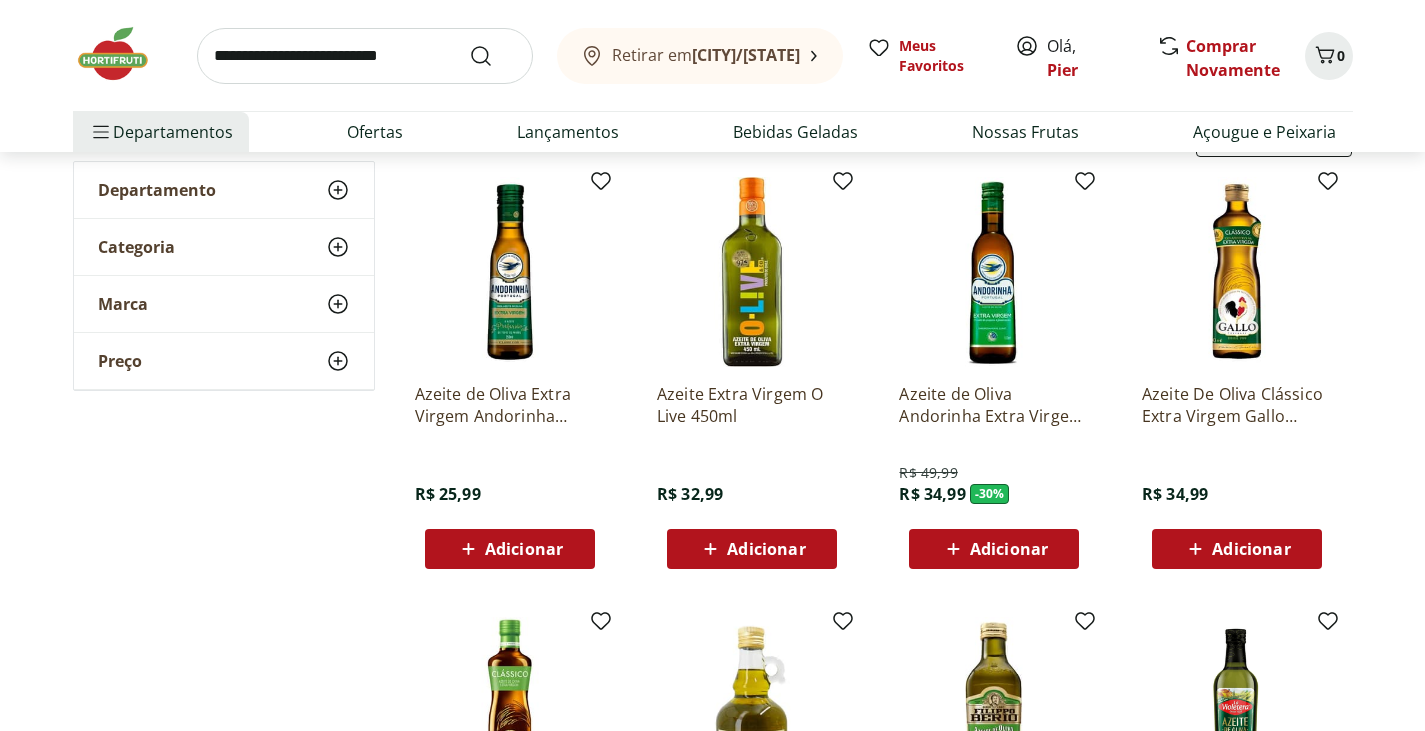 click at bounding box center (1237, 272) 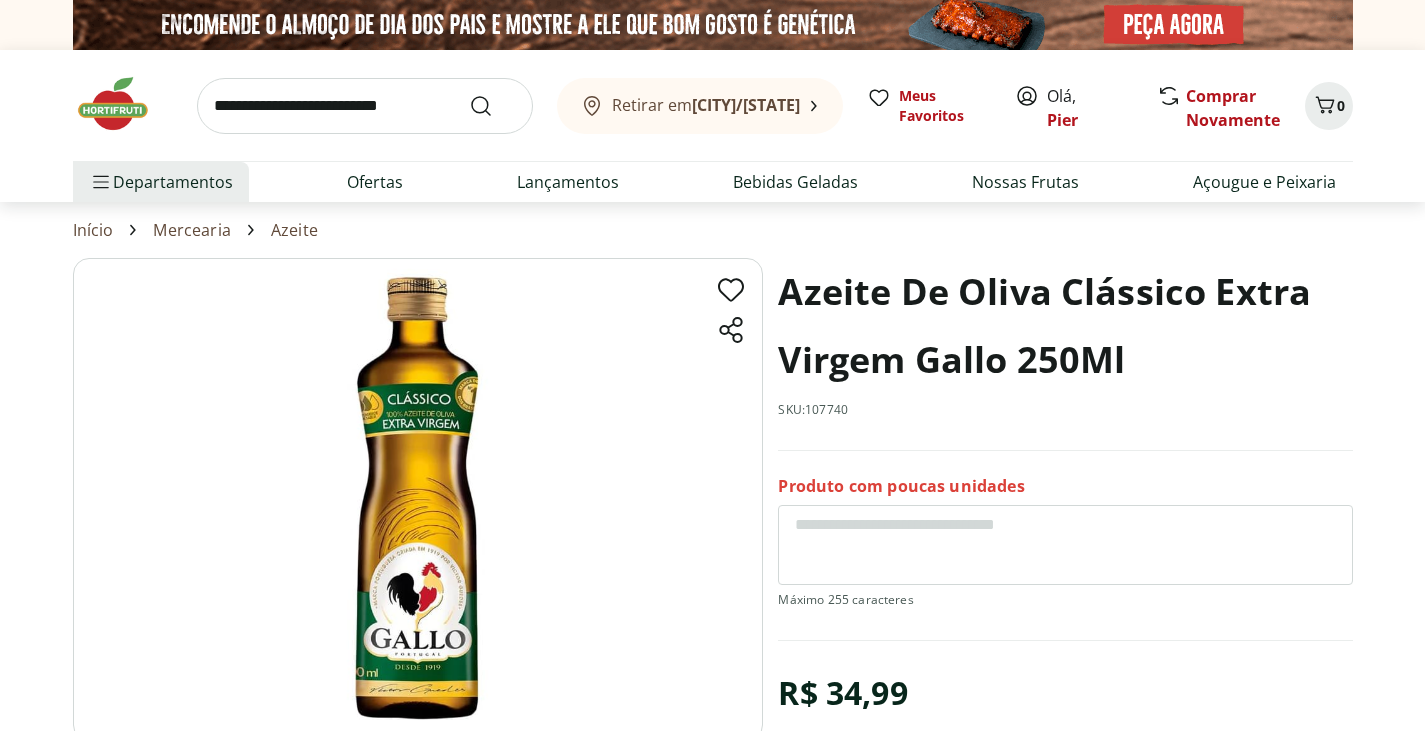 scroll, scrollTop: 246, scrollLeft: 0, axis: vertical 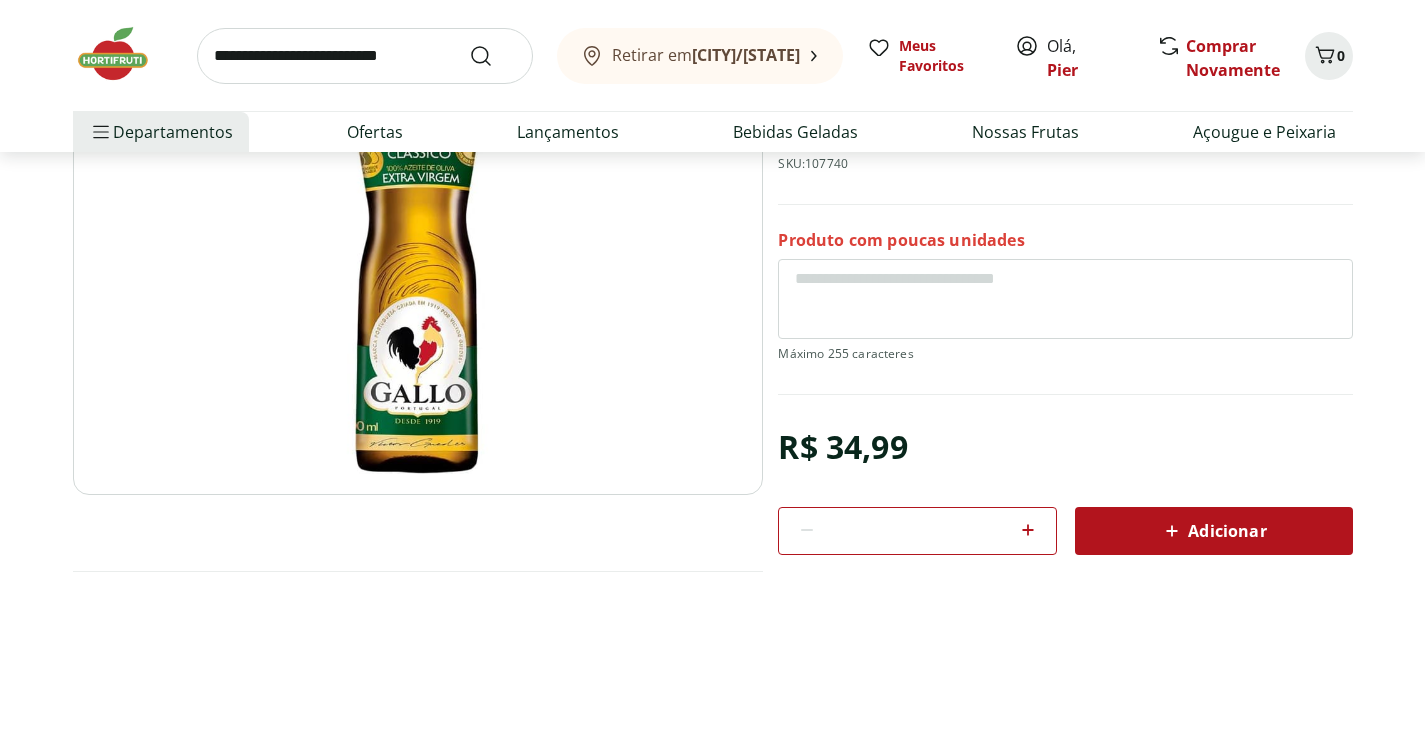 select on "*********" 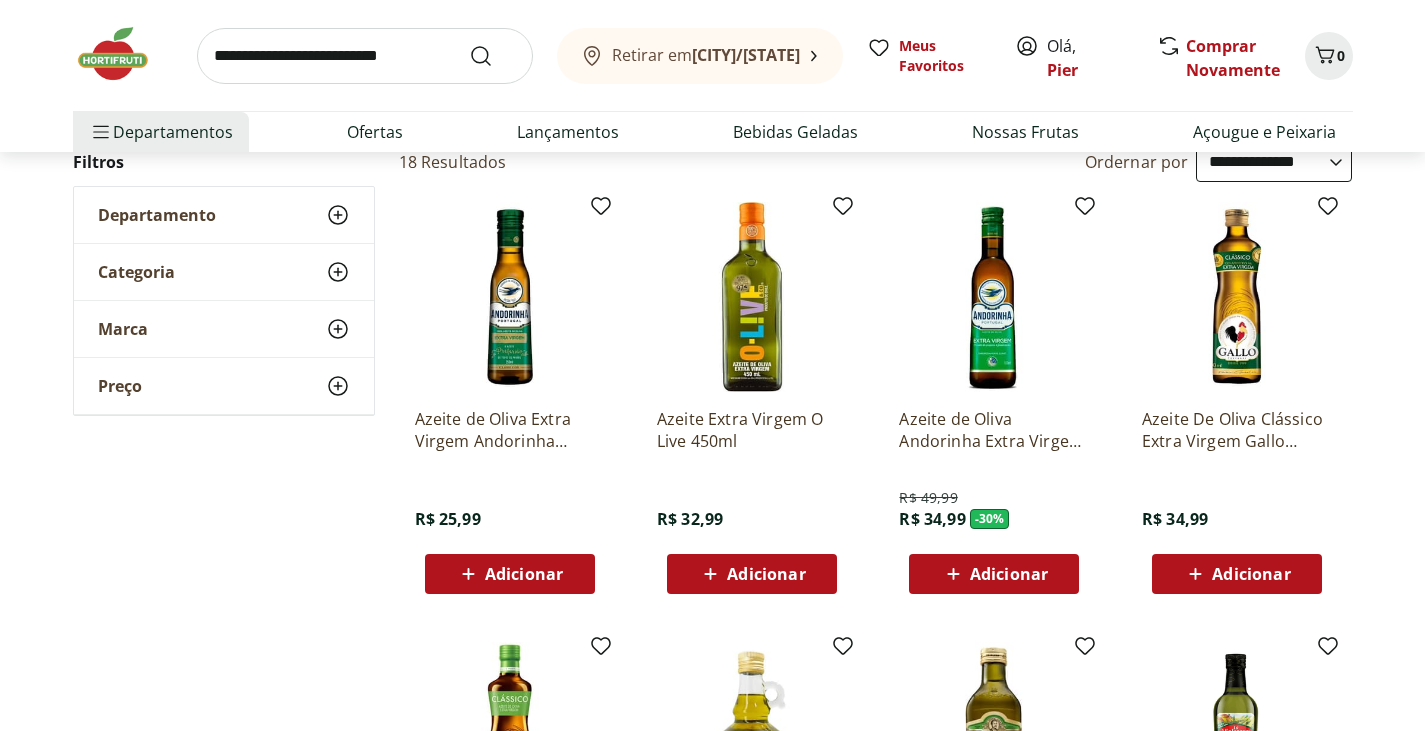 scroll, scrollTop: 206, scrollLeft: 0, axis: vertical 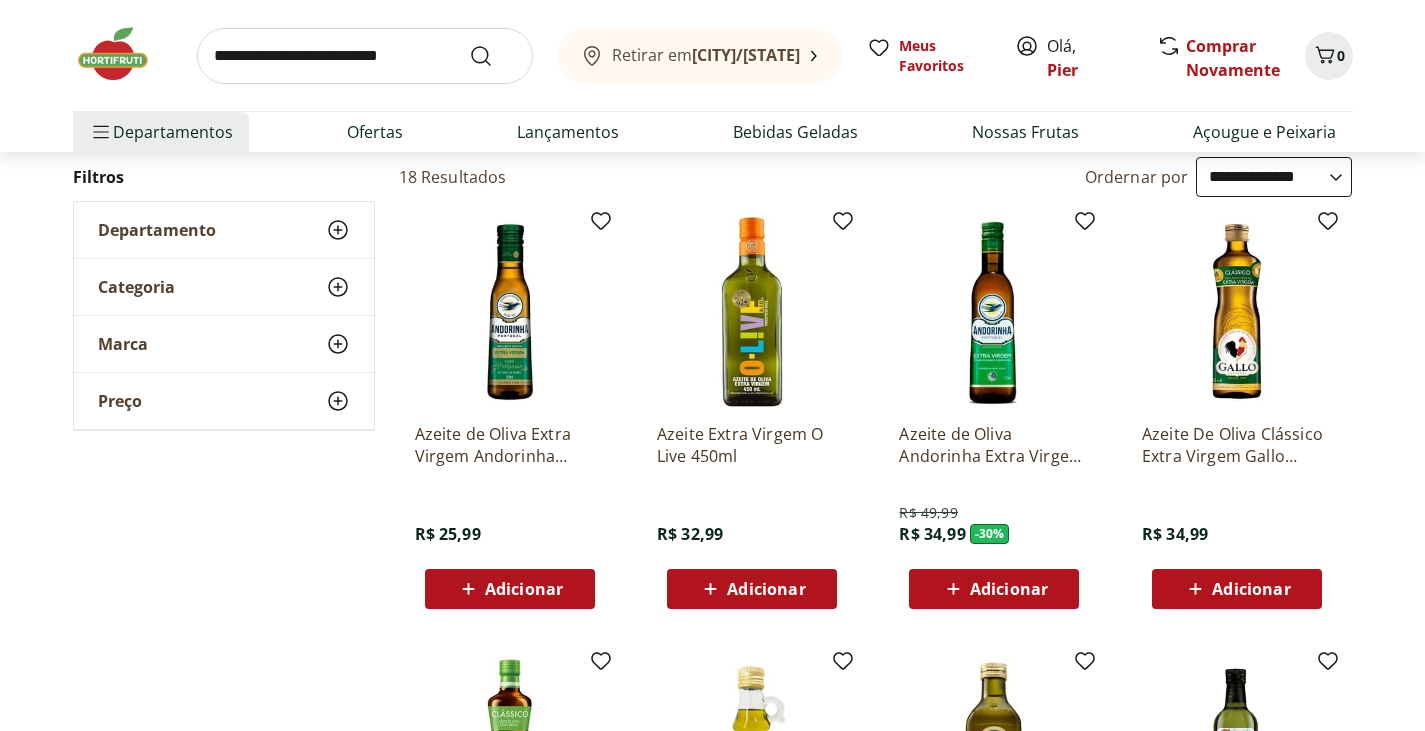 click at bounding box center (752, 312) 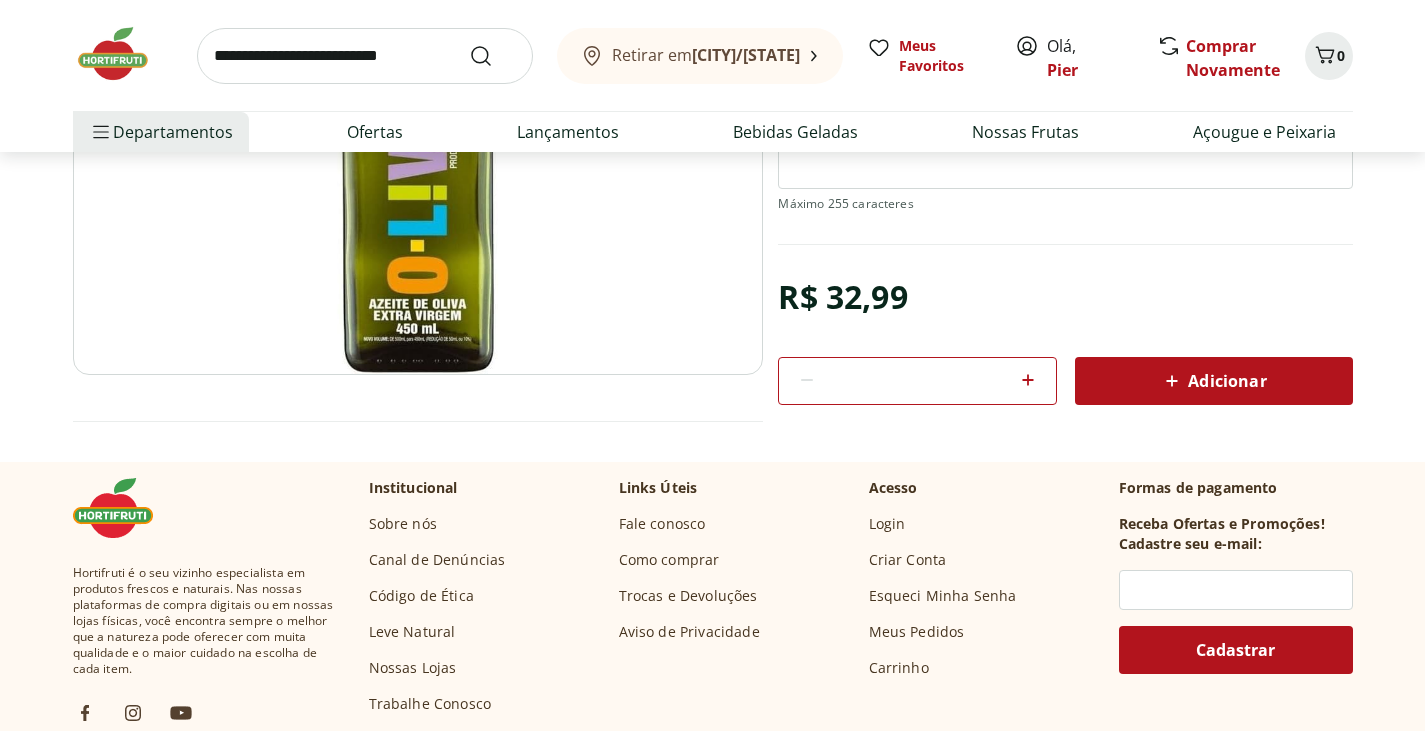 scroll, scrollTop: 377, scrollLeft: 0, axis: vertical 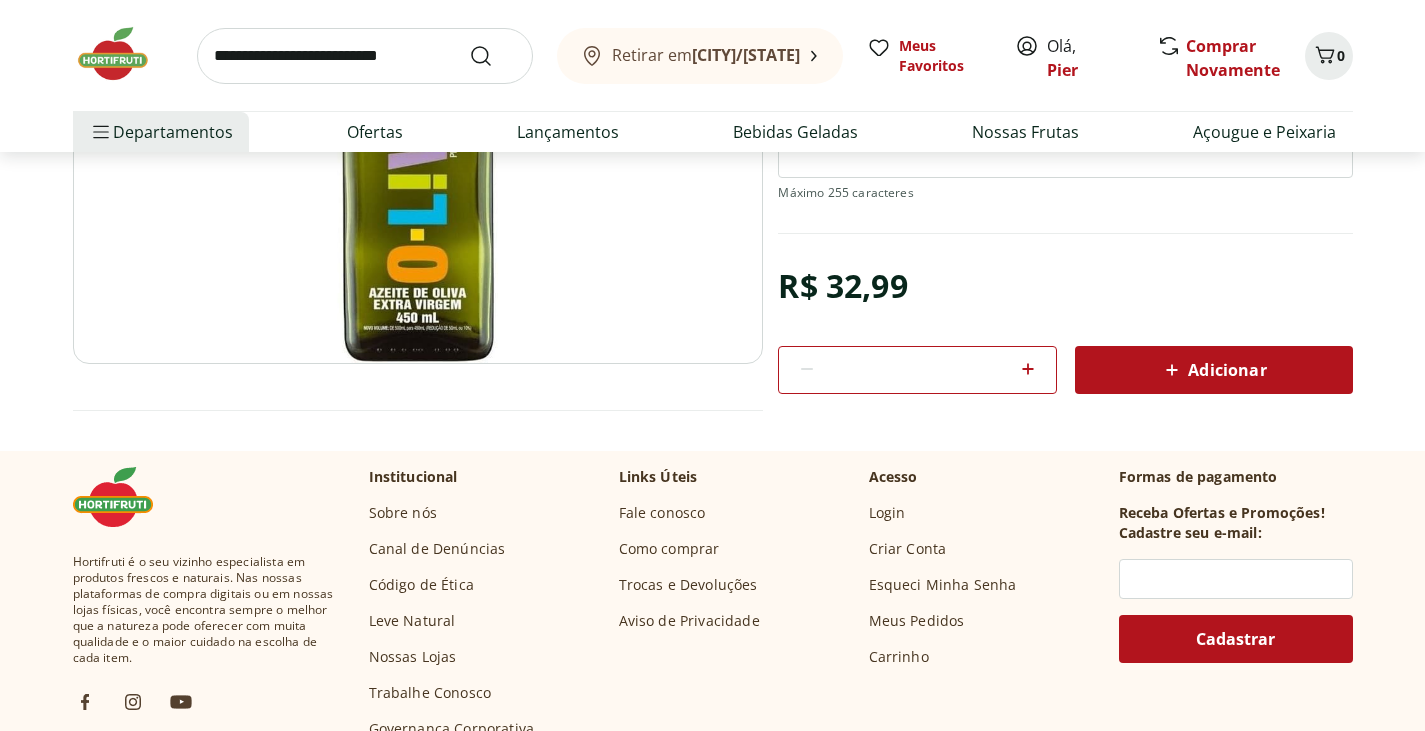 click 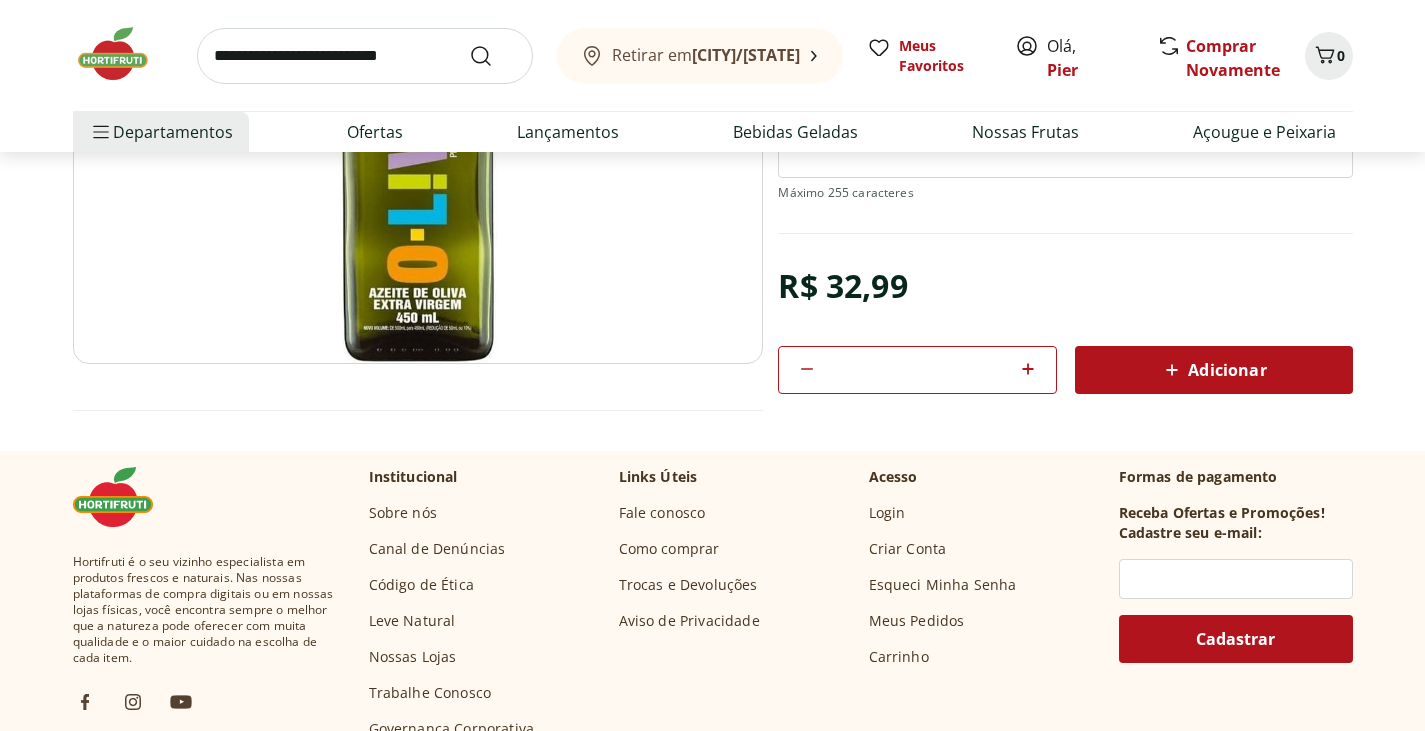 click 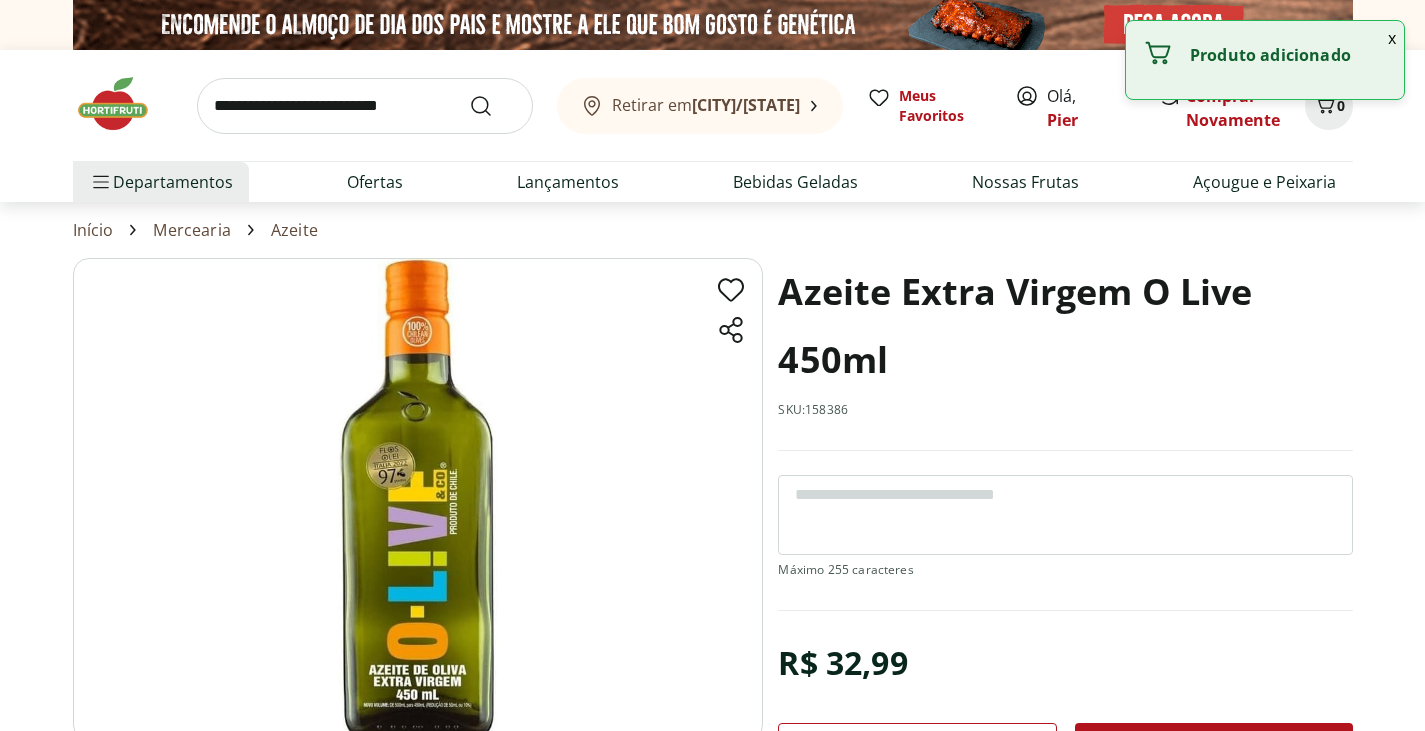scroll, scrollTop: 126, scrollLeft: 0, axis: vertical 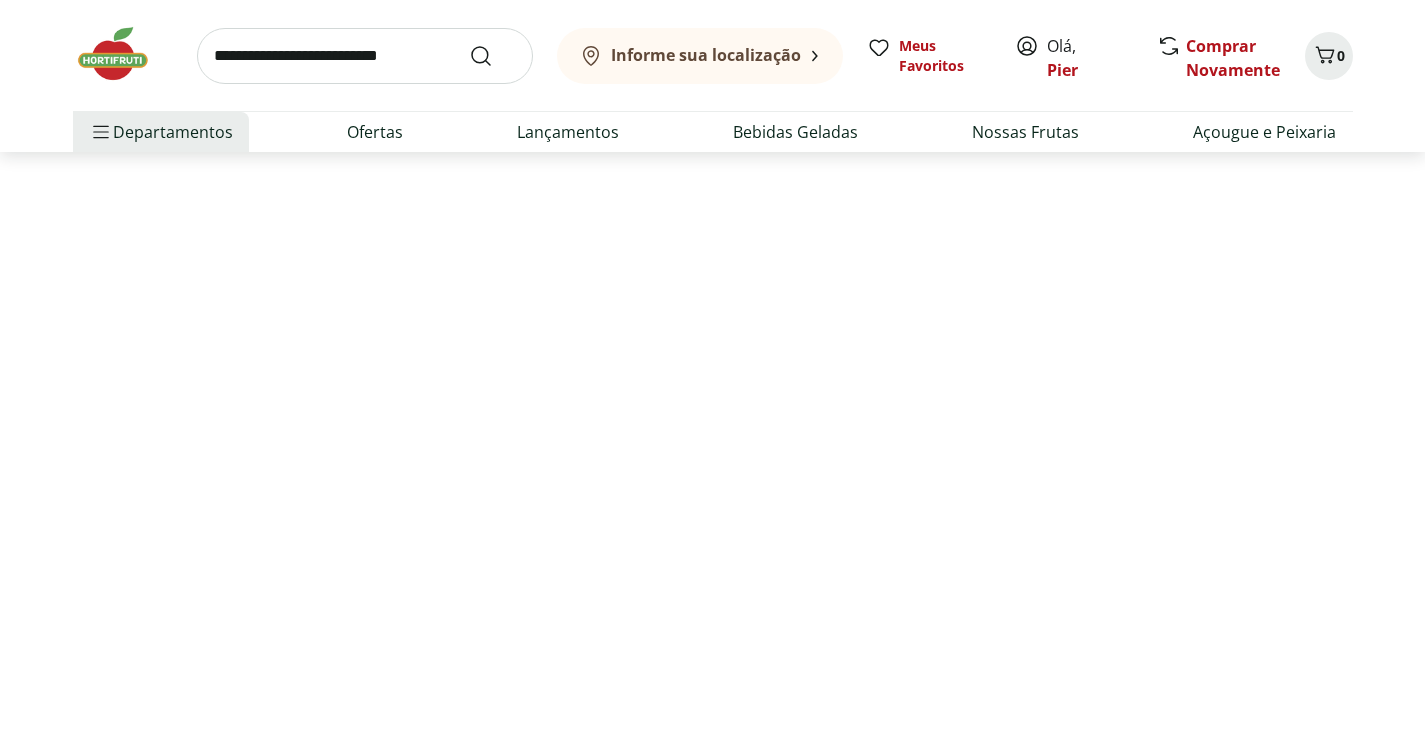 select on "*********" 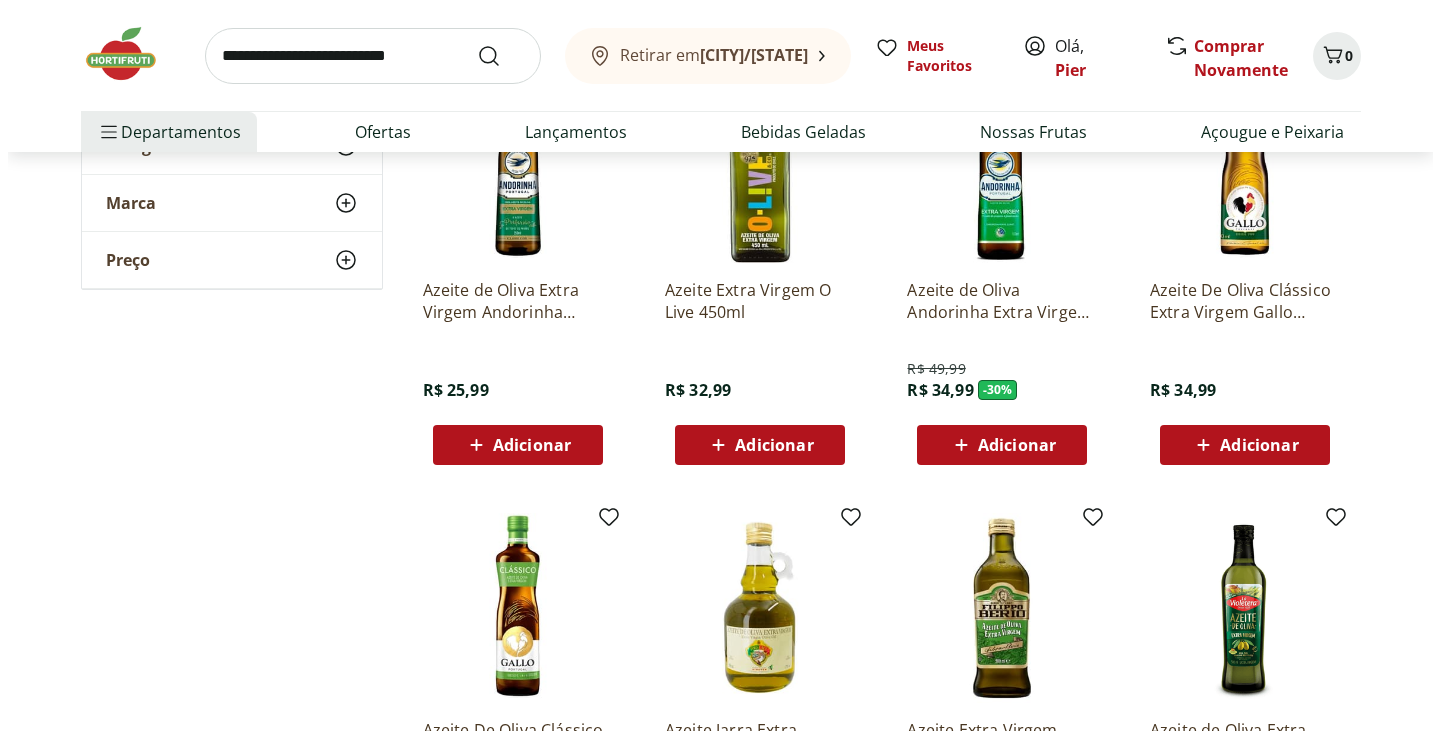 scroll, scrollTop: 305, scrollLeft: 0, axis: vertical 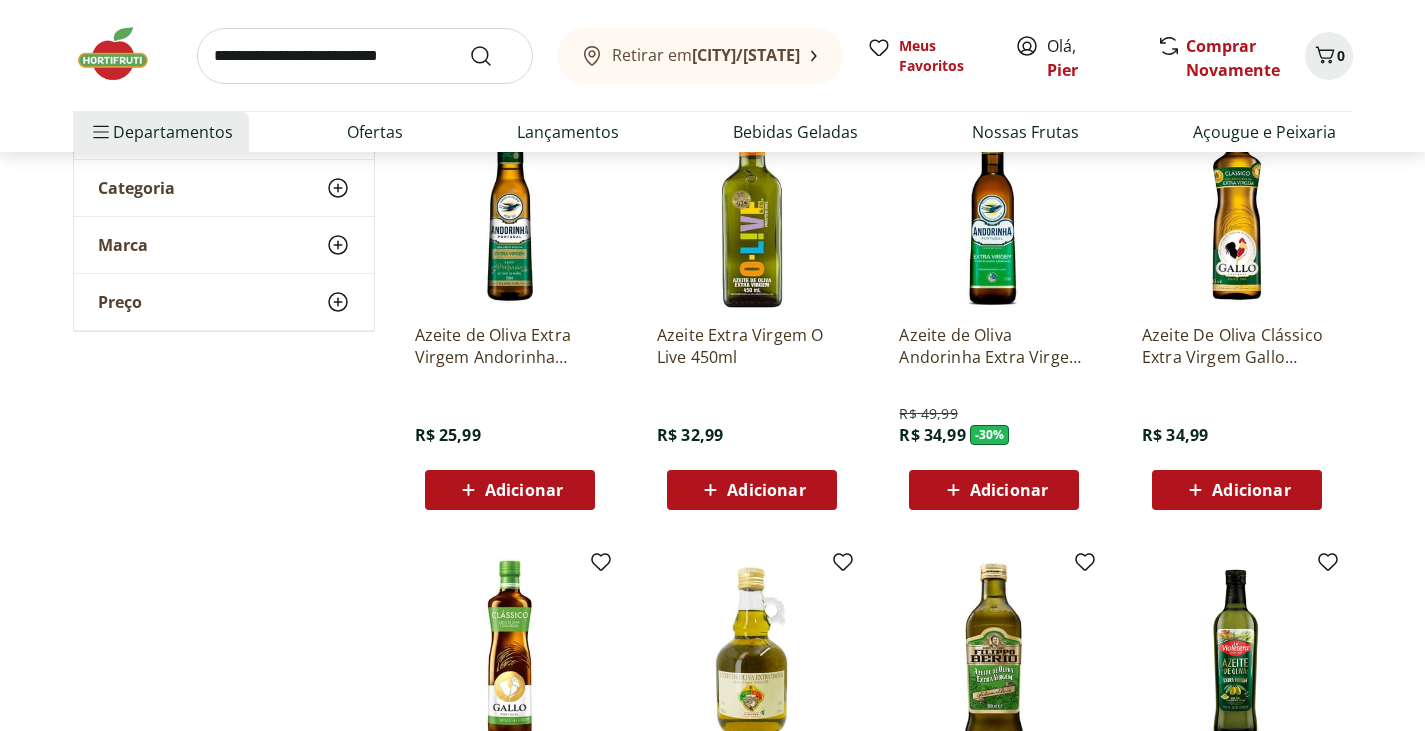 click on "Adicionar" at bounding box center (751, 490) 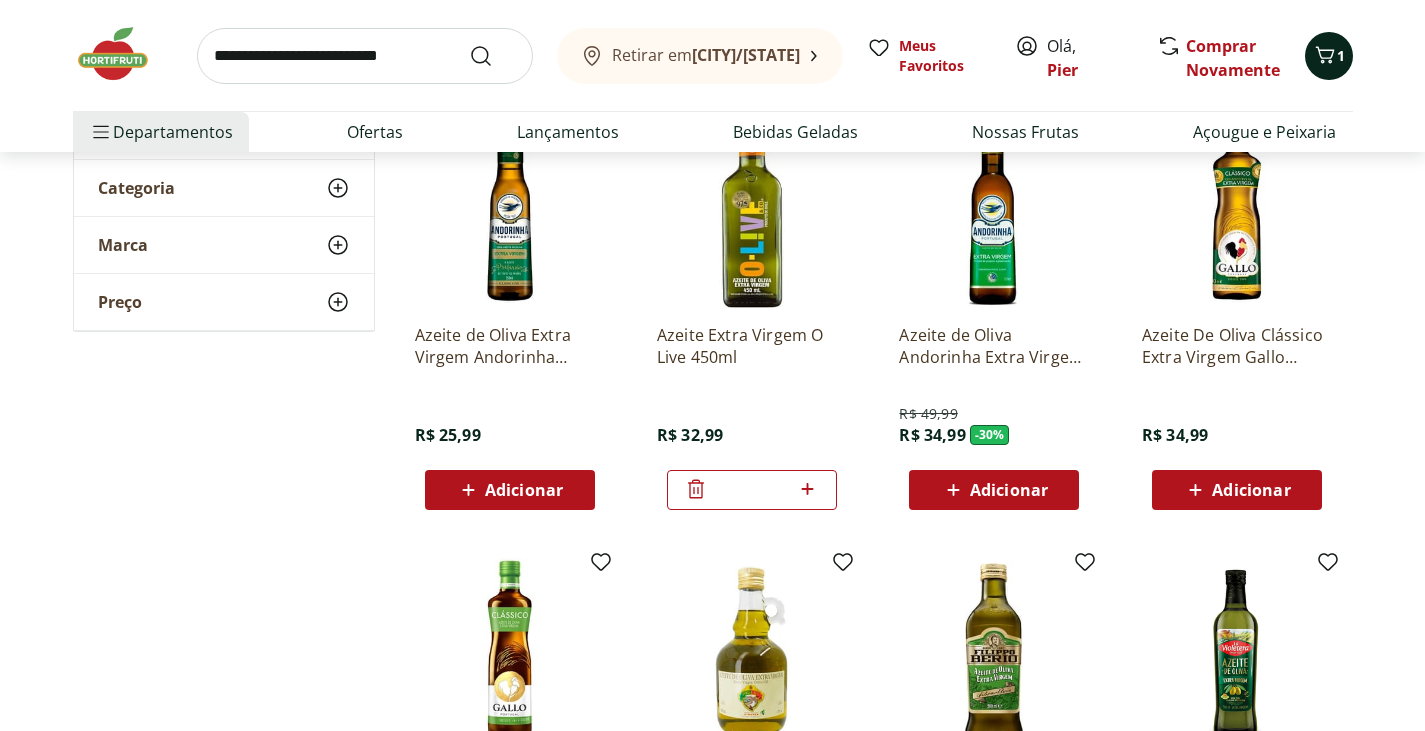 click 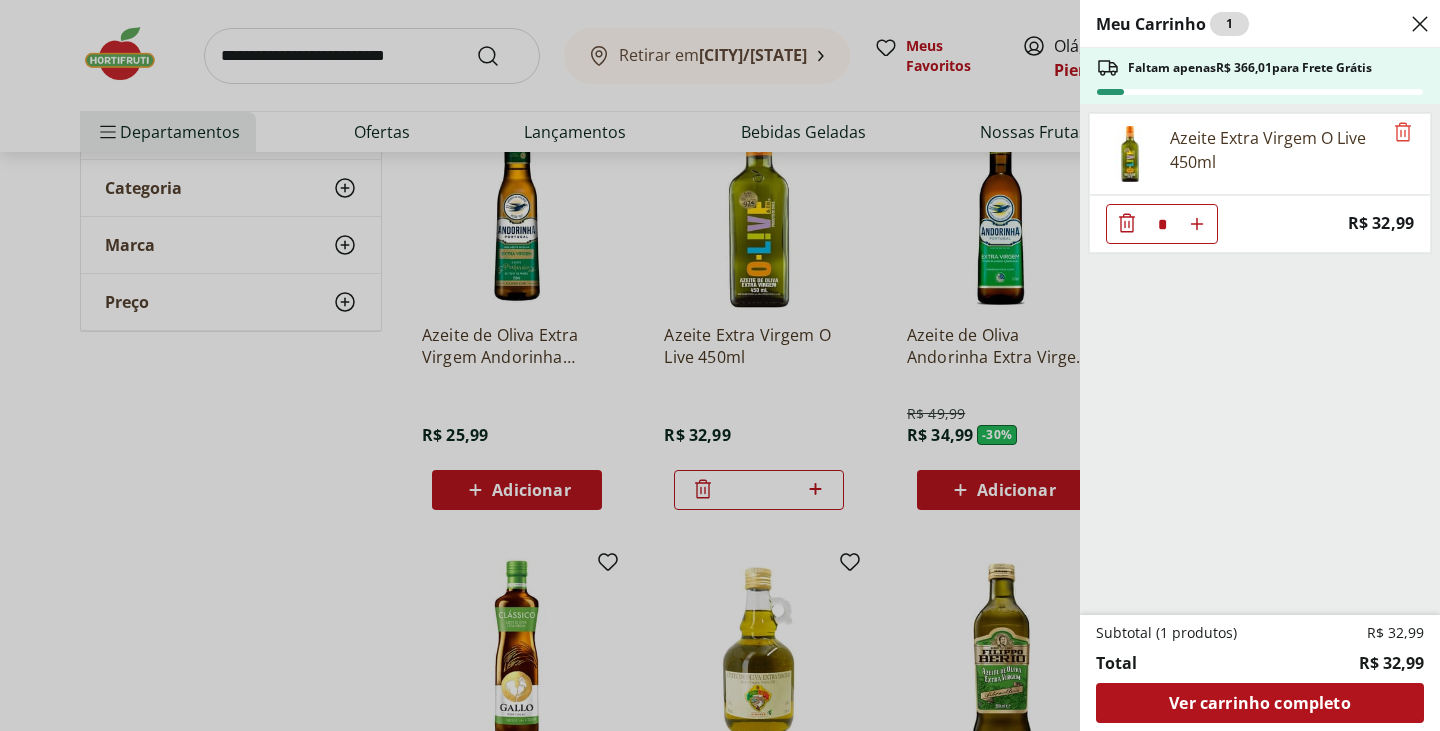 click 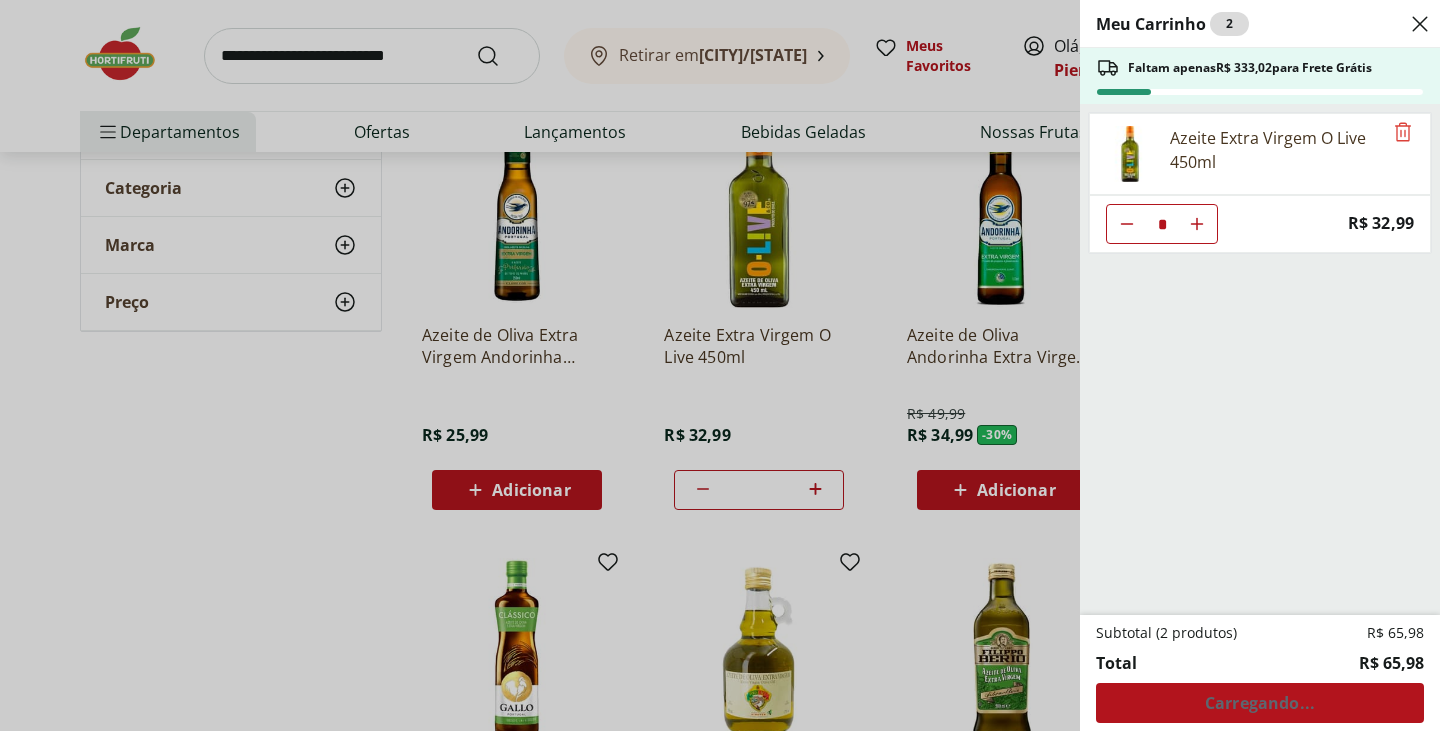 click 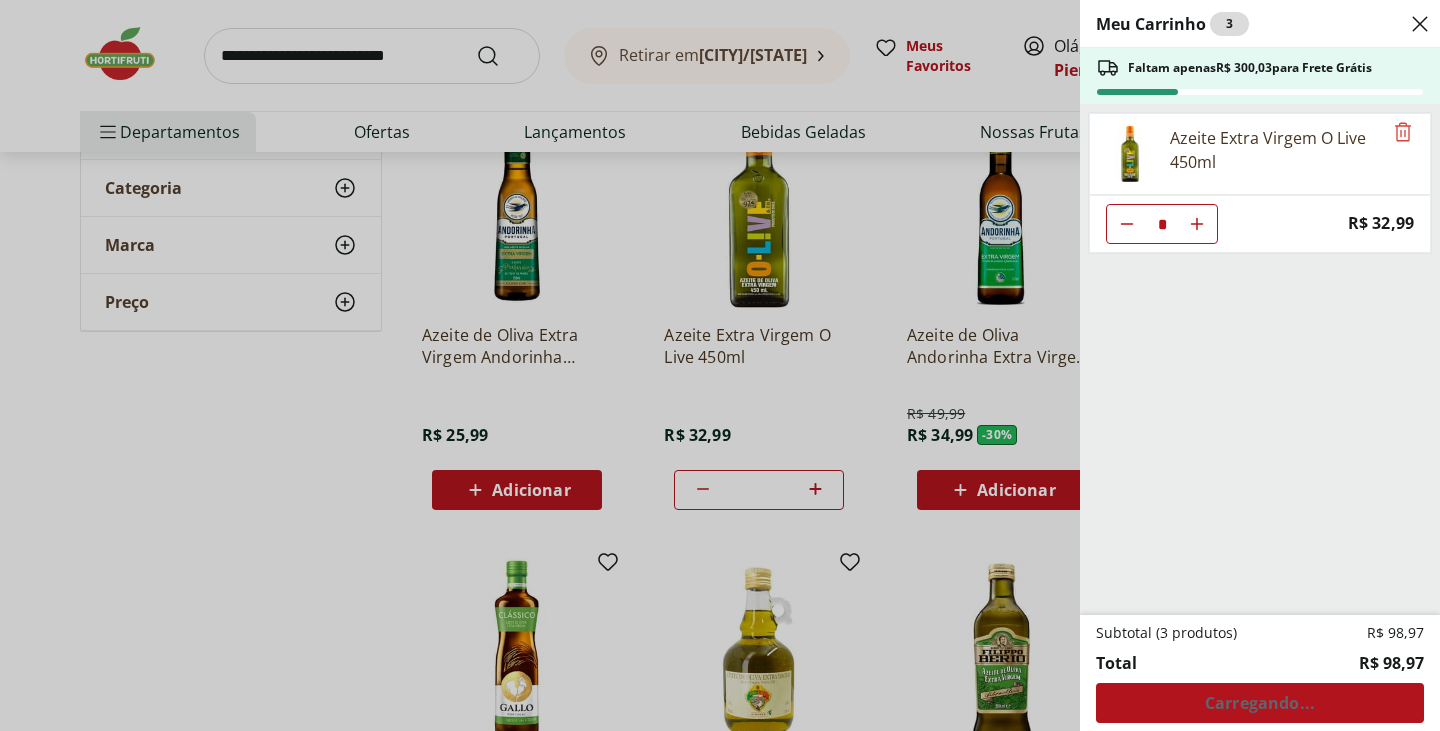 click 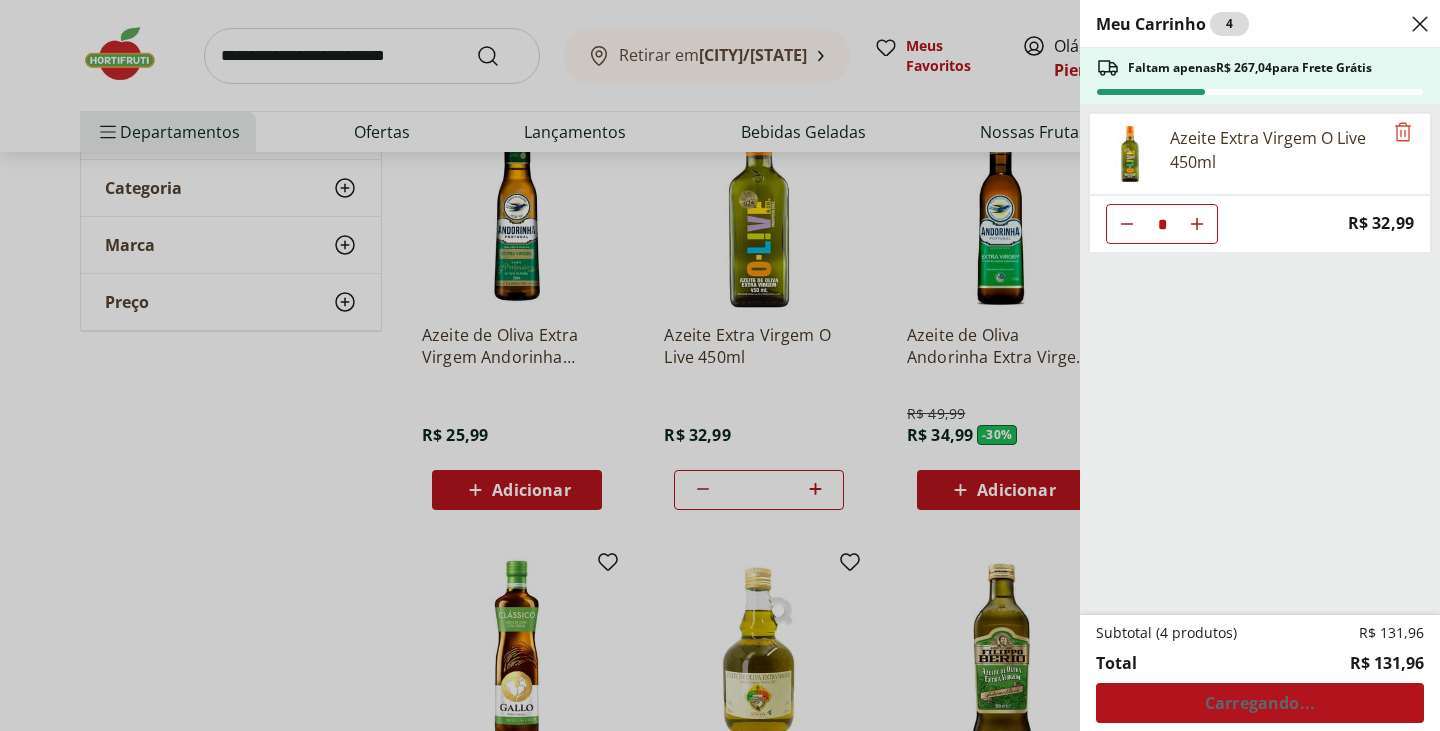click 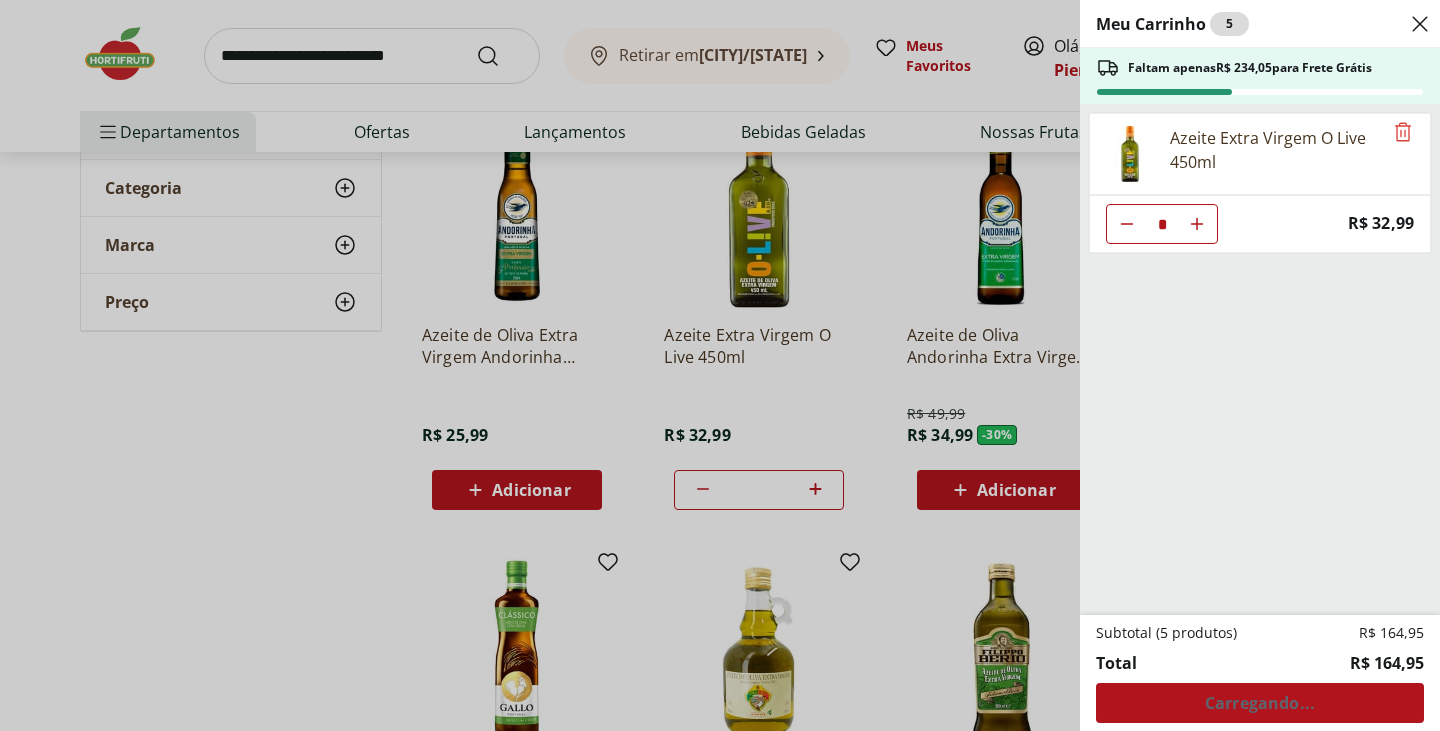 click 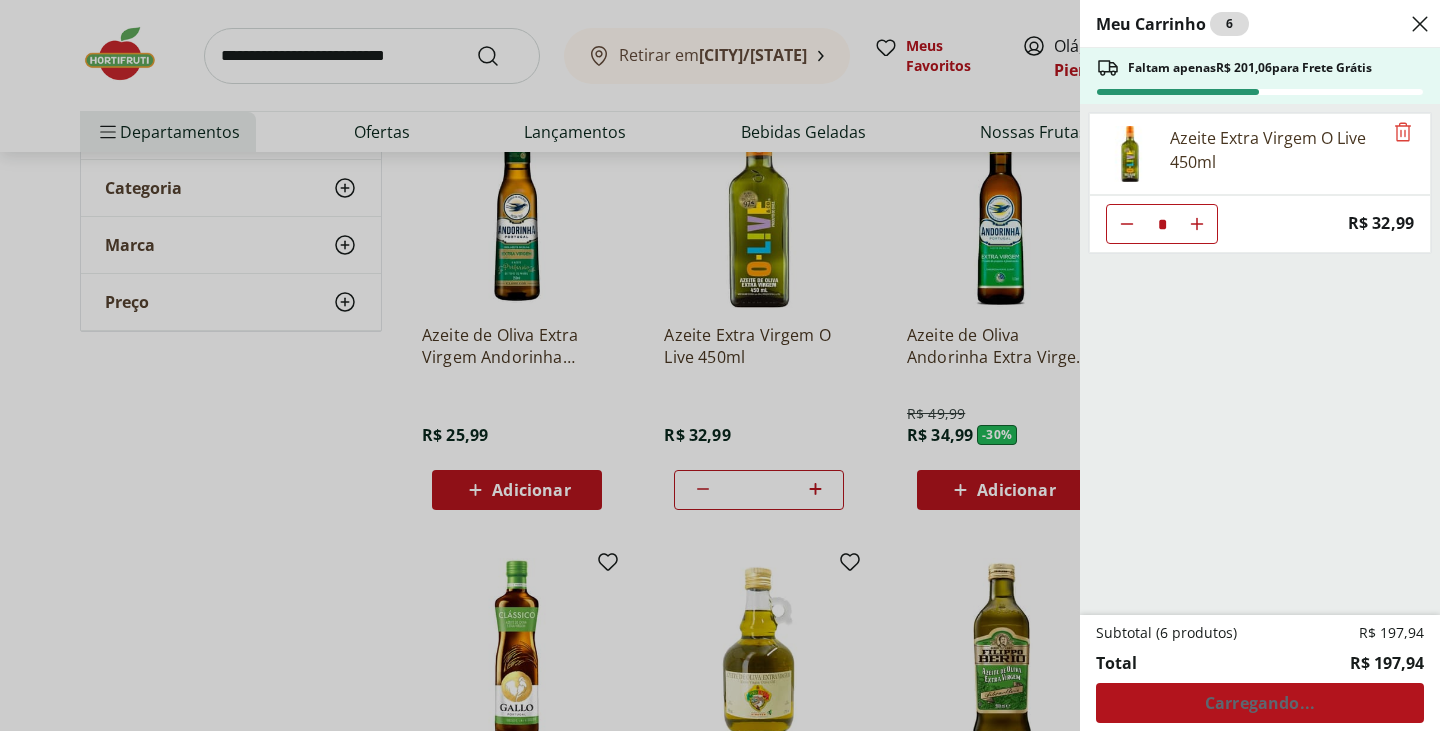click 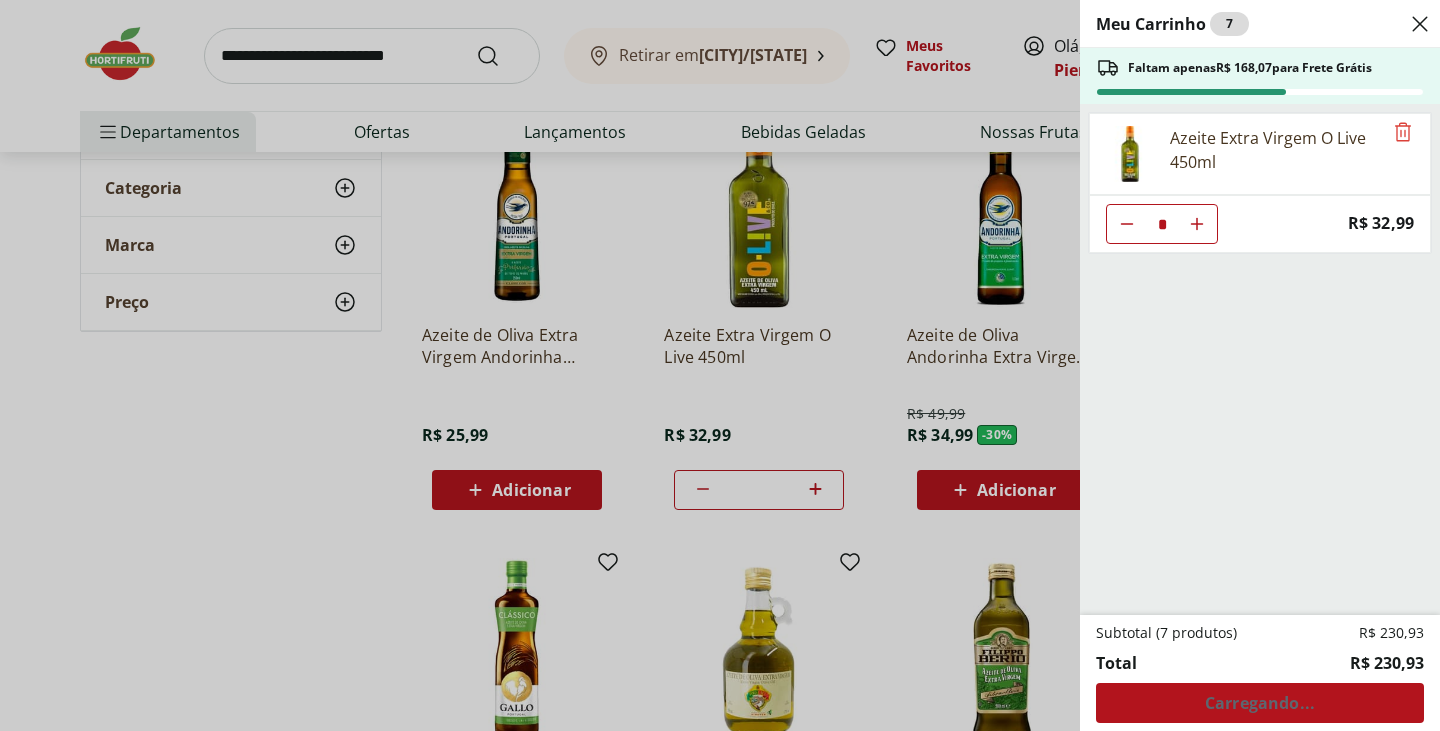 click 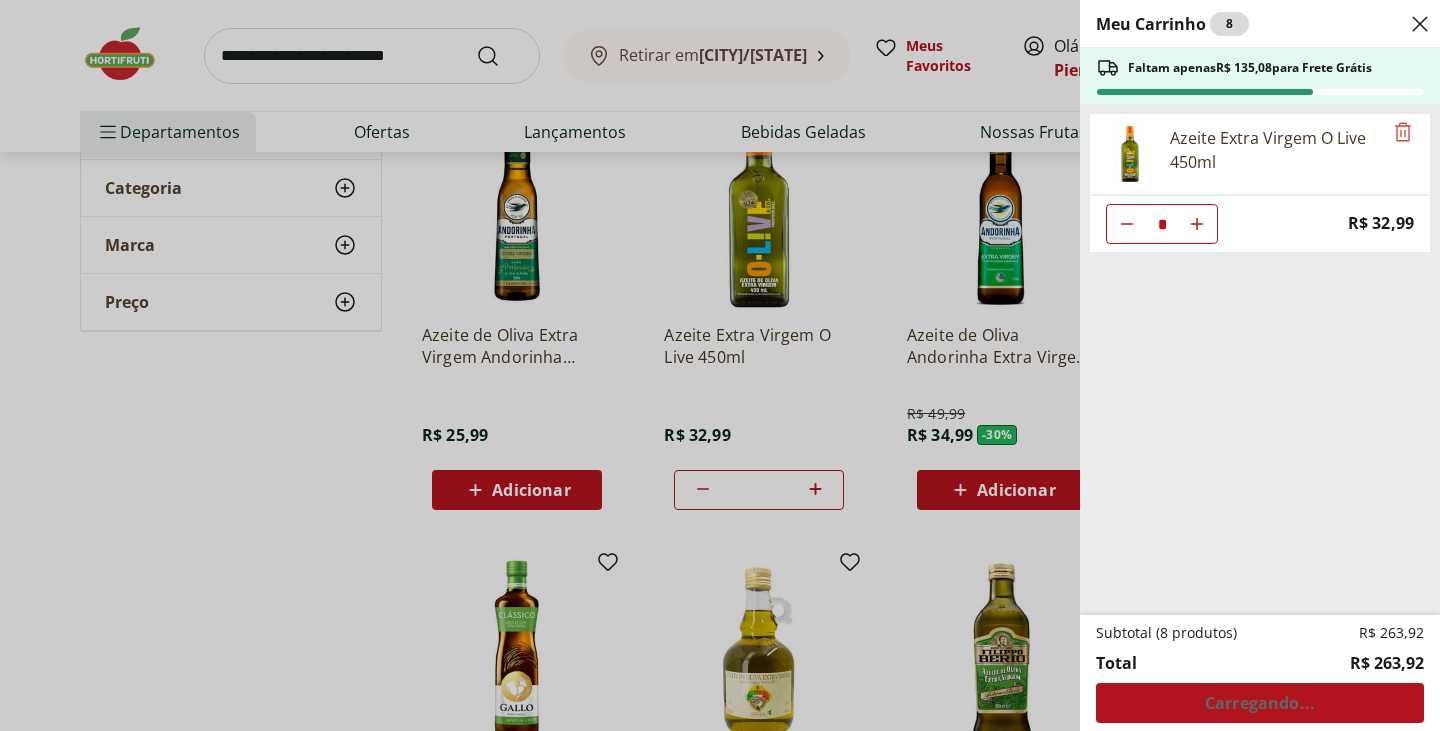 click 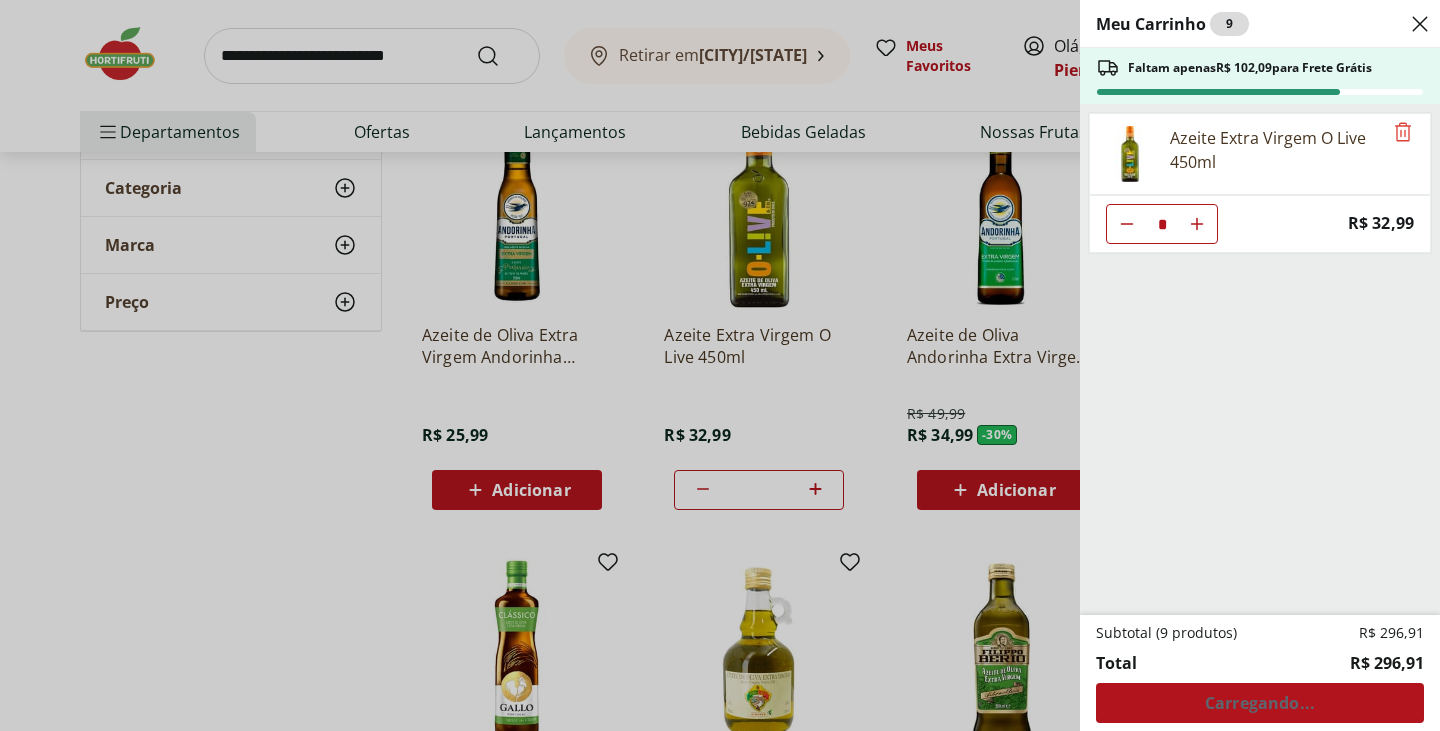click 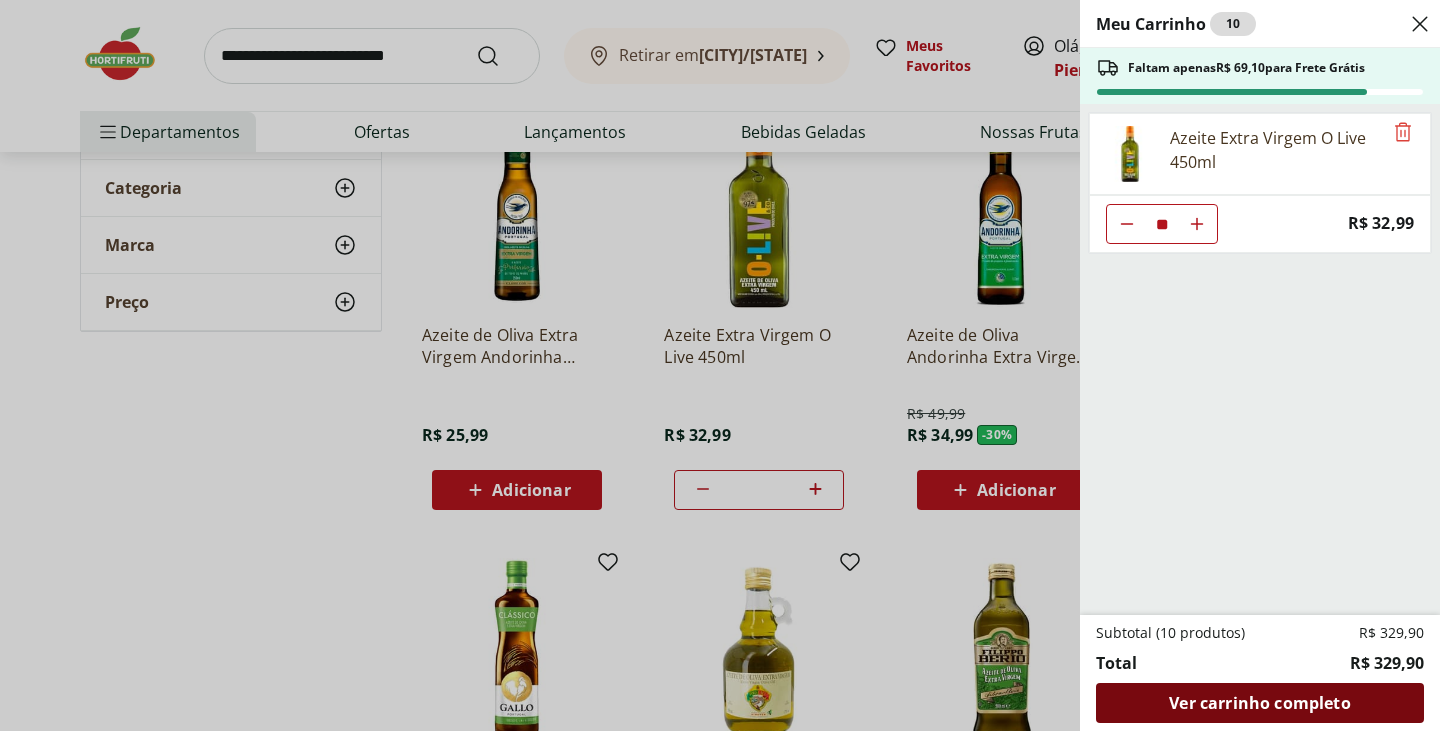 click on "Ver carrinho completo" at bounding box center [1259, 703] 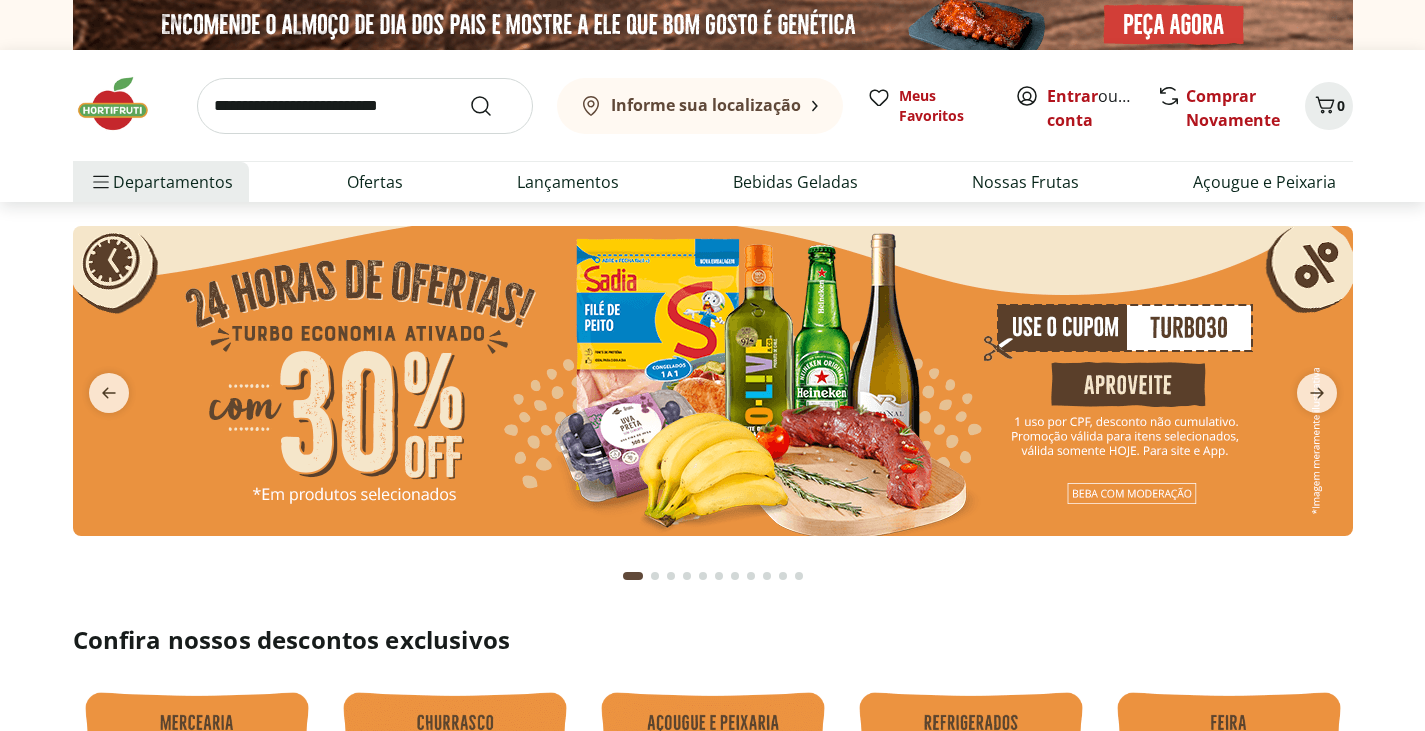 scroll, scrollTop: 0, scrollLeft: 0, axis: both 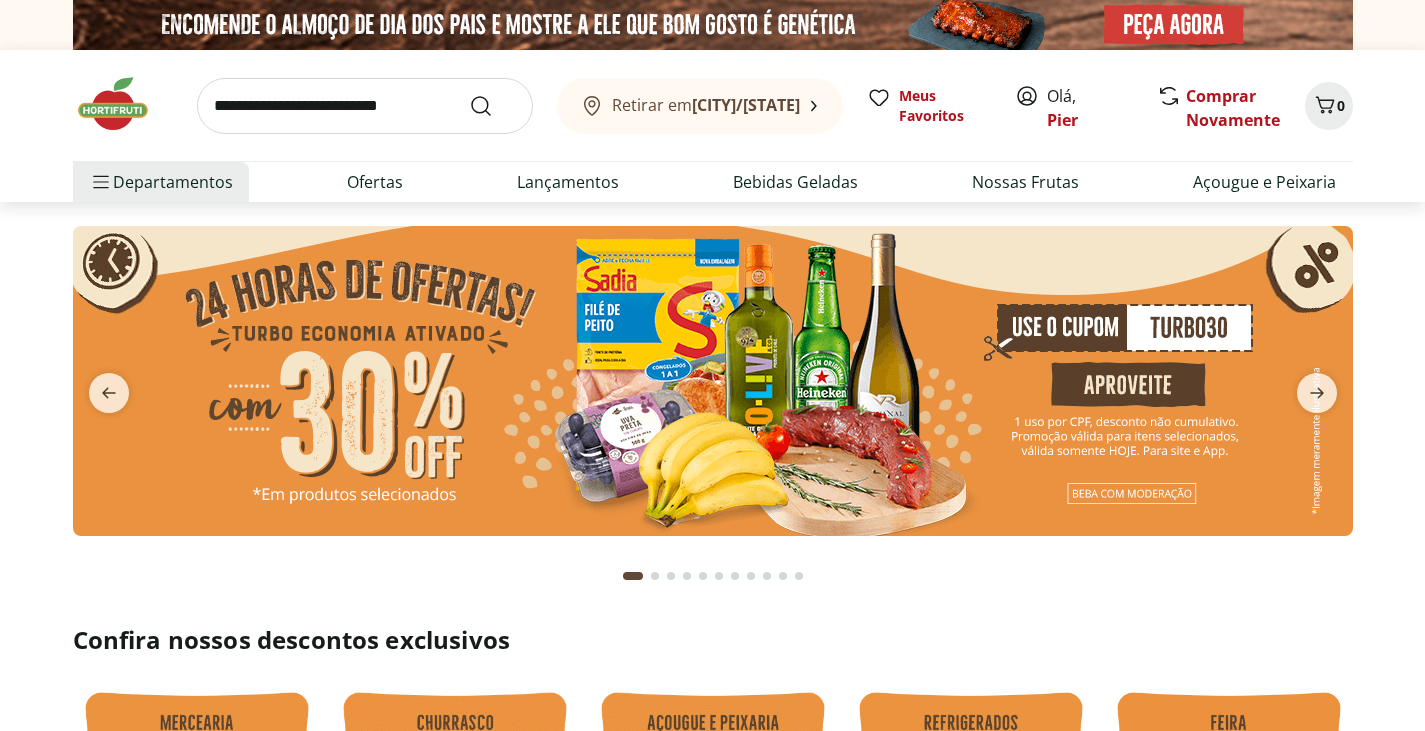 click at bounding box center (713, 381) 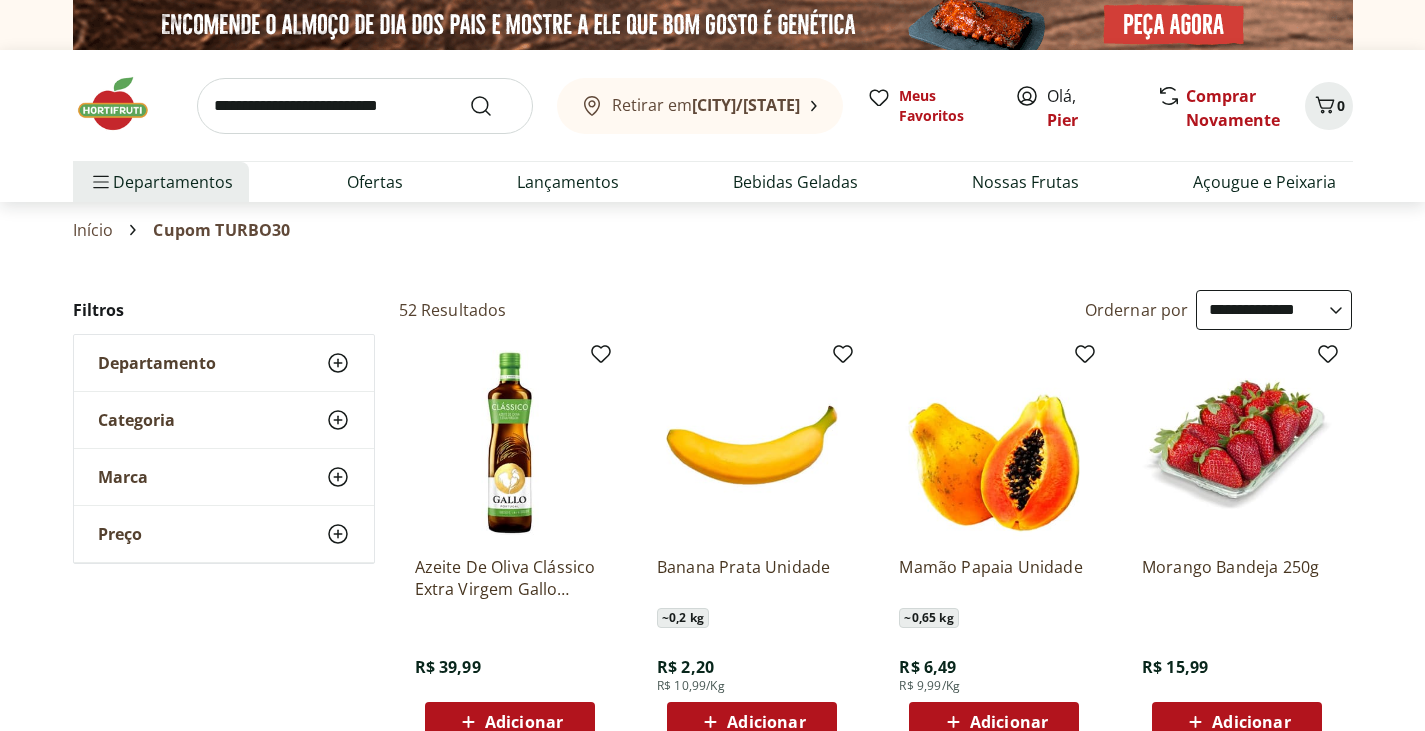 click at bounding box center (510, 445) 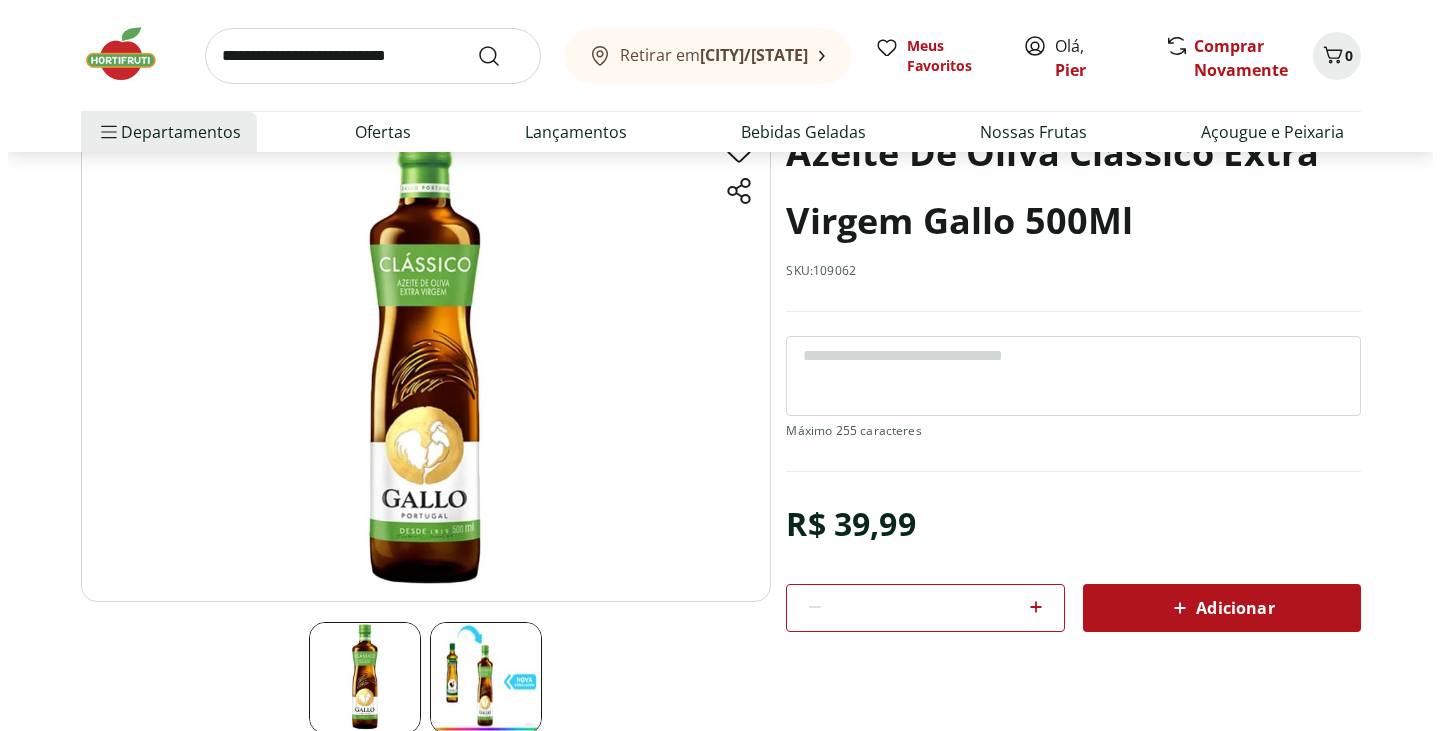 scroll, scrollTop: 236, scrollLeft: 0, axis: vertical 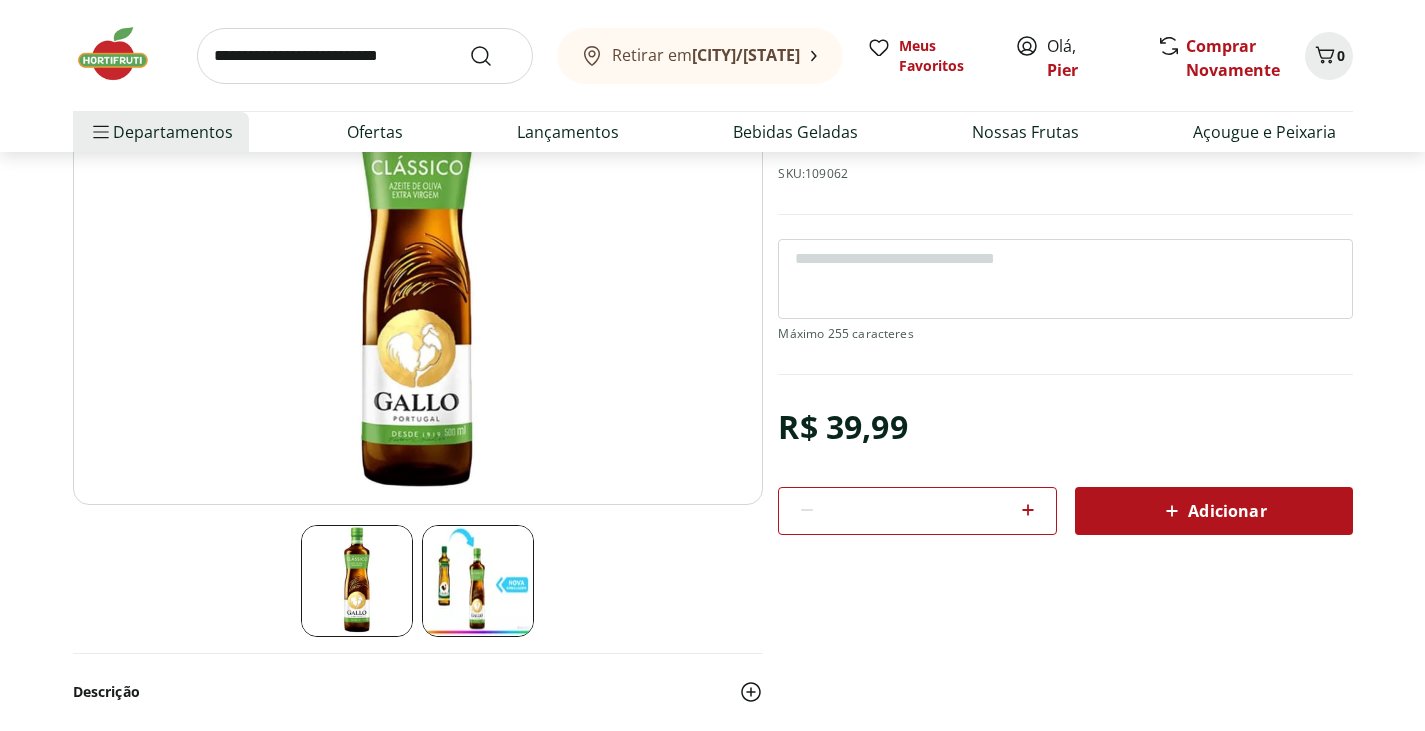 click 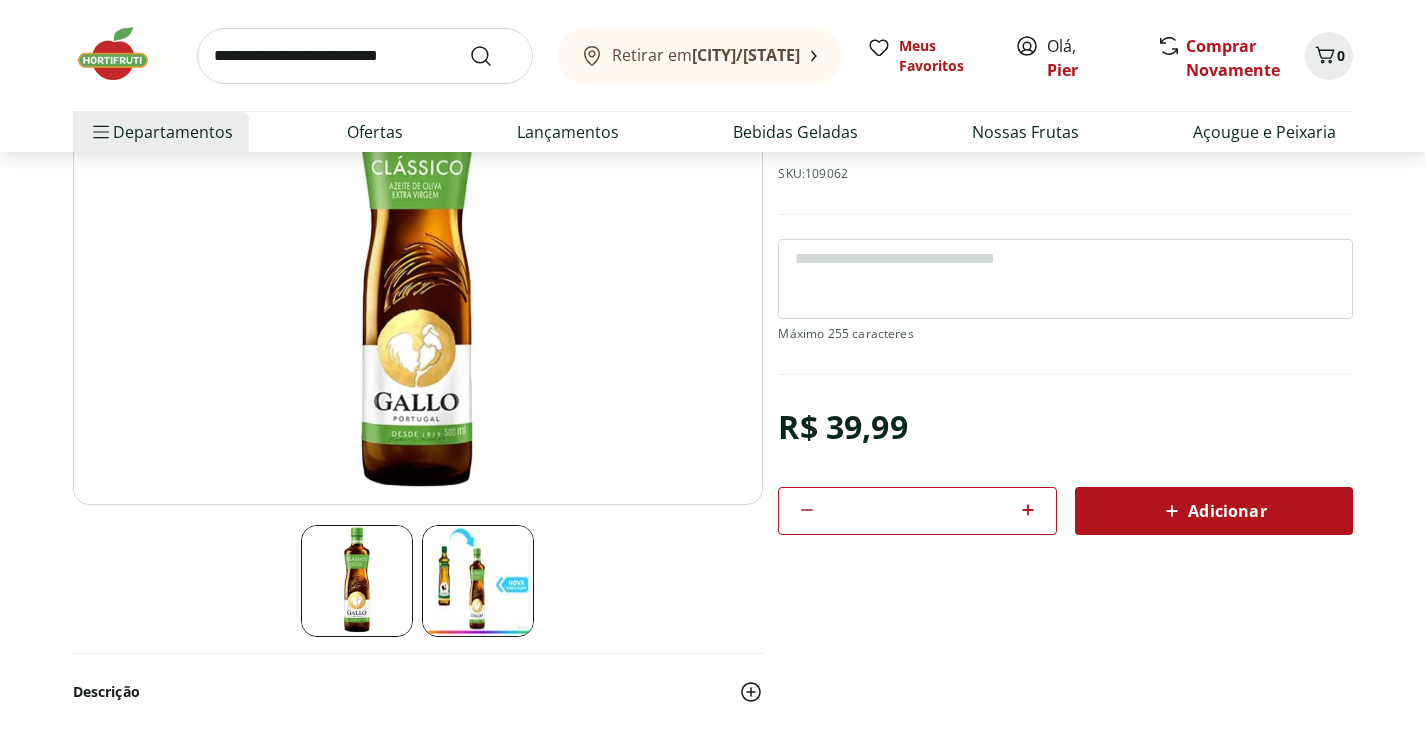 click 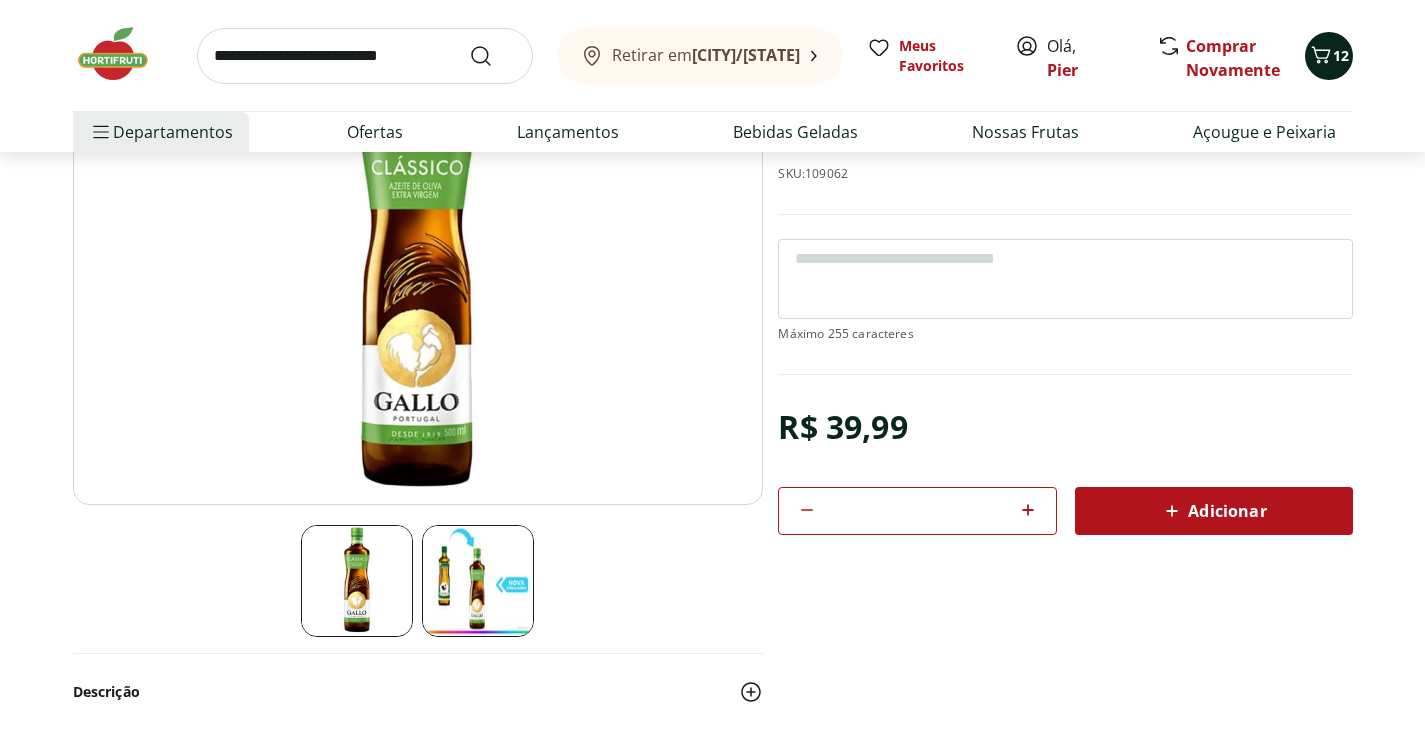 click on "12" at bounding box center [1341, 55] 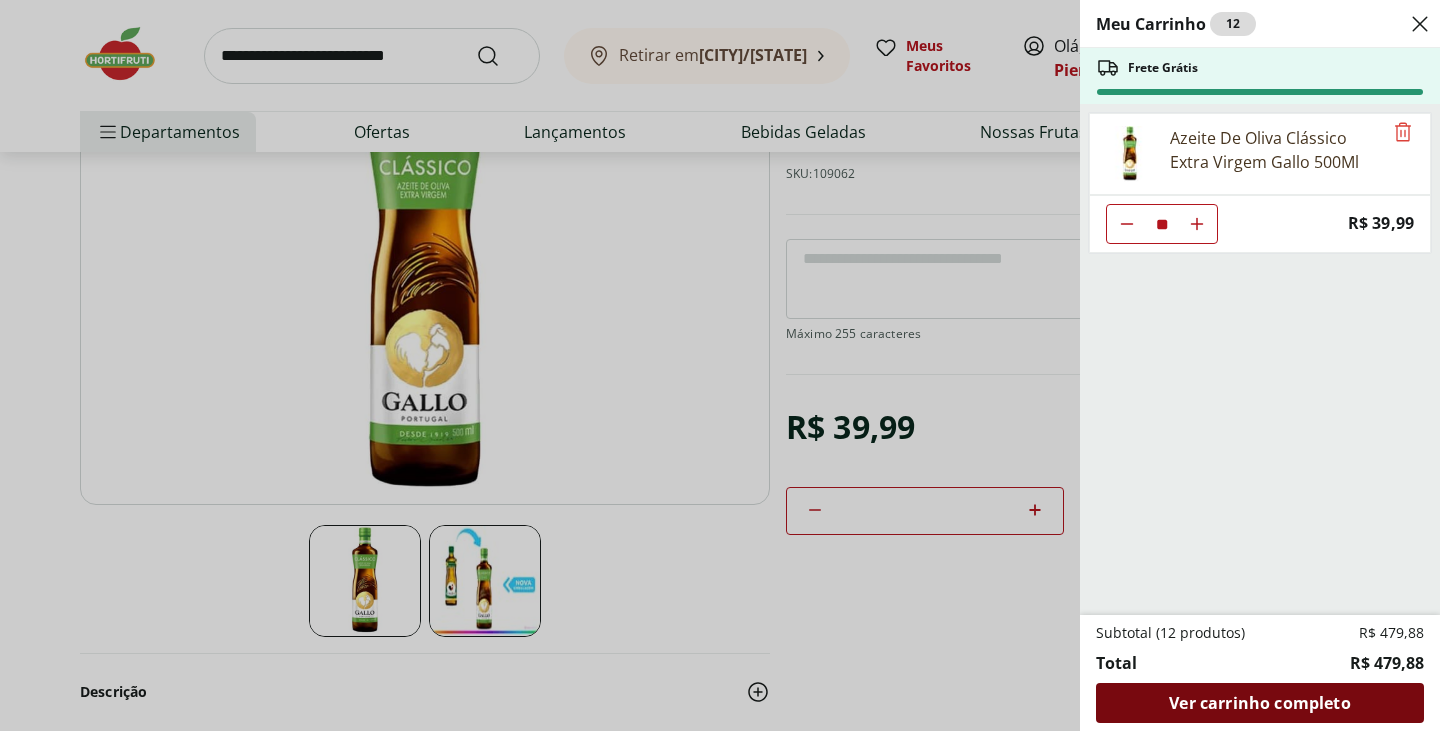 click on "Ver carrinho completo" at bounding box center [1259, 703] 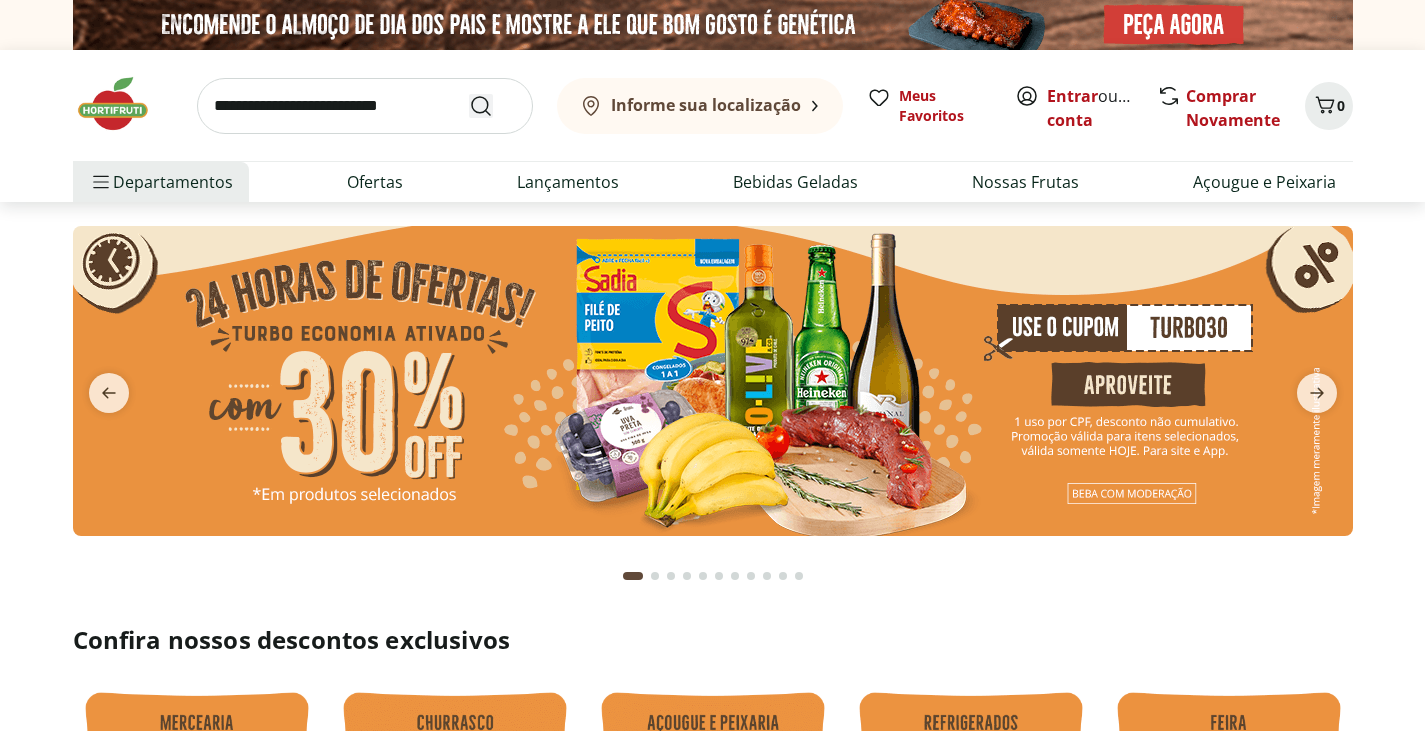 scroll, scrollTop: 0, scrollLeft: 0, axis: both 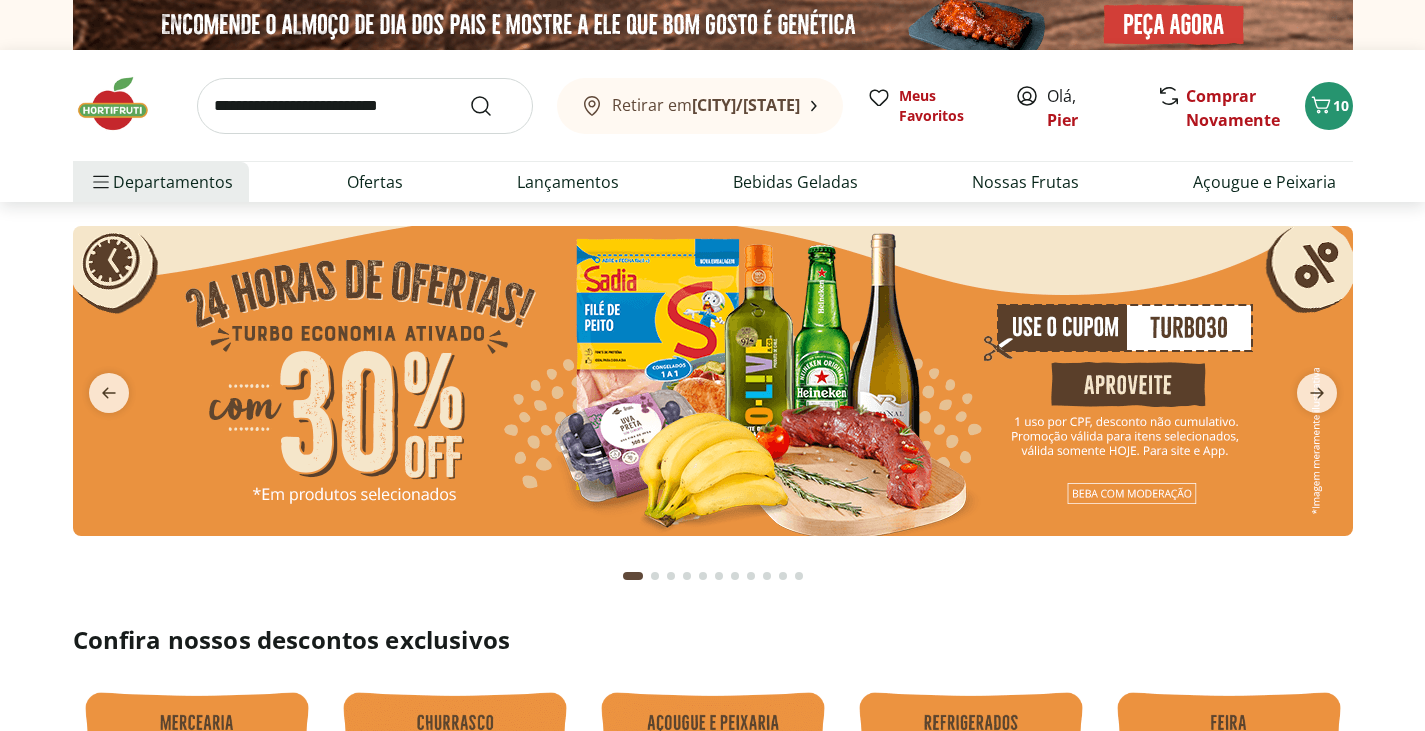 click at bounding box center [365, 106] 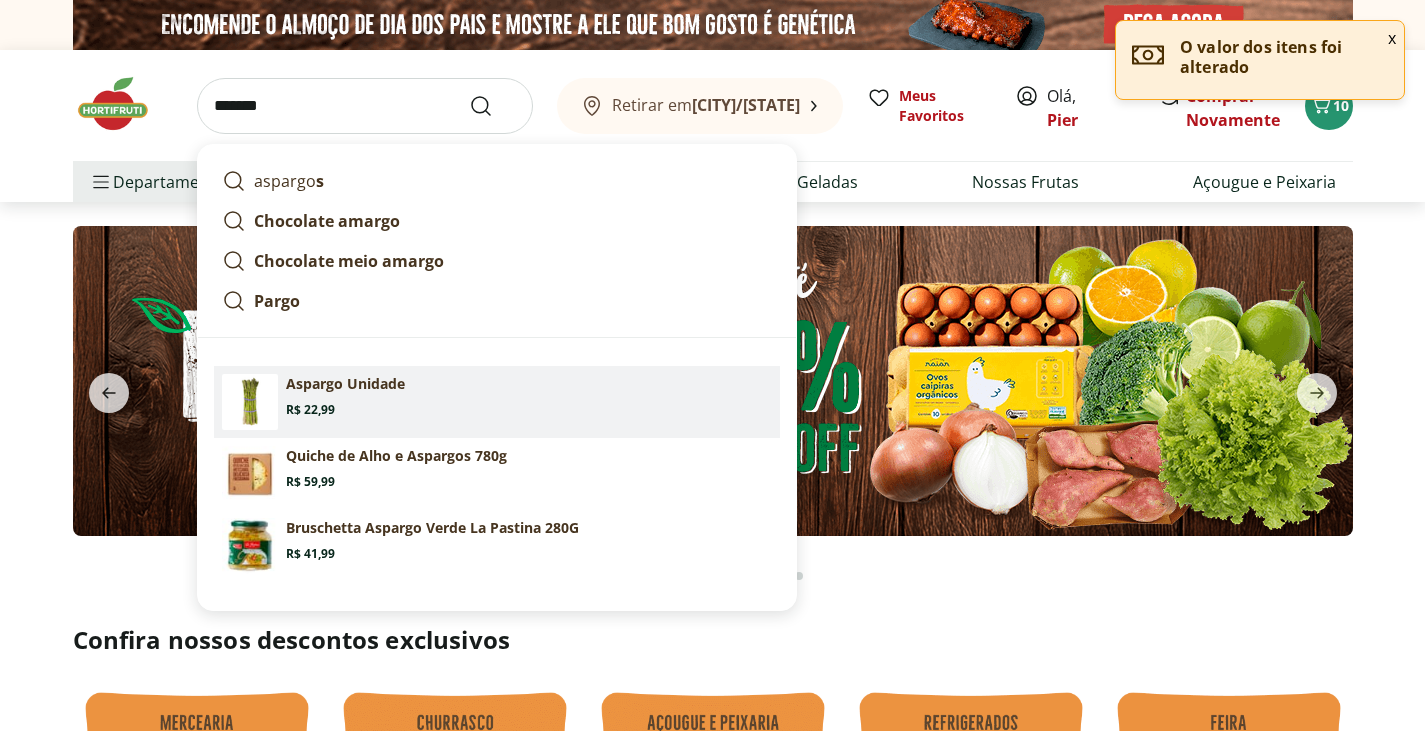 click on "Aspargo Unidade Price: R$ 22,99" at bounding box center (529, 396) 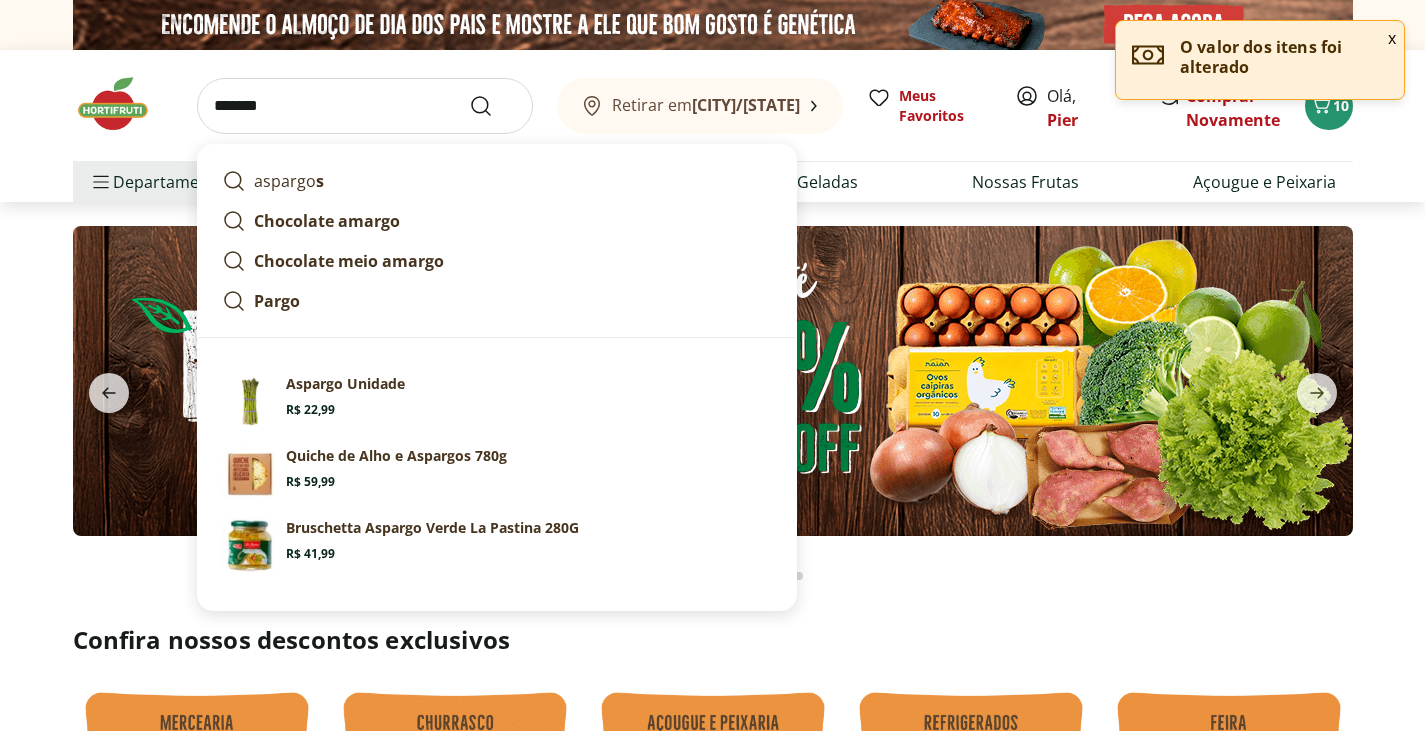 type on "**********" 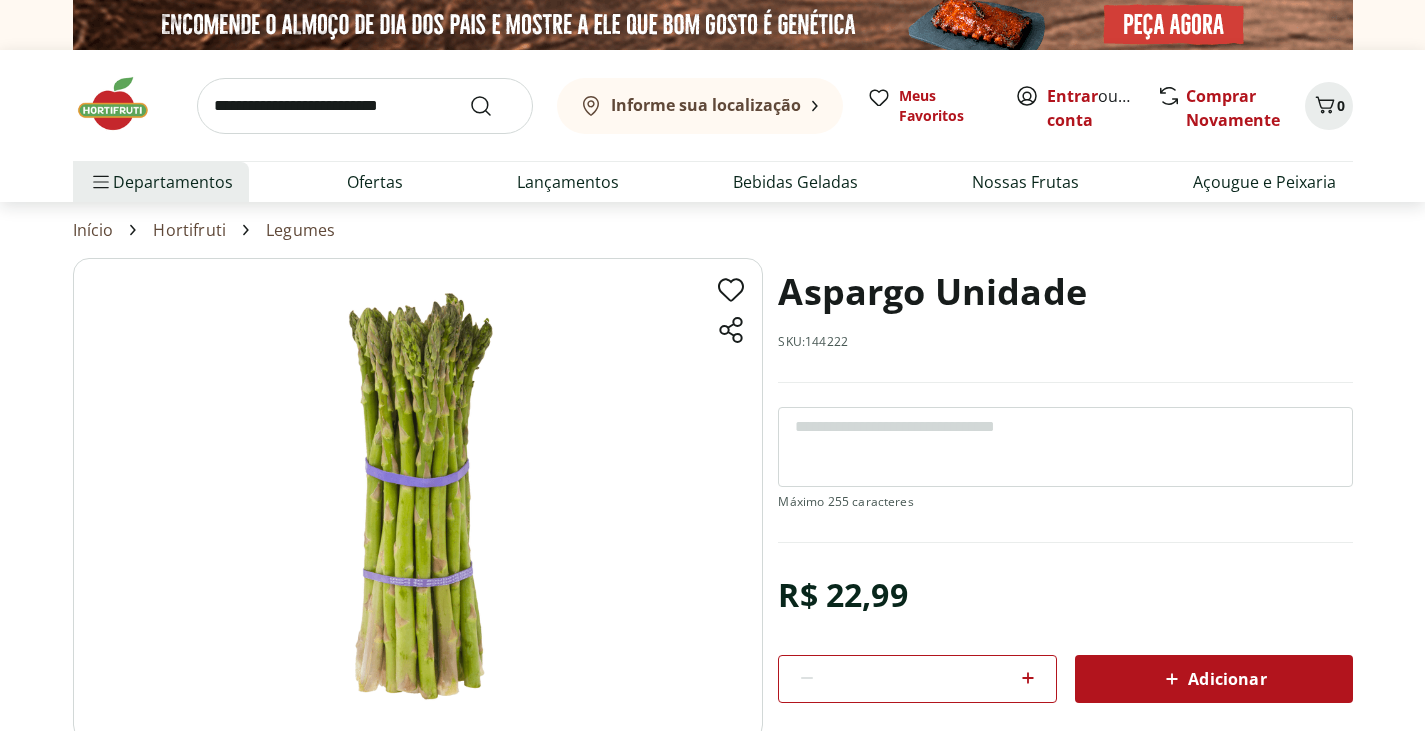 scroll, scrollTop: 0, scrollLeft: 0, axis: both 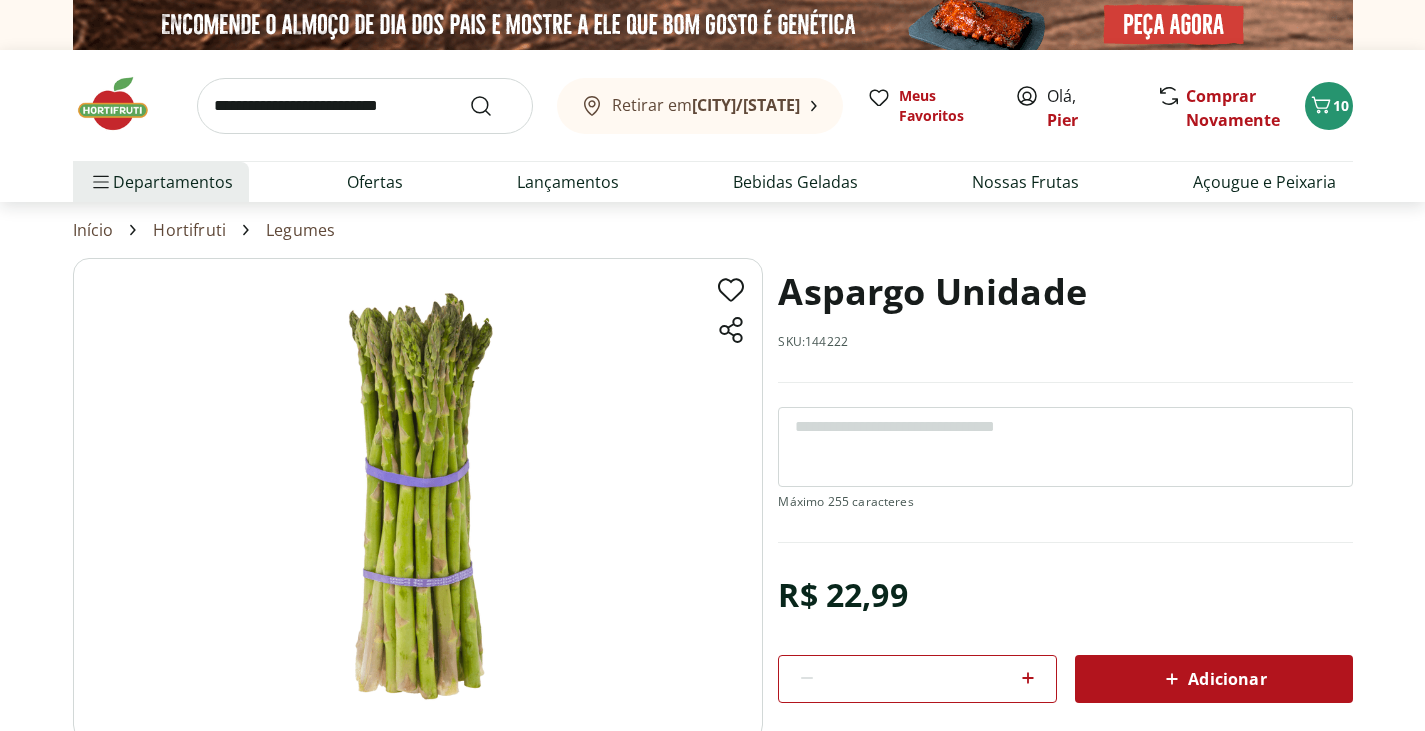 click on "Adicionar" at bounding box center [1213, 679] 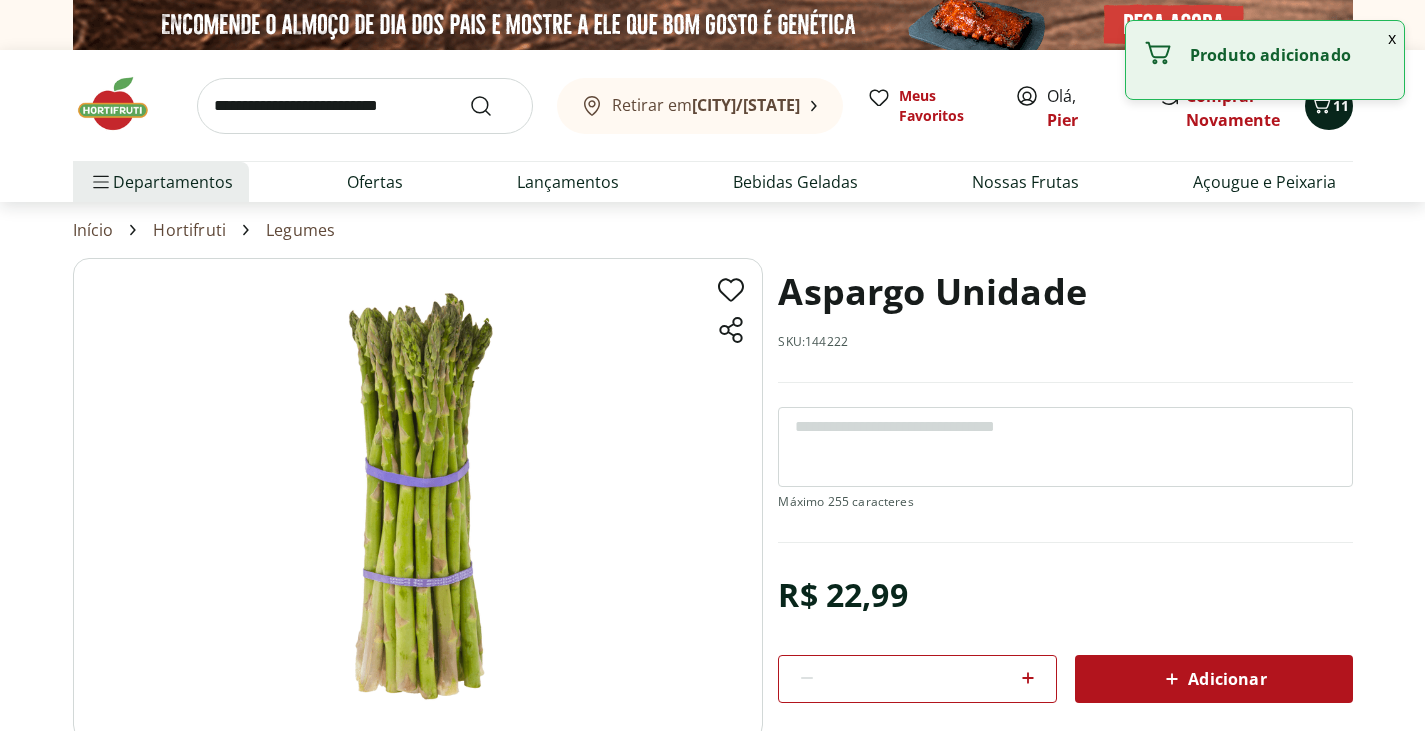 click on "11" at bounding box center (1341, 105) 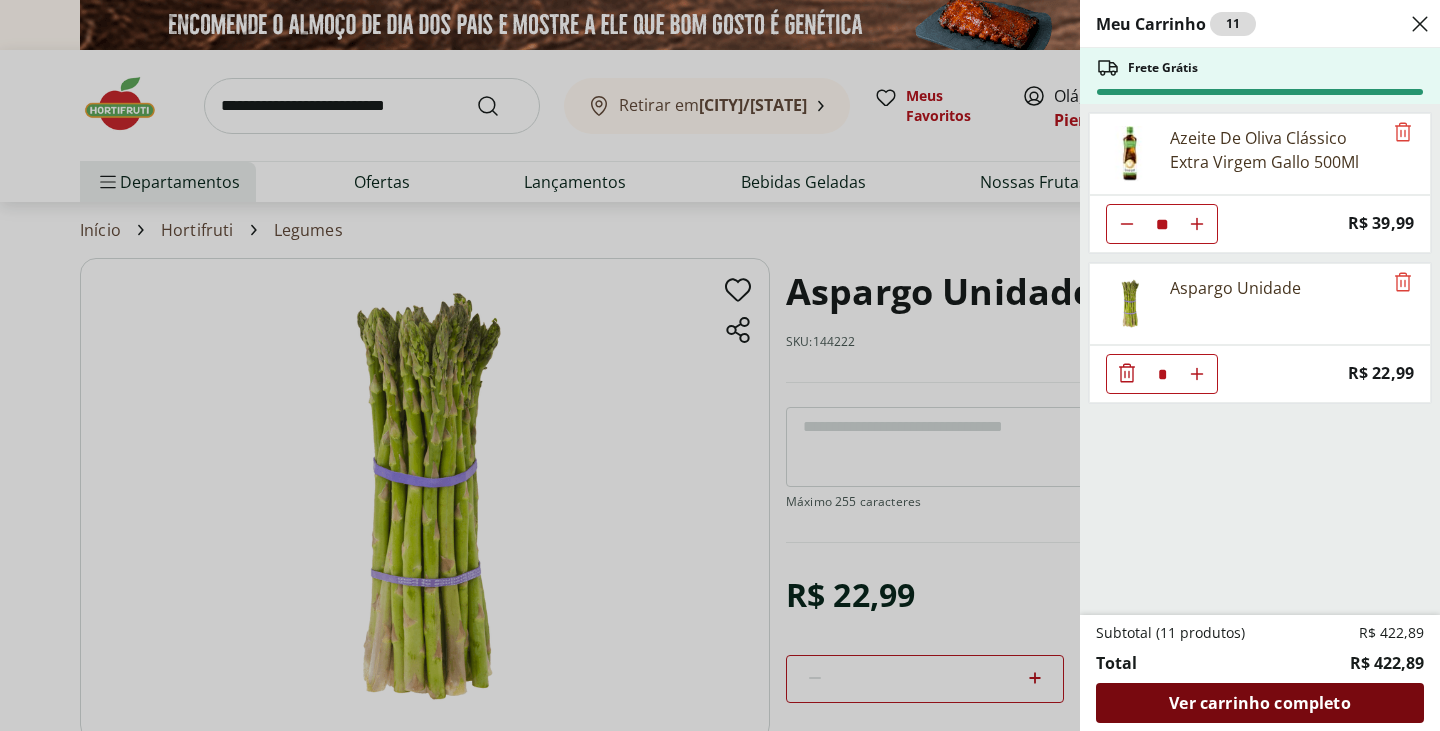 click on "Ver carrinho completo" at bounding box center (1259, 703) 